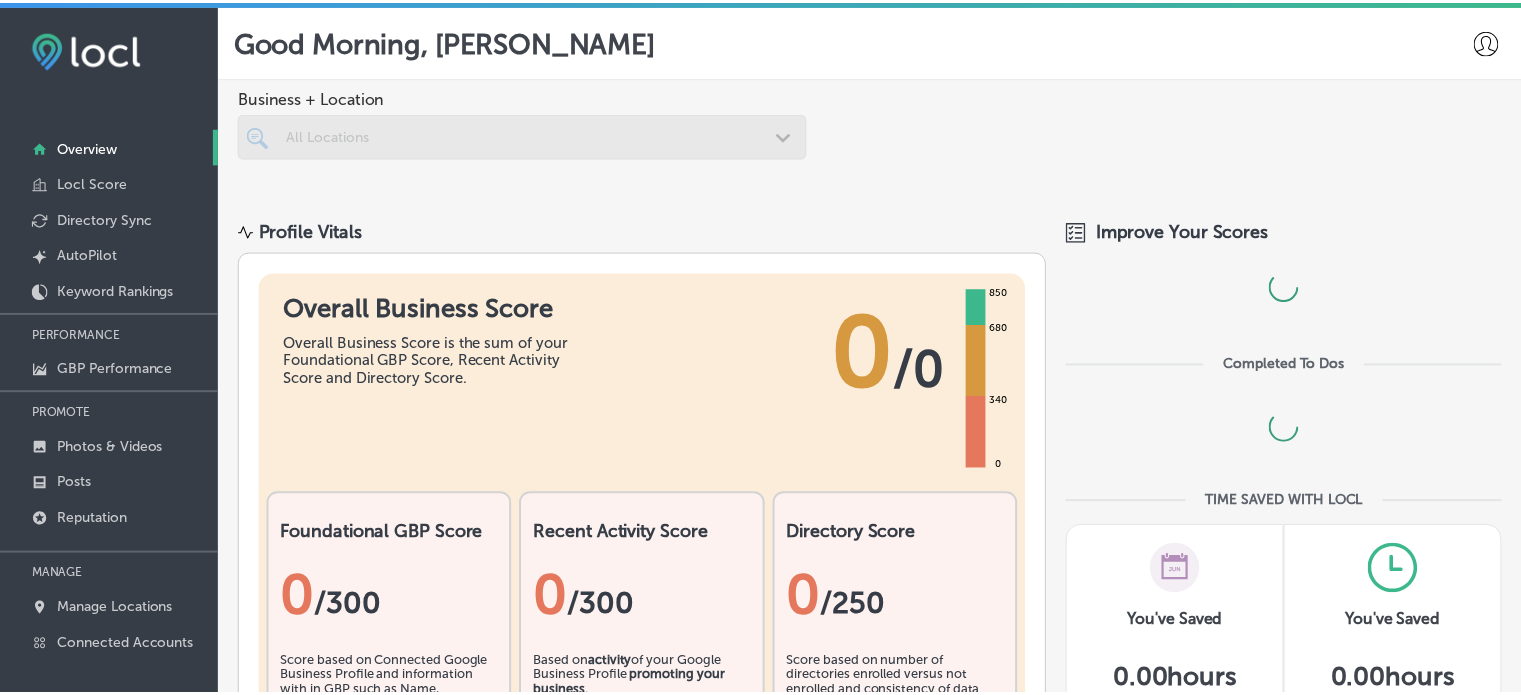 scroll, scrollTop: 0, scrollLeft: 0, axis: both 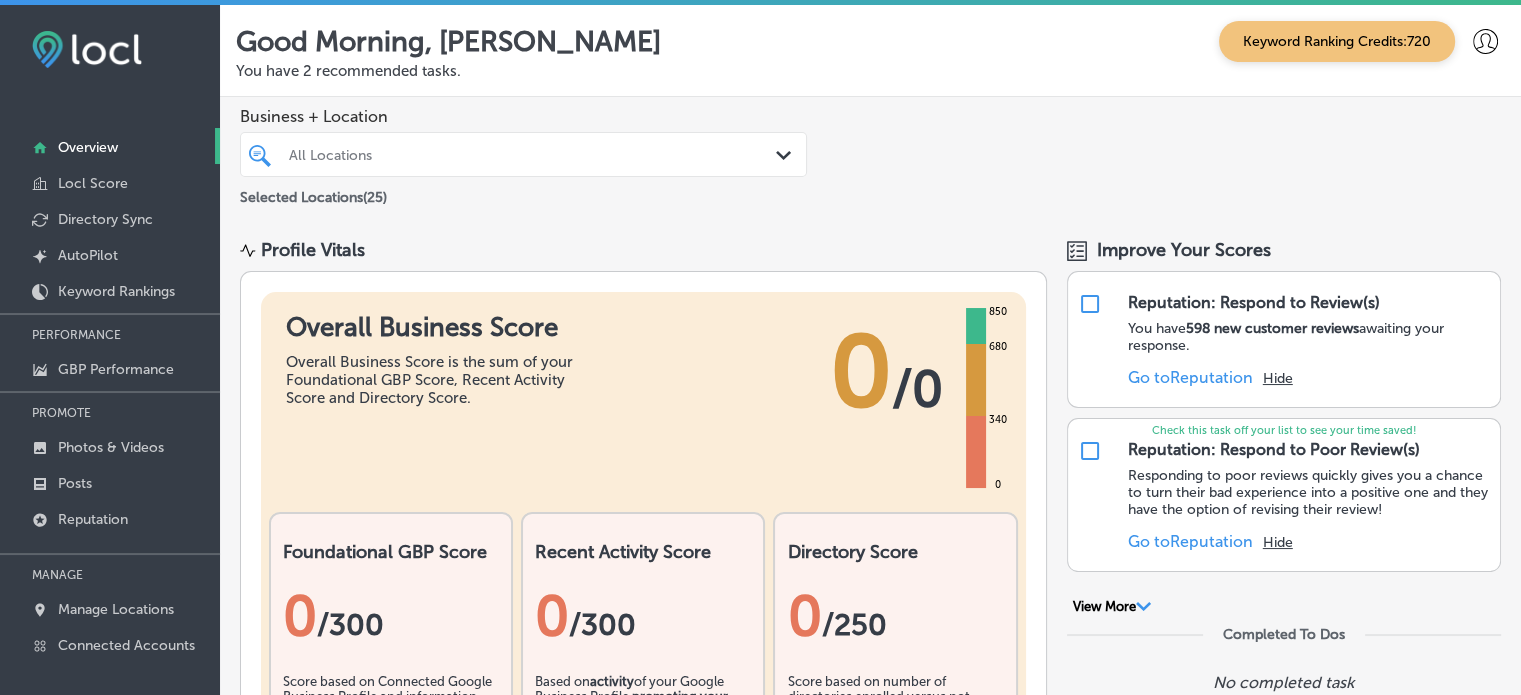 click on "All Locations" at bounding box center (533, 154) 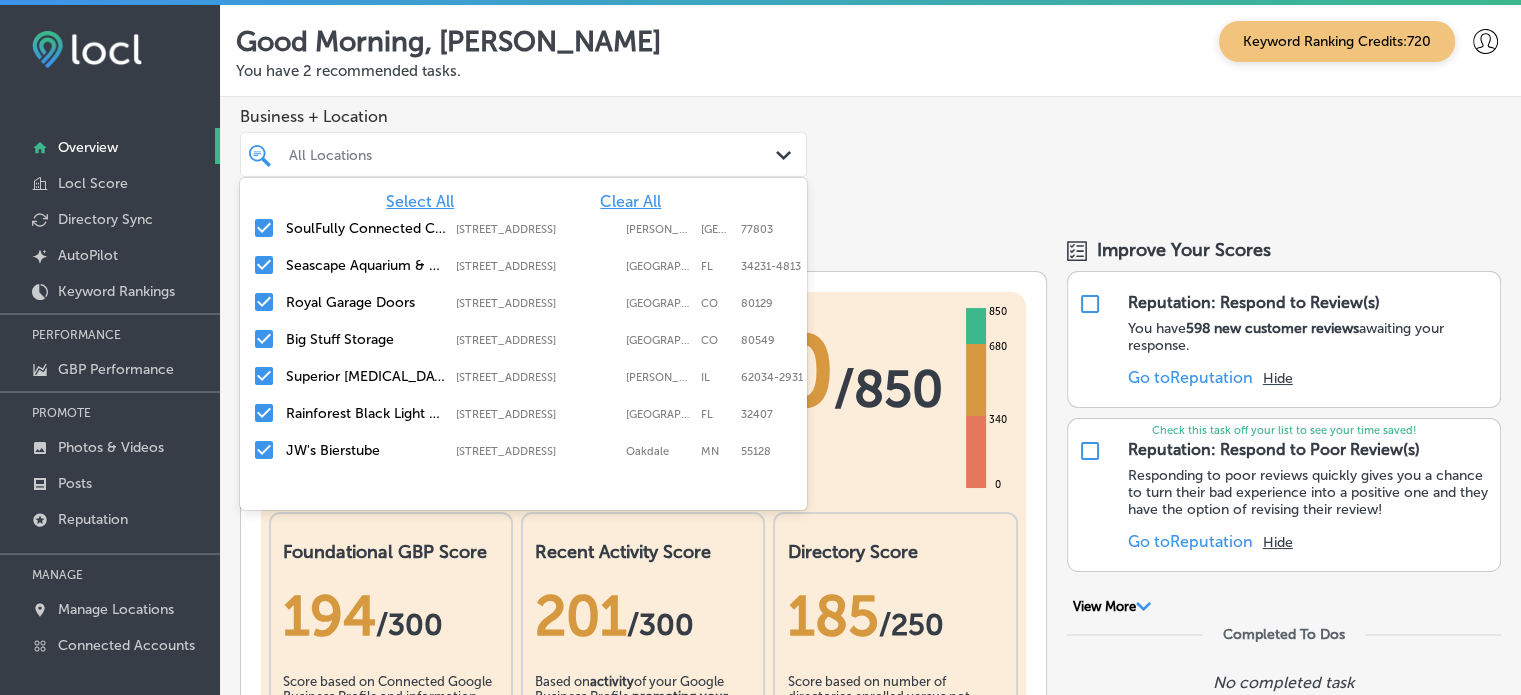 click at bounding box center (500, 154) 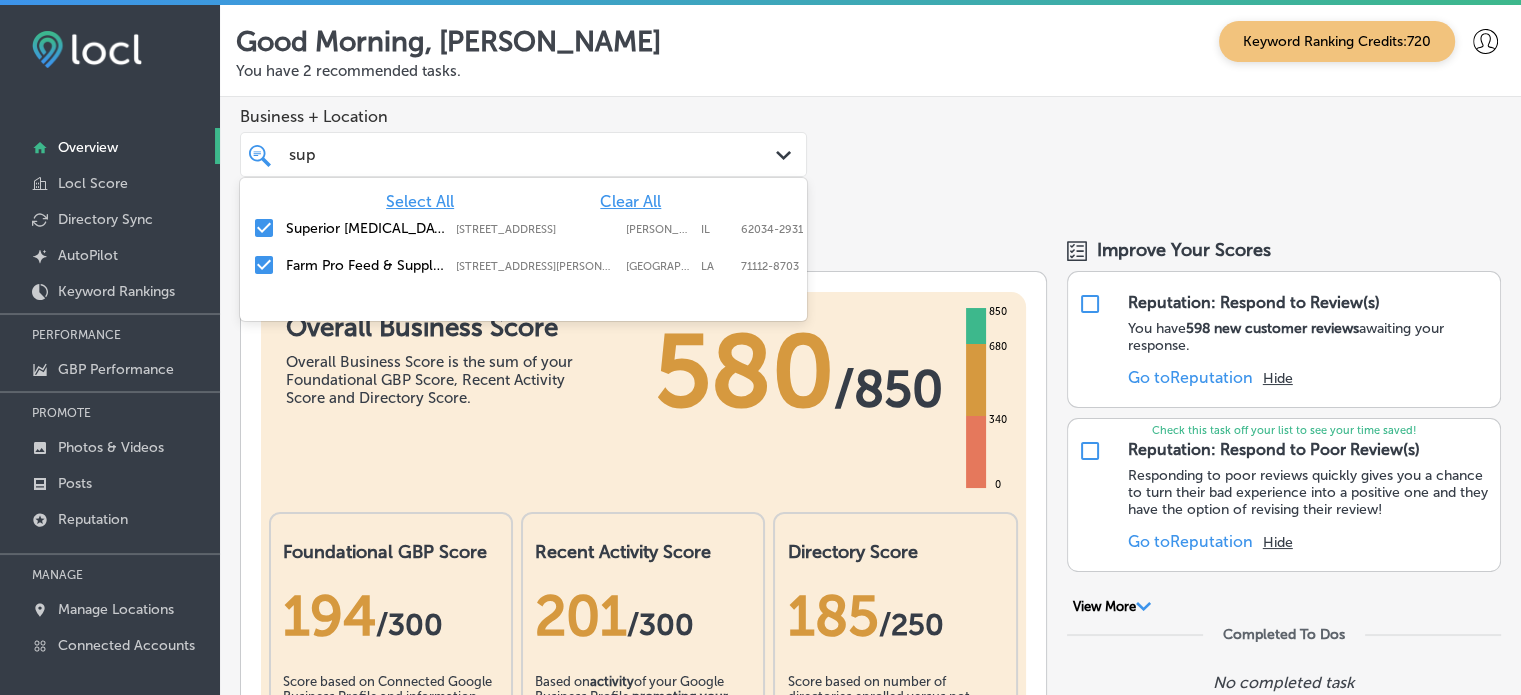 click at bounding box center (264, 265) 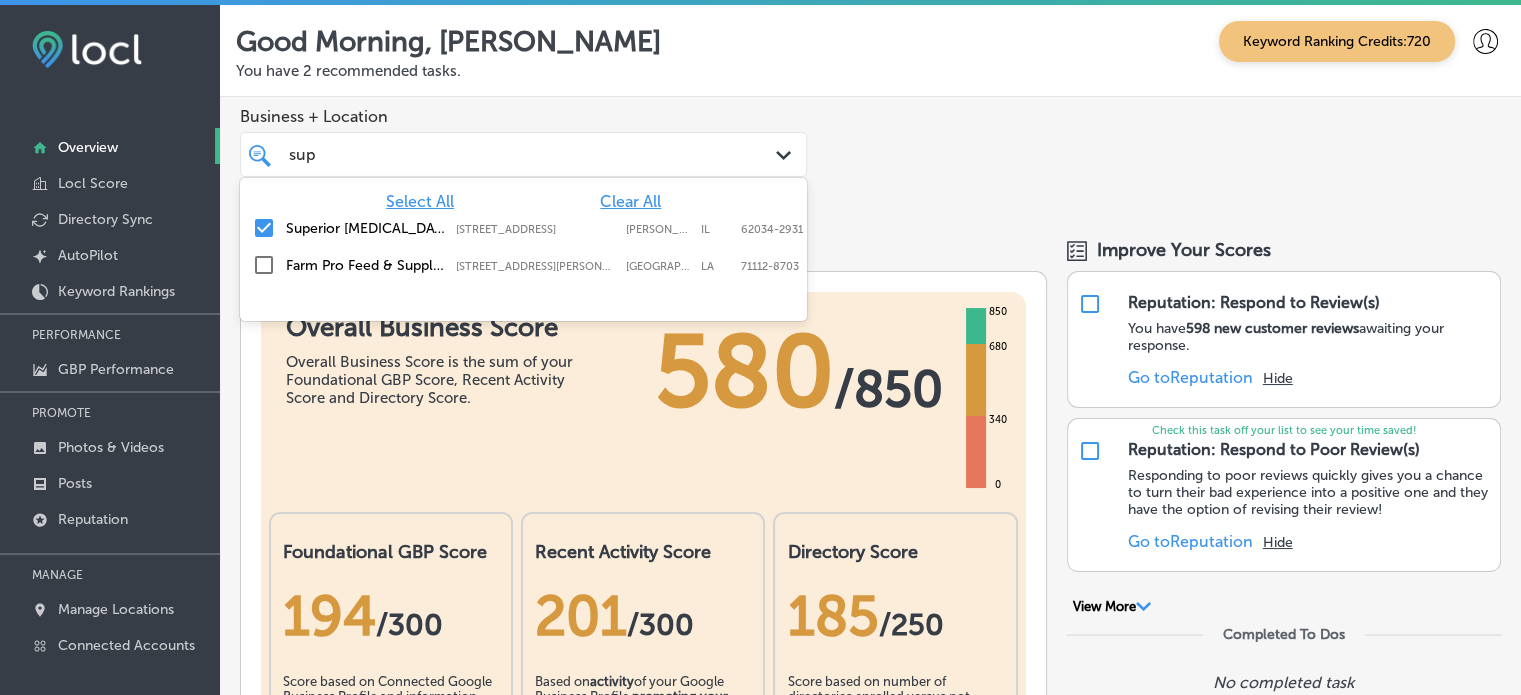 click on "Clear All" at bounding box center (630, 201) 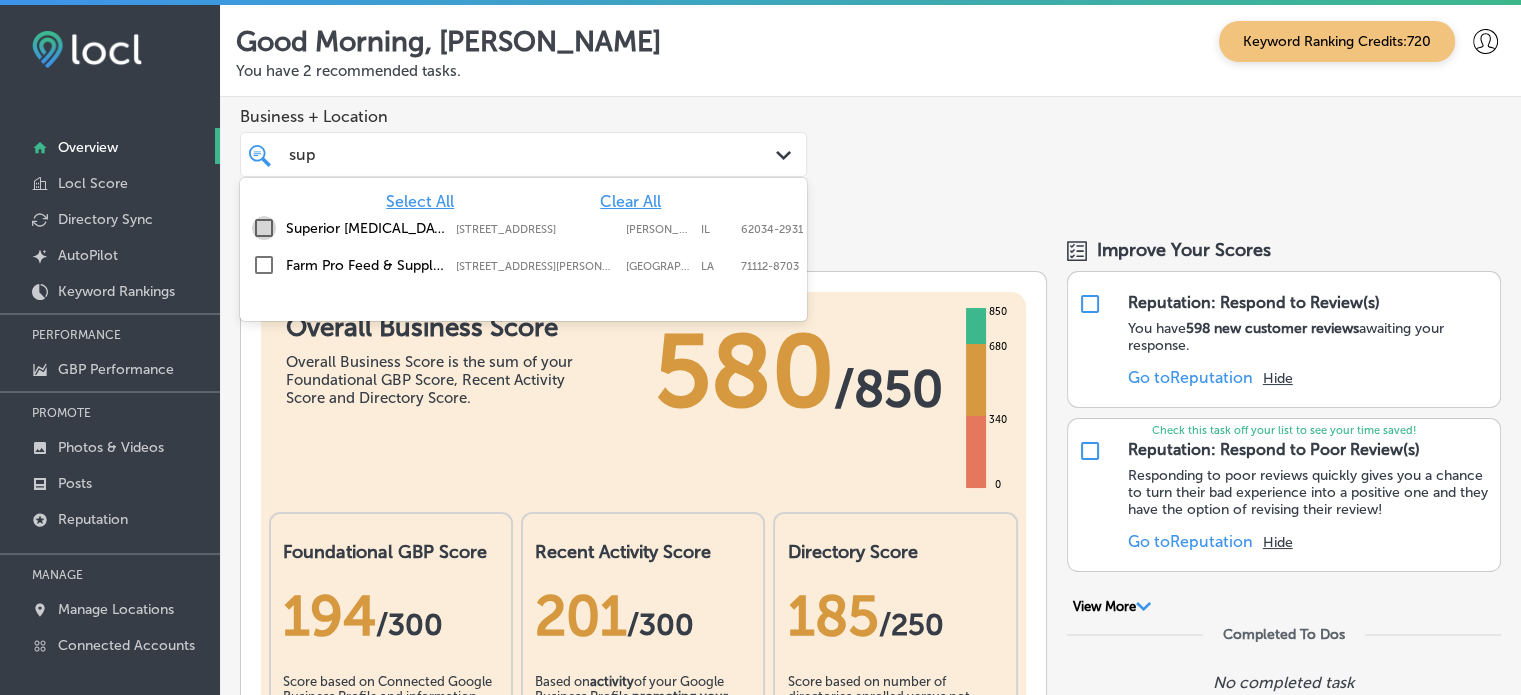 click at bounding box center (264, 228) 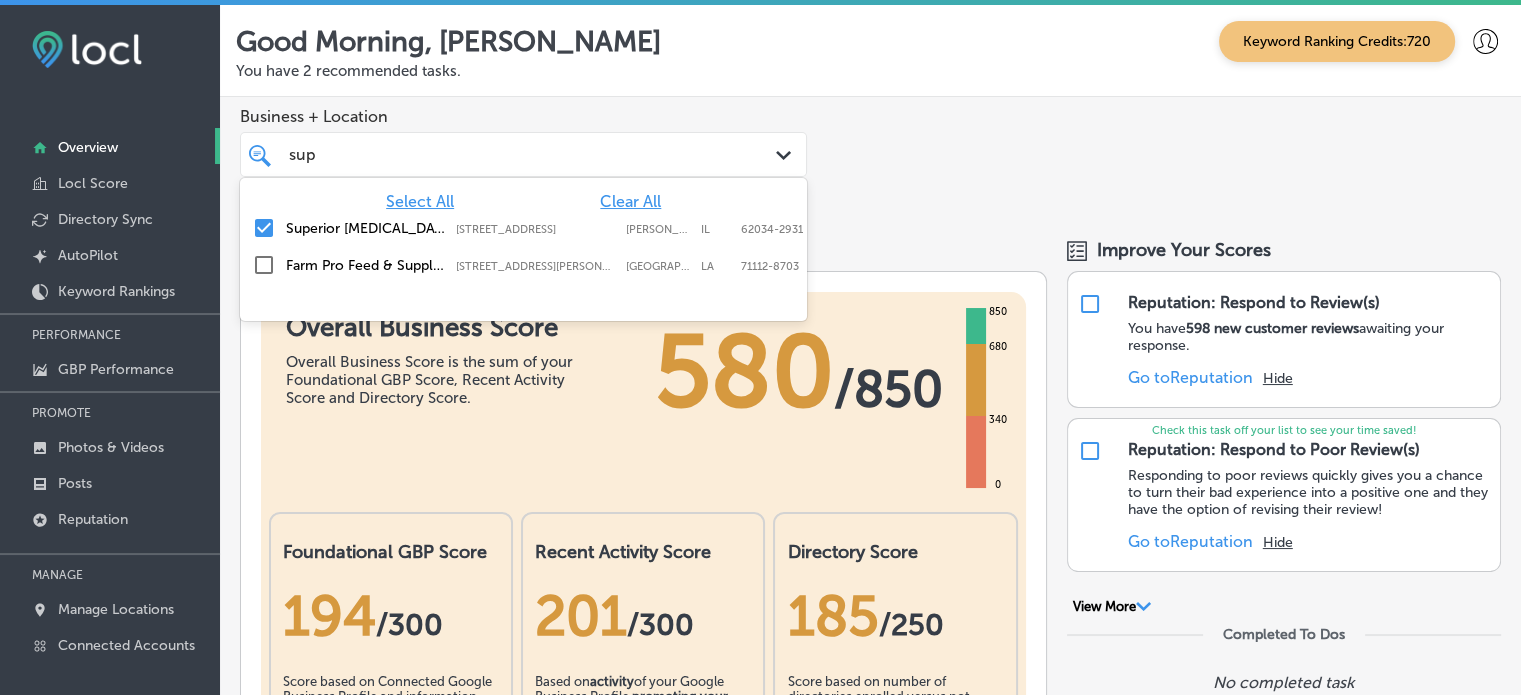 type on "sup" 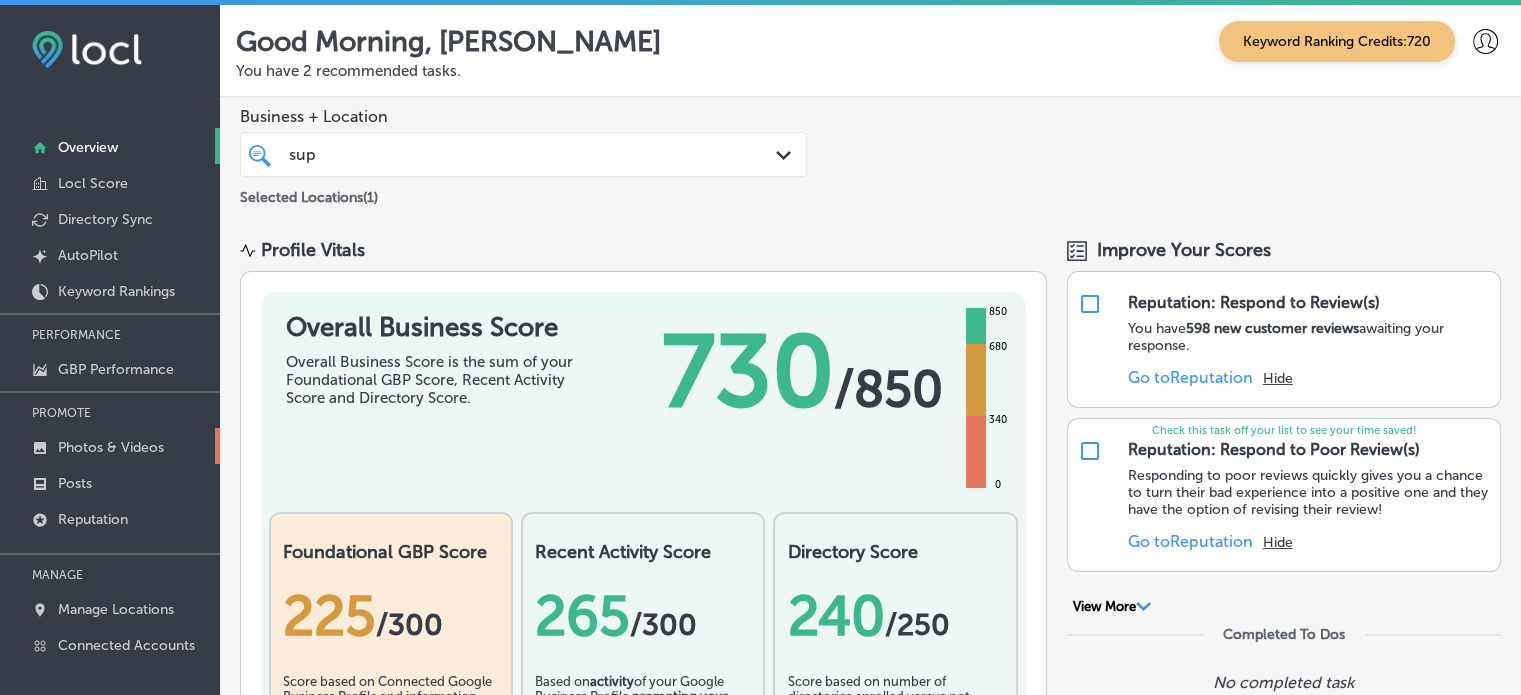 click on "Photos & Videos" at bounding box center [111, 447] 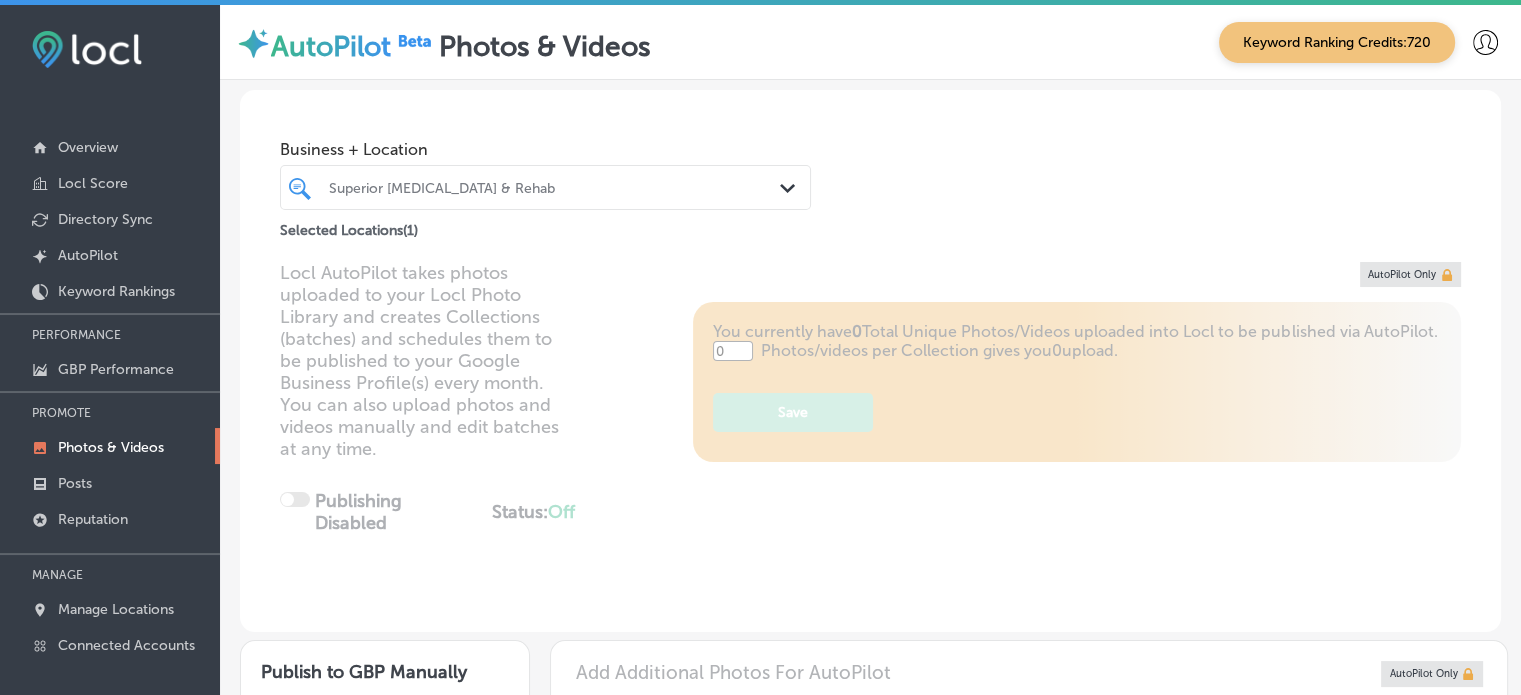 type on "5" 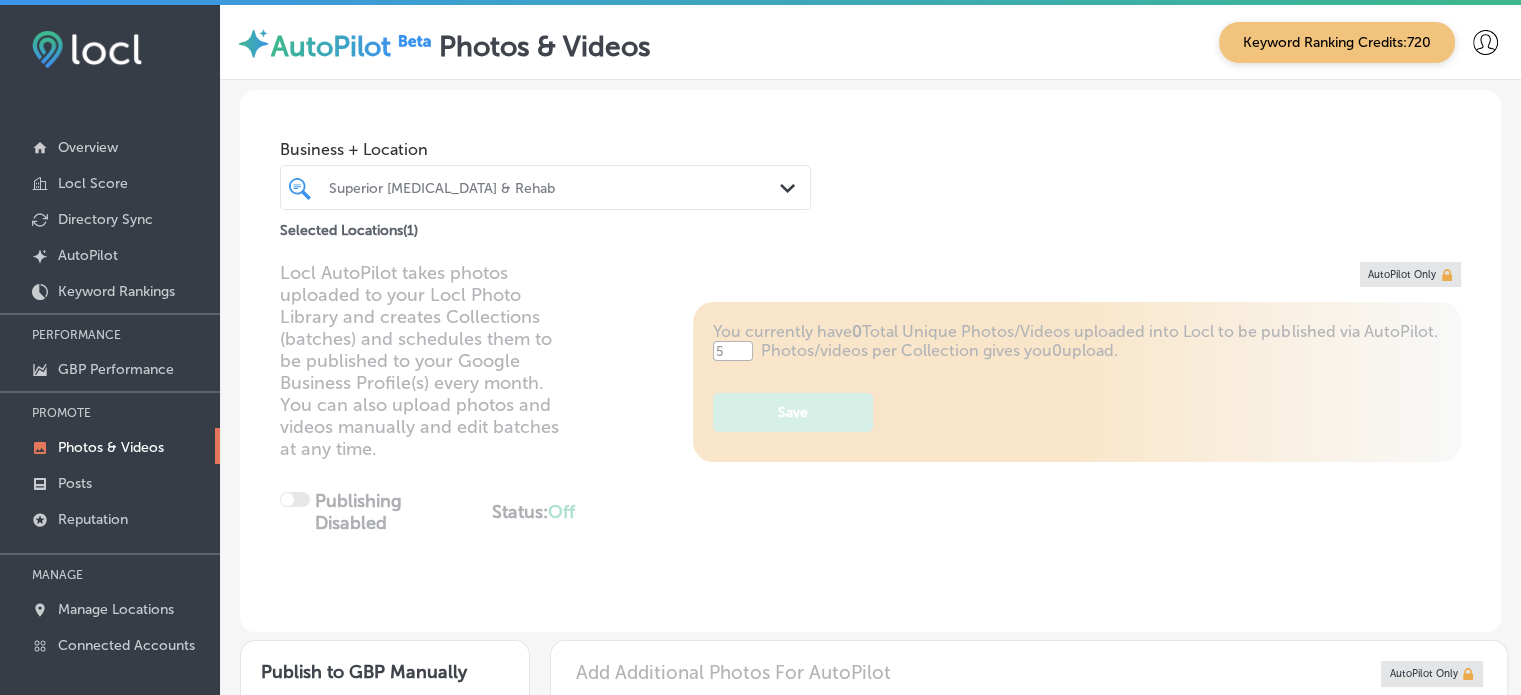 scroll, scrollTop: 4, scrollLeft: 0, axis: vertical 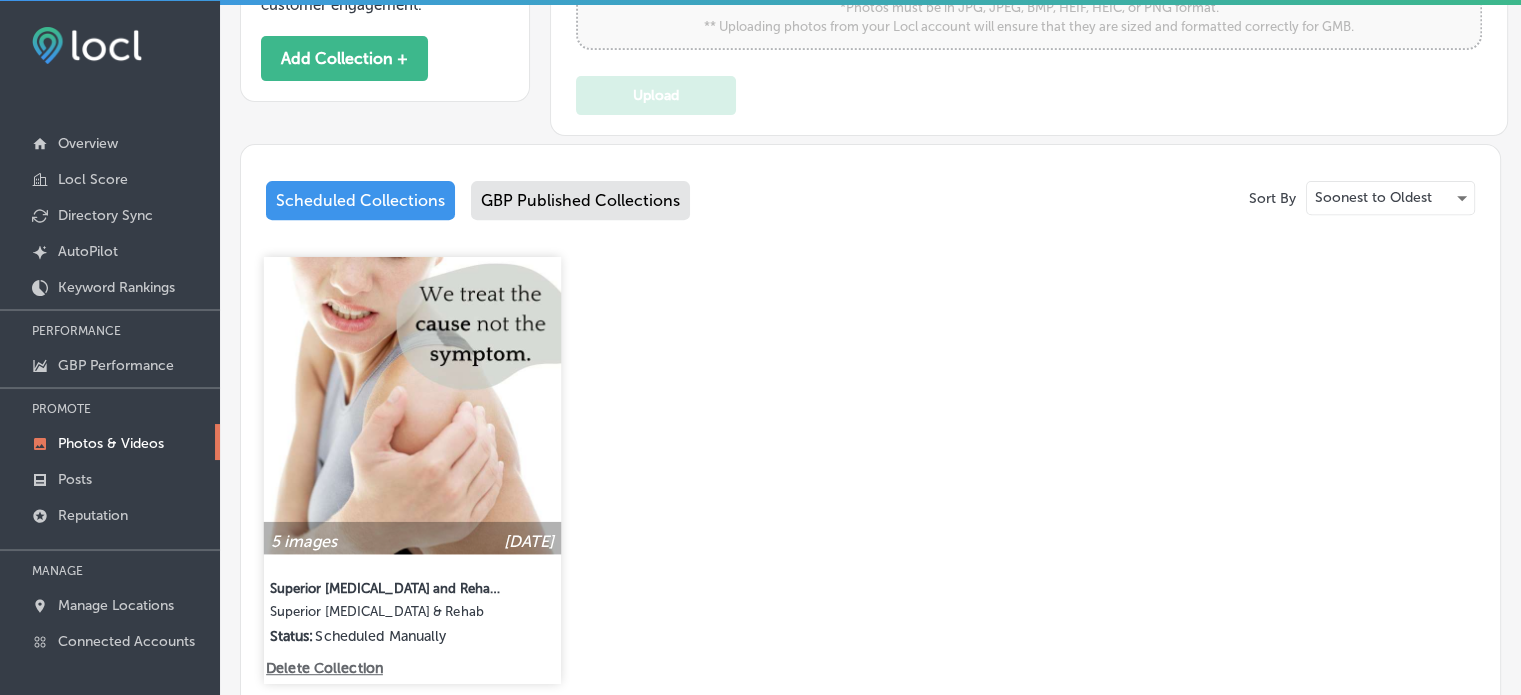 click at bounding box center (412, 405) 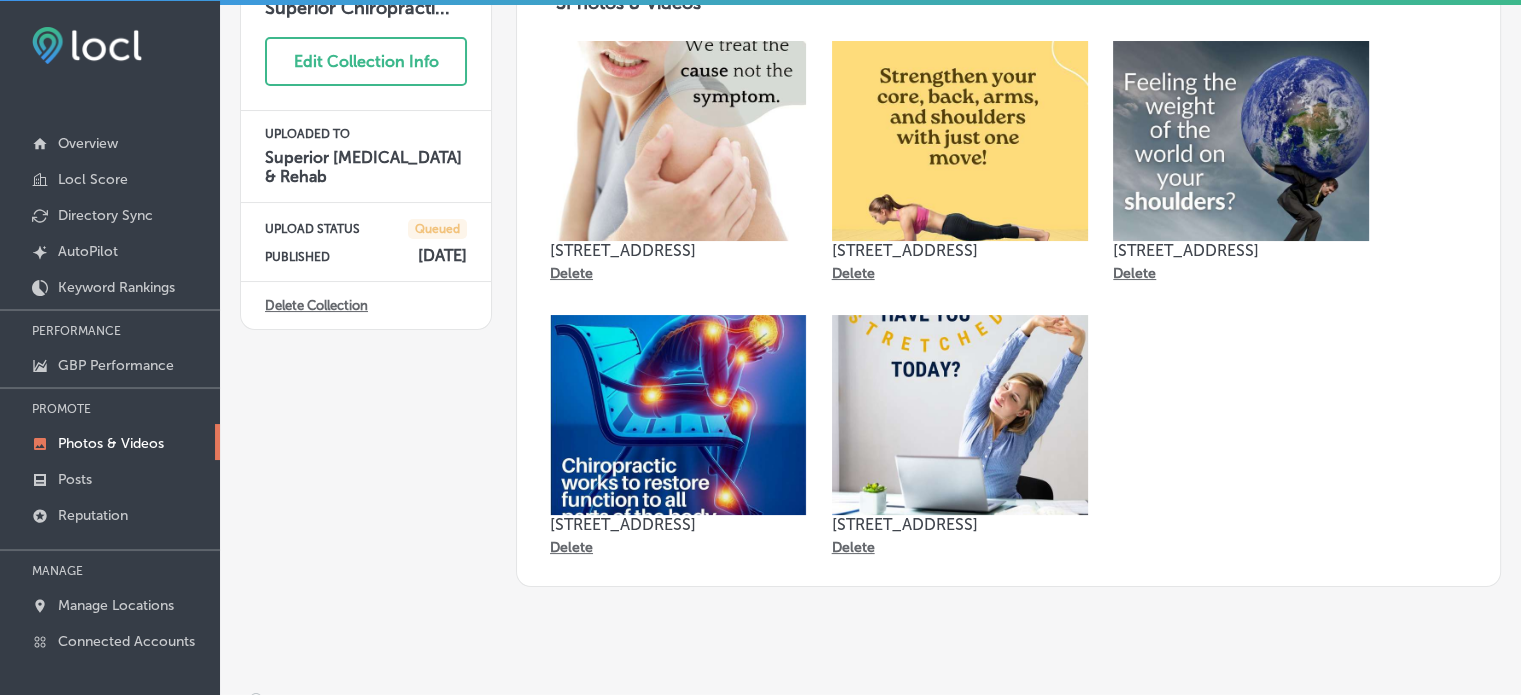 scroll, scrollTop: 152, scrollLeft: 0, axis: vertical 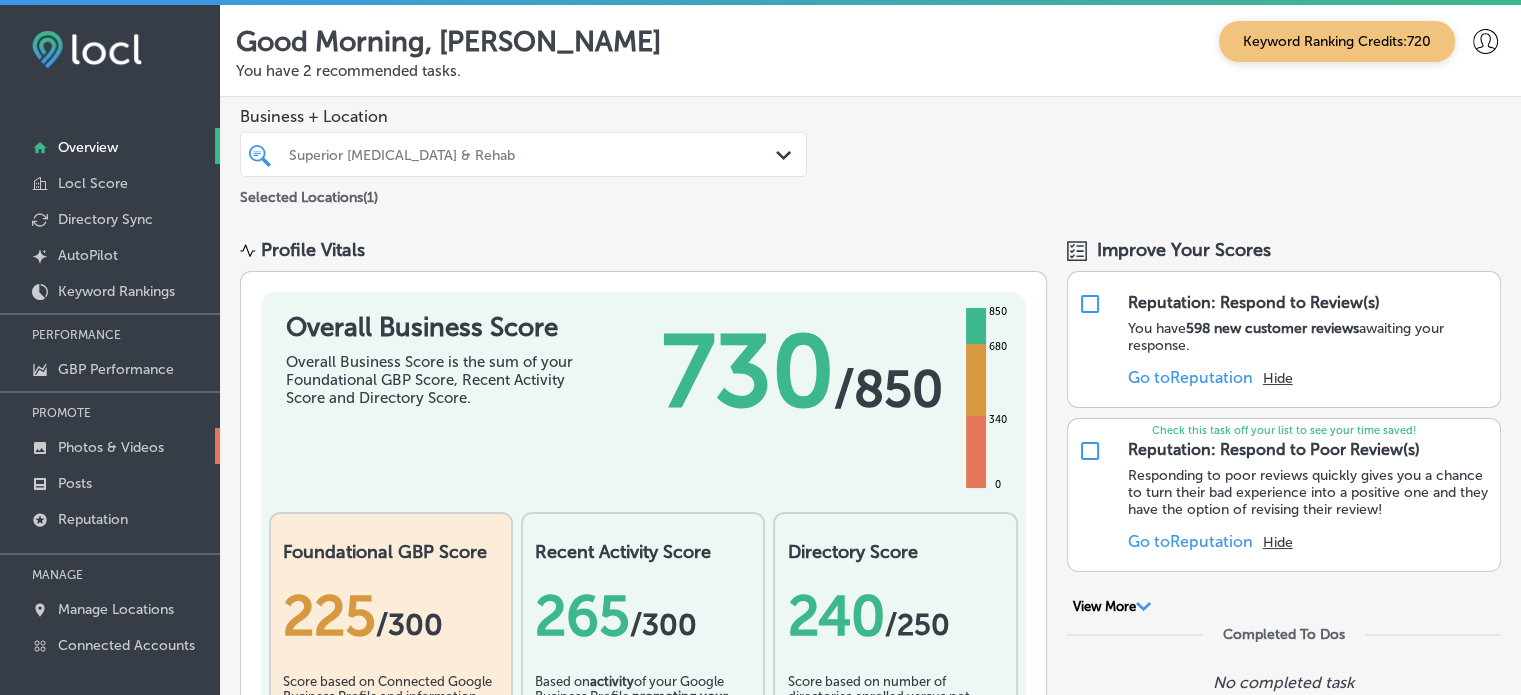 click on "Photos & Videos" at bounding box center [111, 447] 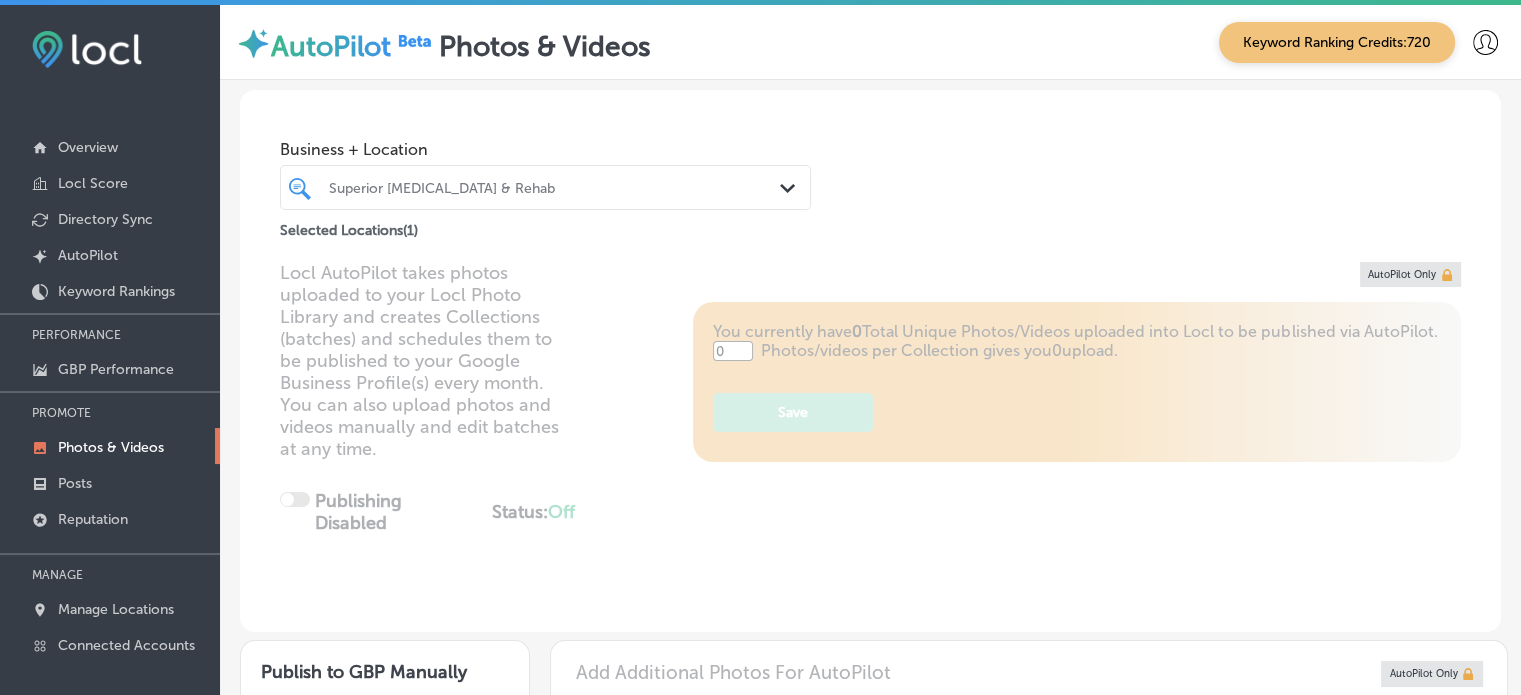type on "5" 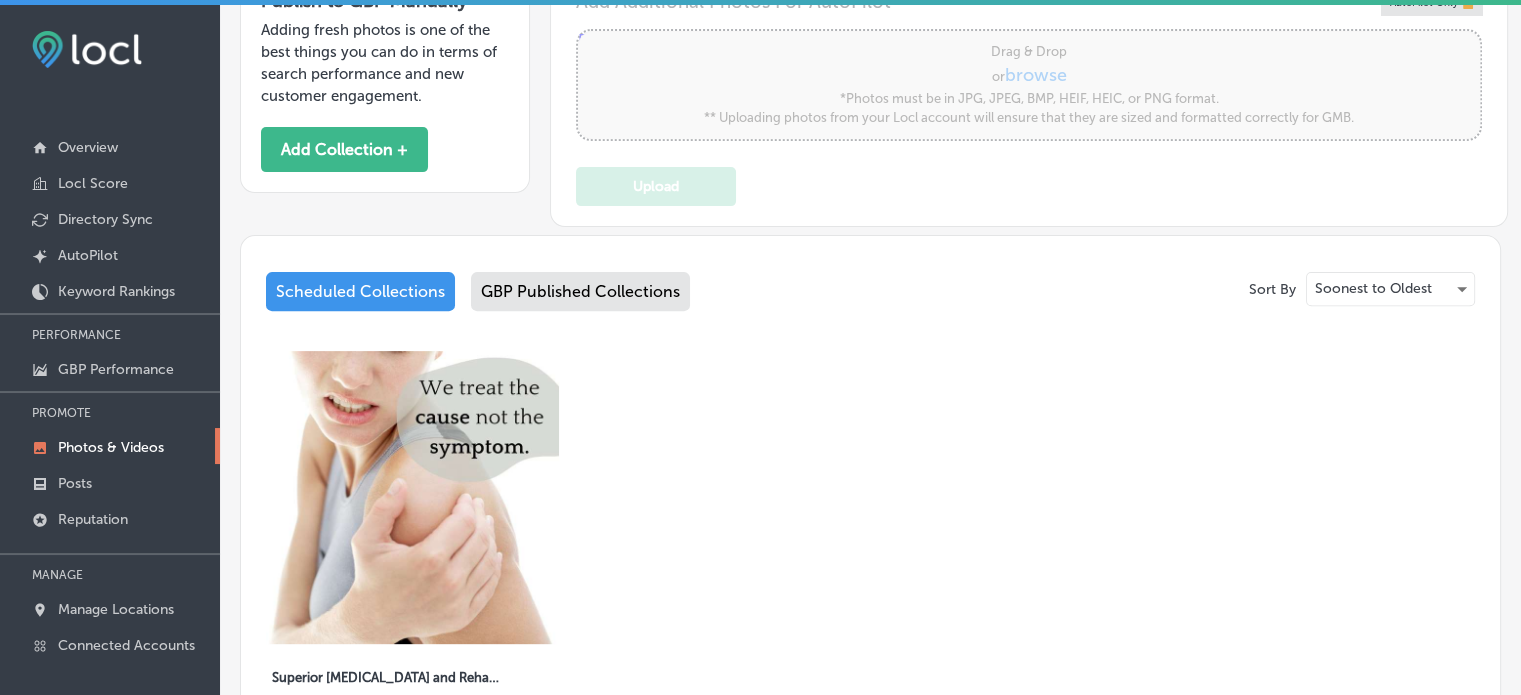 scroll, scrollTop: 772, scrollLeft: 0, axis: vertical 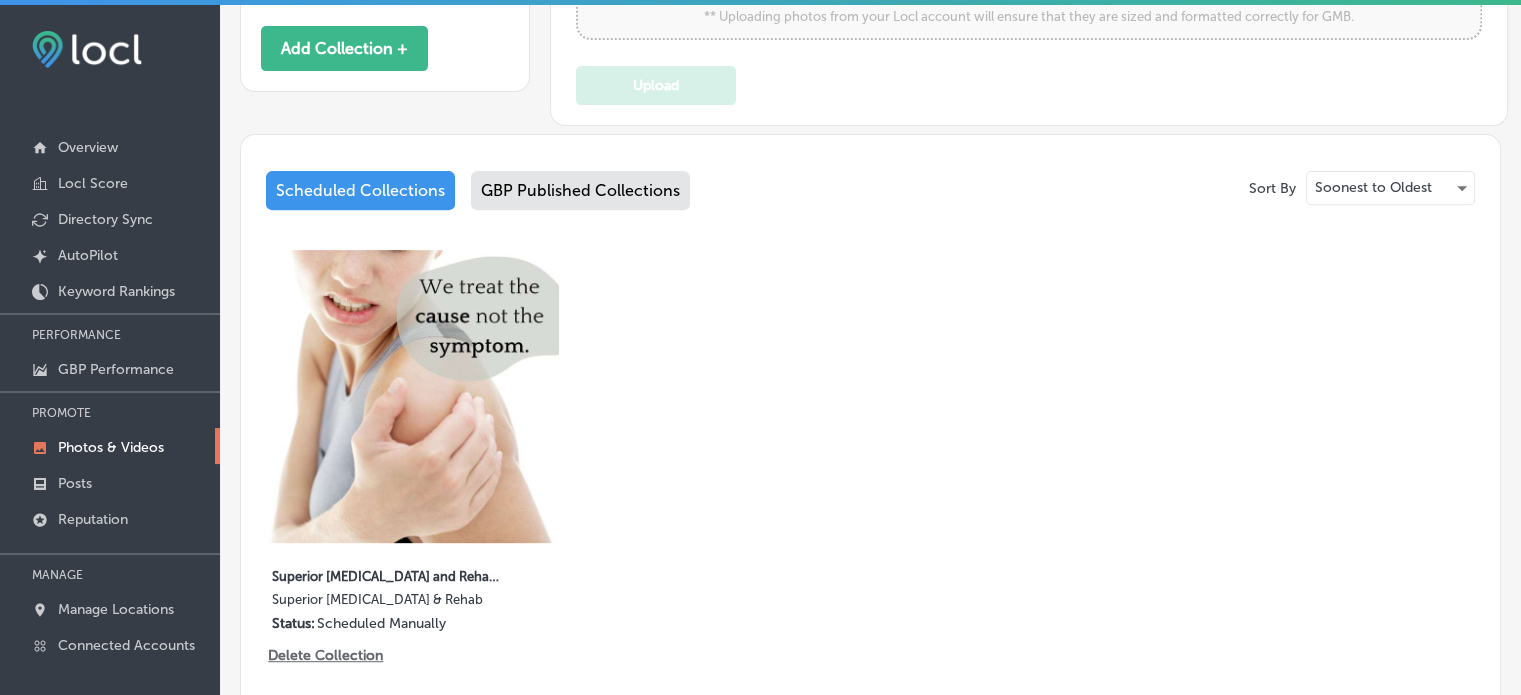 click on "GBP Published Collections" at bounding box center (580, 190) 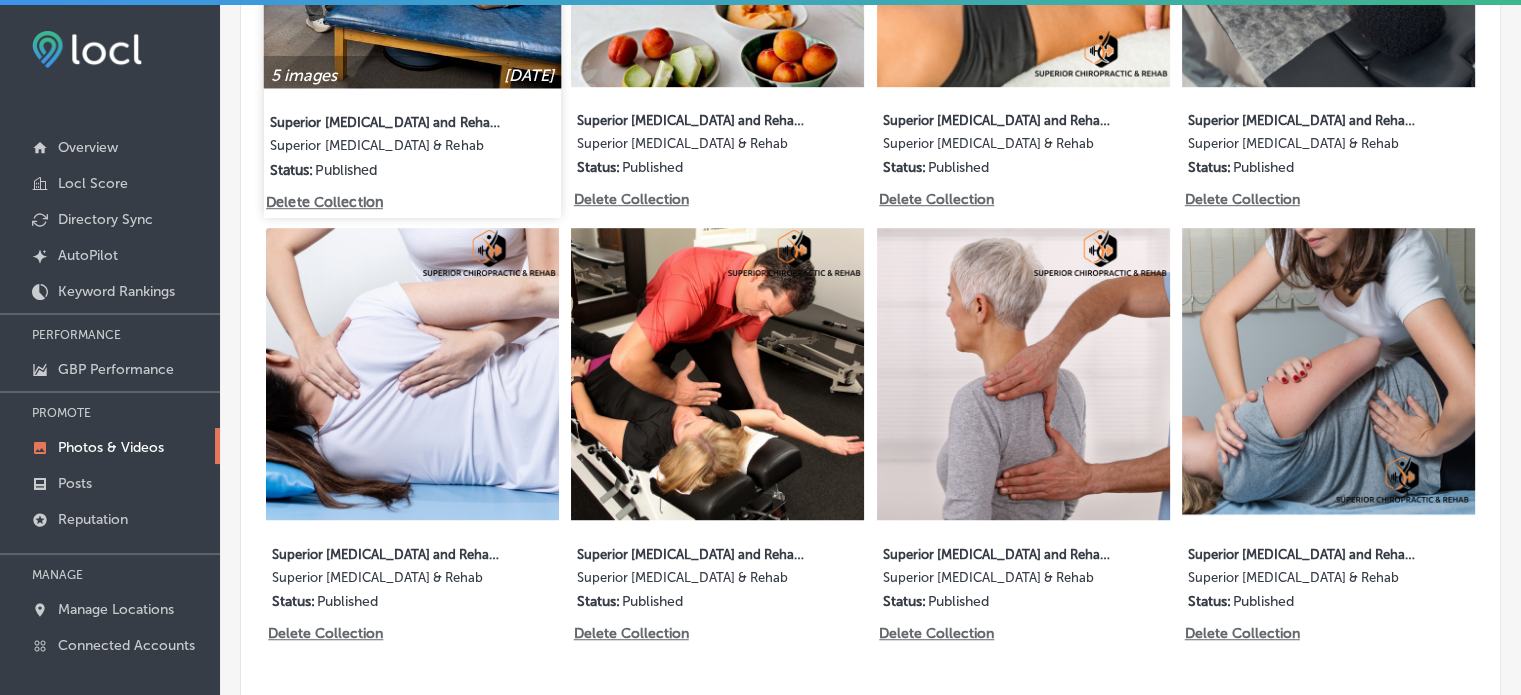 scroll, scrollTop: 1353, scrollLeft: 0, axis: vertical 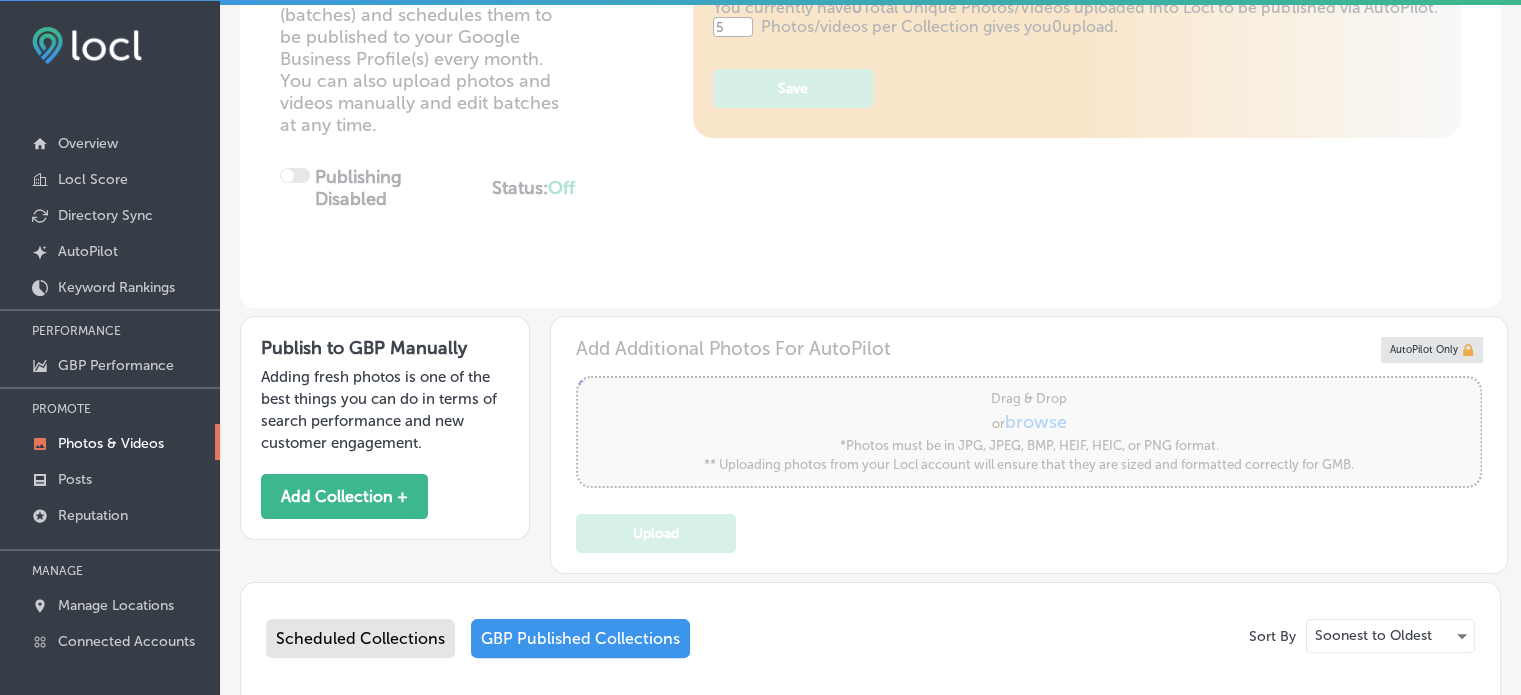 click on "Scheduled Collections" at bounding box center (360, 638) 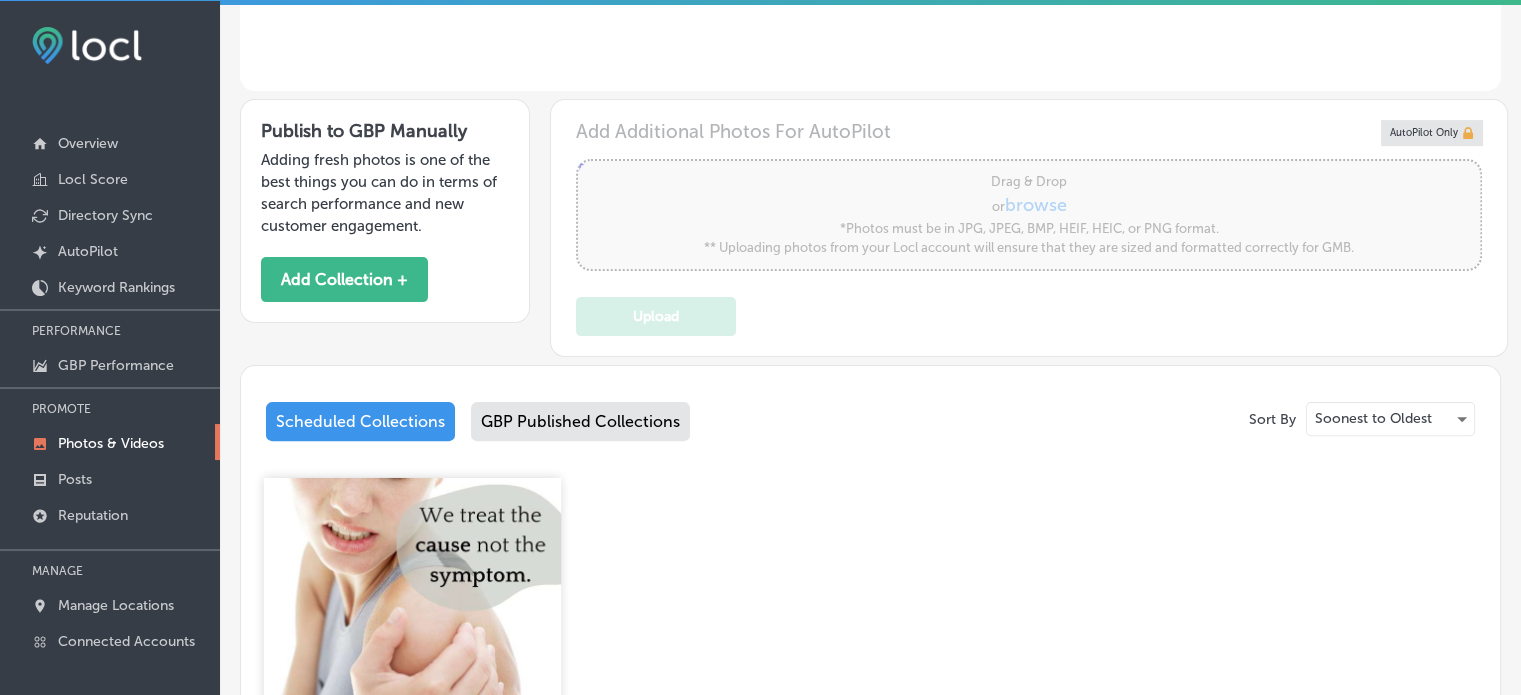 scroll, scrollTop: 924, scrollLeft: 0, axis: vertical 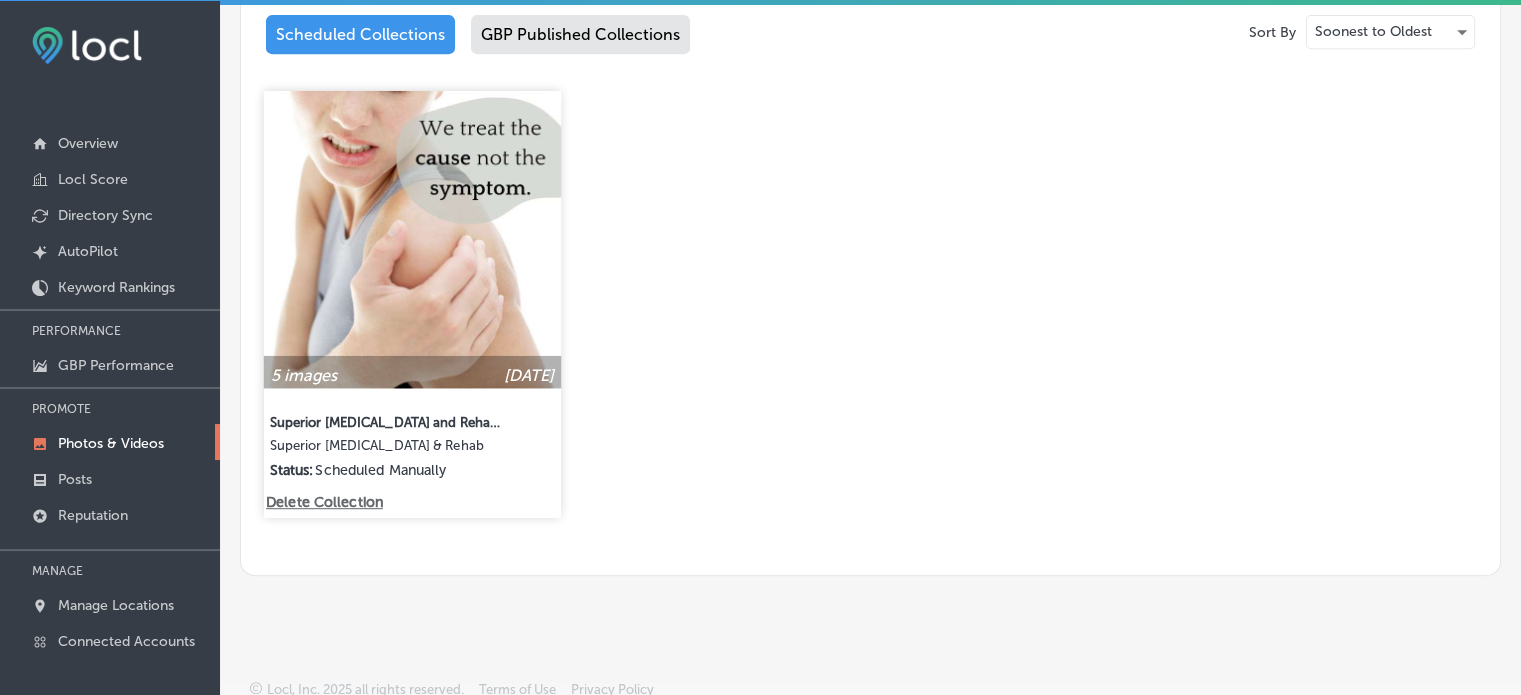 click at bounding box center (412, 239) 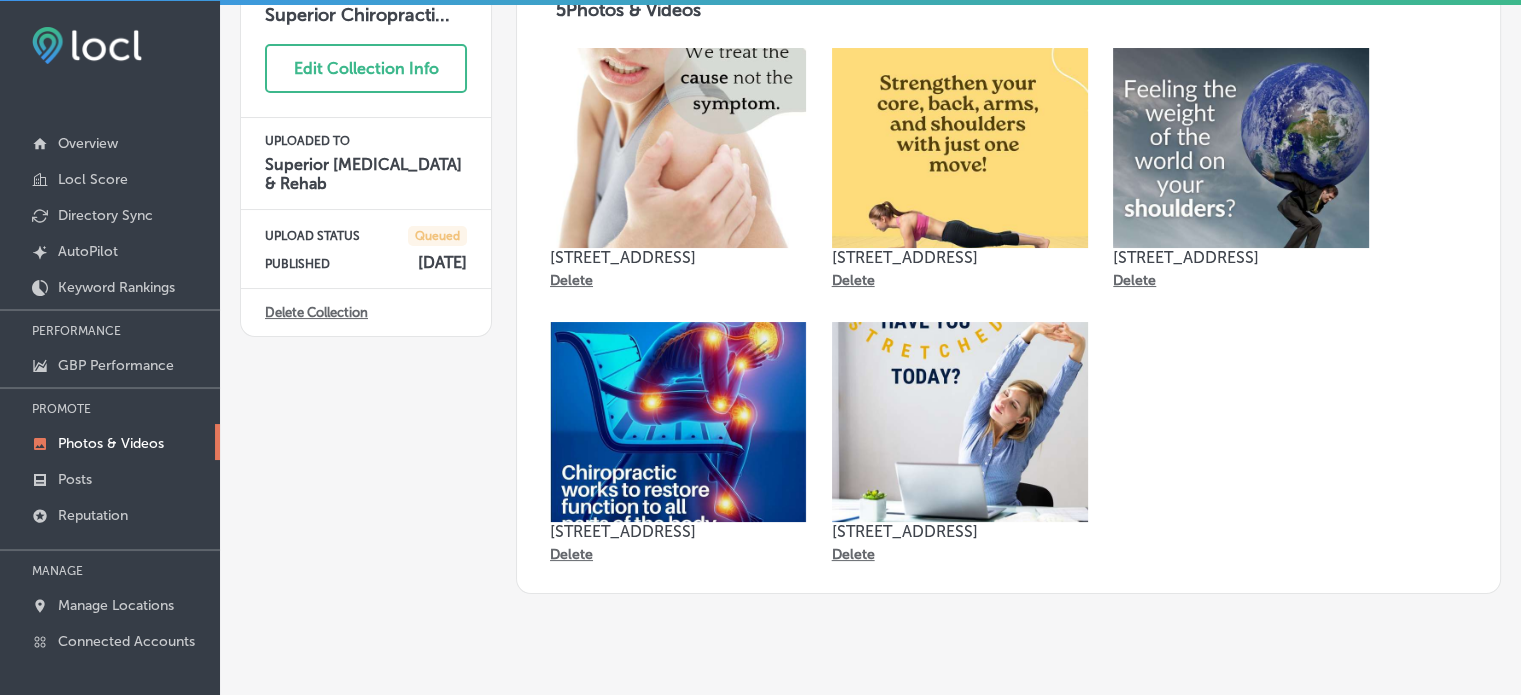 scroll, scrollTop: 0, scrollLeft: 0, axis: both 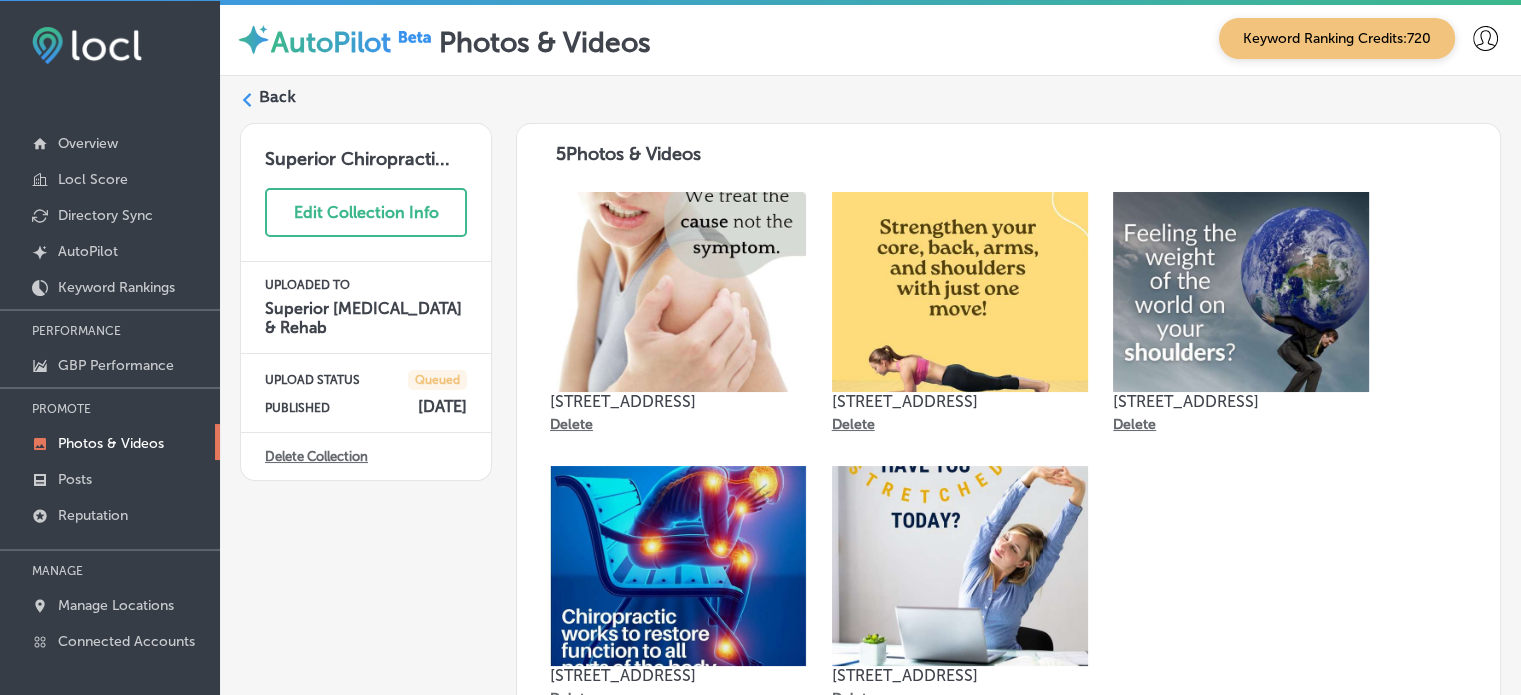 click on "Back" at bounding box center [277, 97] 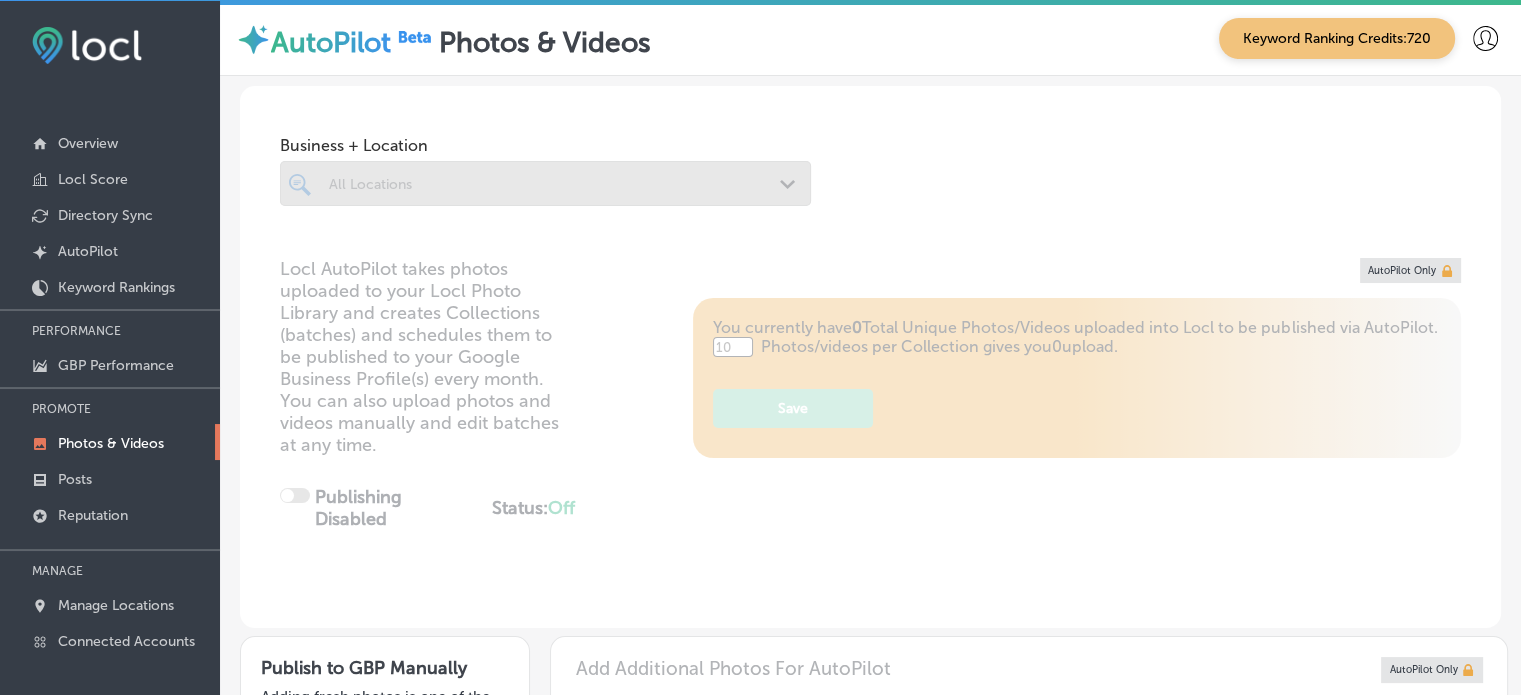 type on "5" 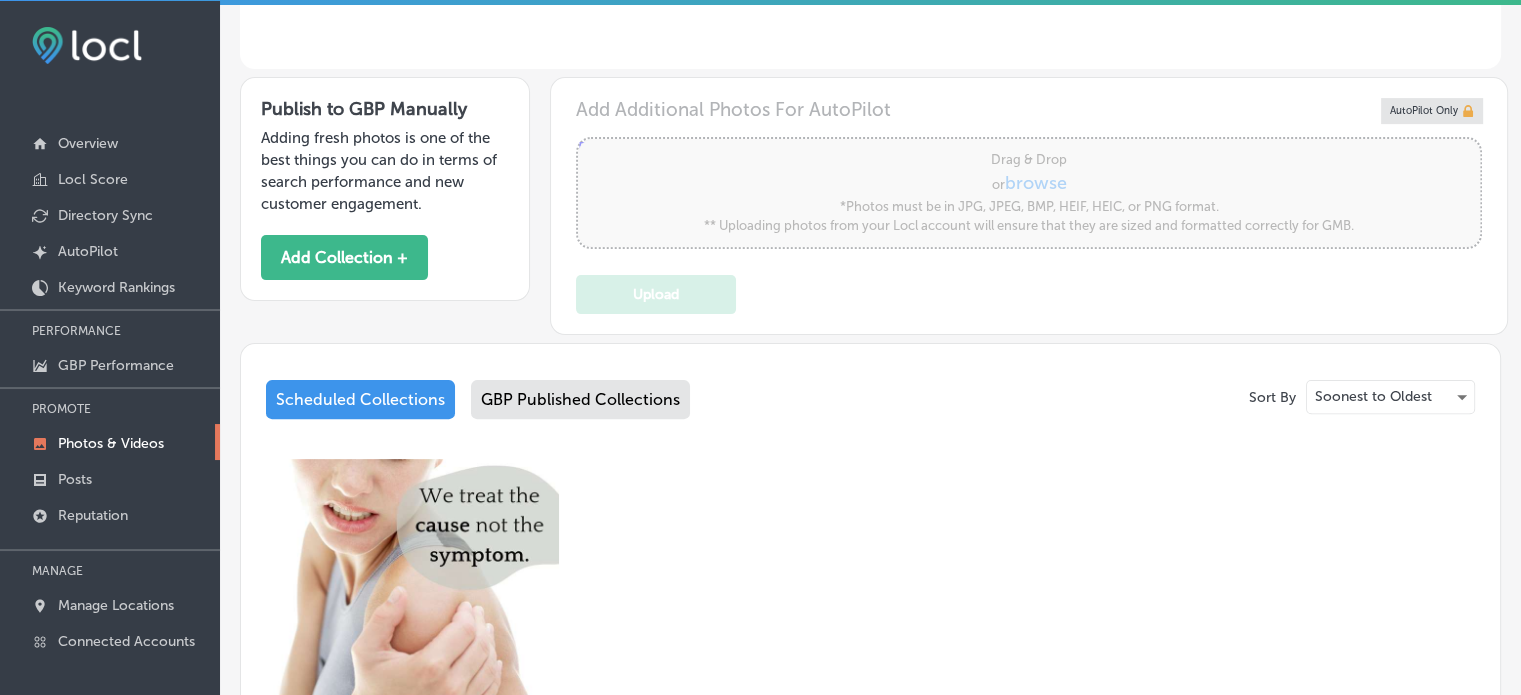 click on "GBP Published Collections" at bounding box center [580, 399] 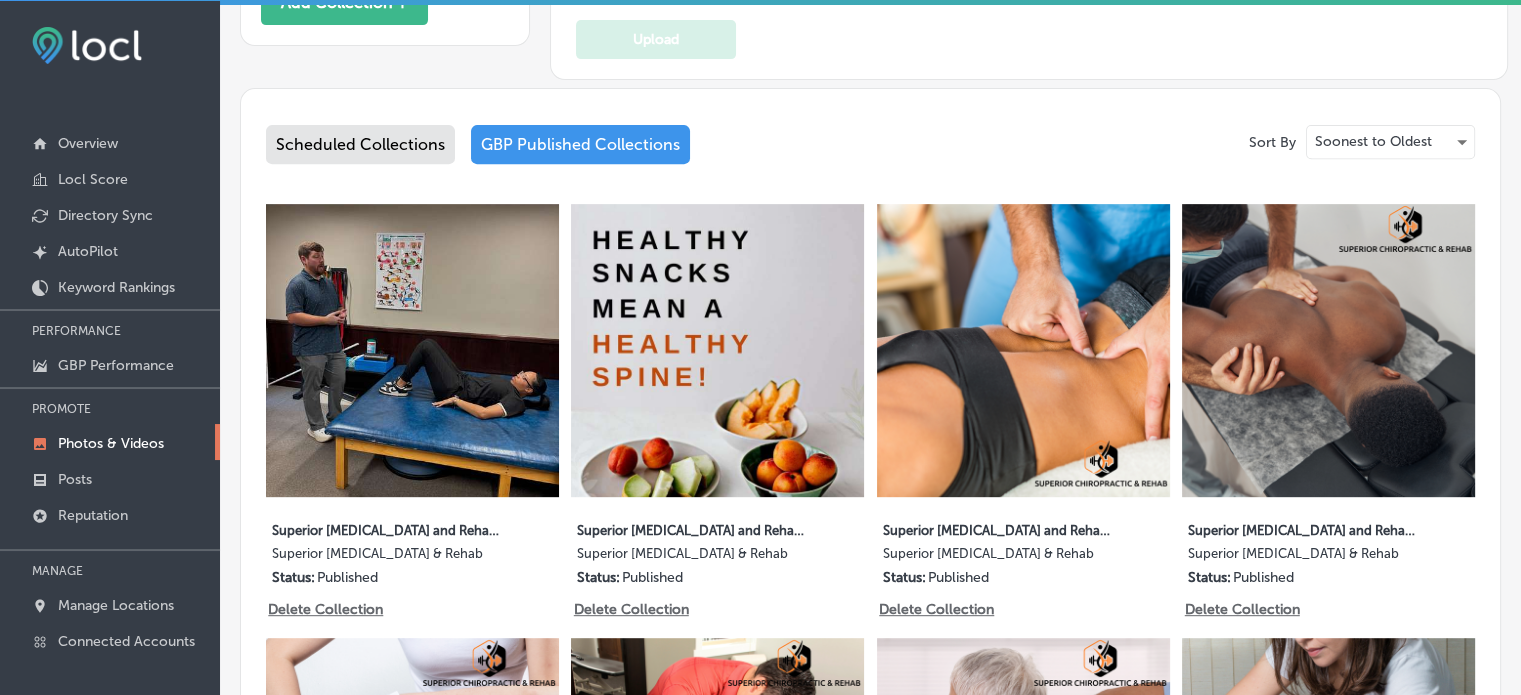 scroll, scrollTop: 816, scrollLeft: 0, axis: vertical 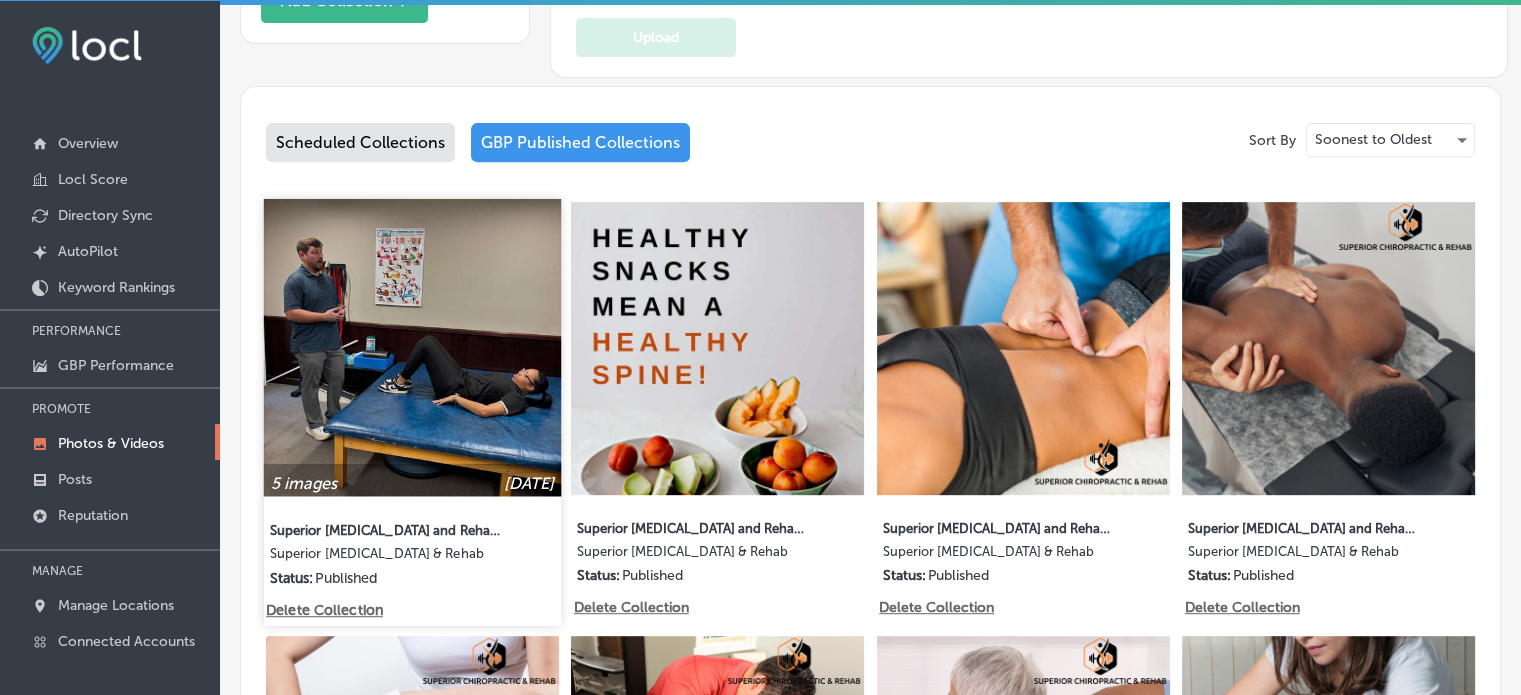 click at bounding box center [412, 347] 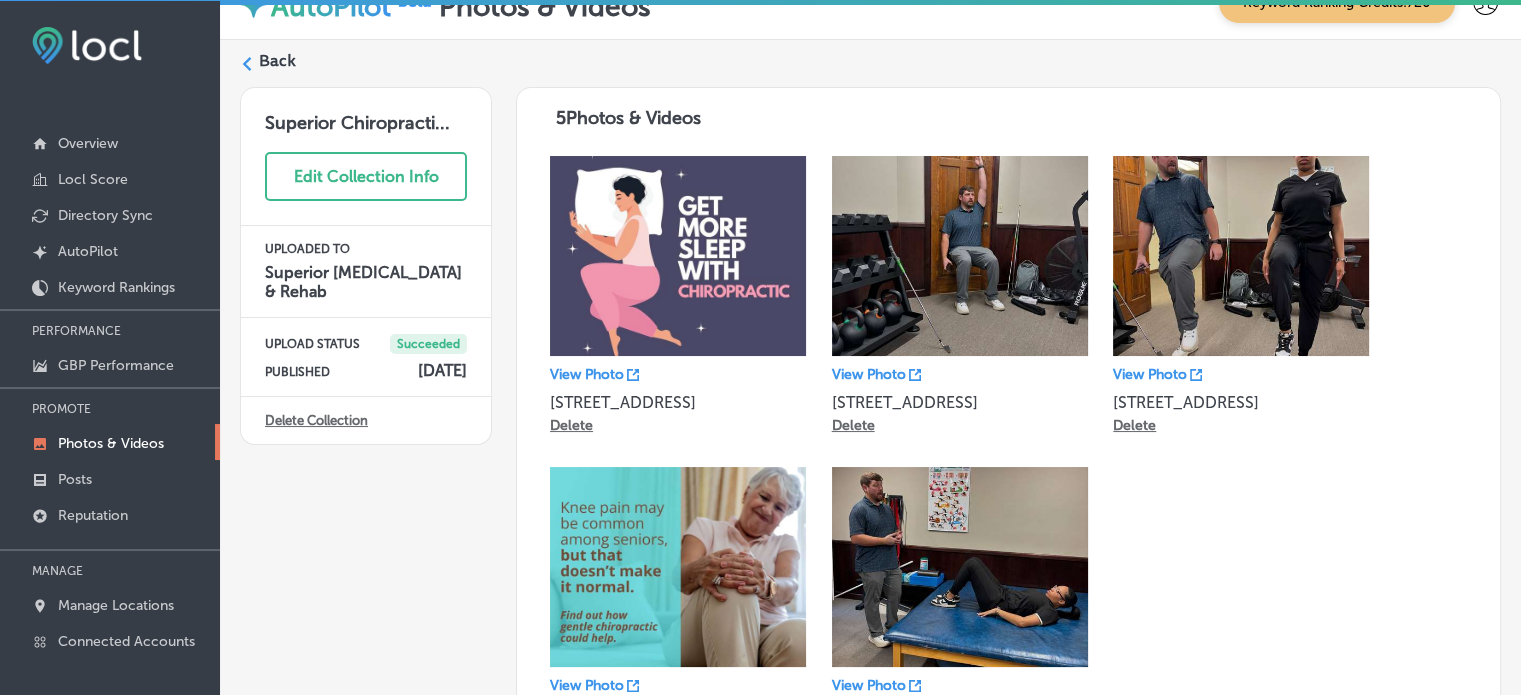 scroll, scrollTop: 24, scrollLeft: 0, axis: vertical 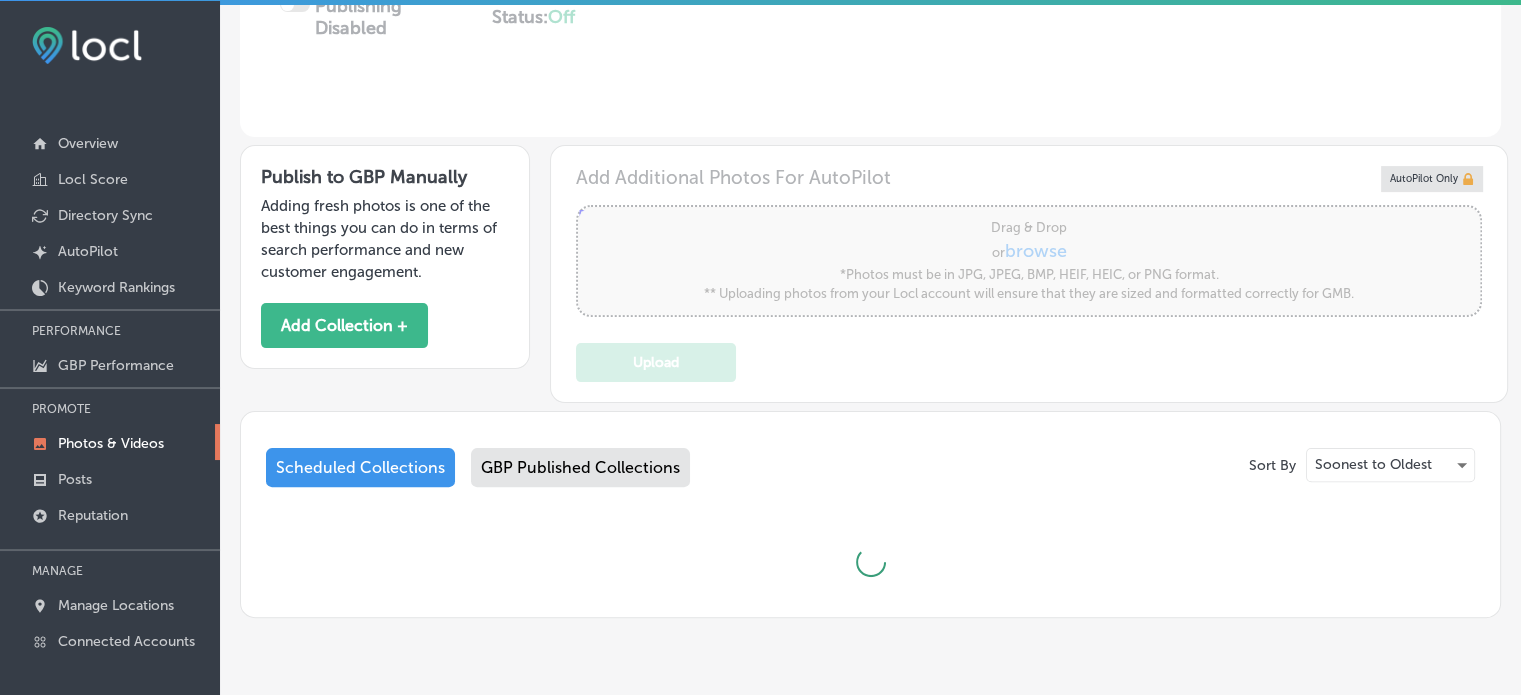 type on "5" 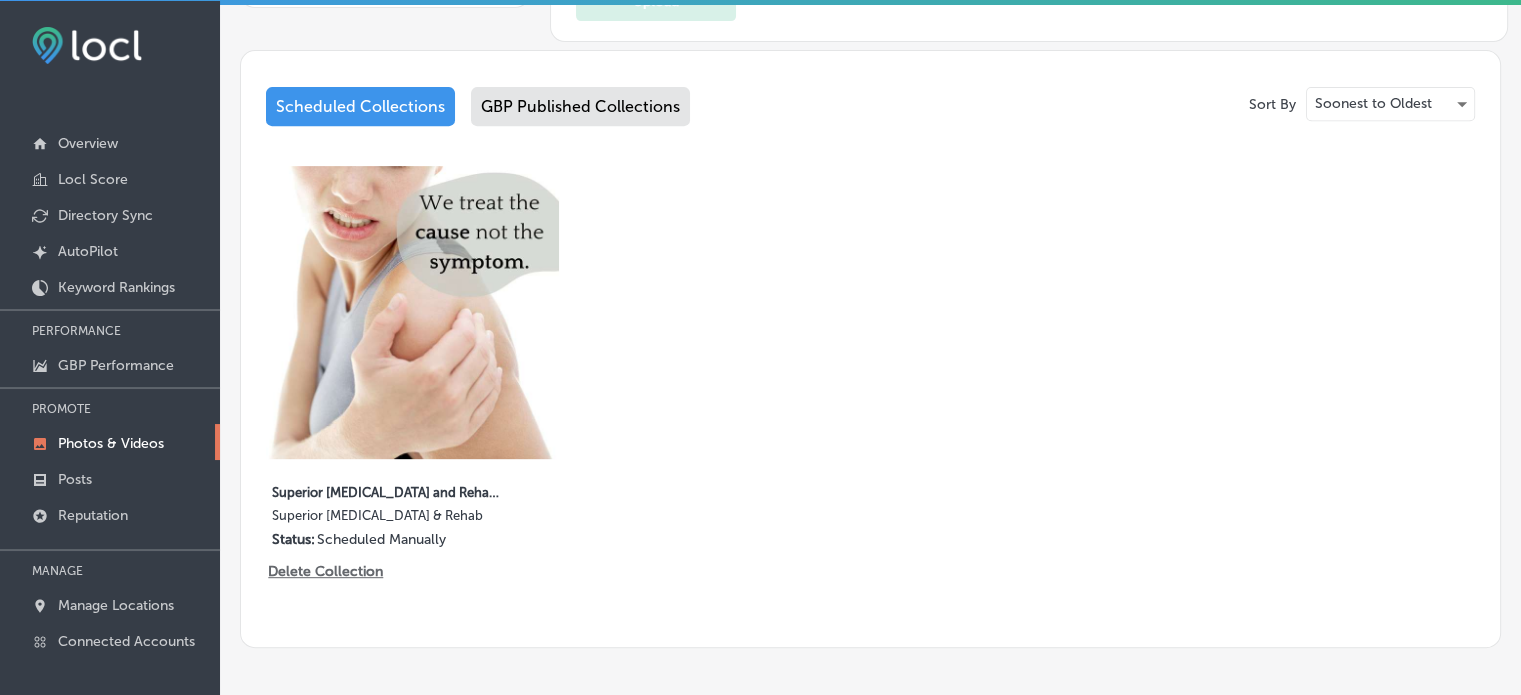 scroll, scrollTop: 855, scrollLeft: 0, axis: vertical 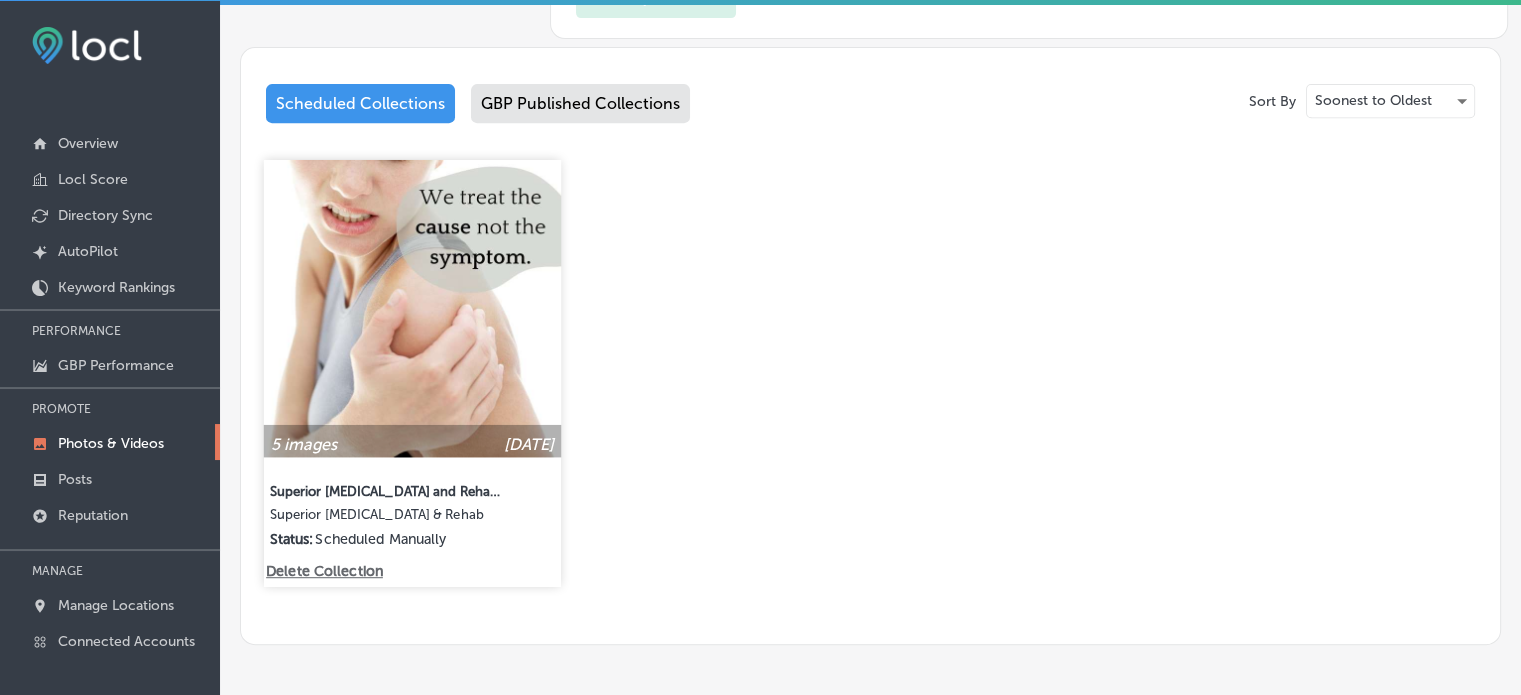 click at bounding box center [412, 308] 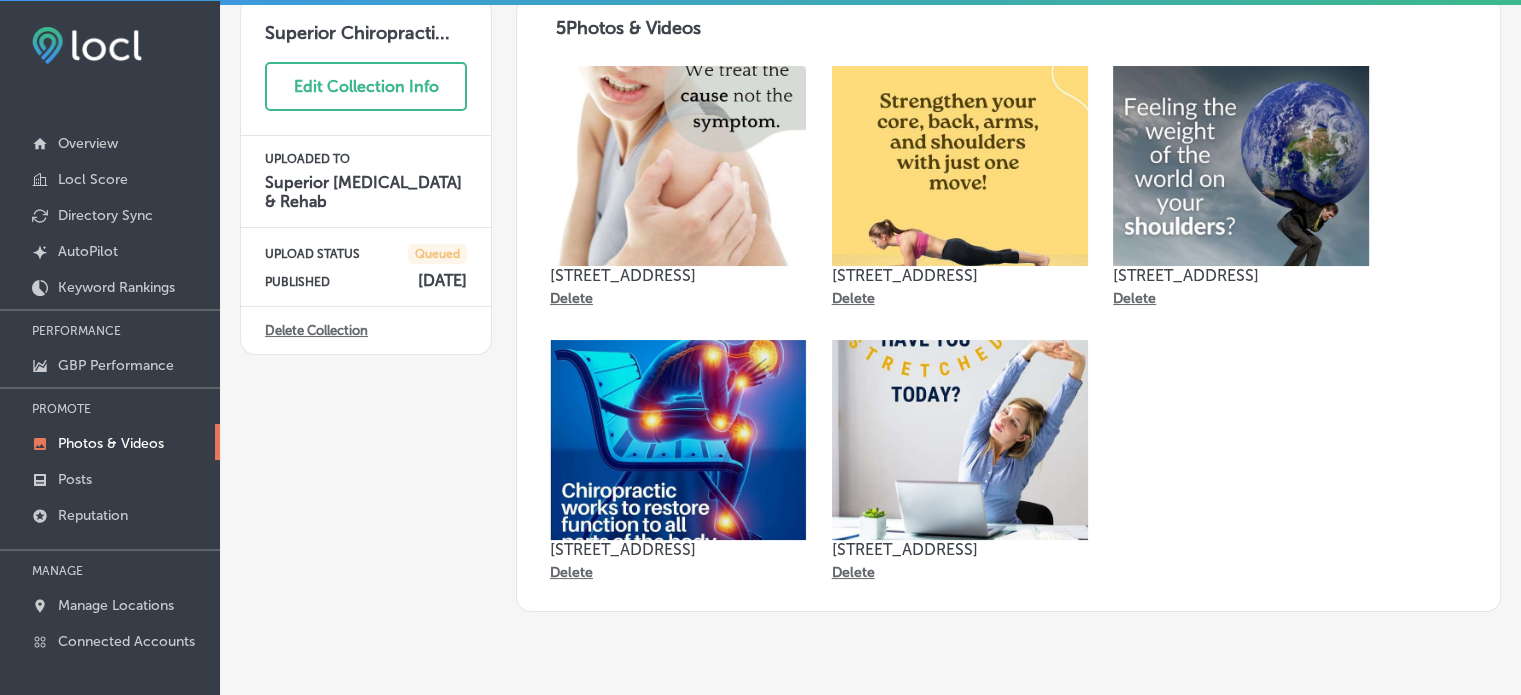 scroll, scrollTop: 127, scrollLeft: 0, axis: vertical 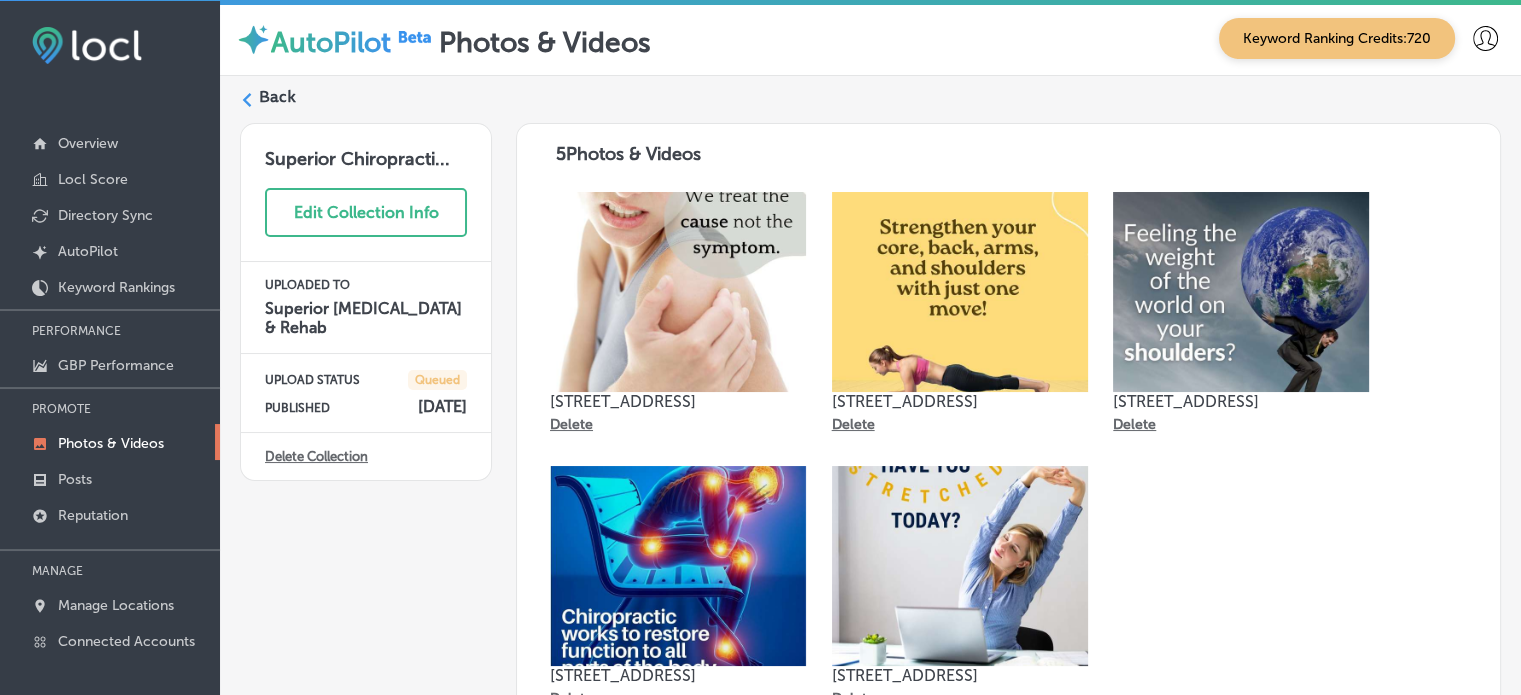 click on "Back" at bounding box center (277, 97) 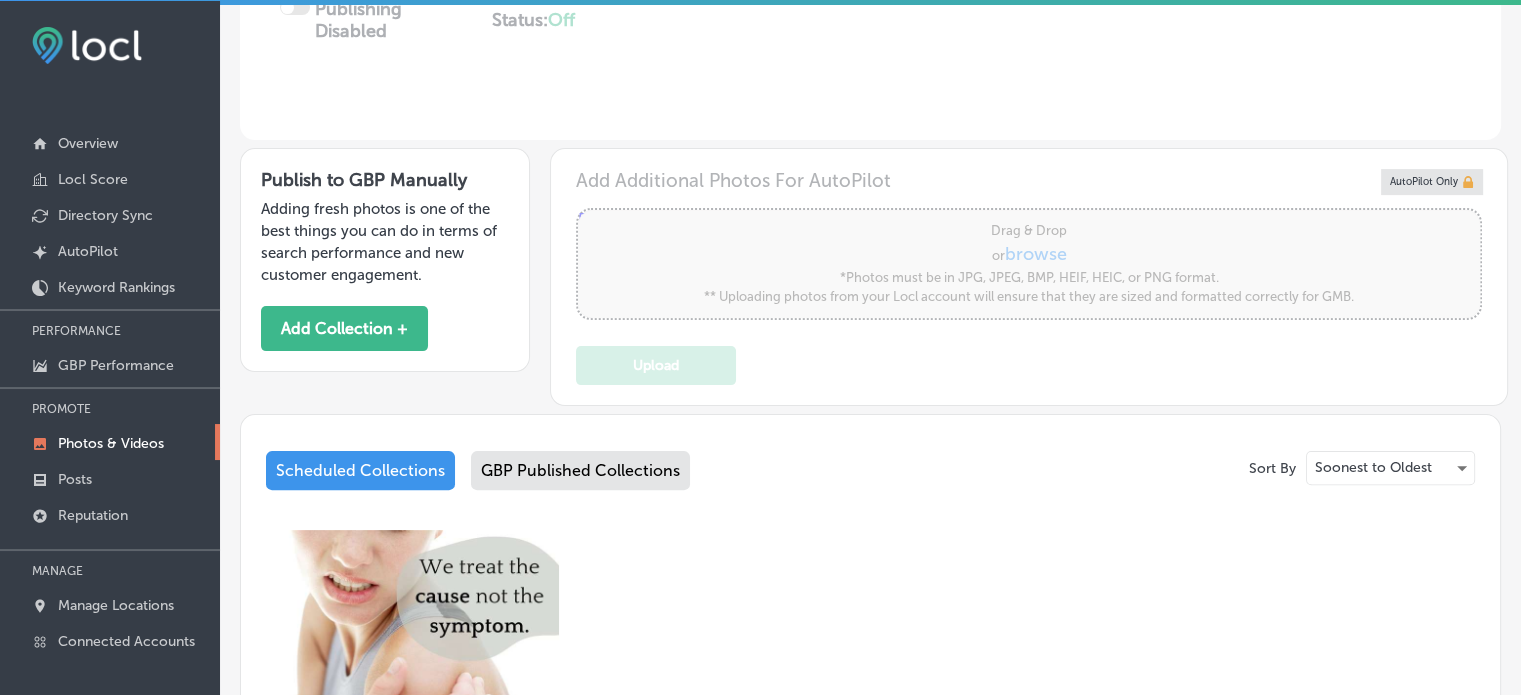type on "5" 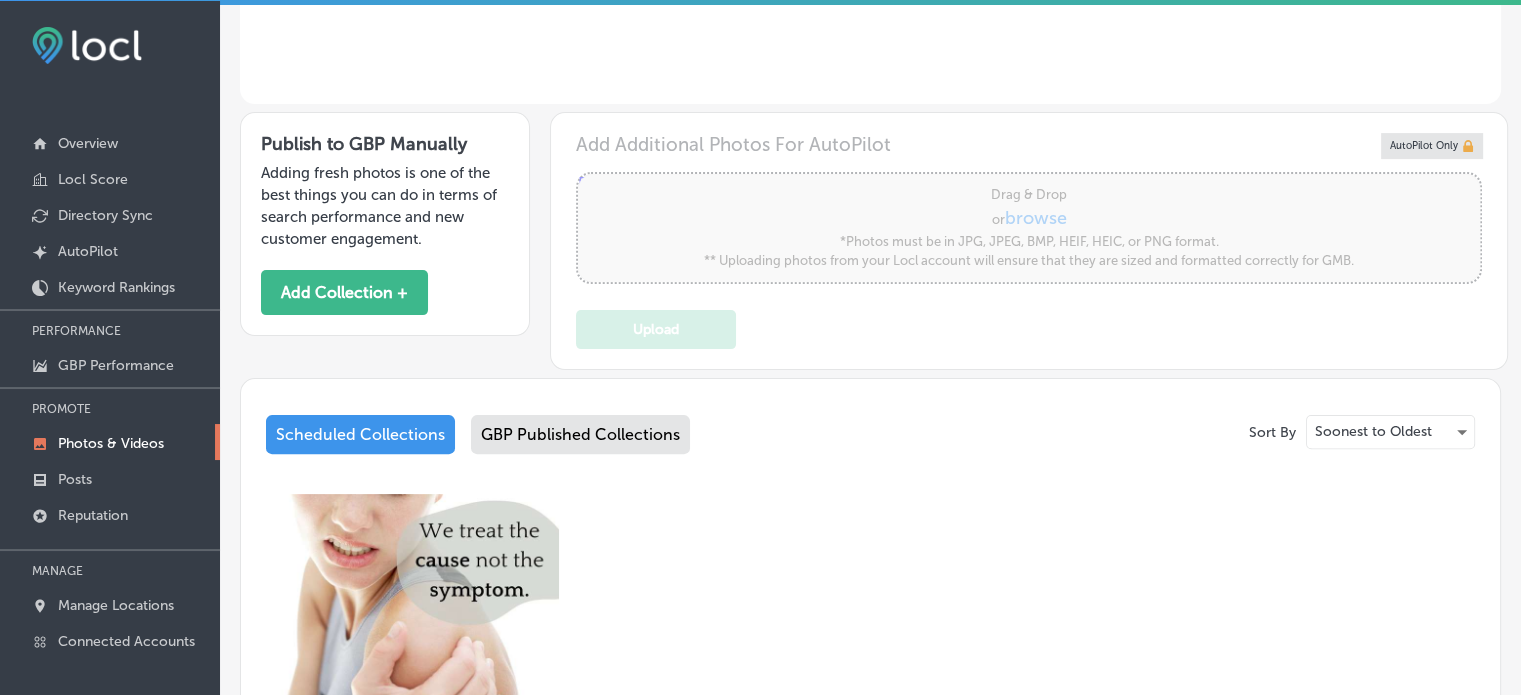 scroll, scrollTop: 555, scrollLeft: 0, axis: vertical 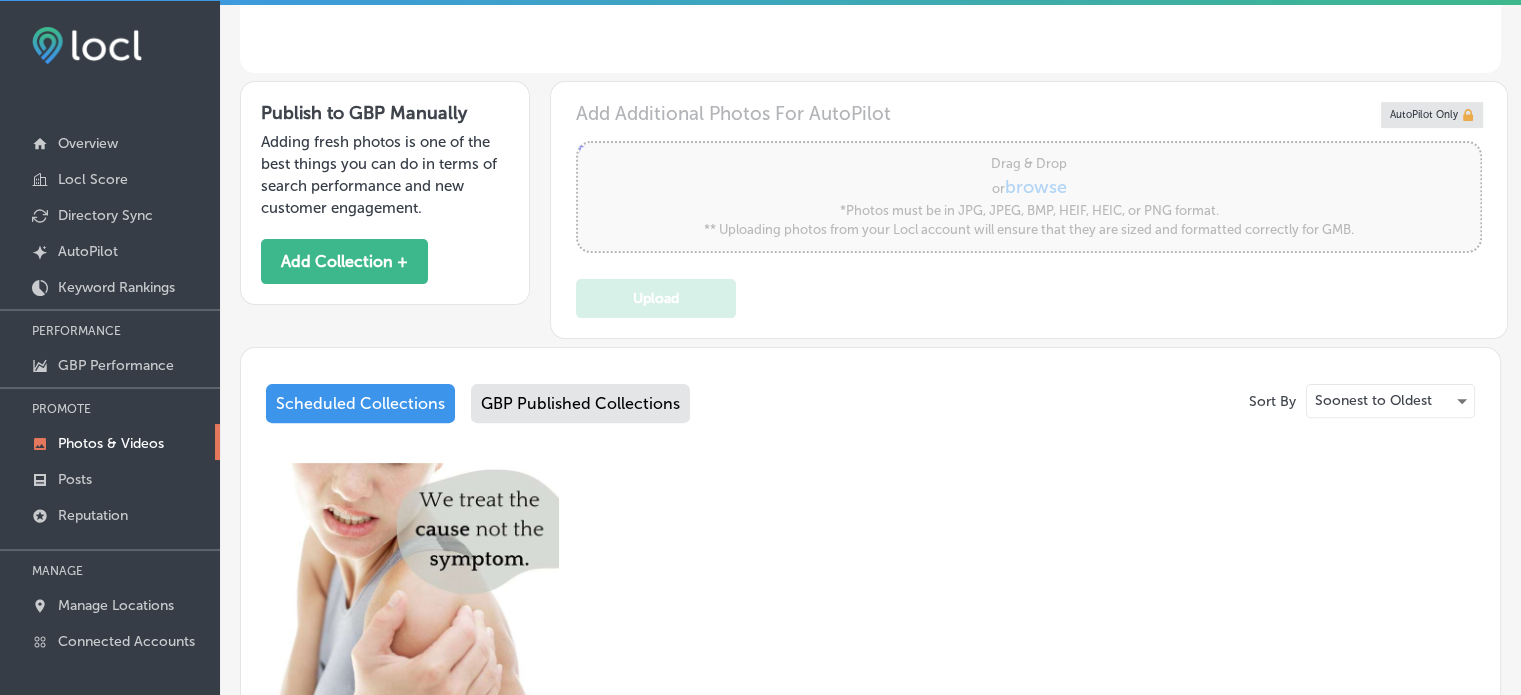 click on "GBP Published Collections" at bounding box center (580, 403) 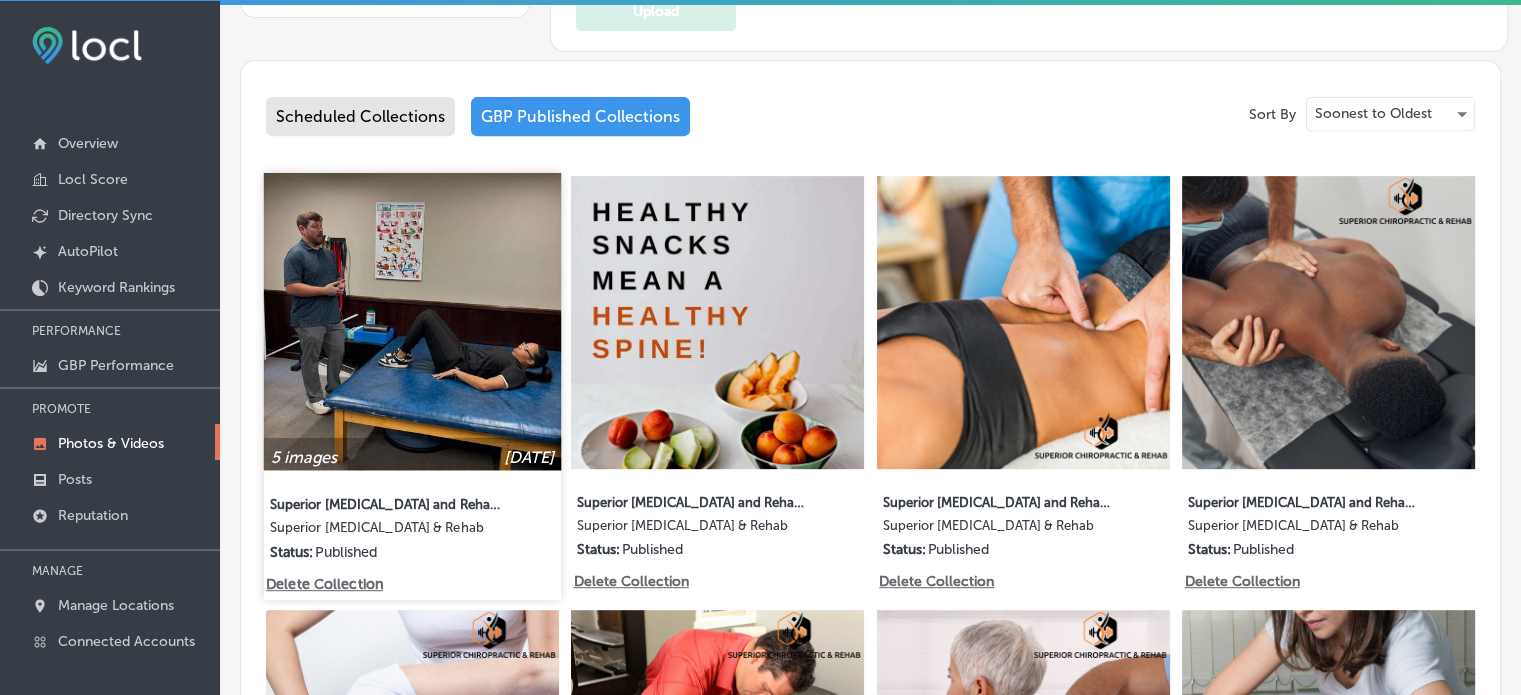 scroll, scrollTop: 846, scrollLeft: 0, axis: vertical 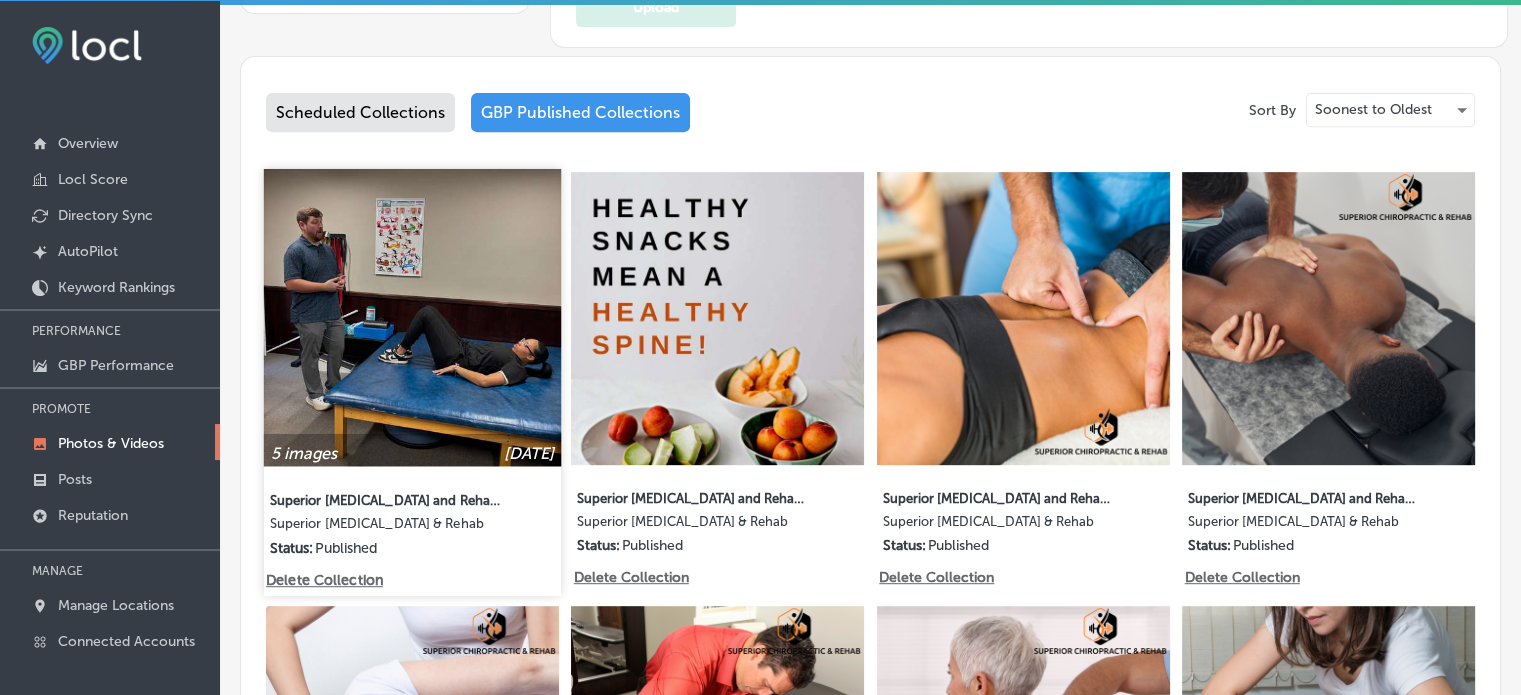 click at bounding box center [412, 317] 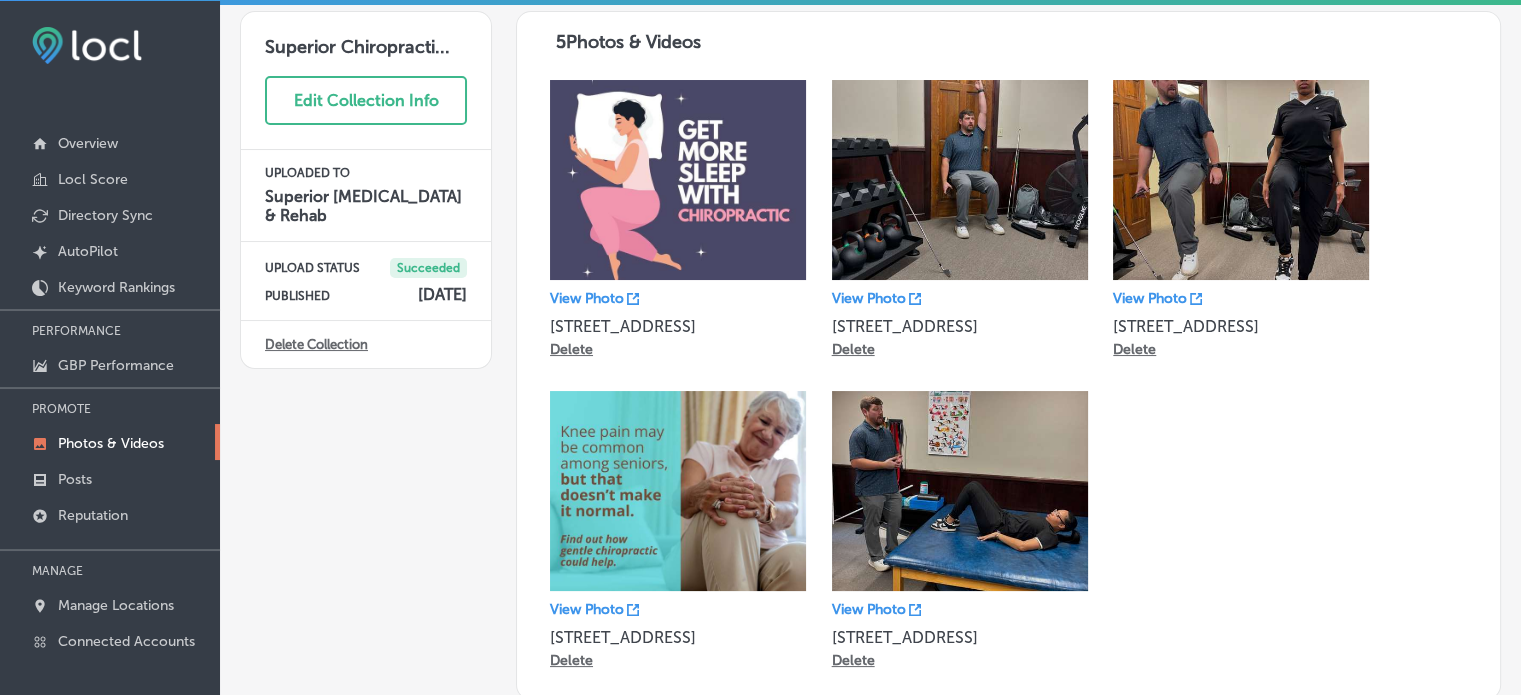 scroll, scrollTop: 112, scrollLeft: 0, axis: vertical 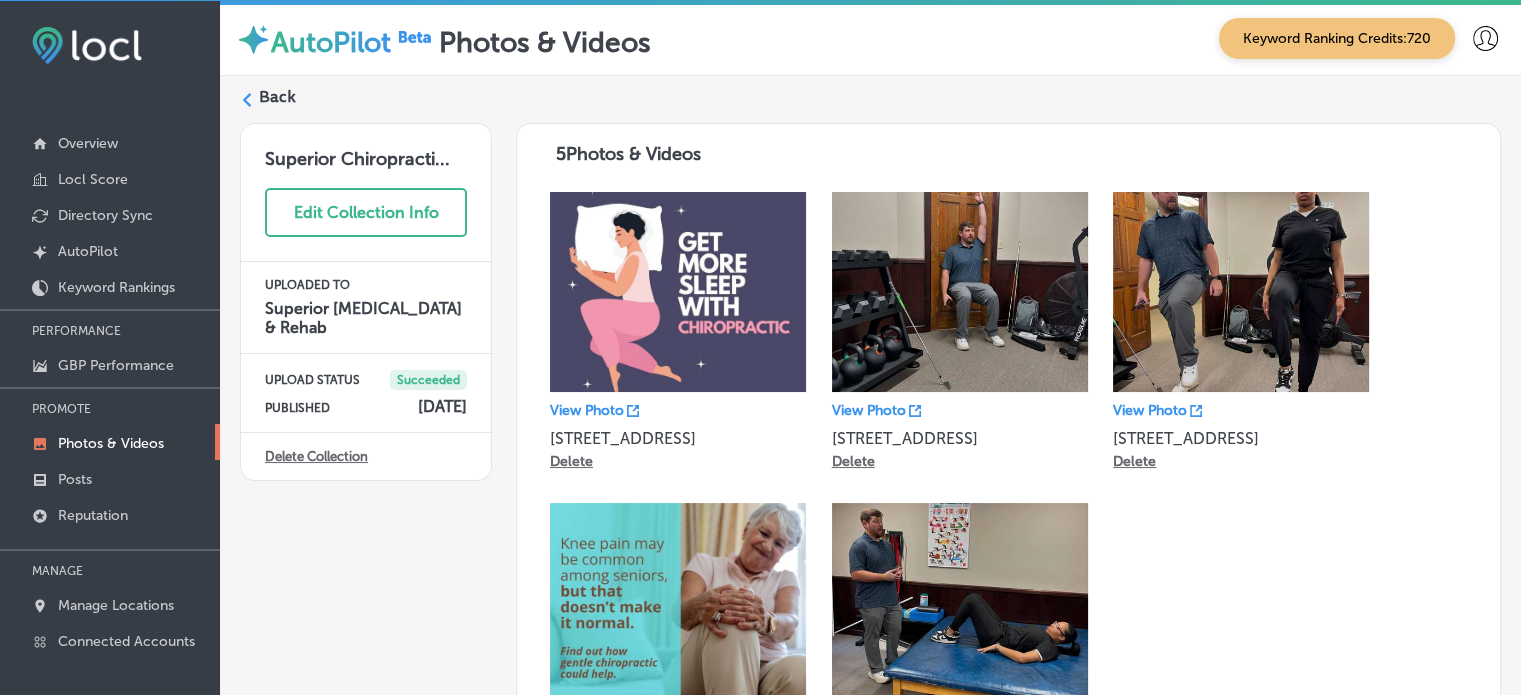click on "Back" at bounding box center [277, 97] 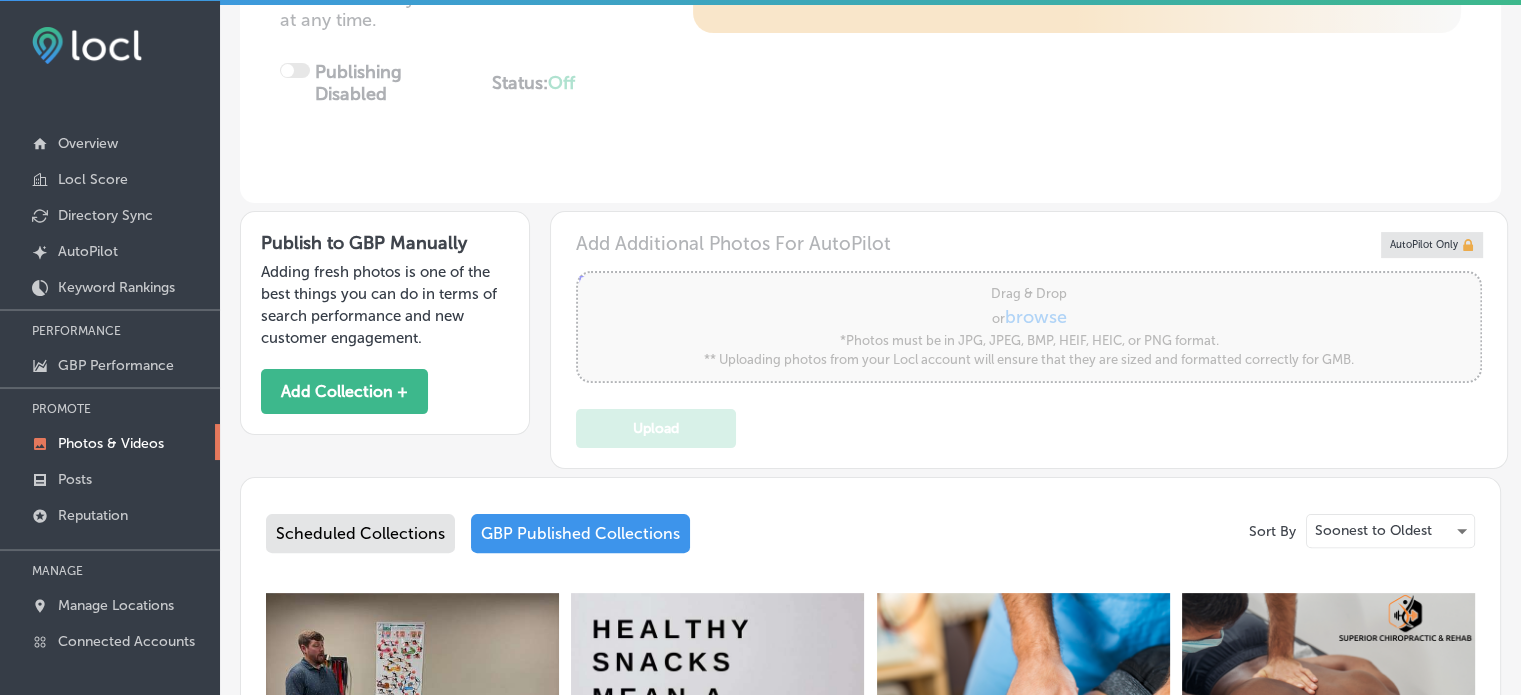 type on "5" 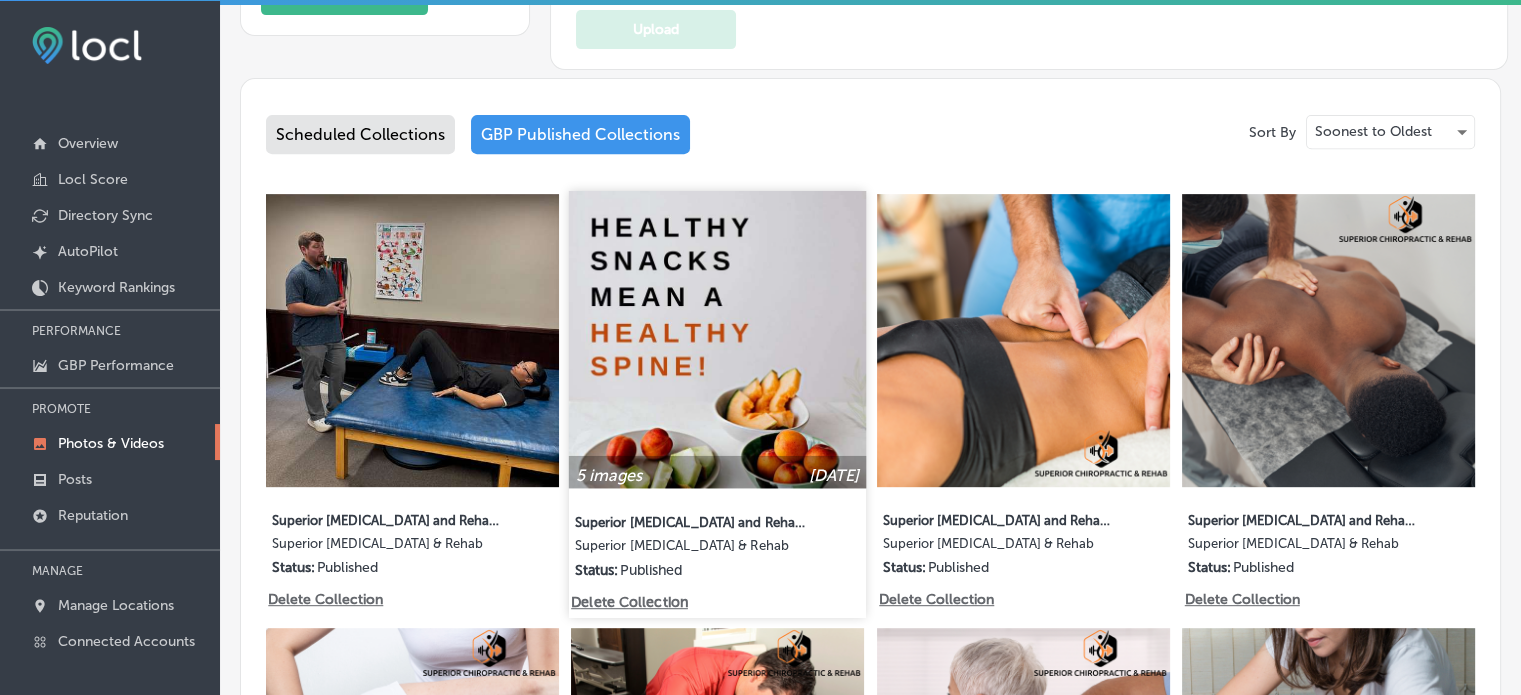 scroll, scrollTop: 827, scrollLeft: 0, axis: vertical 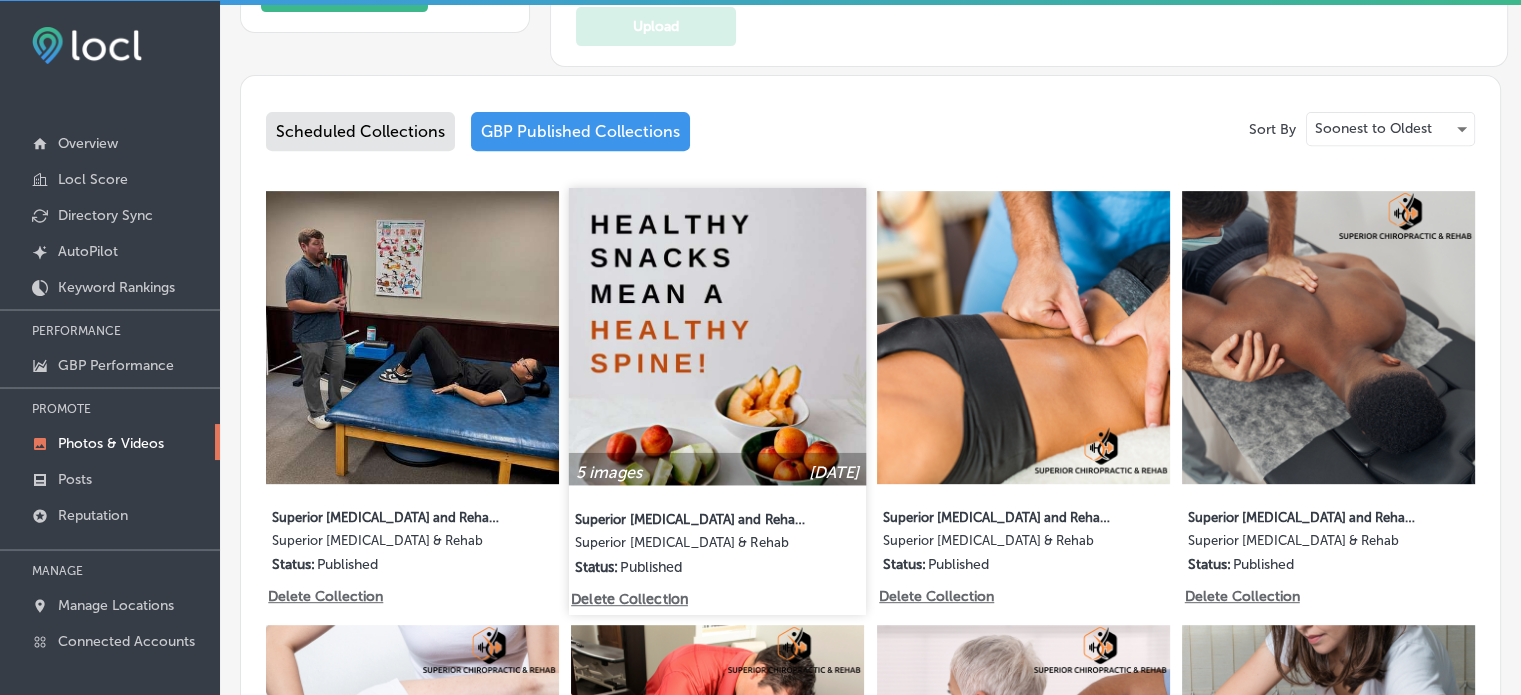 click at bounding box center (717, 336) 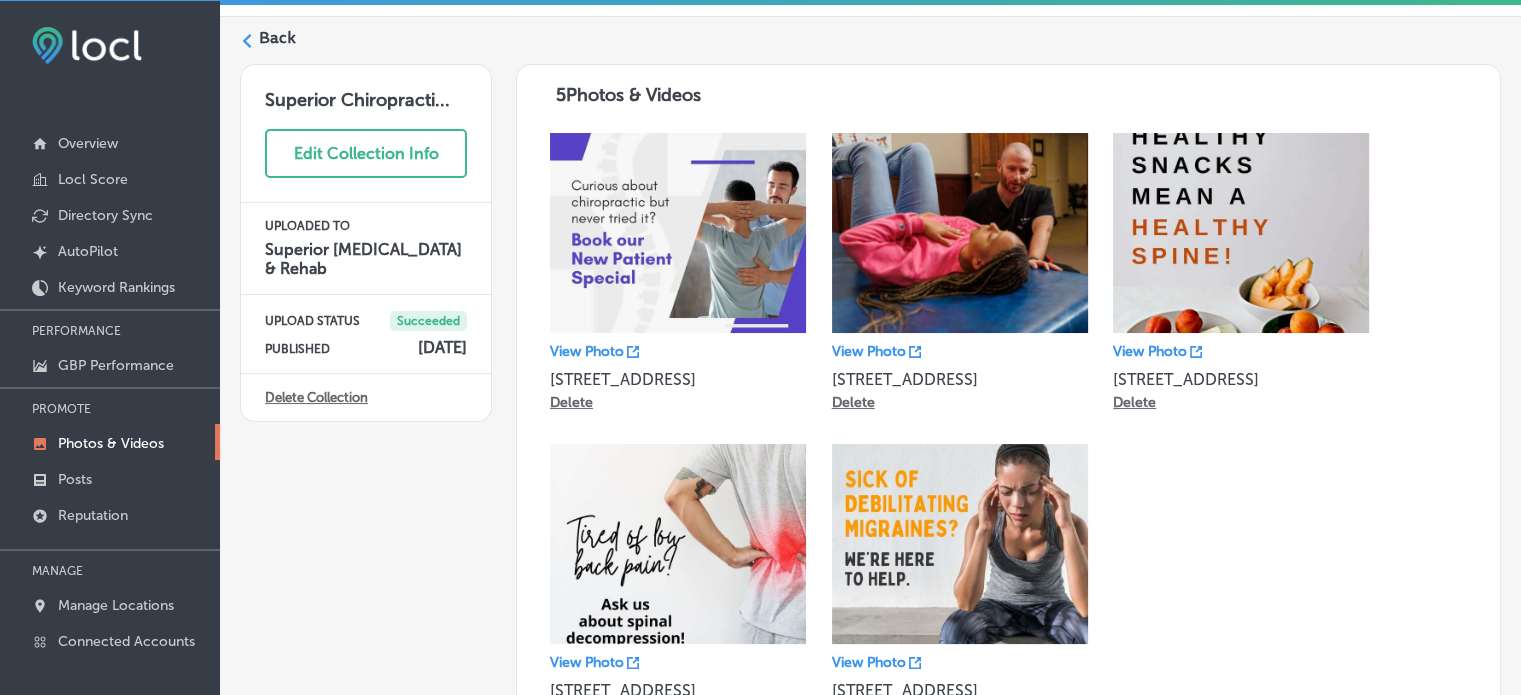 scroll, scrollTop: 0, scrollLeft: 0, axis: both 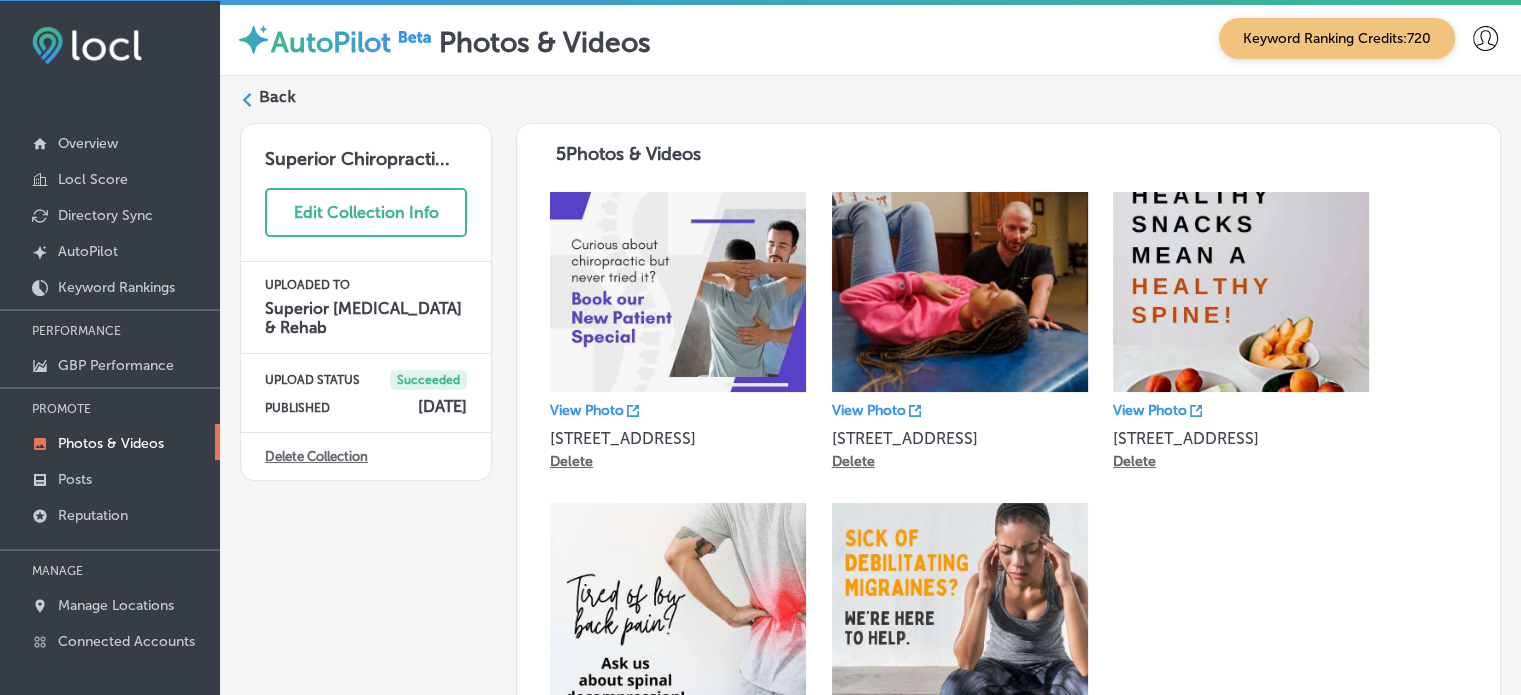 click on "Back" at bounding box center (277, 97) 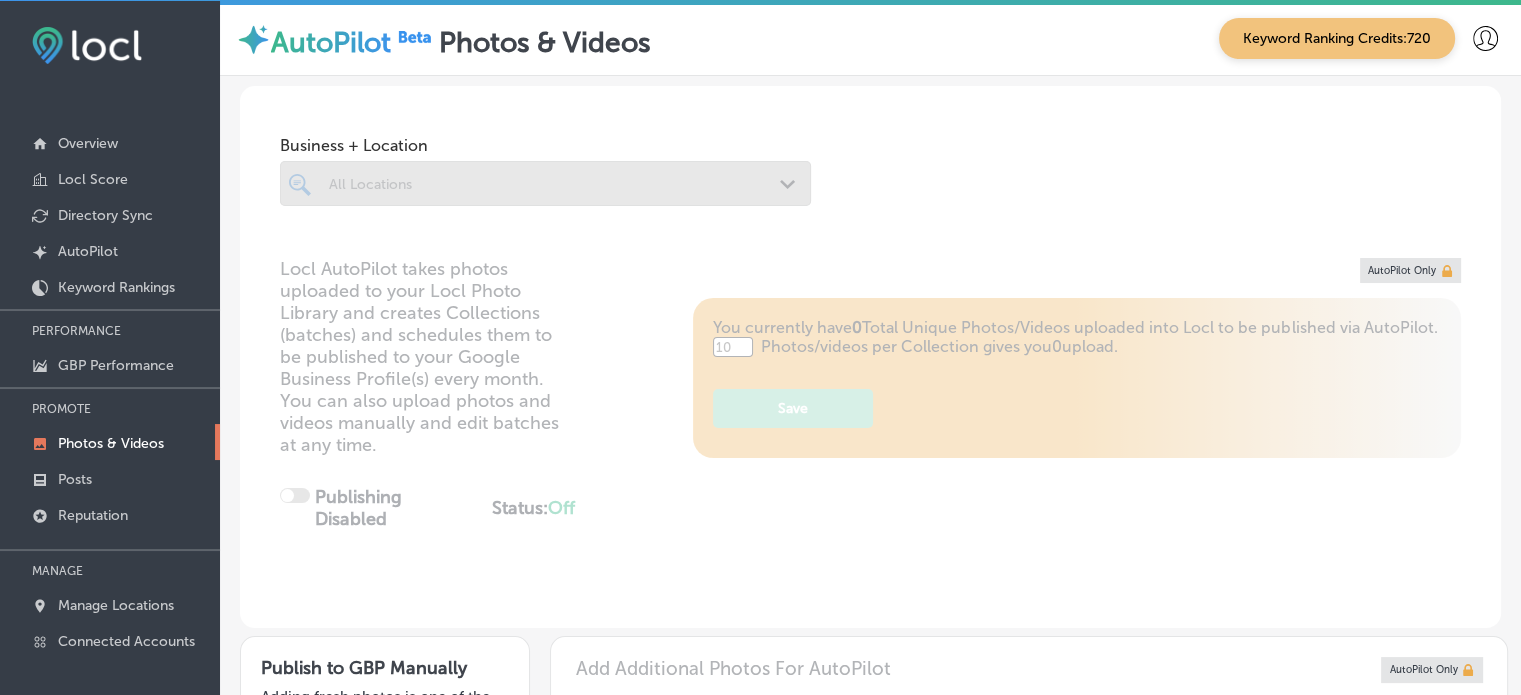 type on "5" 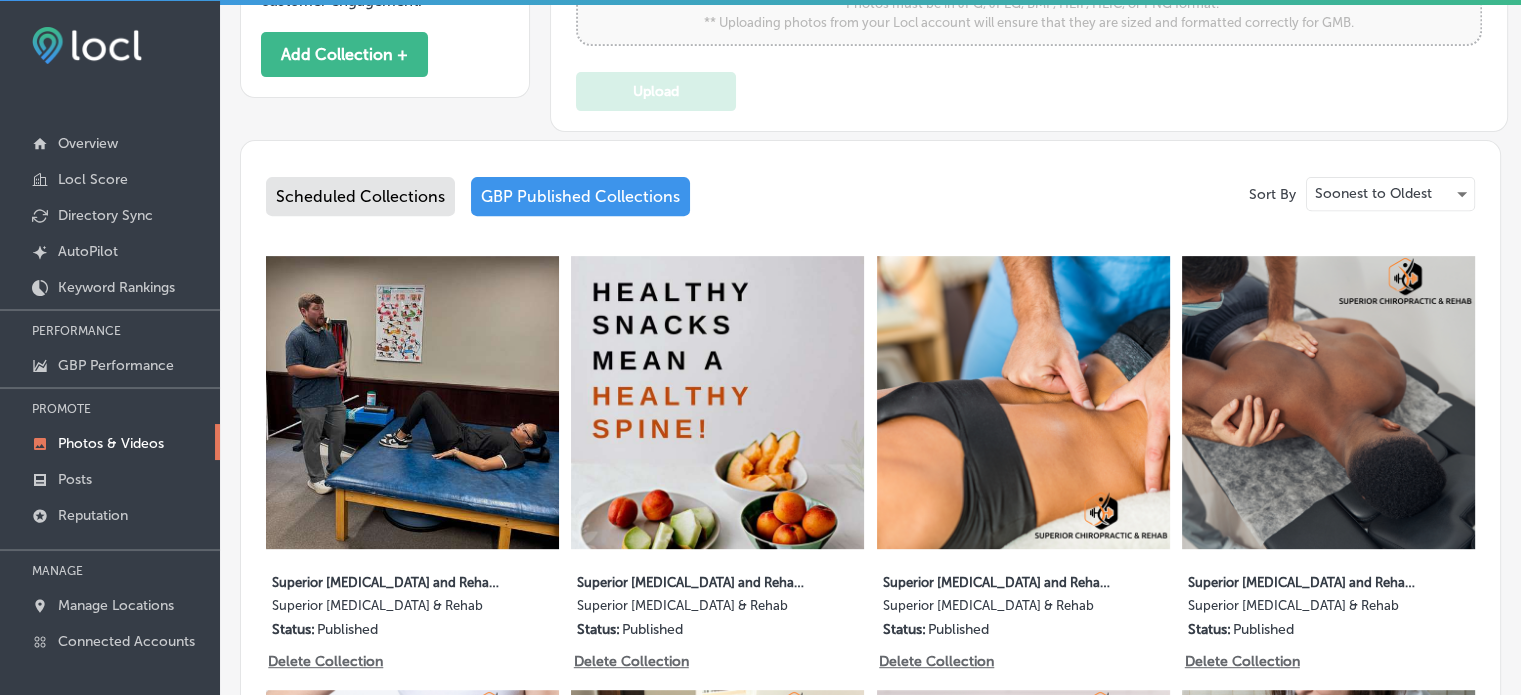 scroll, scrollTop: 824, scrollLeft: 0, axis: vertical 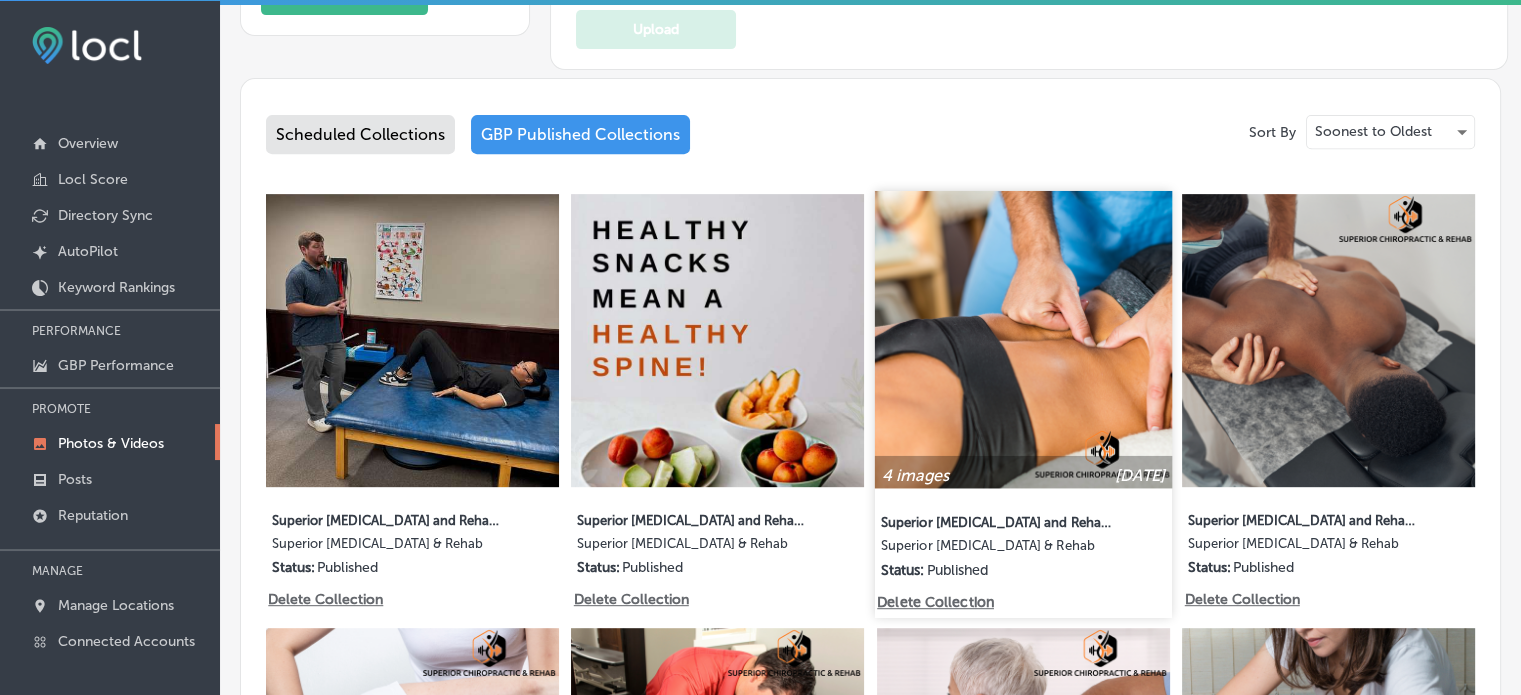 click at bounding box center (1023, 339) 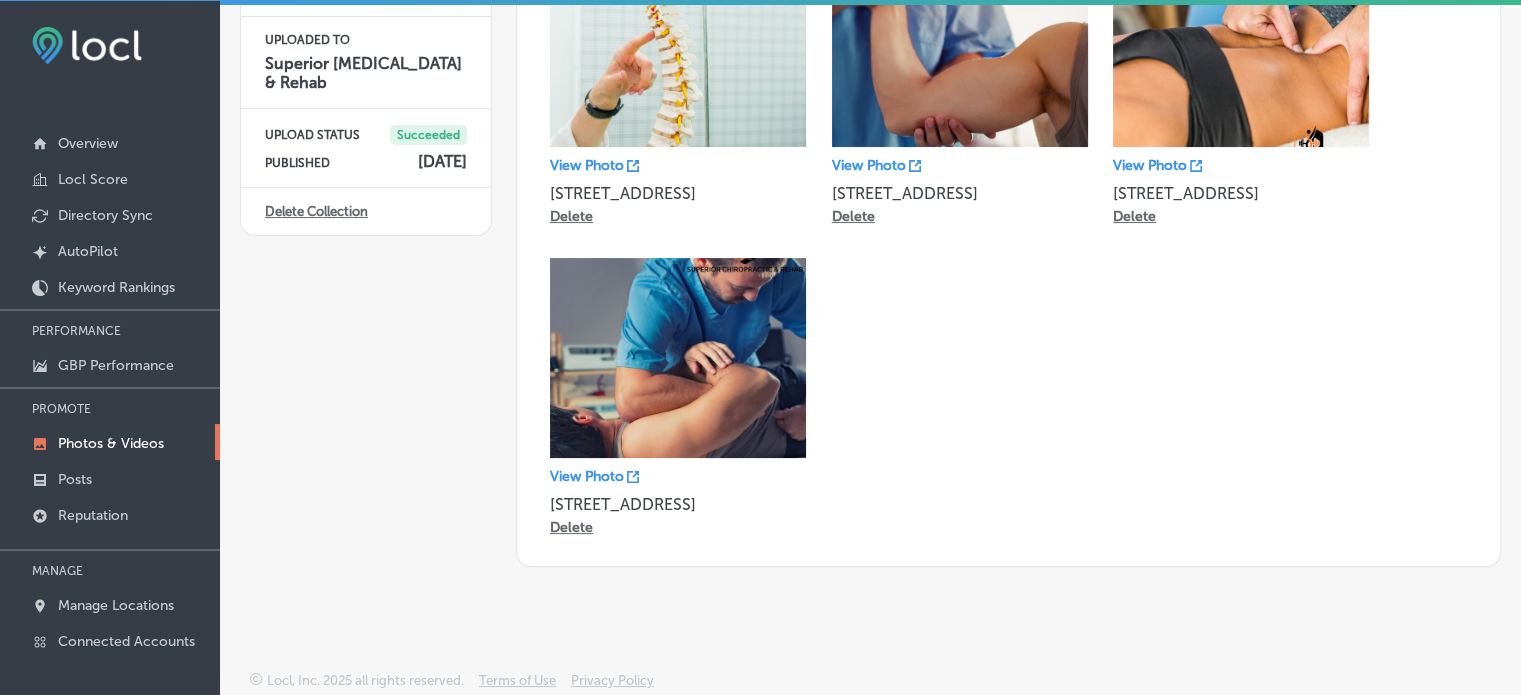 scroll, scrollTop: 0, scrollLeft: 0, axis: both 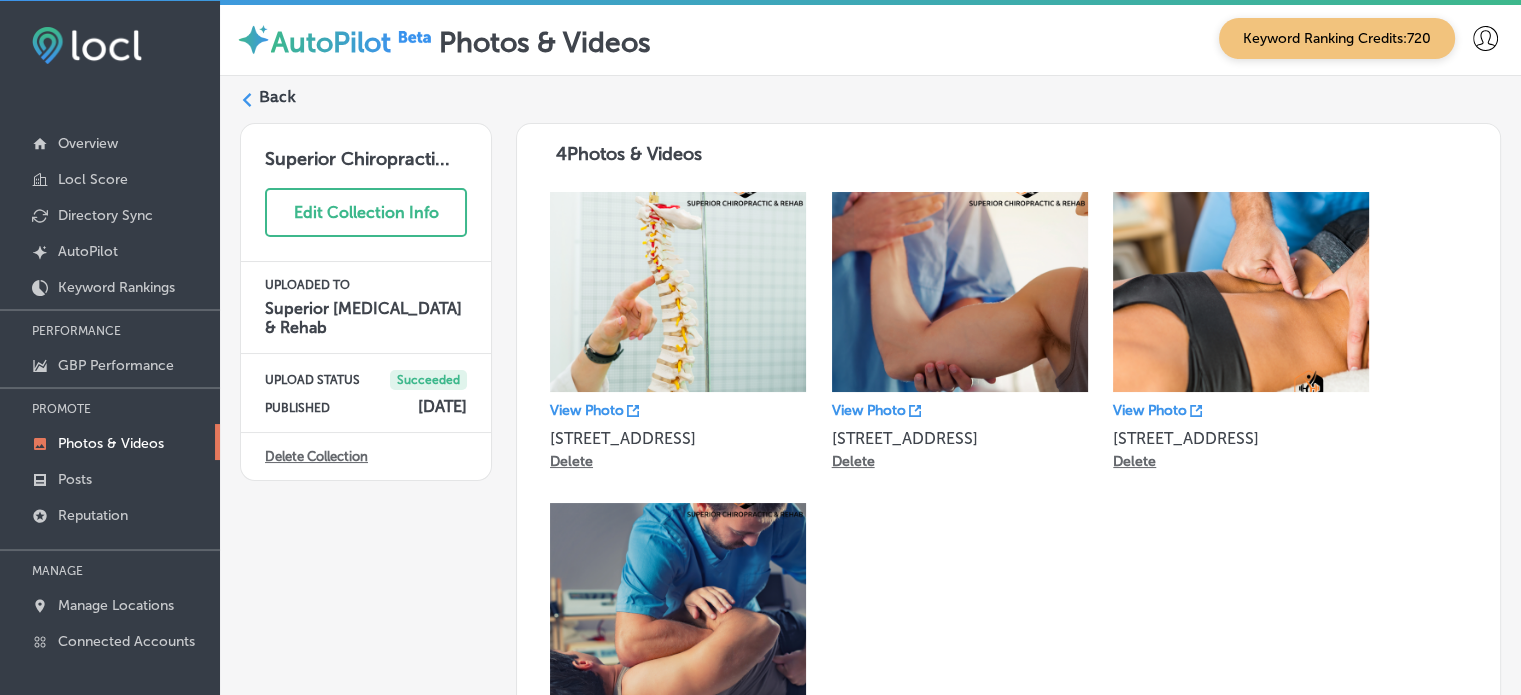 click on "Back" at bounding box center (277, 97) 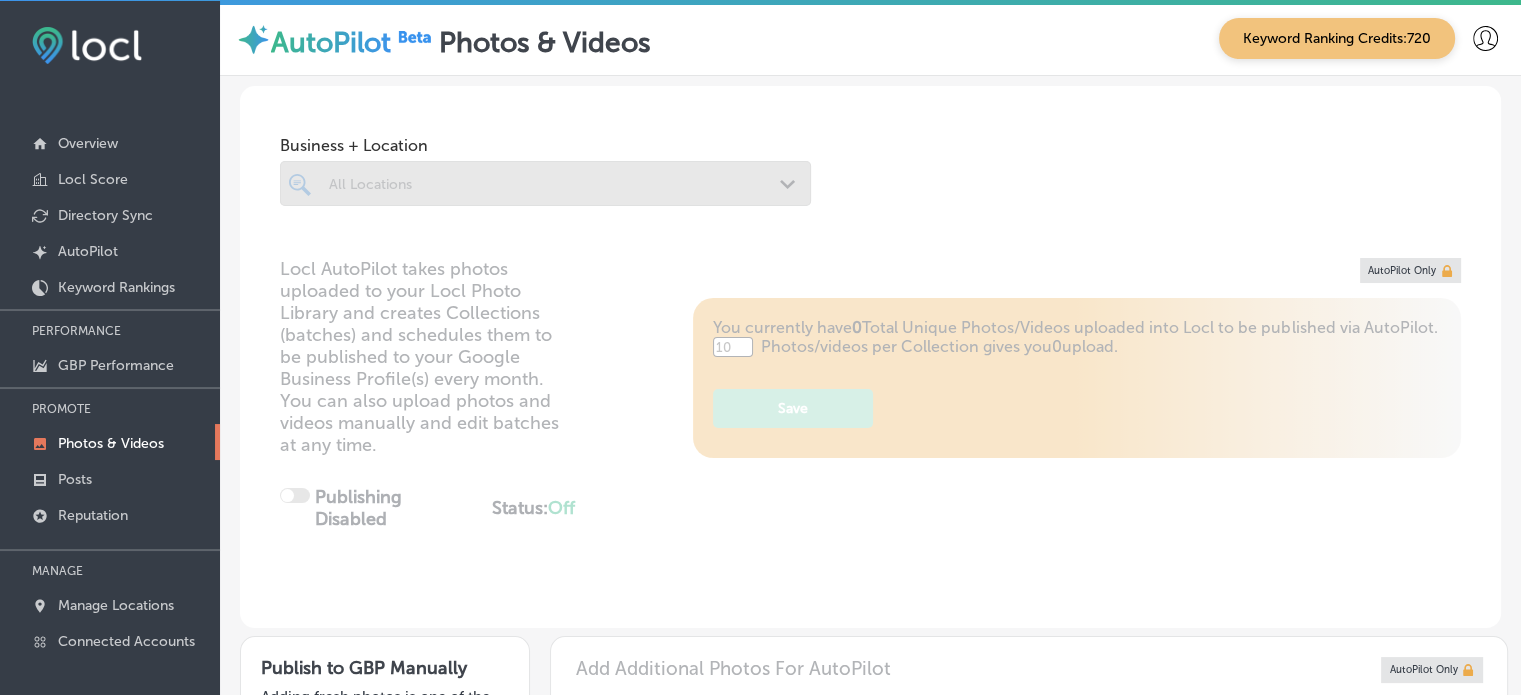 type on "5" 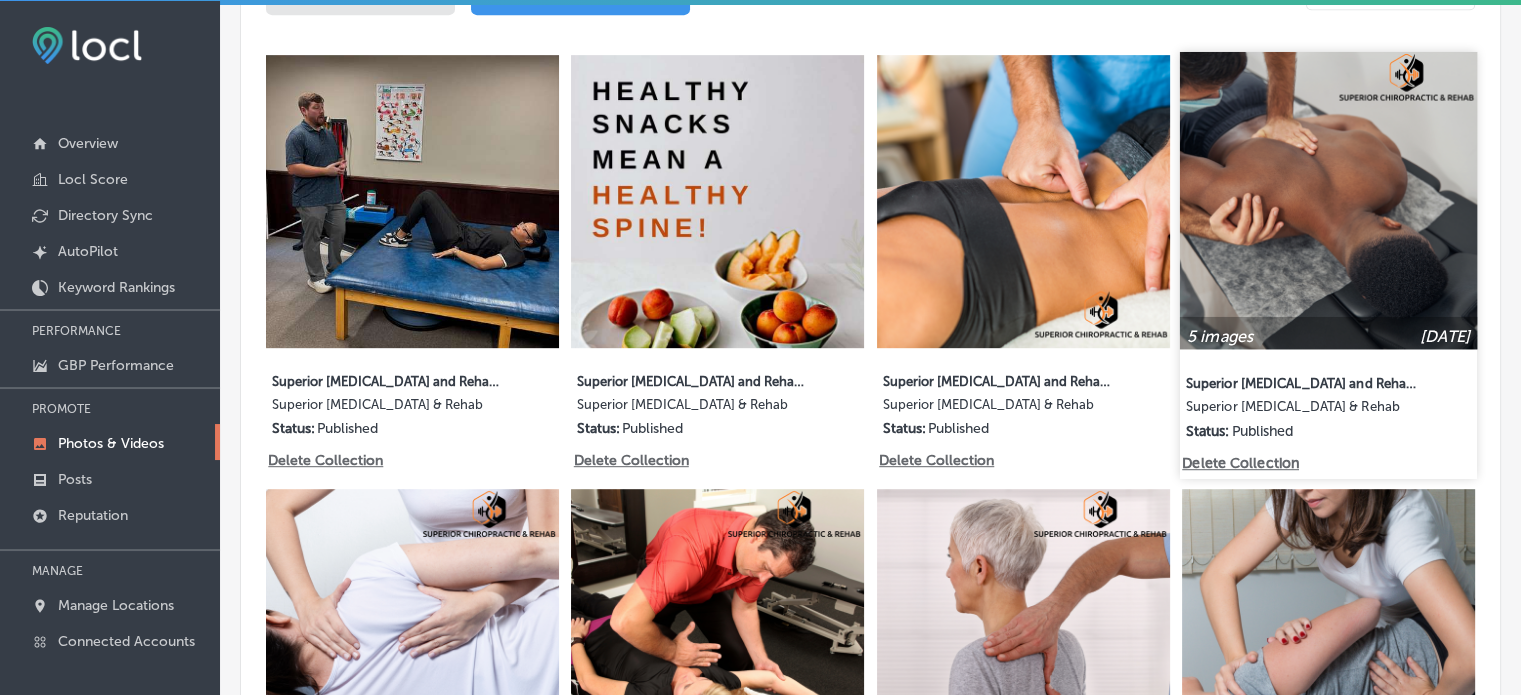 scroll, scrollTop: 966, scrollLeft: 0, axis: vertical 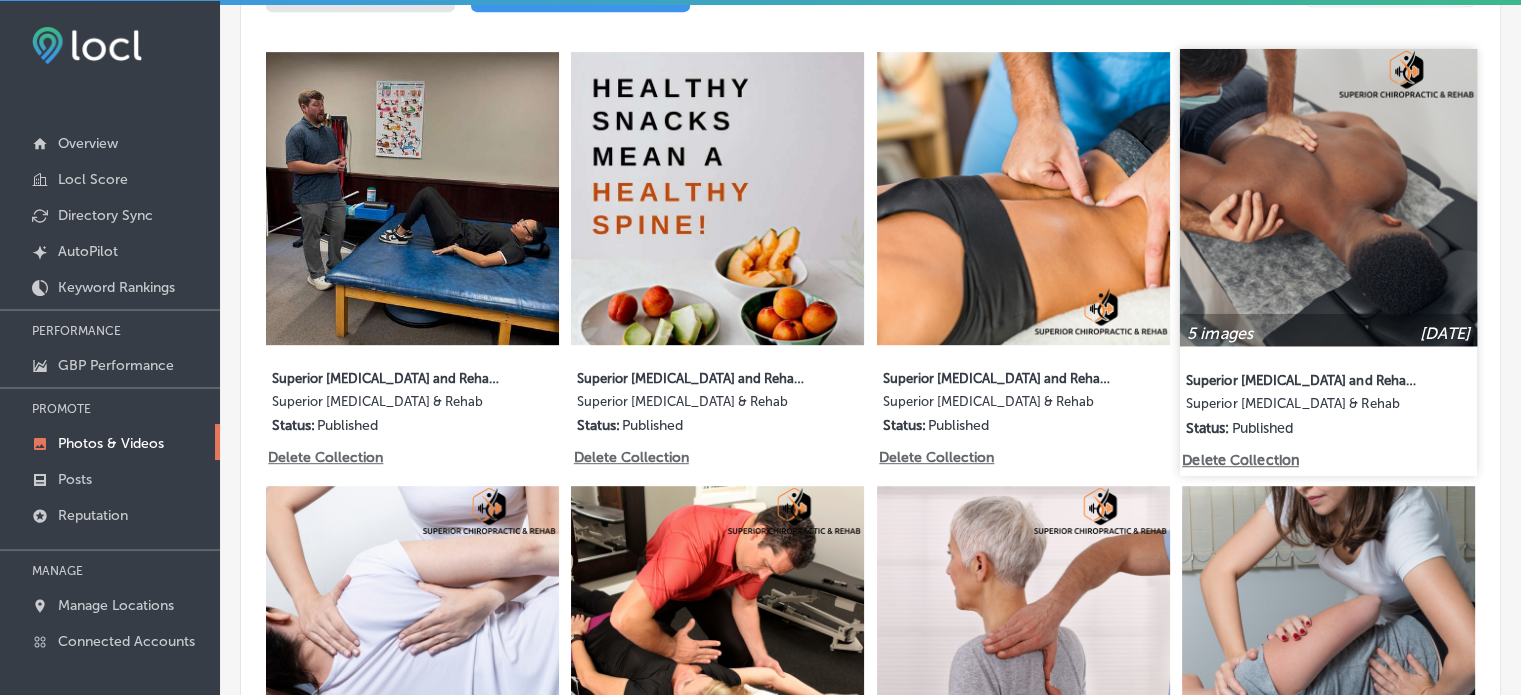 click at bounding box center [1328, 197] 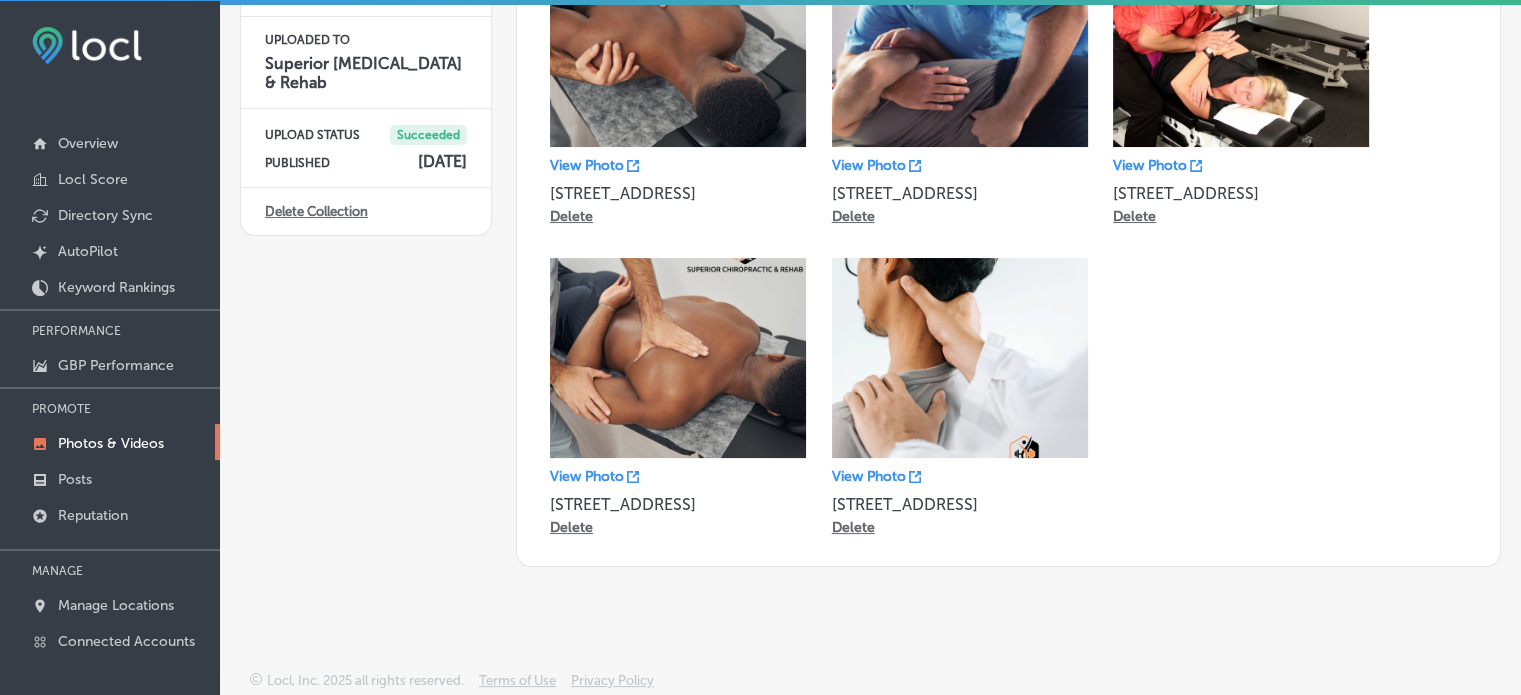 scroll, scrollTop: 78, scrollLeft: 0, axis: vertical 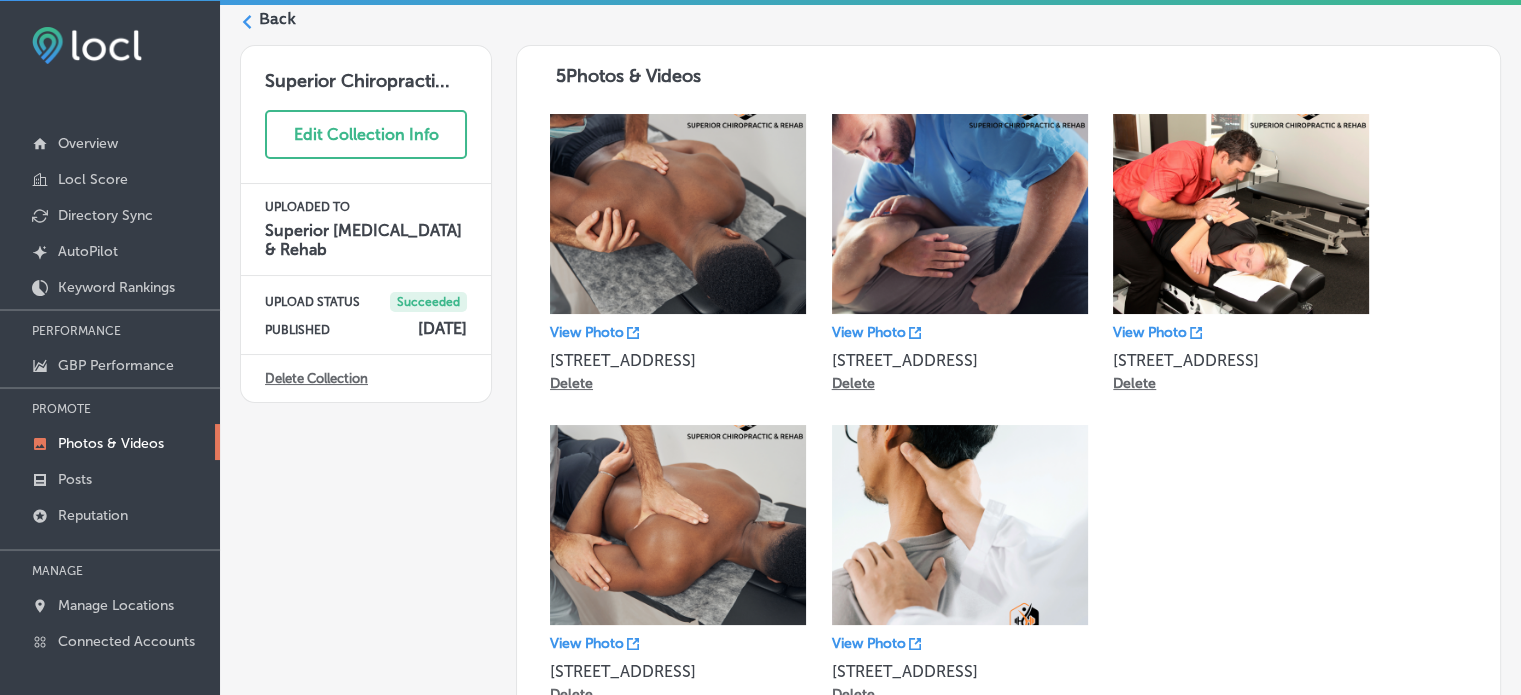click on "Back" at bounding box center [277, 19] 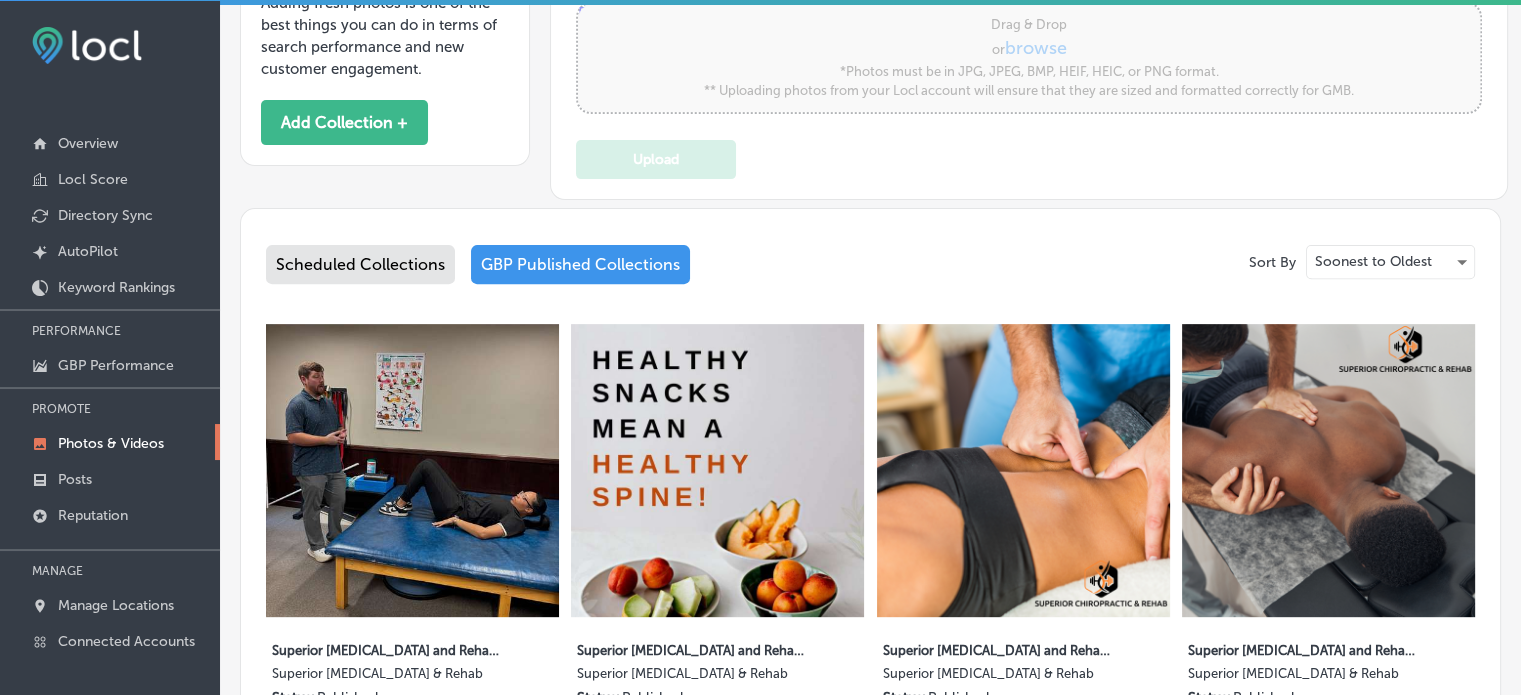 type on "5" 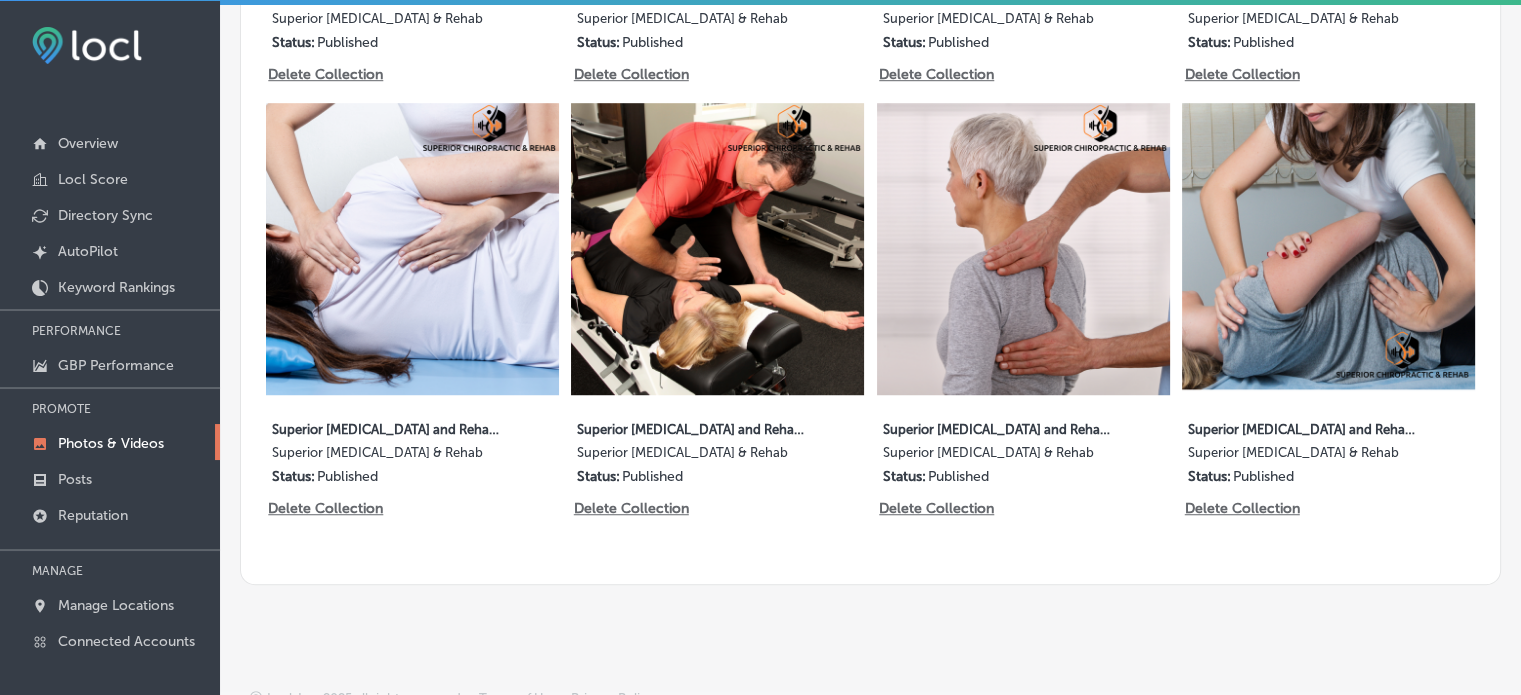 scroll, scrollTop: 1353, scrollLeft: 0, axis: vertical 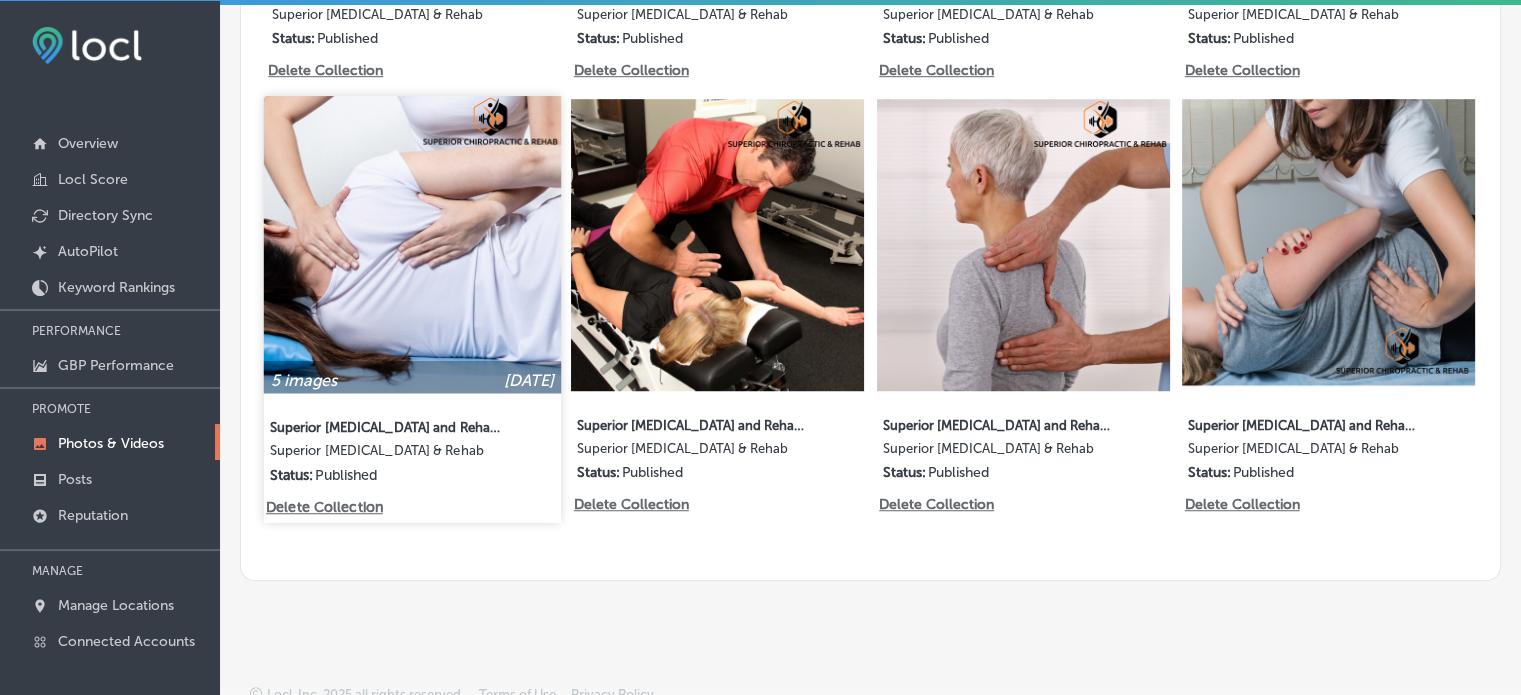 click at bounding box center (412, 244) 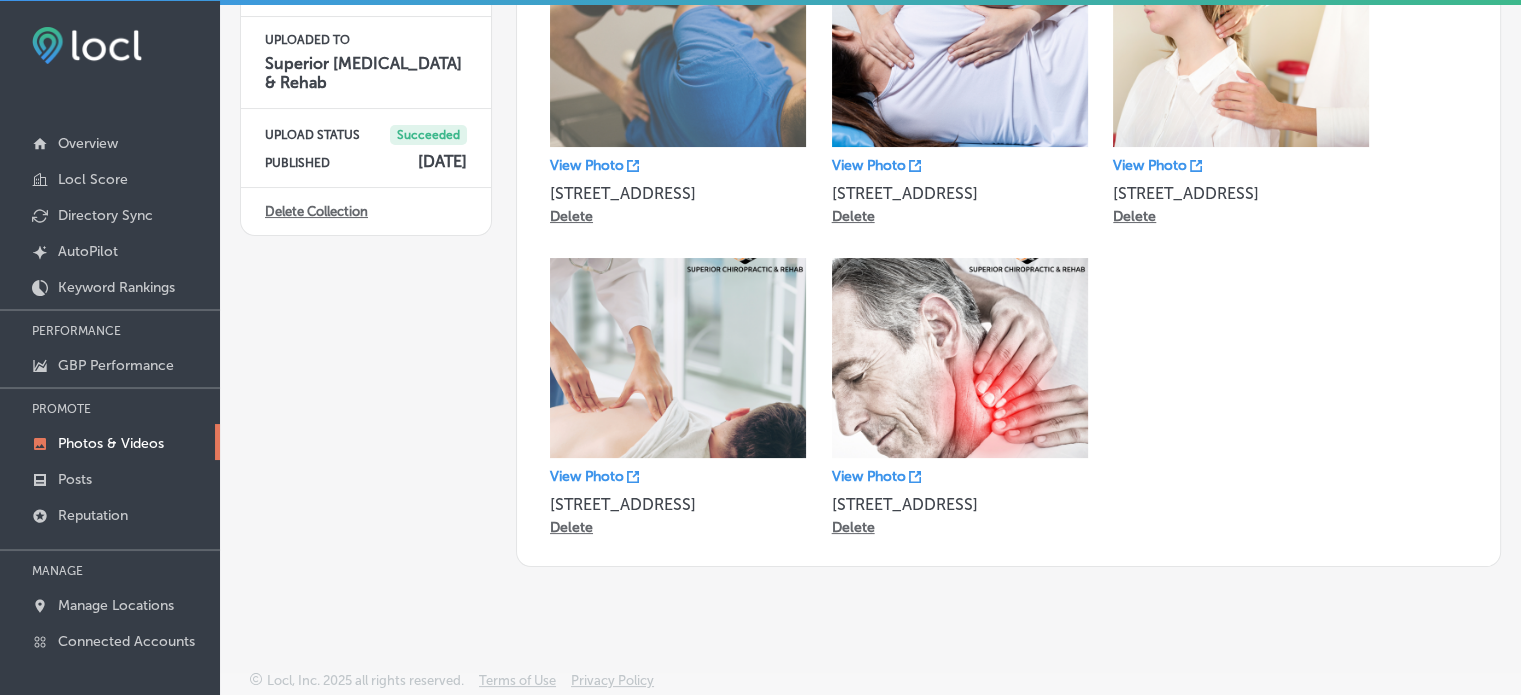 scroll, scrollTop: 0, scrollLeft: 0, axis: both 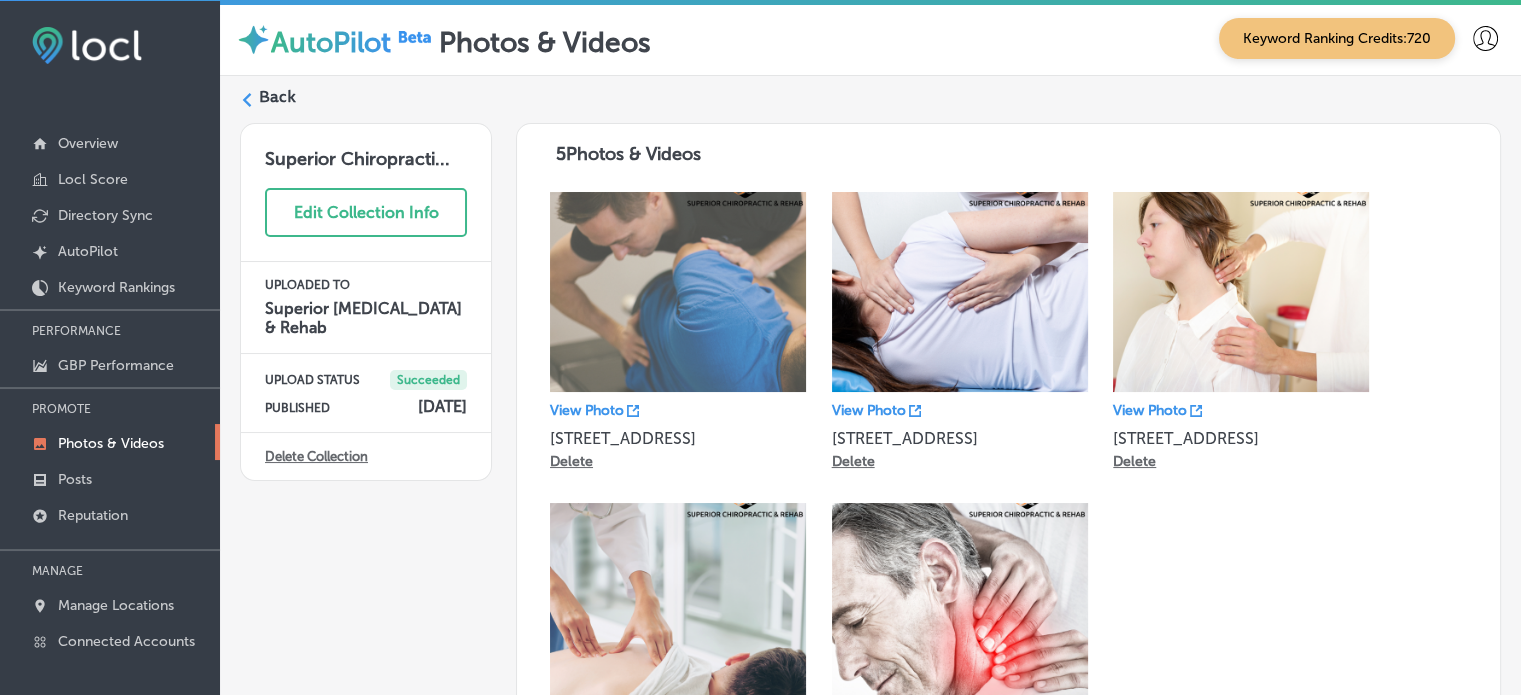 click on "Back" at bounding box center [277, 97] 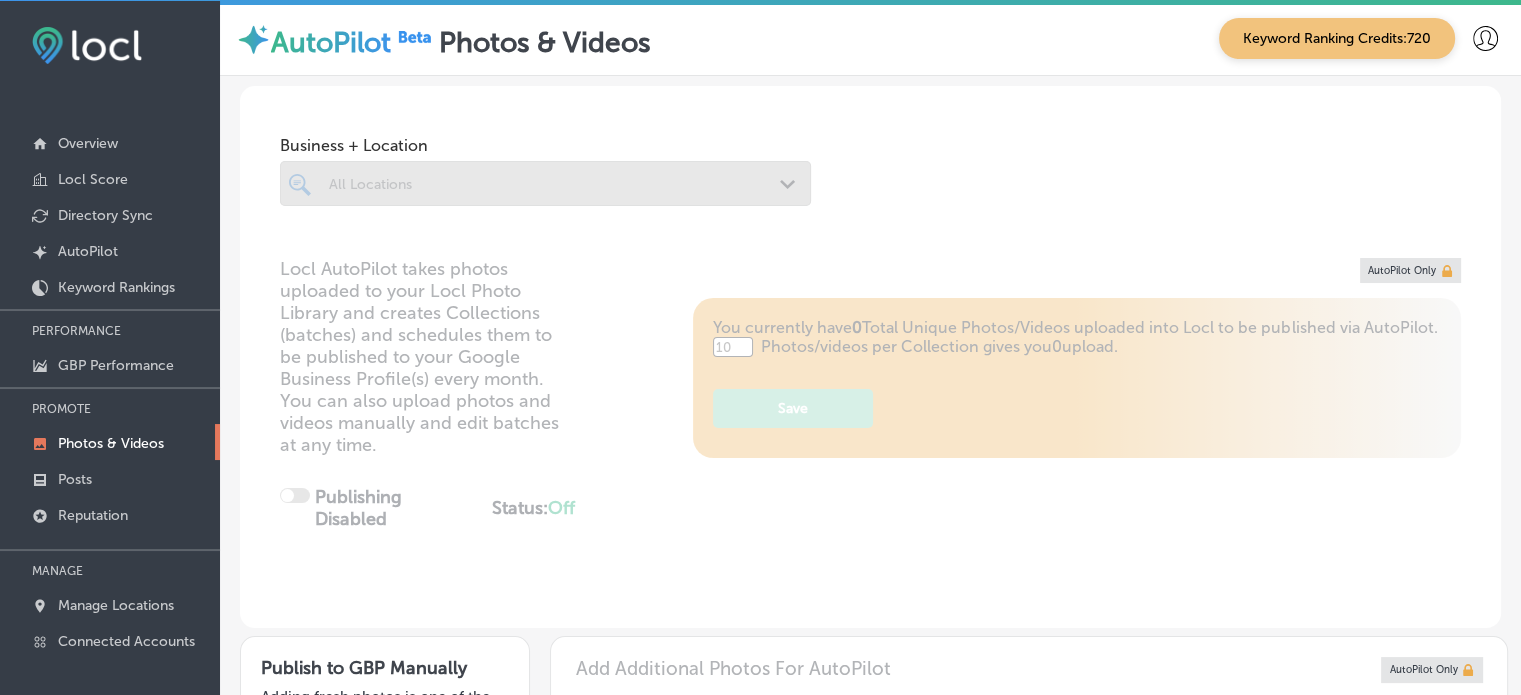 type on "5" 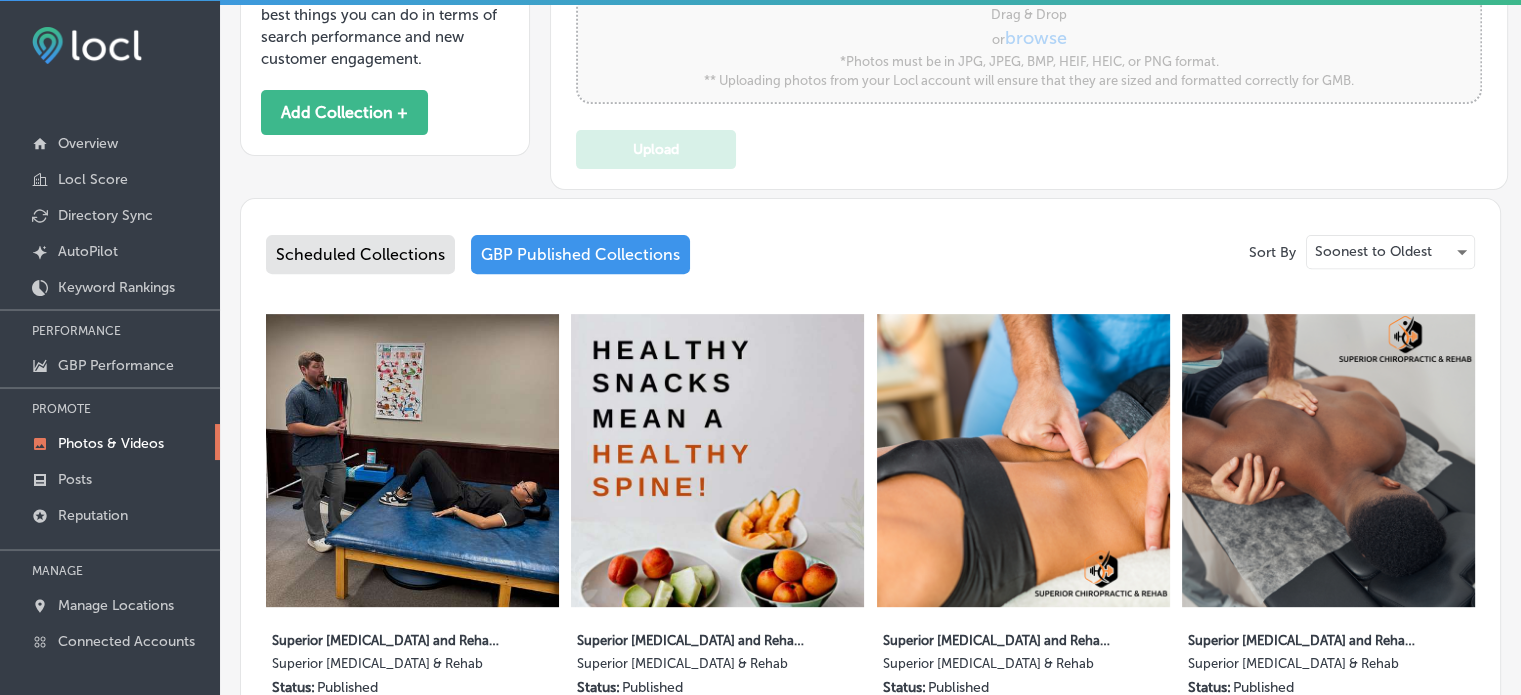 click on "Scheduled Collections" at bounding box center [360, 254] 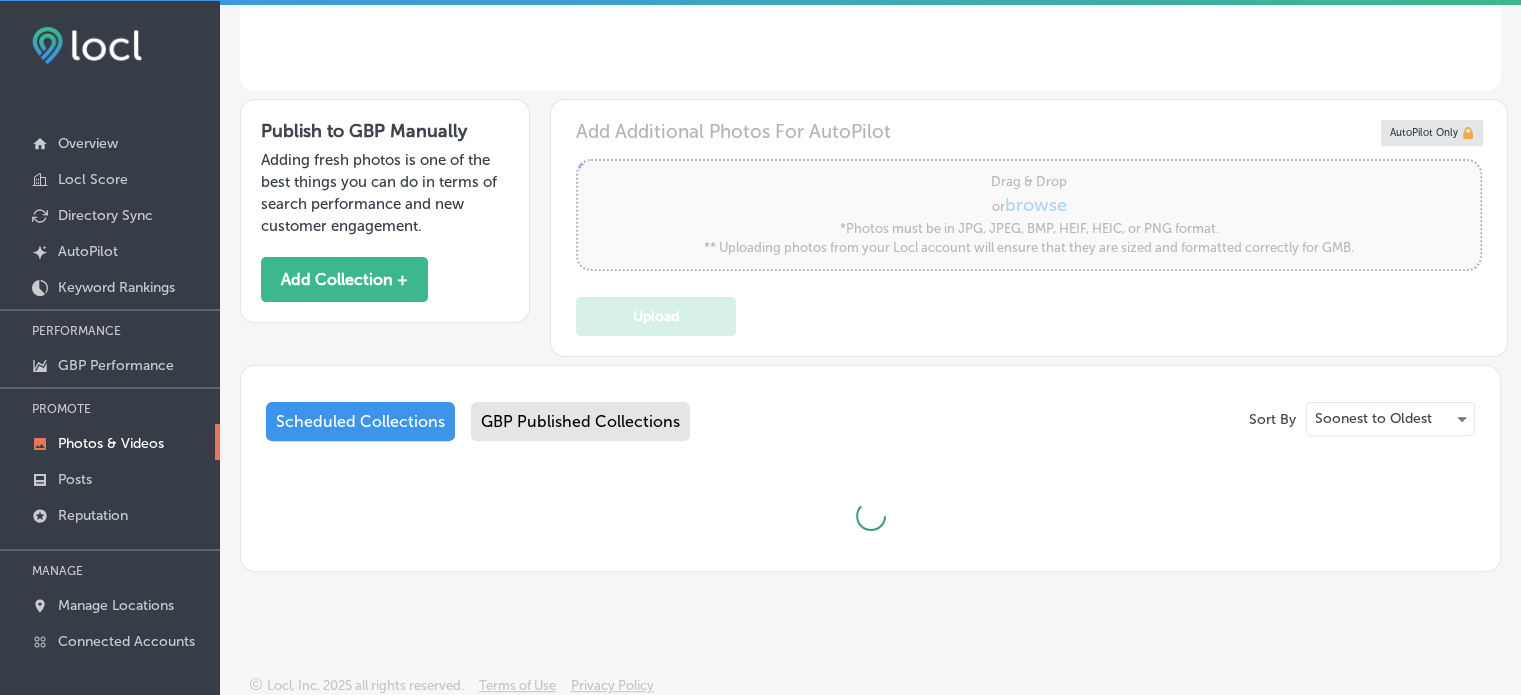 scroll, scrollTop: 924, scrollLeft: 0, axis: vertical 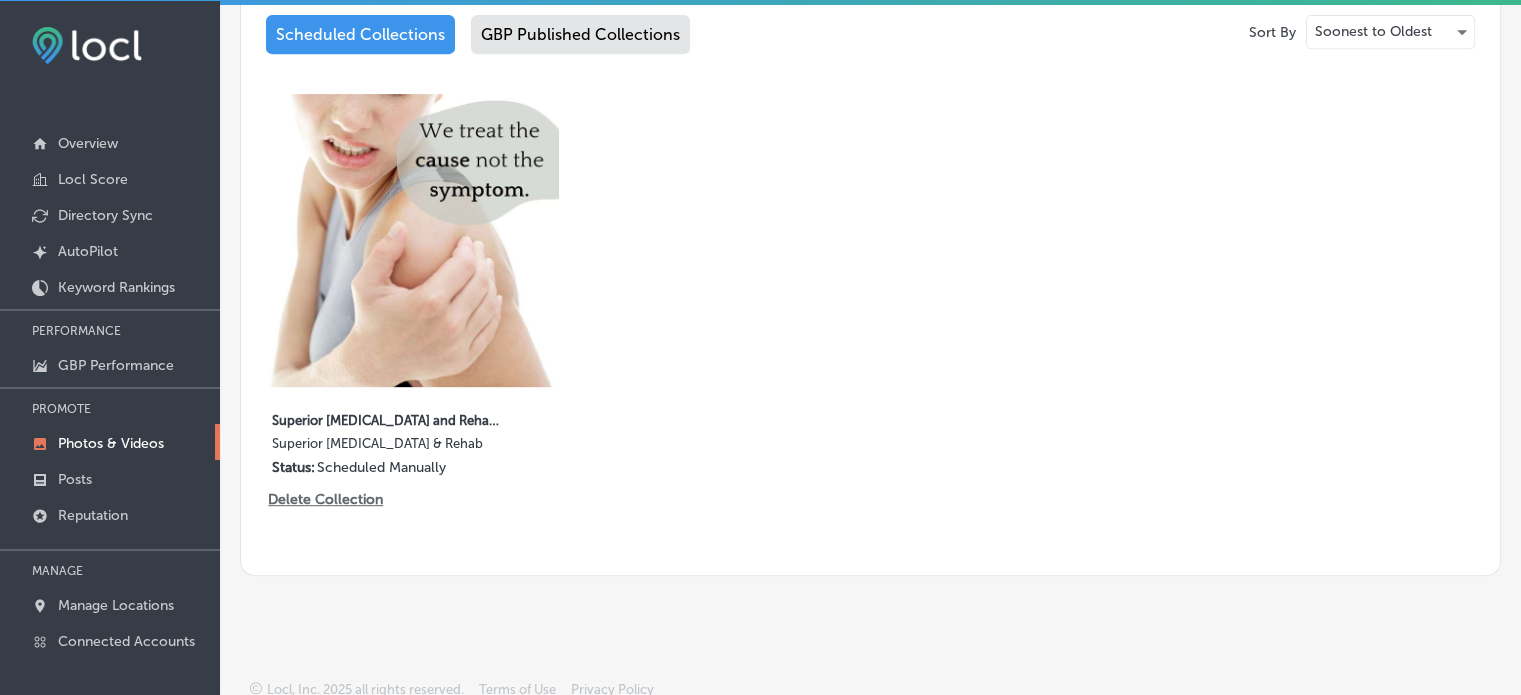 click on "5   images [DATE] Superior [MEDICAL_DATA] and Rehab Clinic - [DATE] Superior [MEDICAL_DATA] & Rehab   Status: Scheduled Manually Delete Collection" at bounding box center (870, 304) 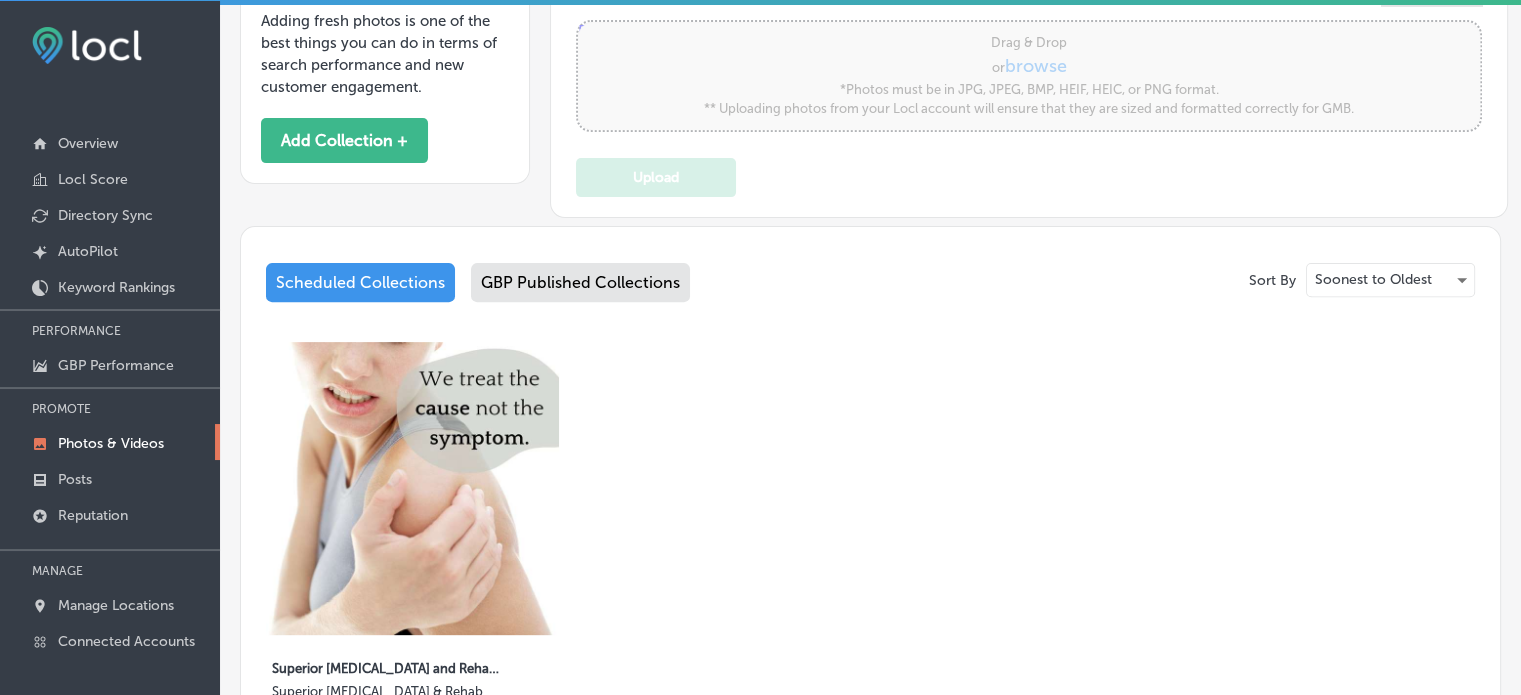 scroll, scrollTop: 680, scrollLeft: 0, axis: vertical 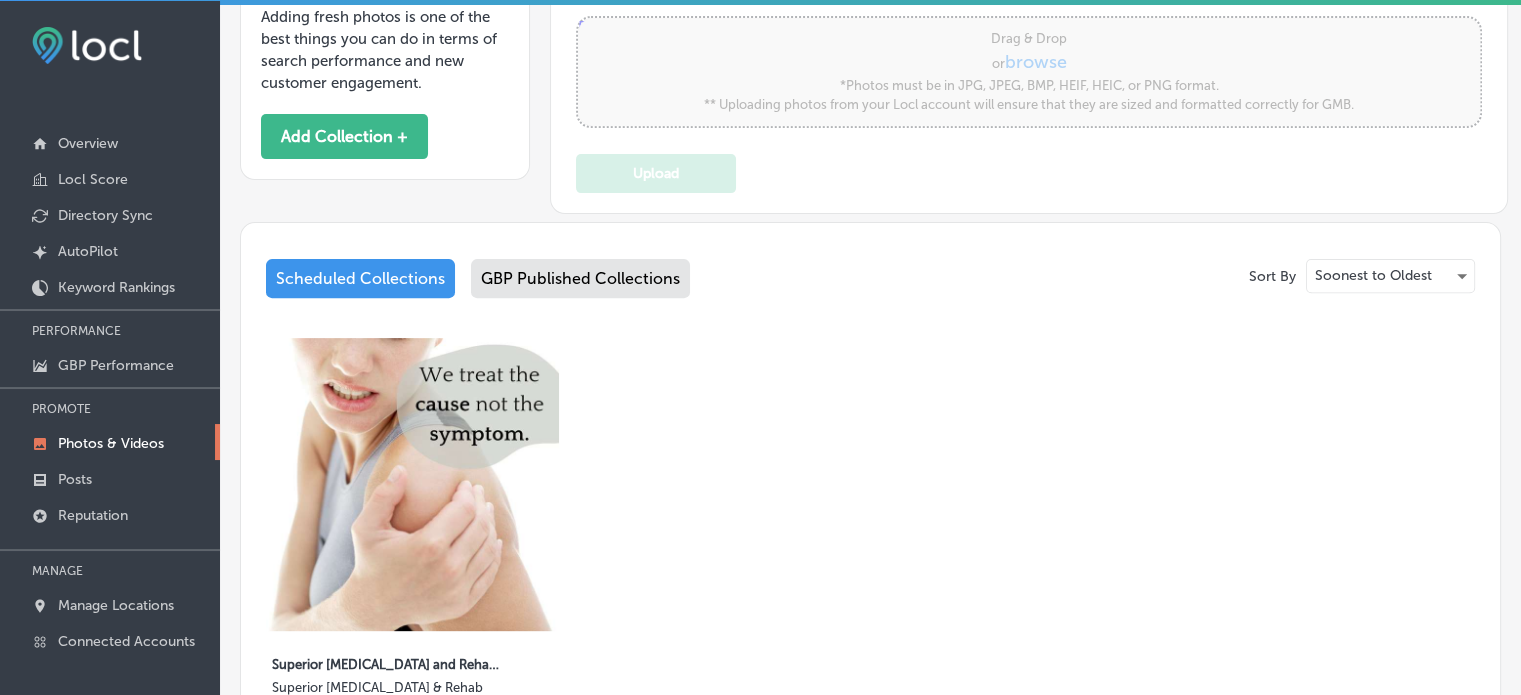 click on "GBP Published Collections" at bounding box center (580, 278) 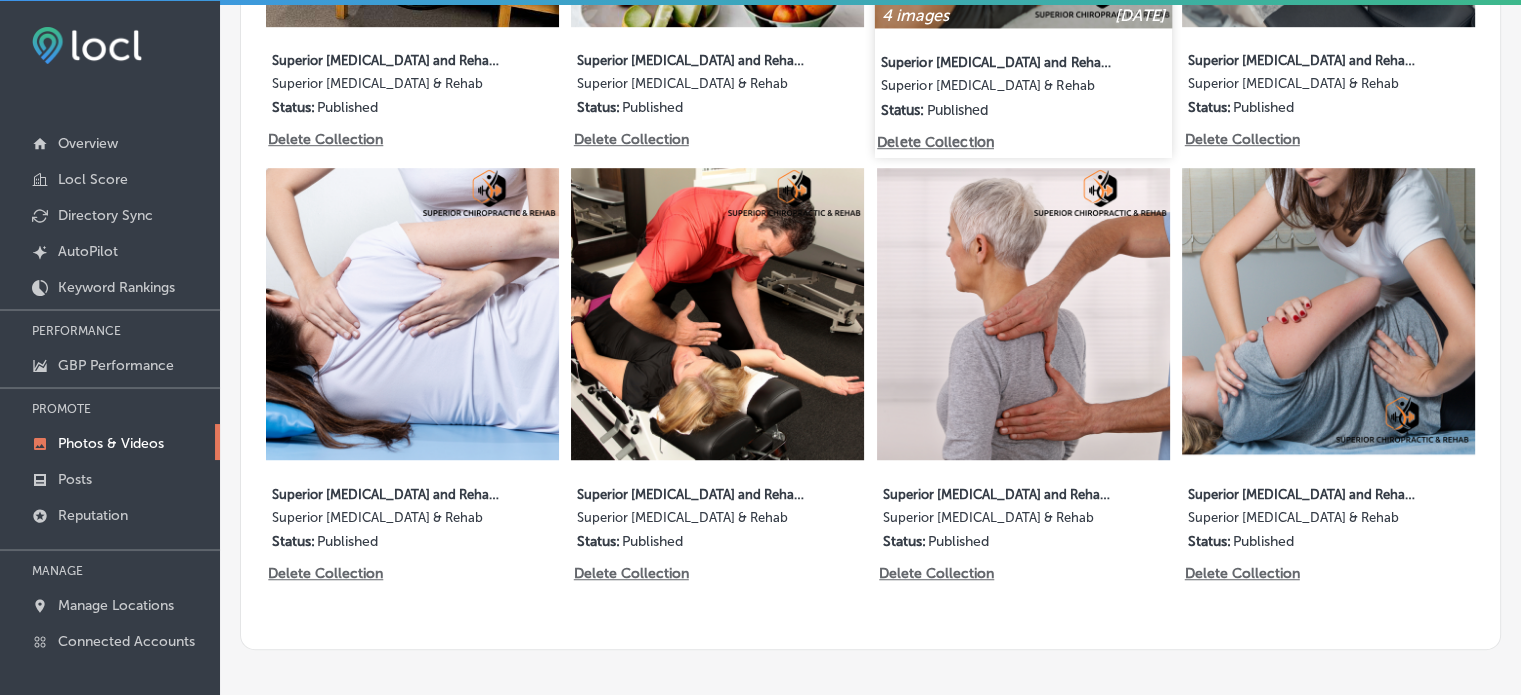 scroll, scrollTop: 1296, scrollLeft: 0, axis: vertical 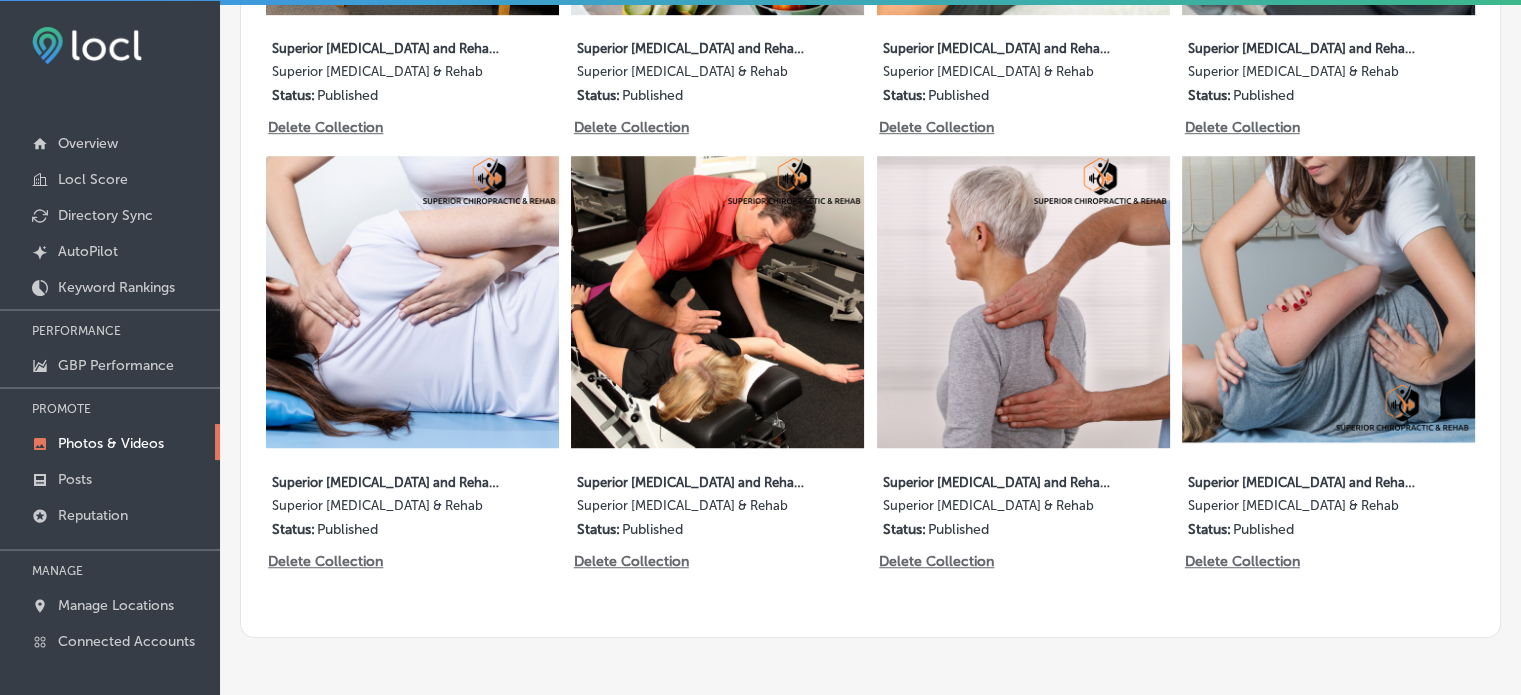 click on "AutoPilot Photos & Videos Keyword Ranking Credits:  720
Business + Location
Superior [MEDICAL_DATA] & Rehab
Path
Created with Sketch.
Selected Locations  ( 1 ) Locl AutoPilot takes photos uploaded to your Locl Photo Library and creates Collections (batches) and schedules them to be published to your Google Business Profile(s) every month. You can also upload photos and videos manually and edit batches at any time. Publishing Disabled Status:  Off 0 / 0  Location(s) Publishing You currently have  0  Total Unique Photos/Videos uploaded into Locl to be published via AutoPilot.  5    Photos/videos per Collection gives you  0  upload. Save AutoPilot Only
Publish to GBP Manually Adding fresh photos is one of the best things you can do in terms of search performance and new customer engagement. Add Collection + or" at bounding box center [870, 348] 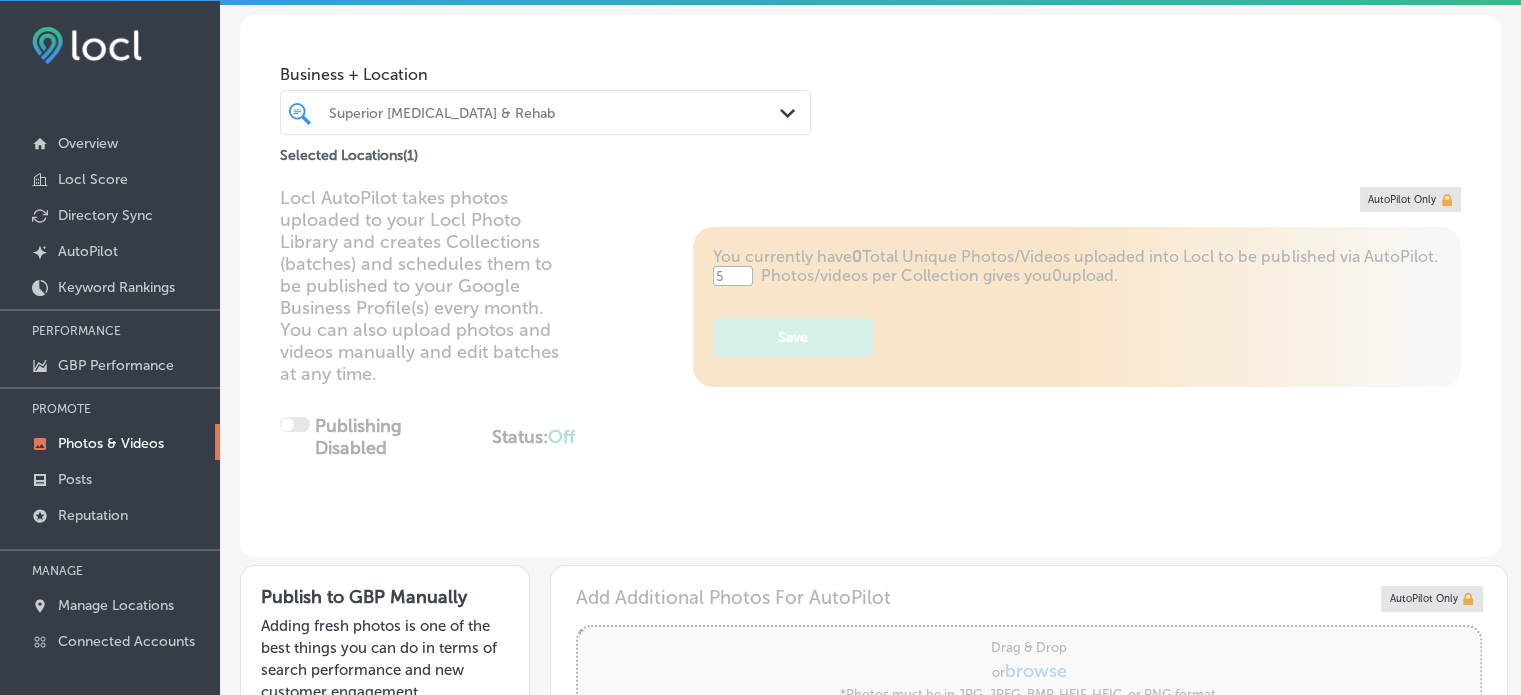 scroll, scrollTop: 0, scrollLeft: 0, axis: both 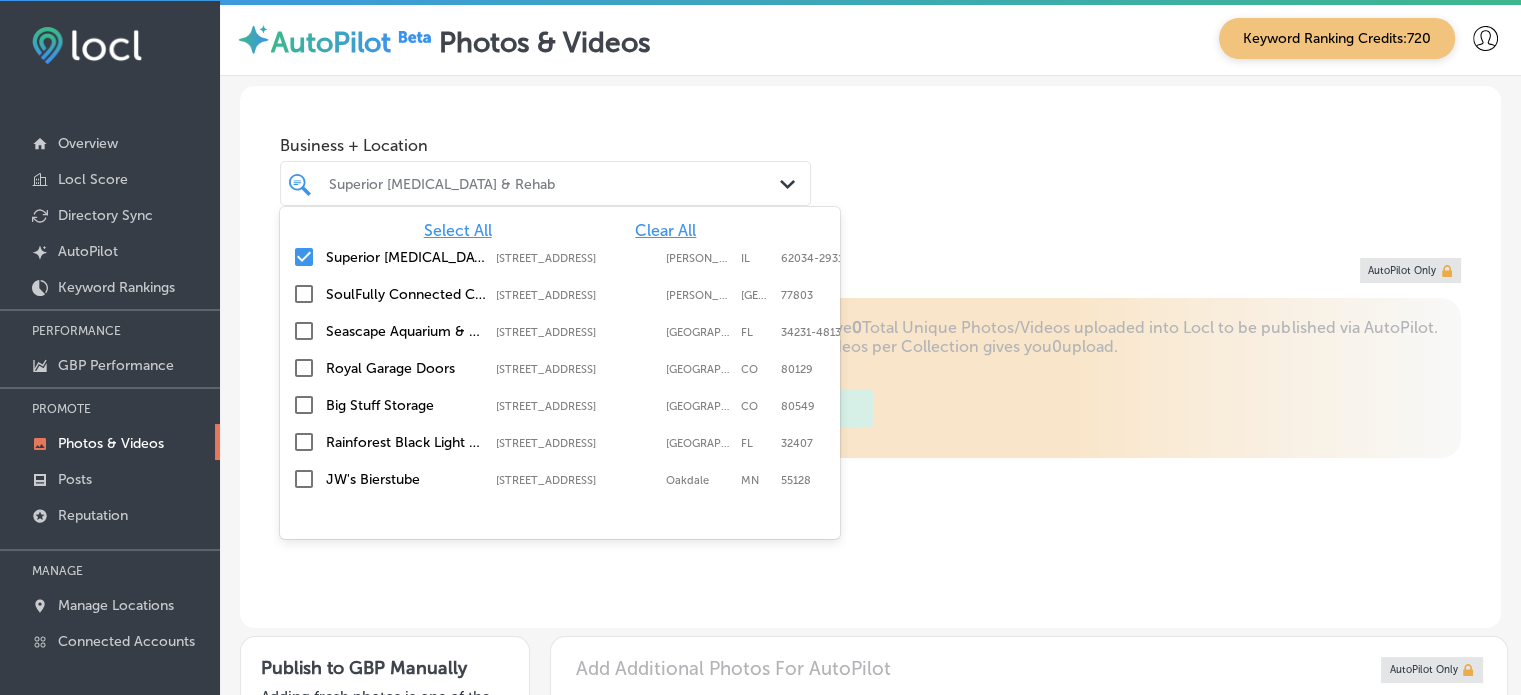 click at bounding box center [524, 183] 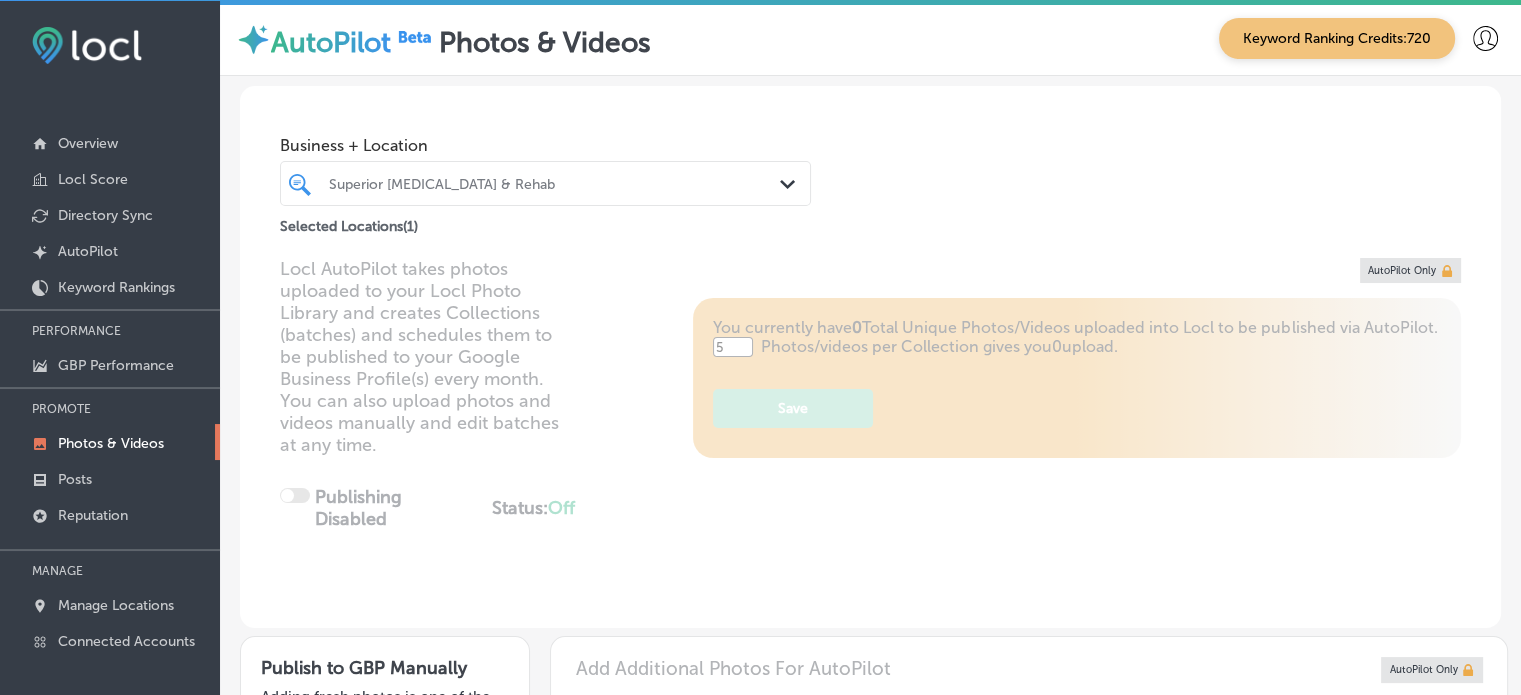 click at bounding box center [524, 183] 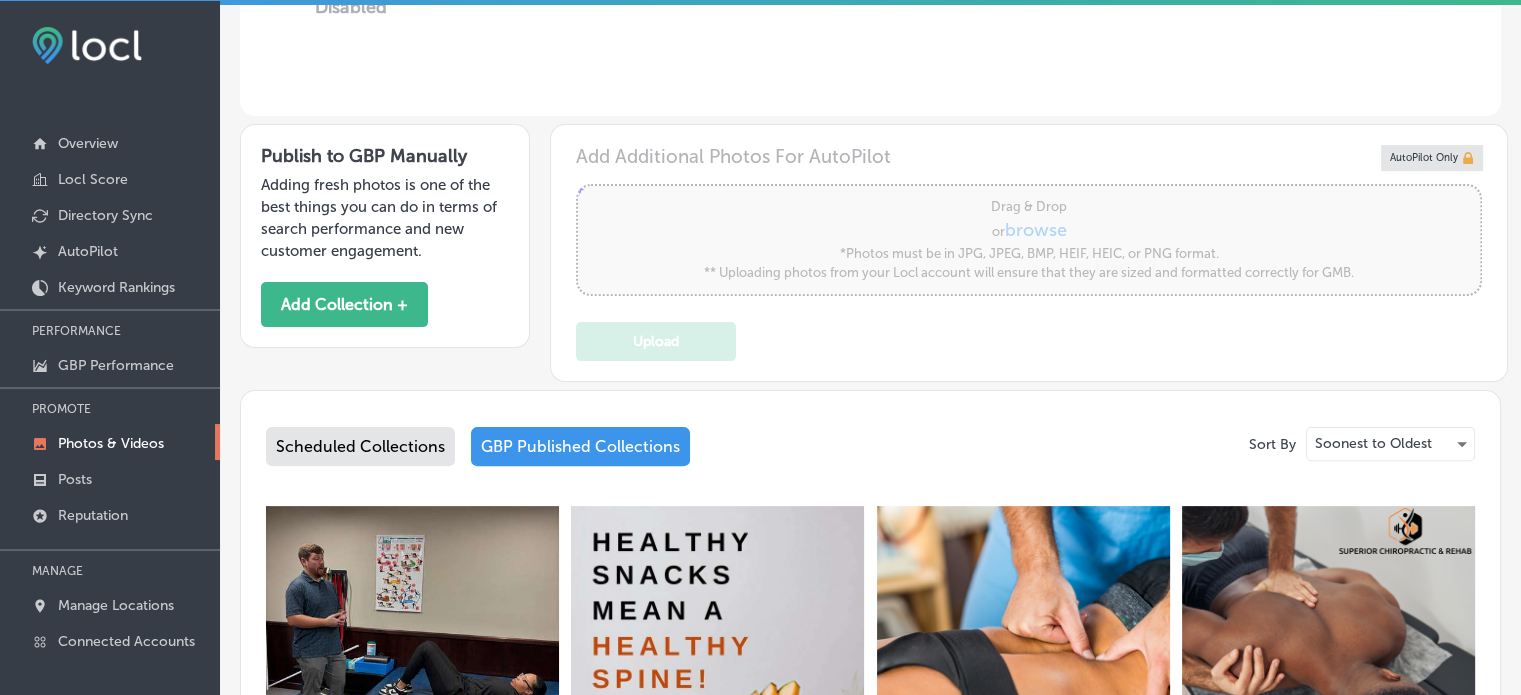 scroll, scrollTop: 523, scrollLeft: 0, axis: vertical 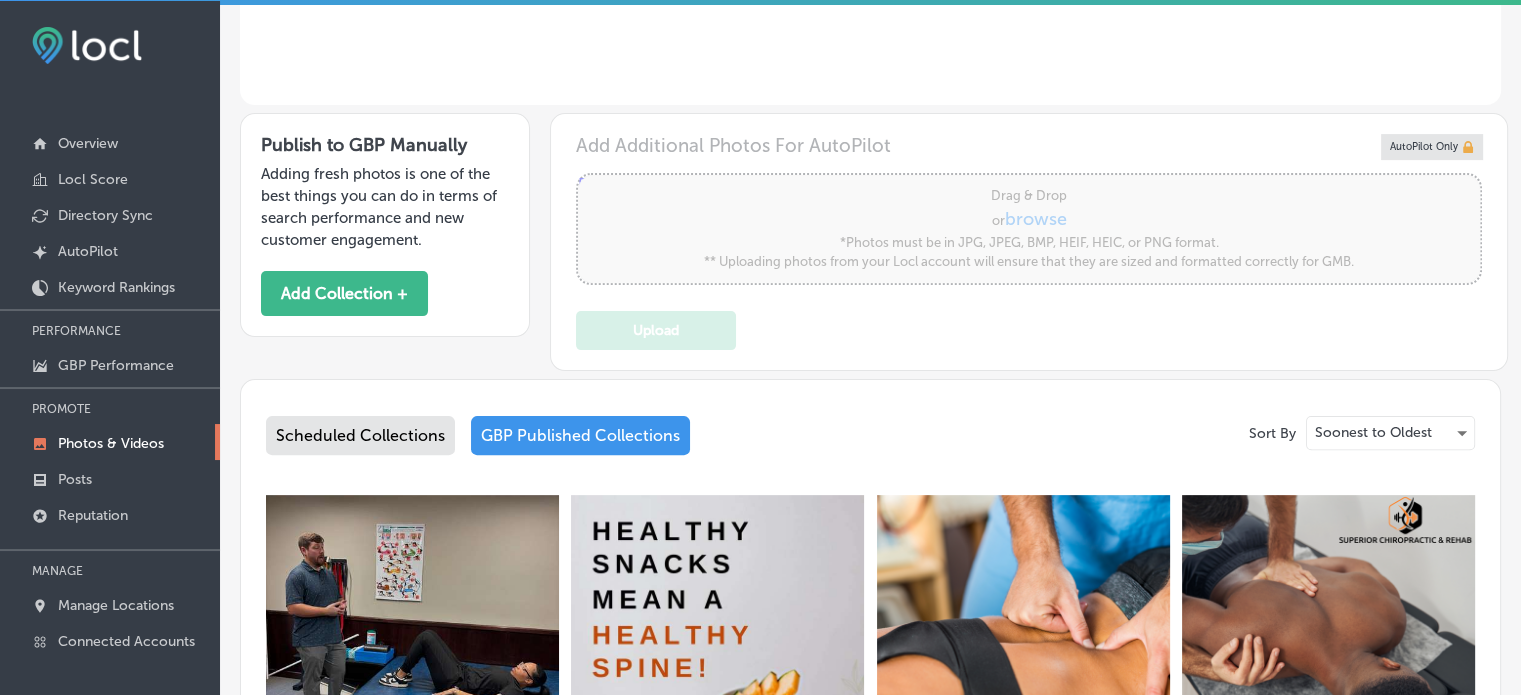 click on "Scheduled Collections" at bounding box center (360, 435) 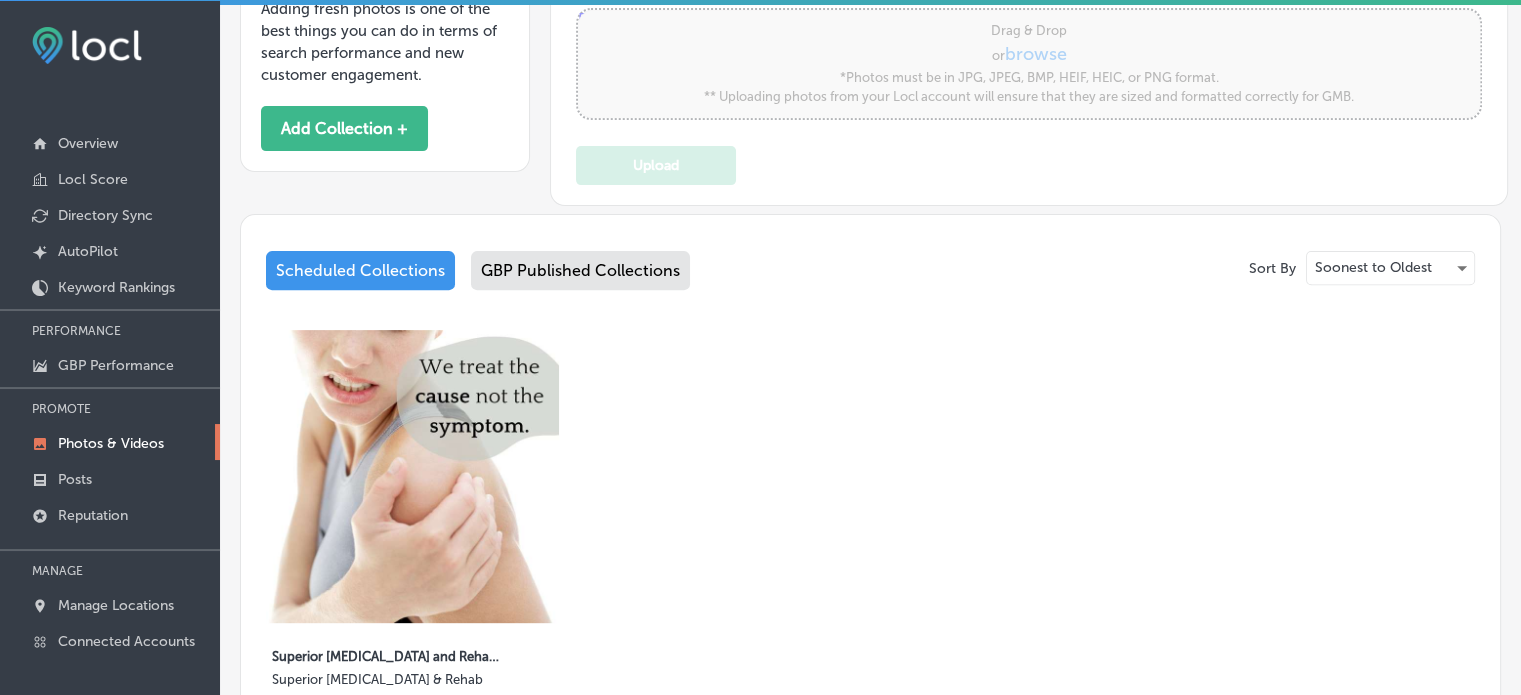 scroll, scrollTop: 695, scrollLeft: 0, axis: vertical 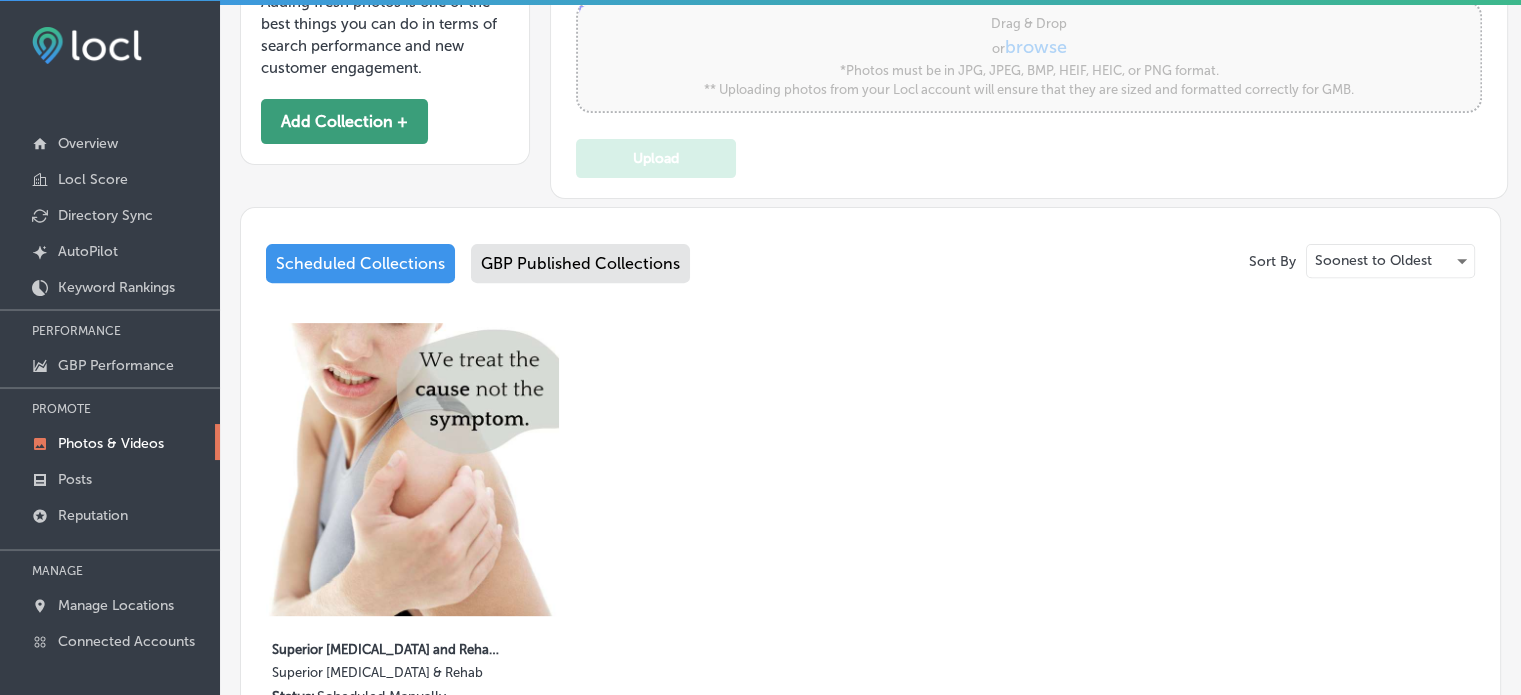 click on "Add Collection +" at bounding box center (344, 121) 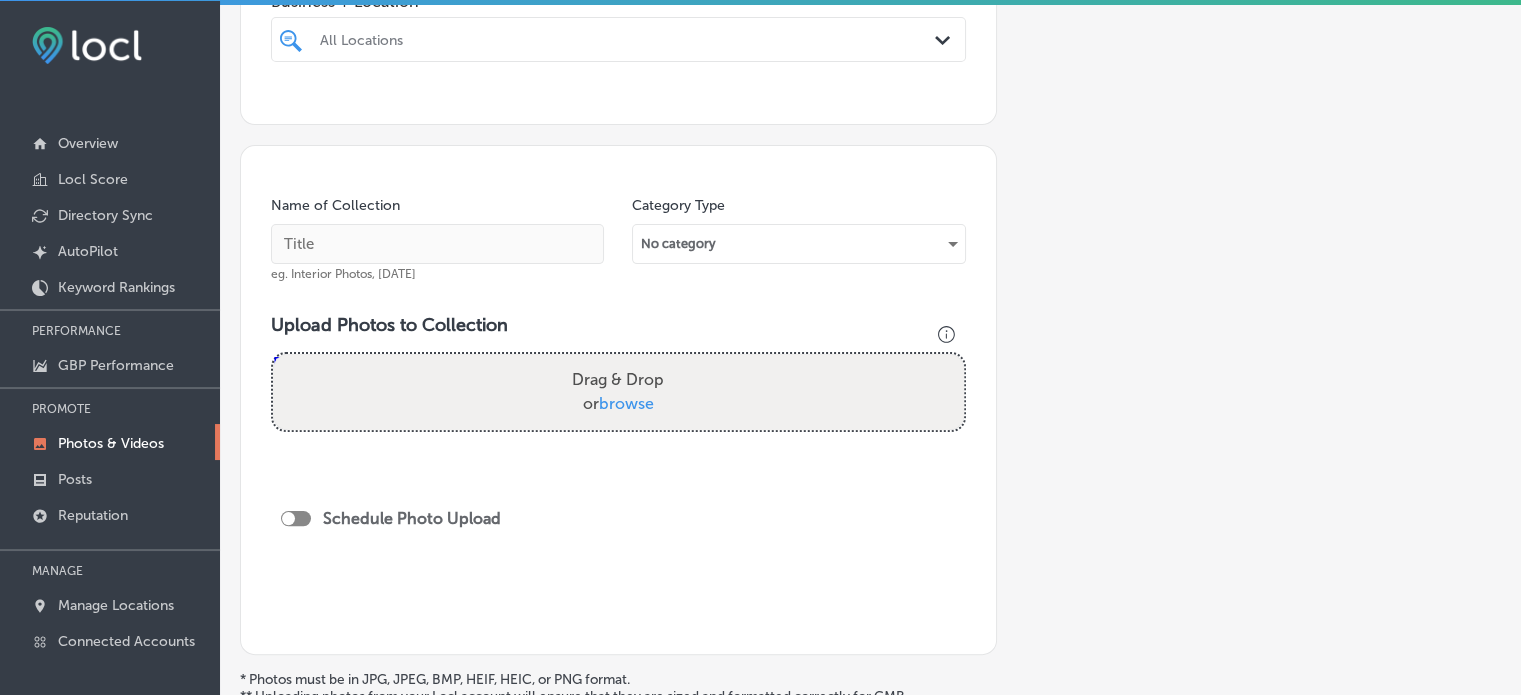 scroll, scrollTop: 435, scrollLeft: 0, axis: vertical 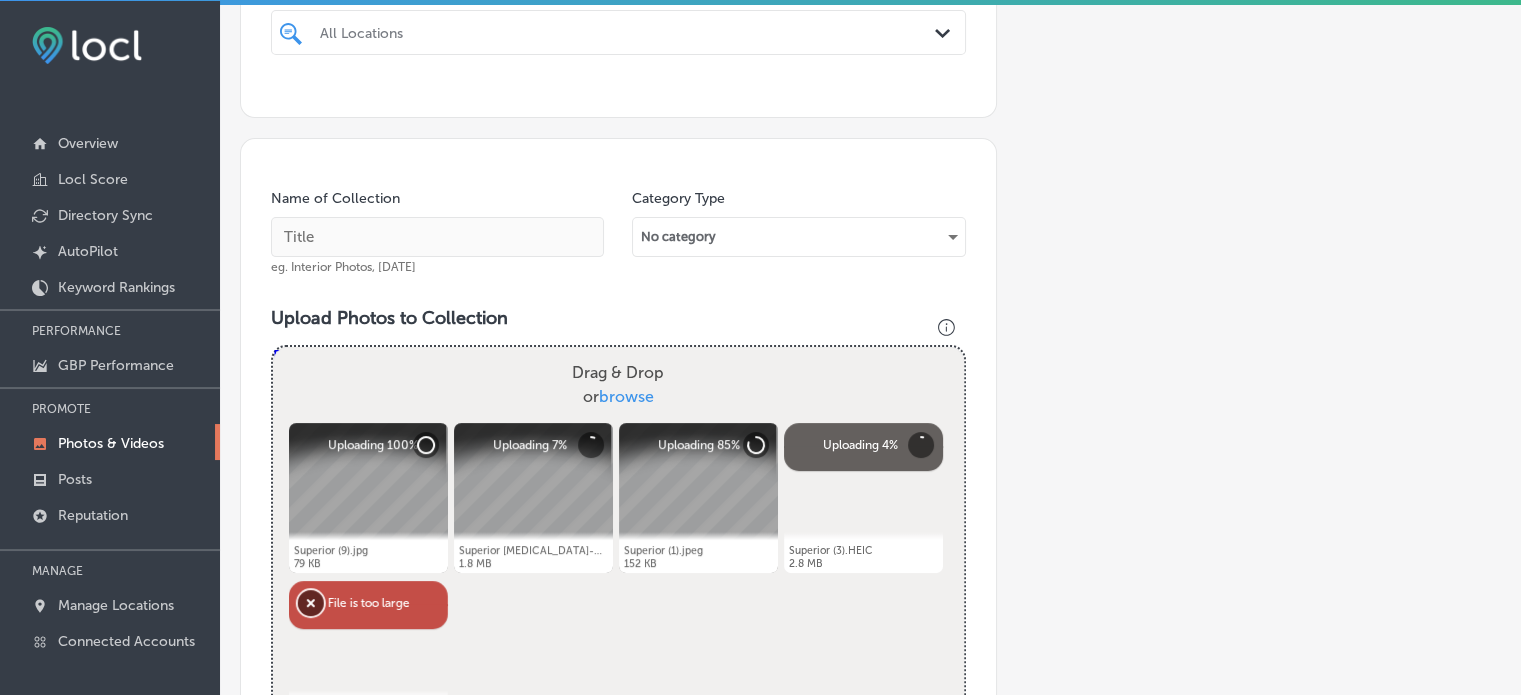 click on "Remove" at bounding box center [311, 603] 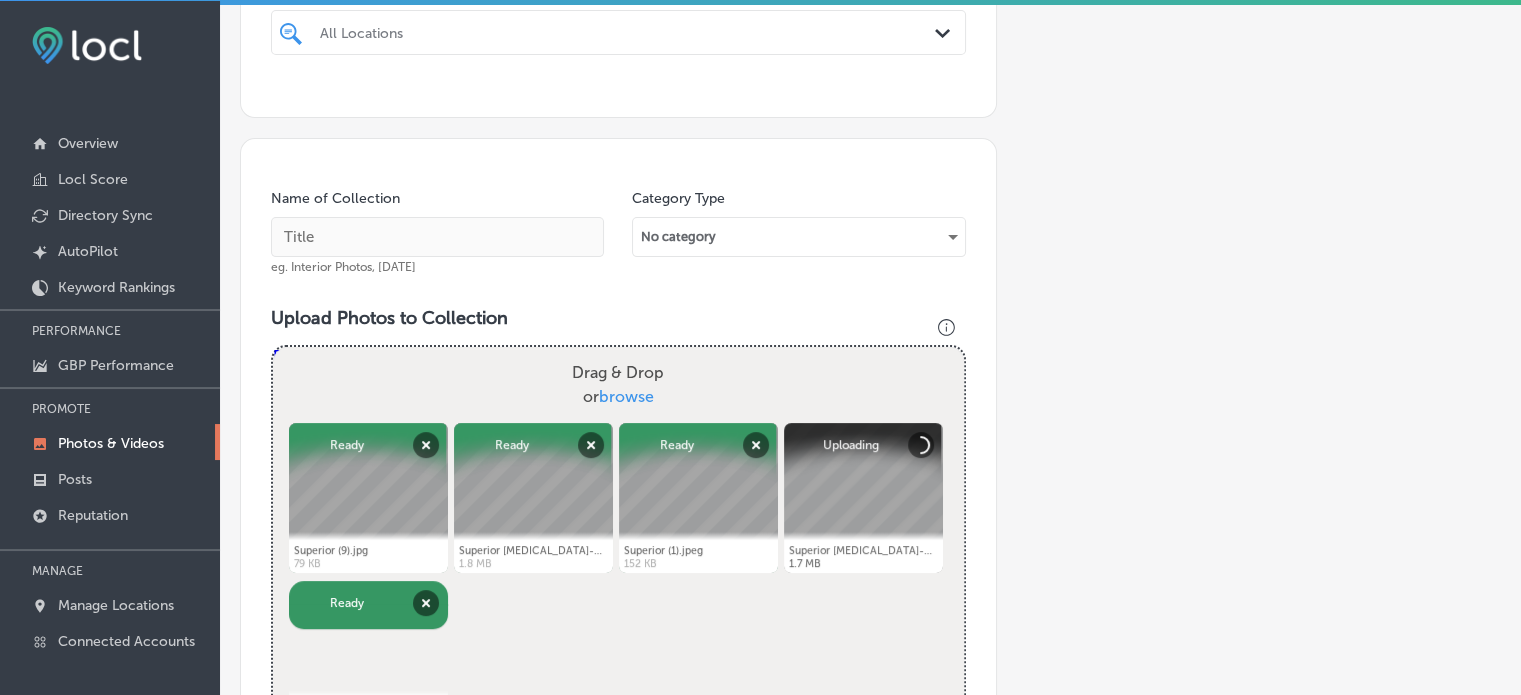 drag, startPoint x: 852, startPoint y: 503, endPoint x: 490, endPoint y: 511, distance: 362.08838 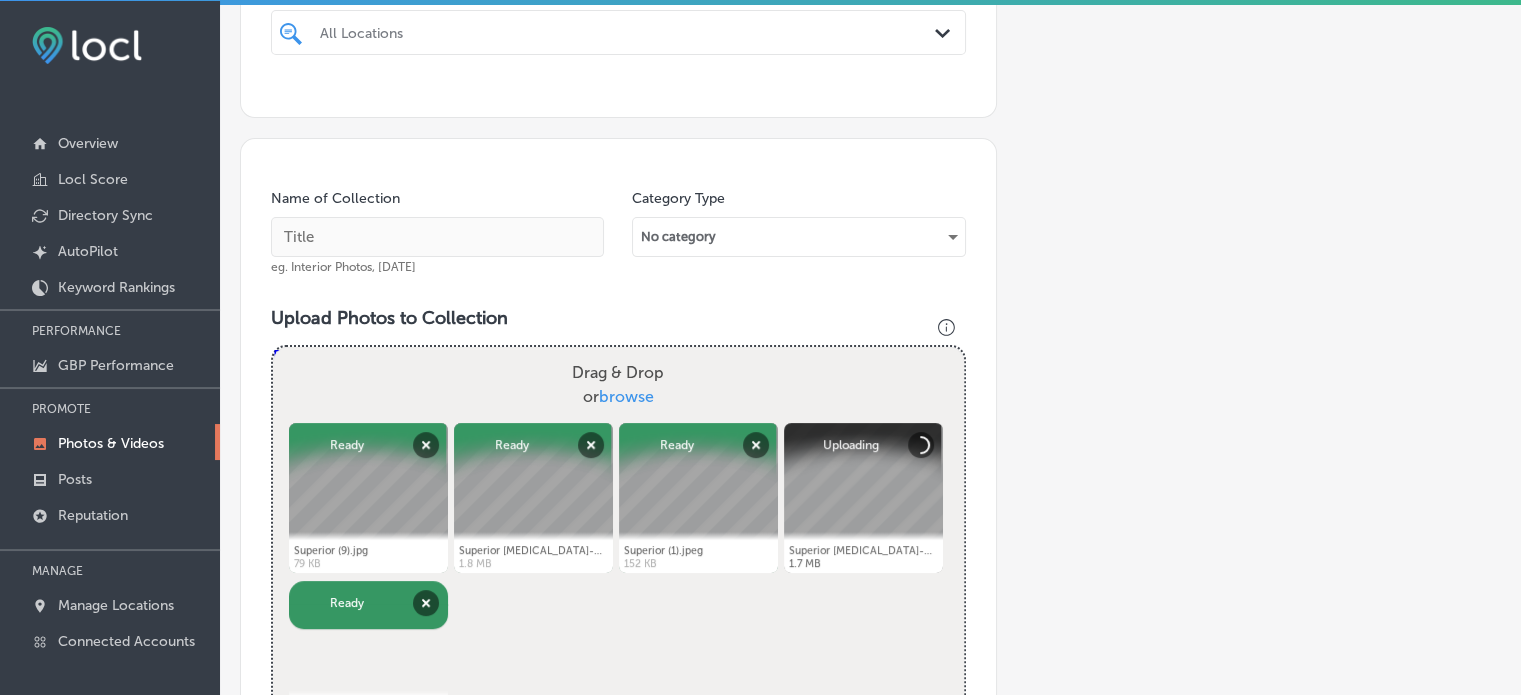 scroll, scrollTop: 543, scrollLeft: 0, axis: vertical 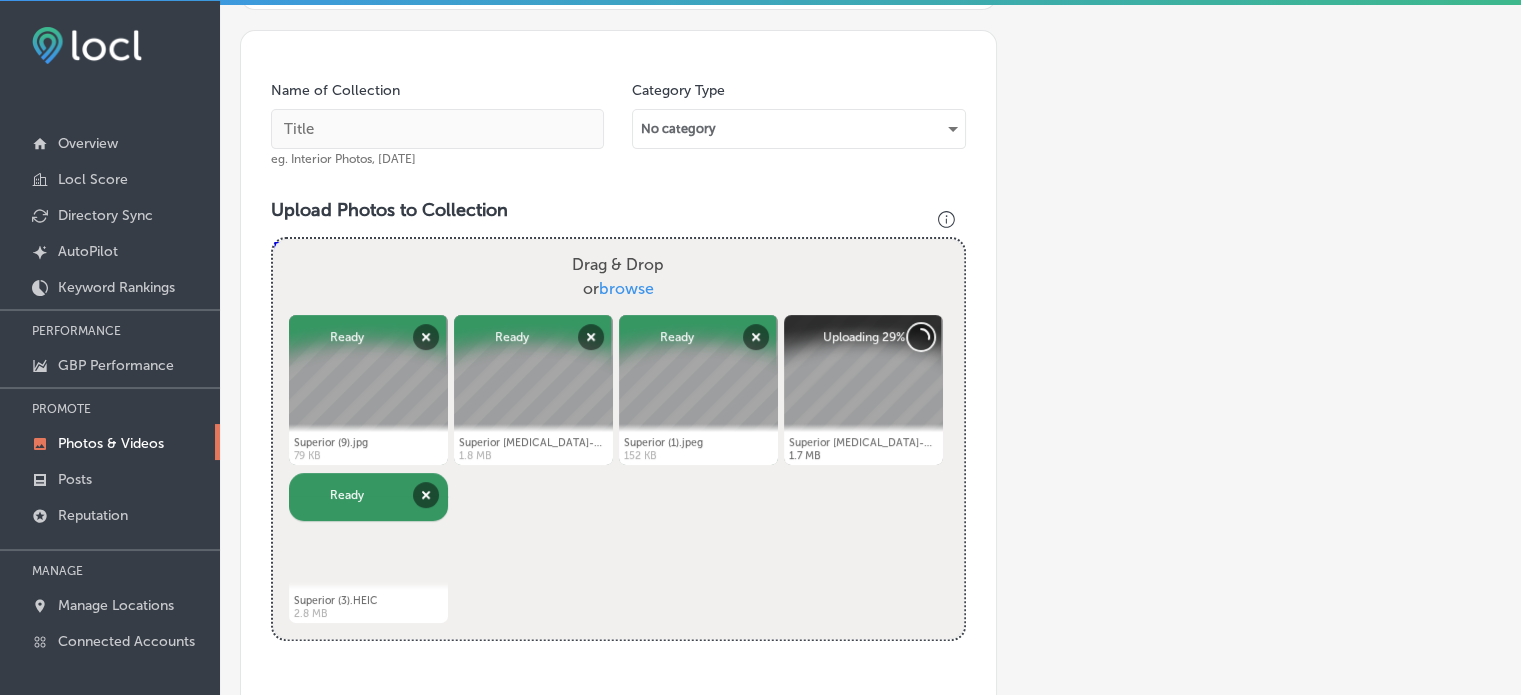 click on "Cancel" at bounding box center (921, 337) 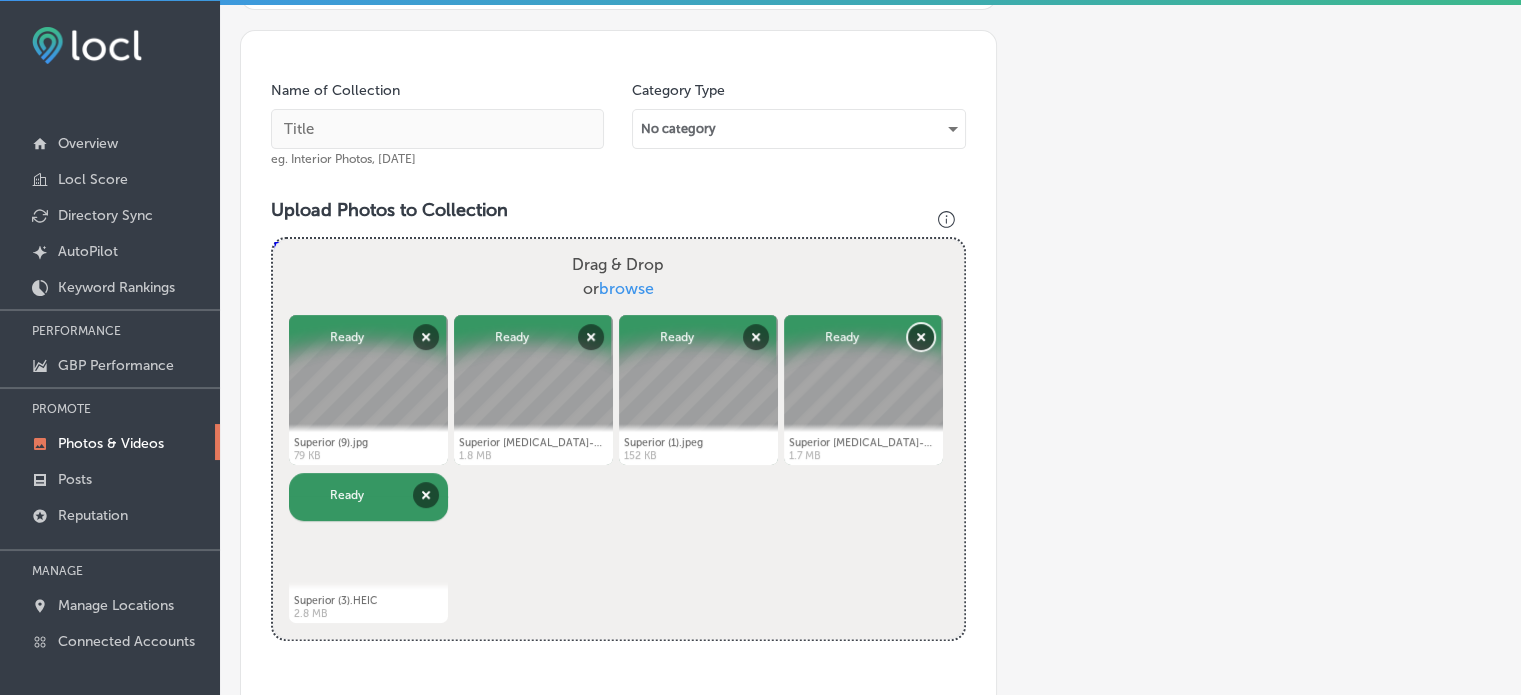 click on "Remove" at bounding box center [921, 337] 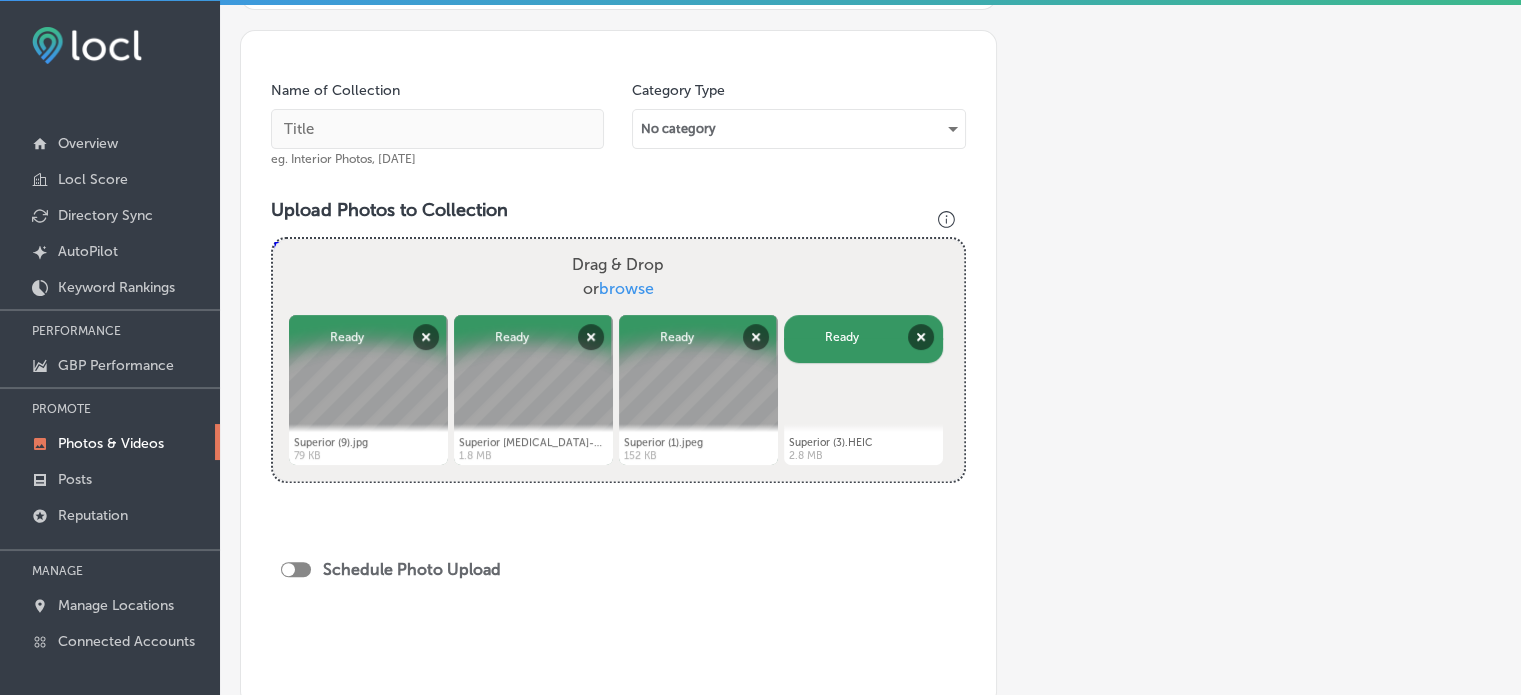 click on "browse" at bounding box center [626, 288] 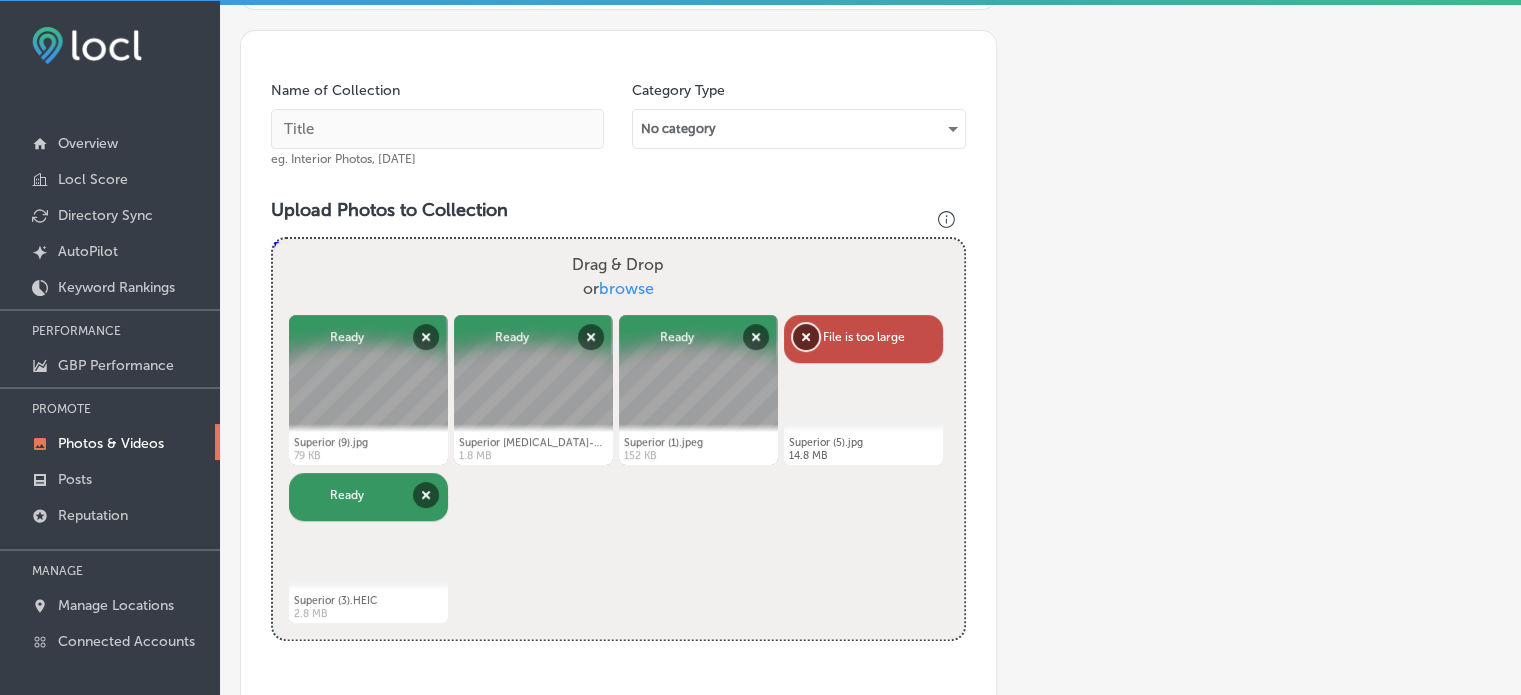 click on "Remove" at bounding box center [806, 337] 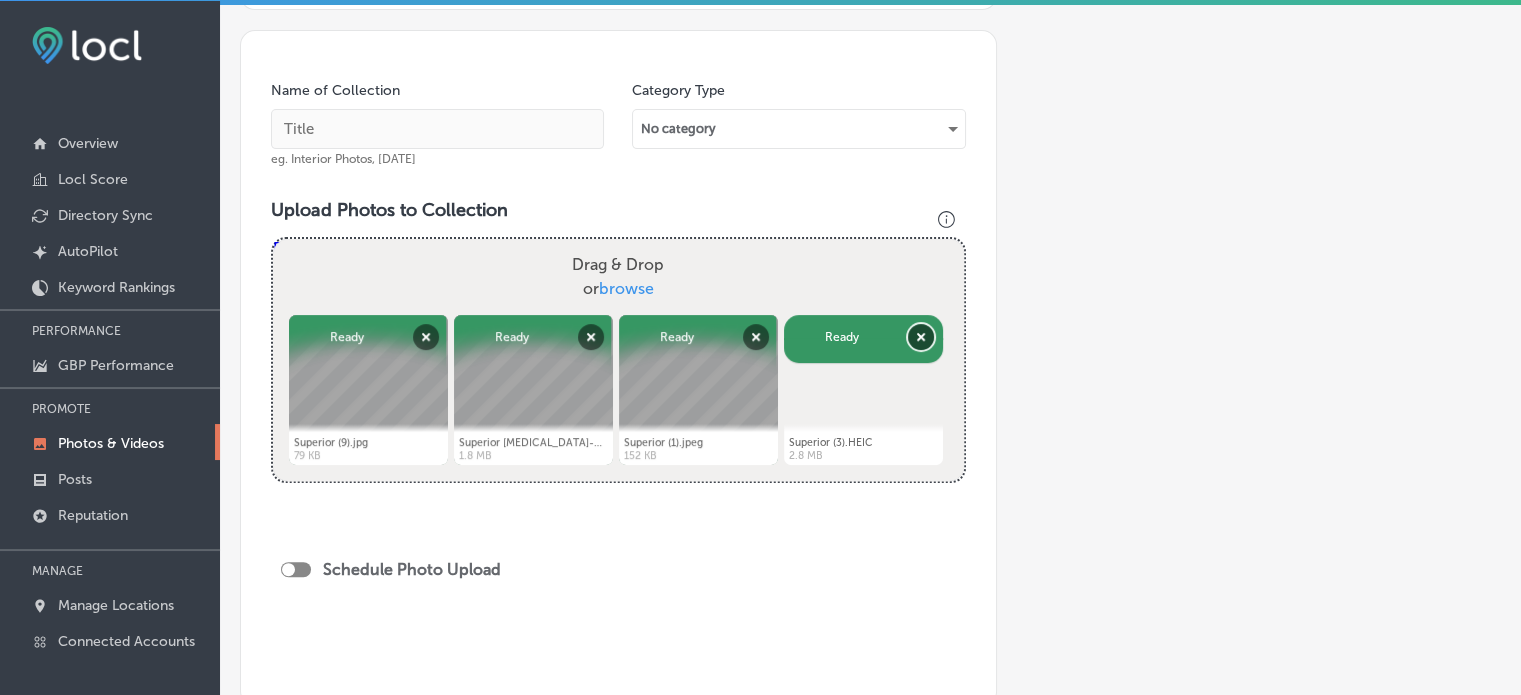 click on "Remove" at bounding box center [921, 337] 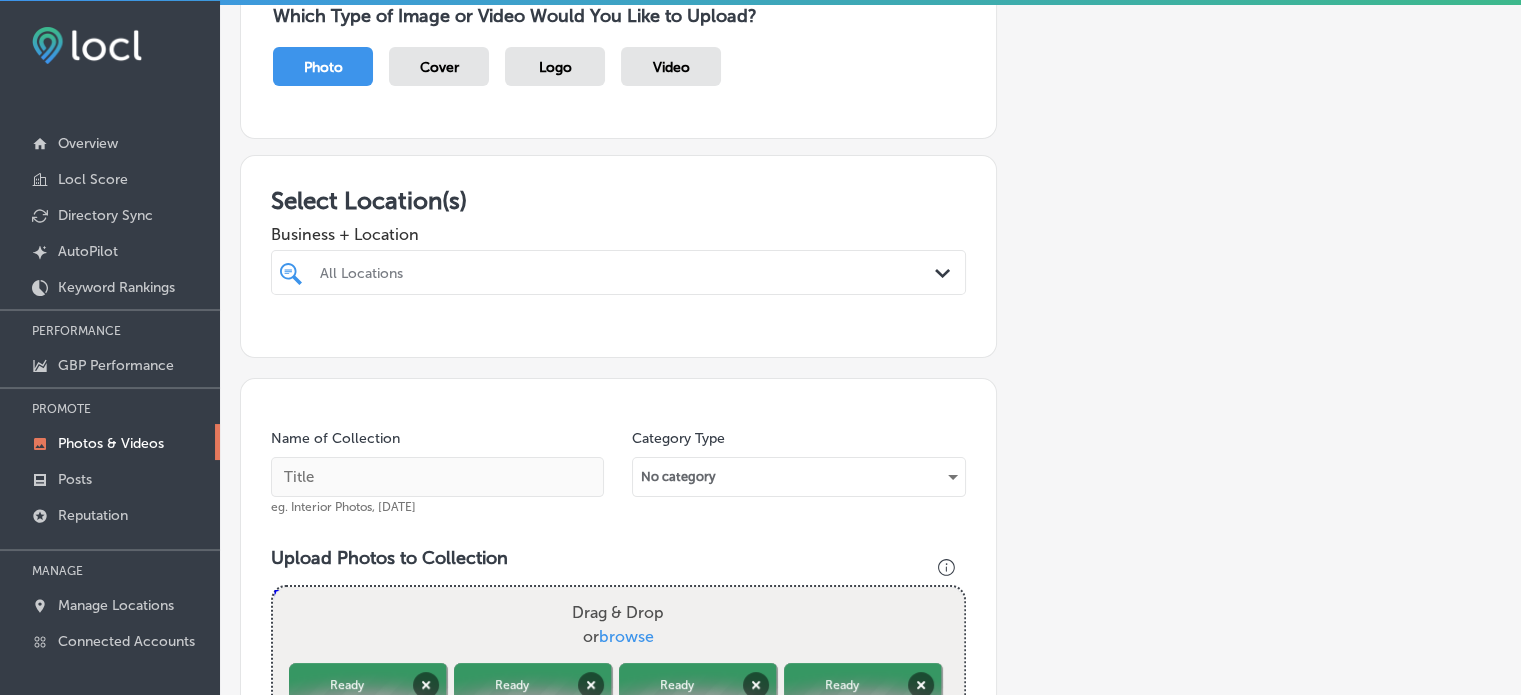 scroll, scrollTop: 188, scrollLeft: 0, axis: vertical 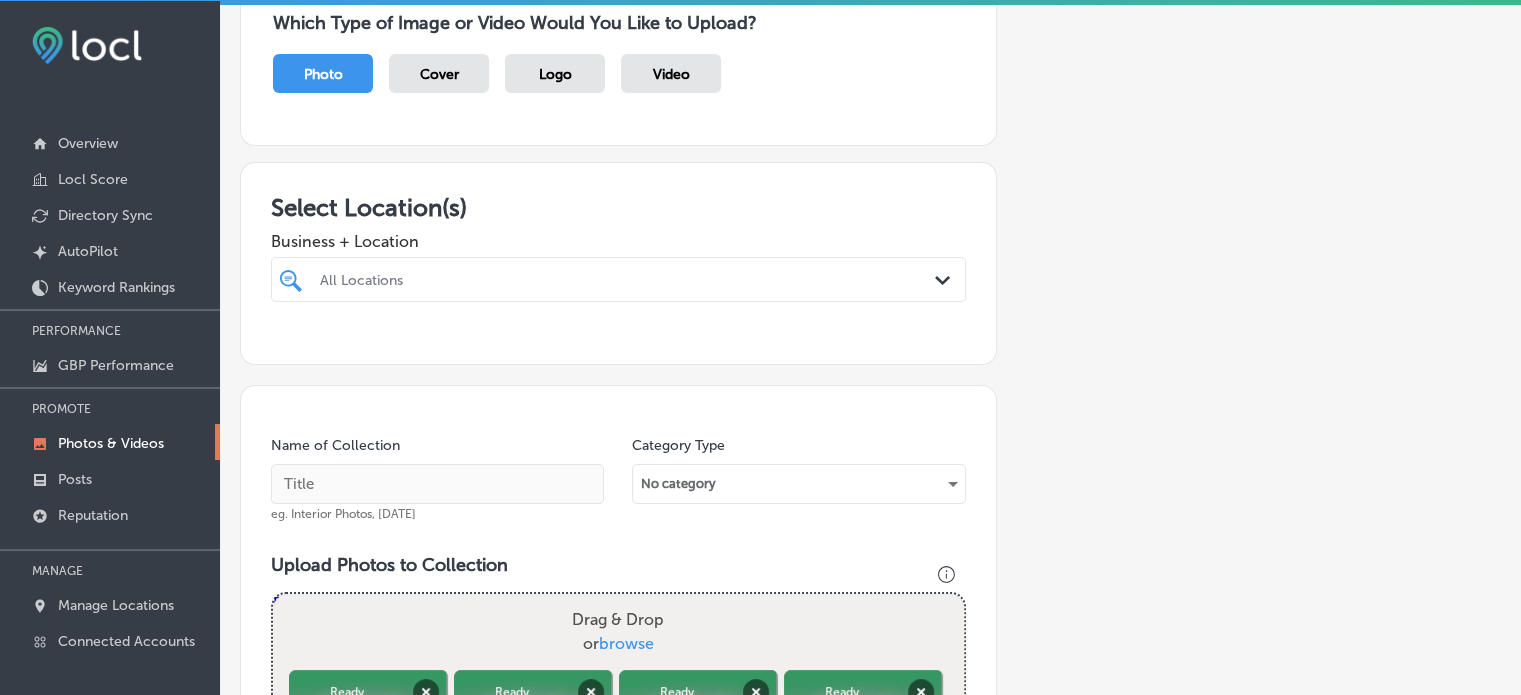 click on "All Locations" at bounding box center [628, 279] 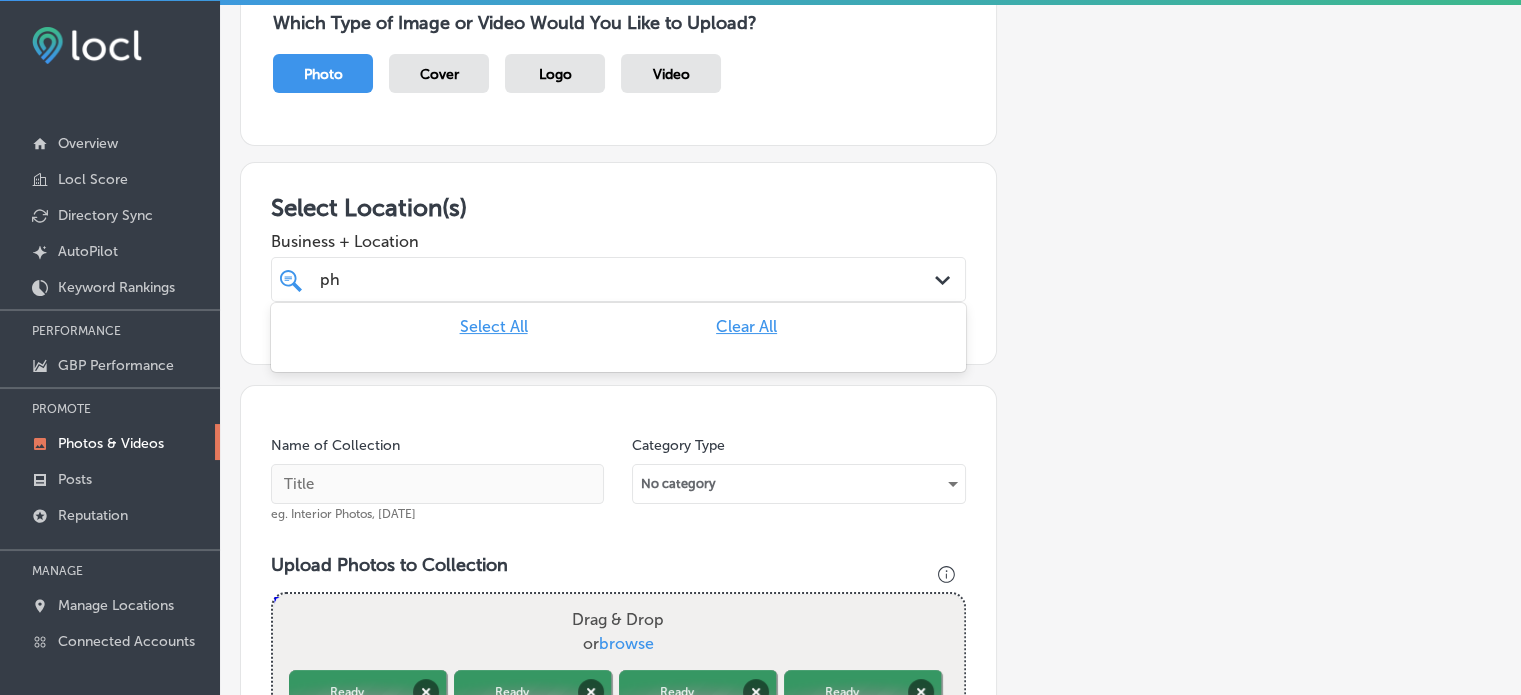 type on "p" 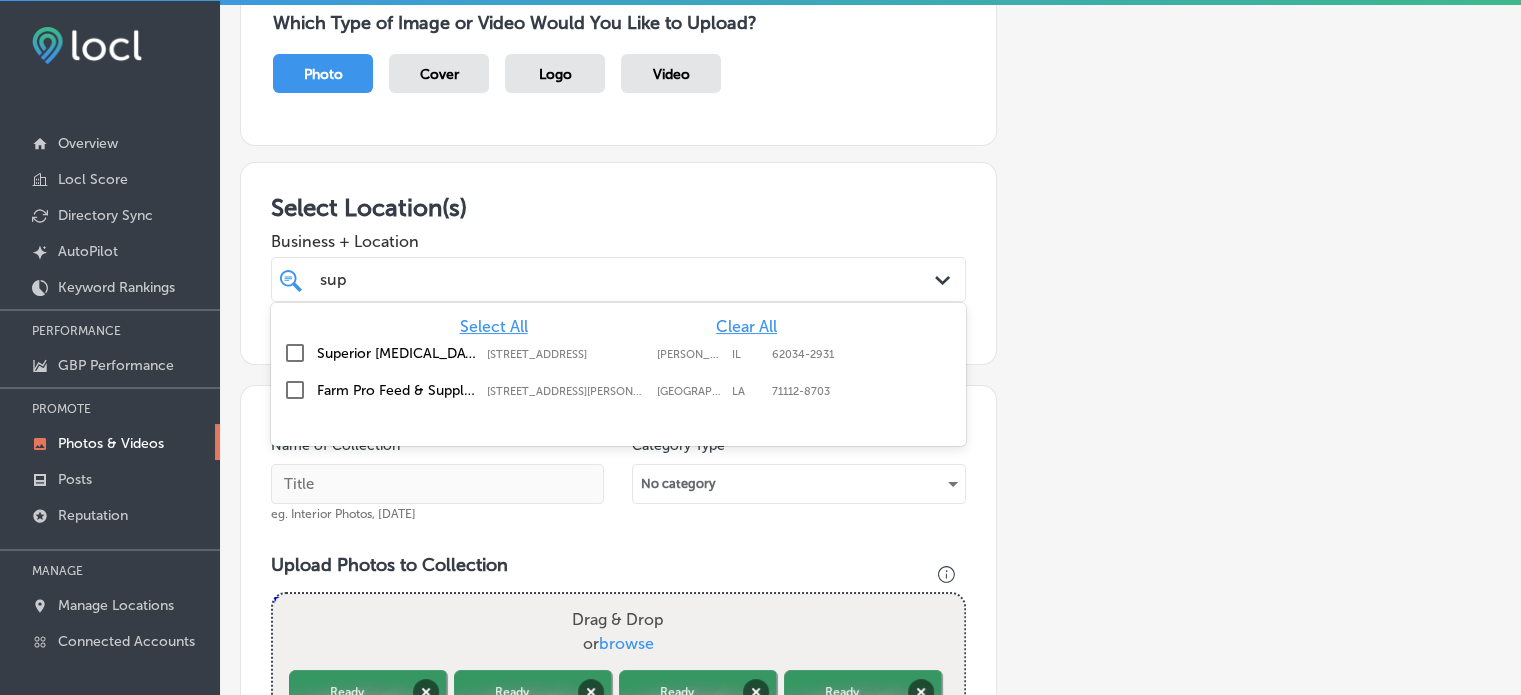 click on "Superior [MEDICAL_DATA] & Rehab" at bounding box center (397, 353) 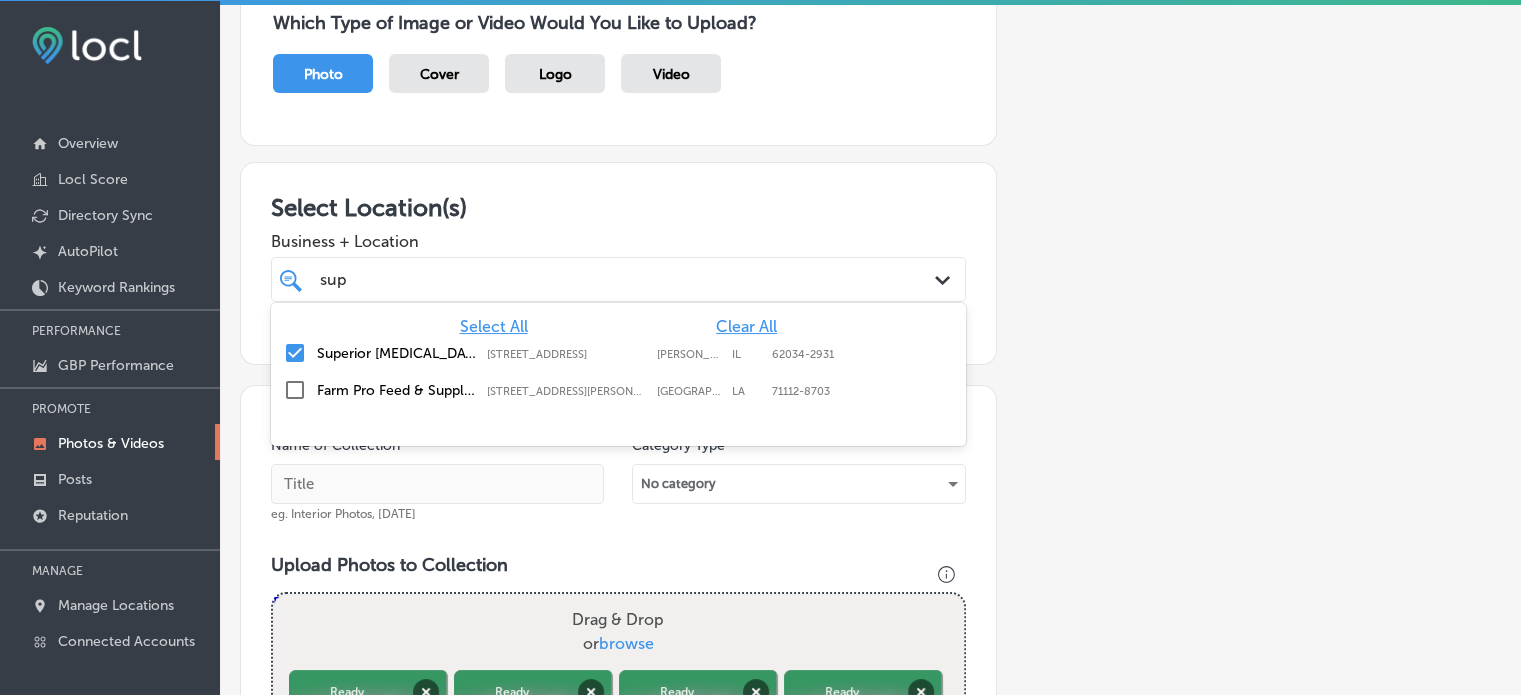 type on "sup" 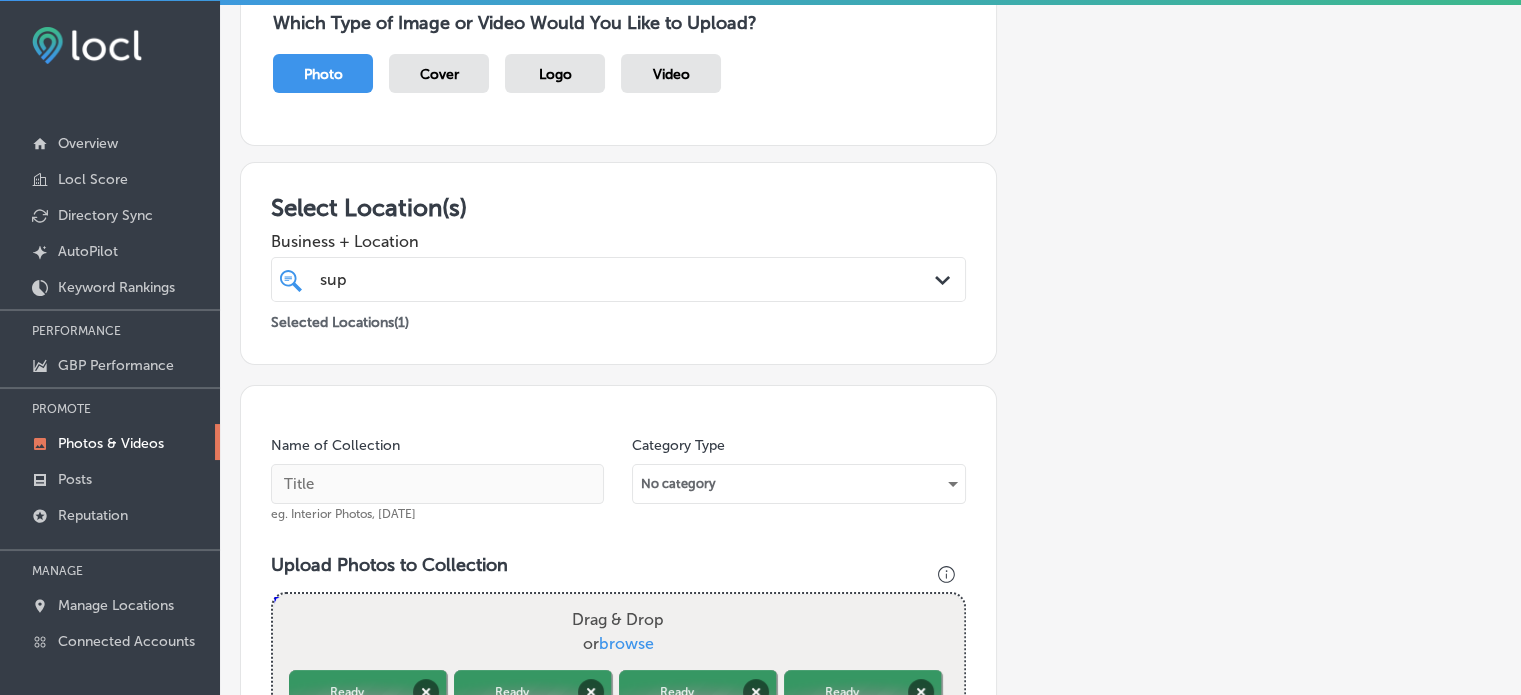 click on "Select Location(s)" at bounding box center [618, 207] 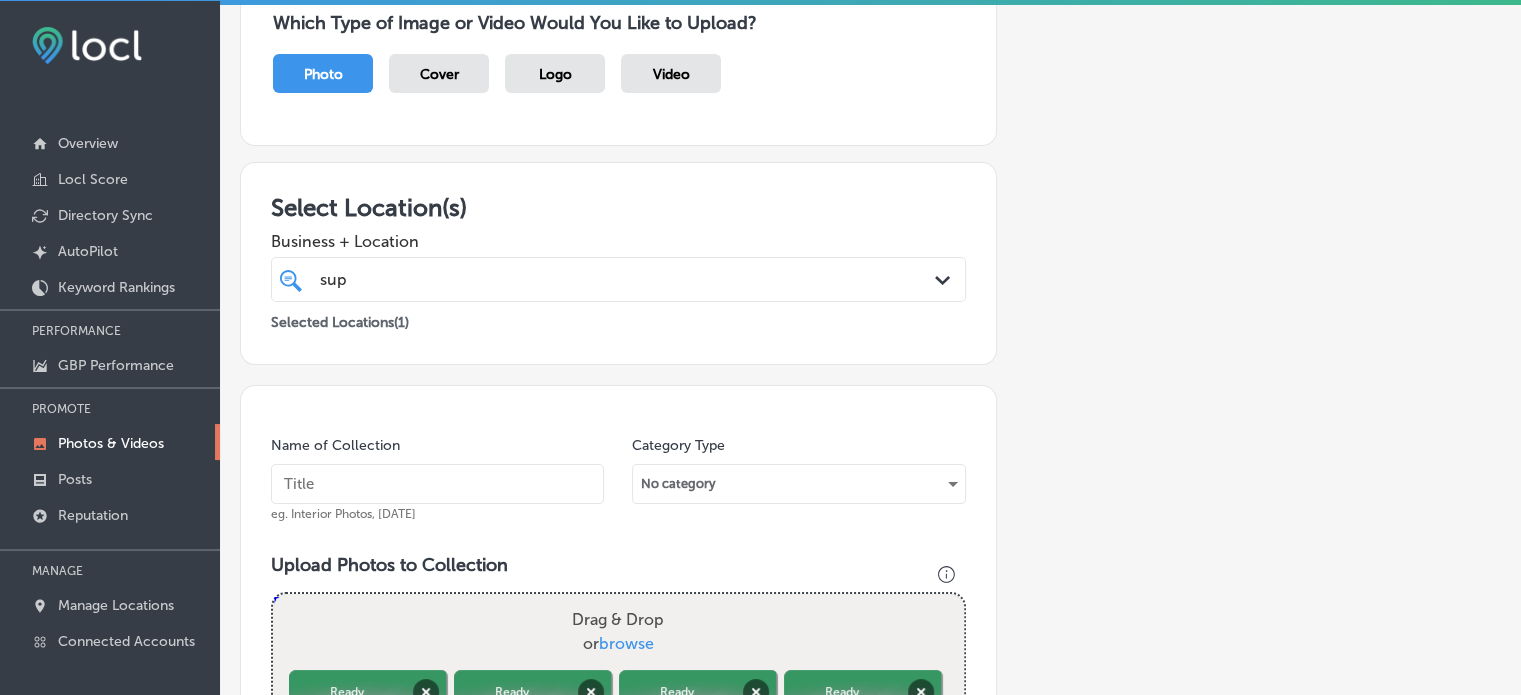 click at bounding box center [437, 484] 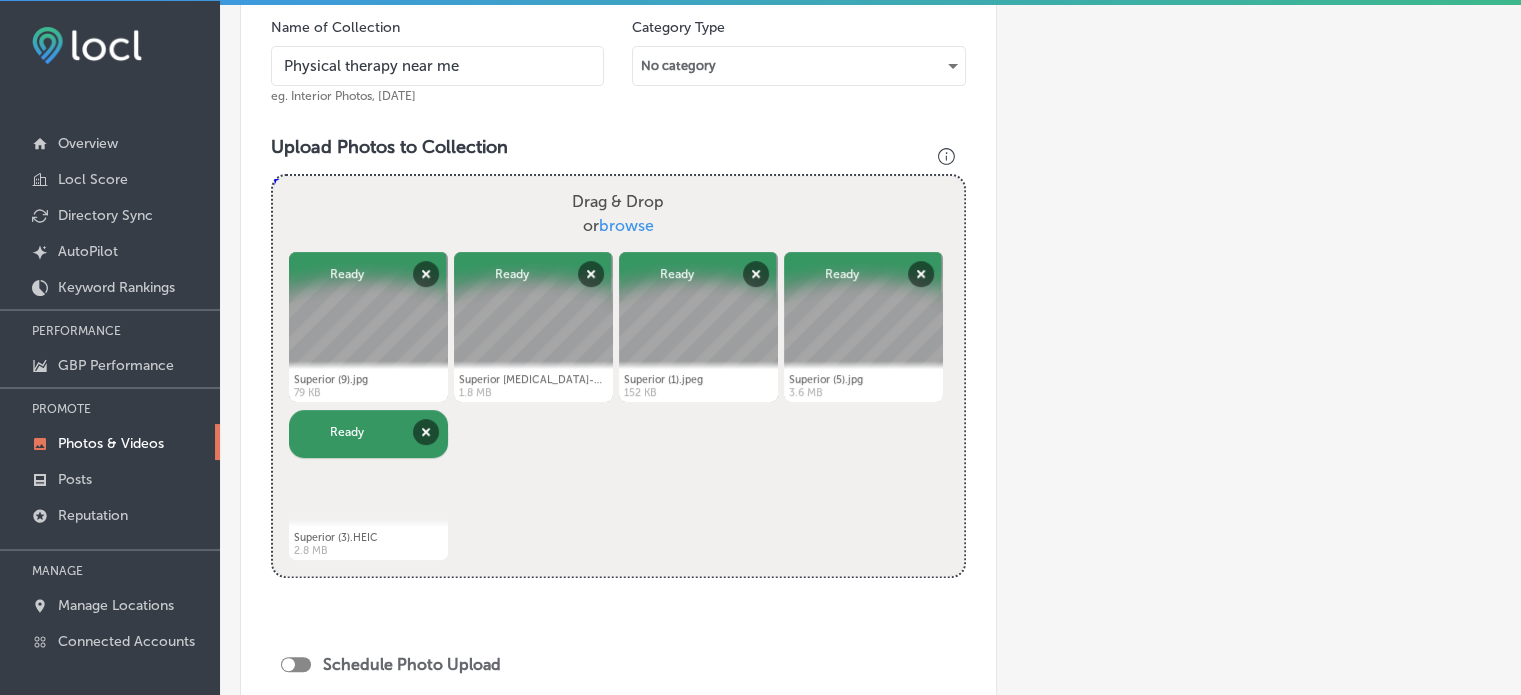 scroll, scrollTop: 993, scrollLeft: 0, axis: vertical 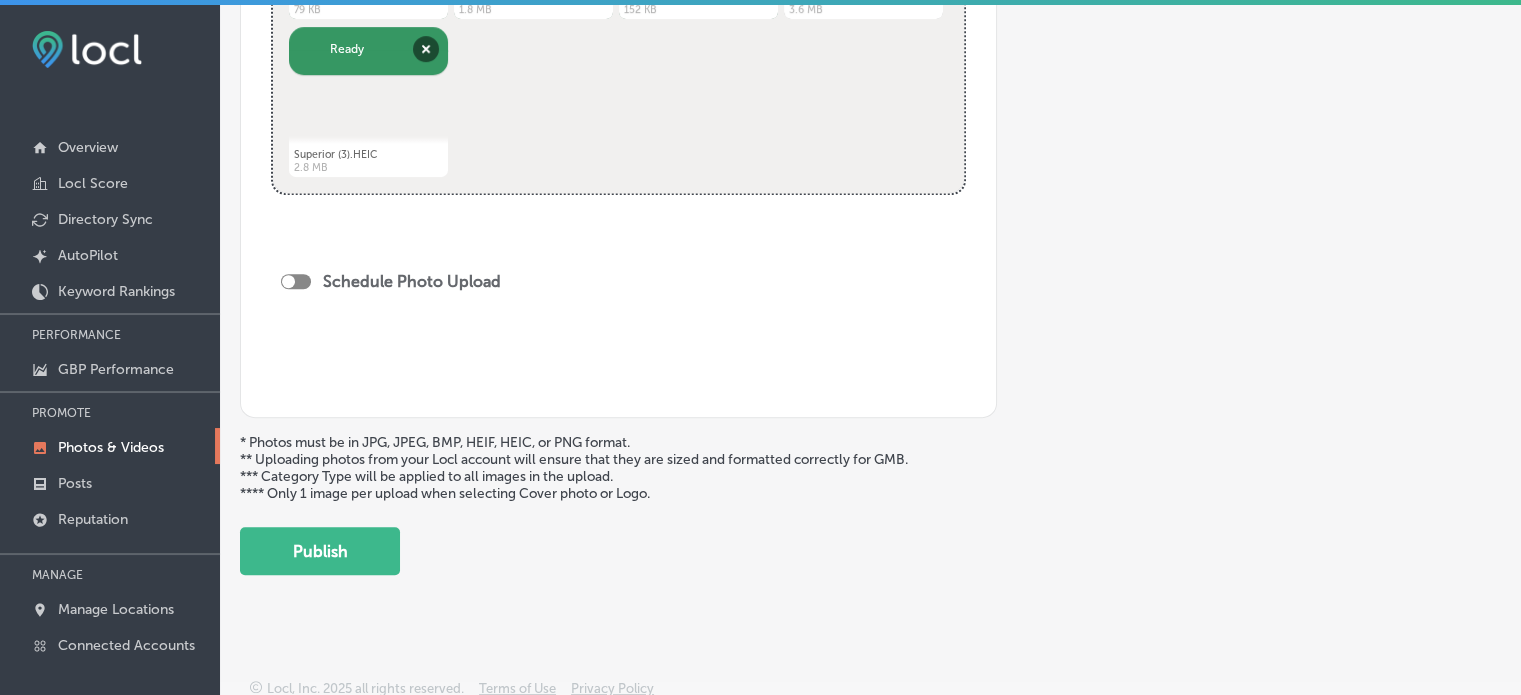 click at bounding box center (296, 281) 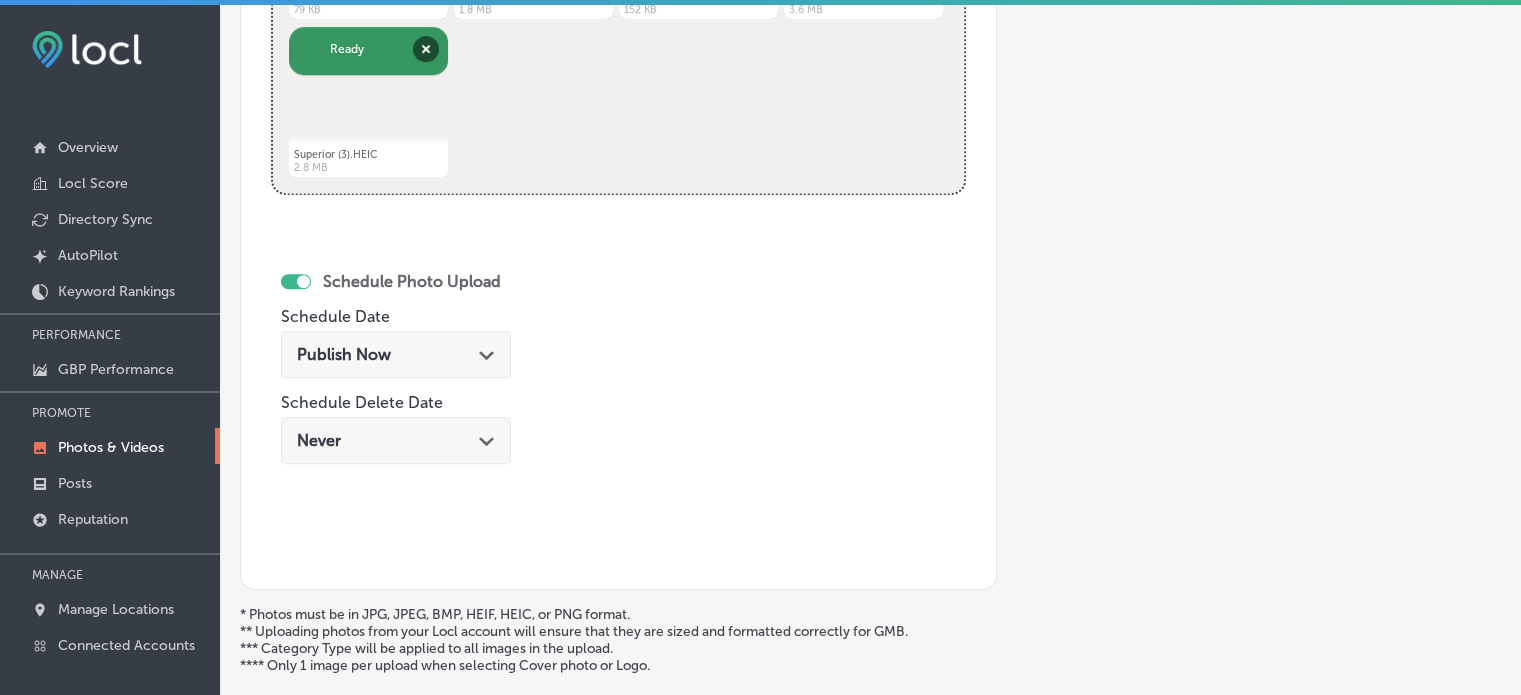 click on "Publish Now" at bounding box center (344, 354) 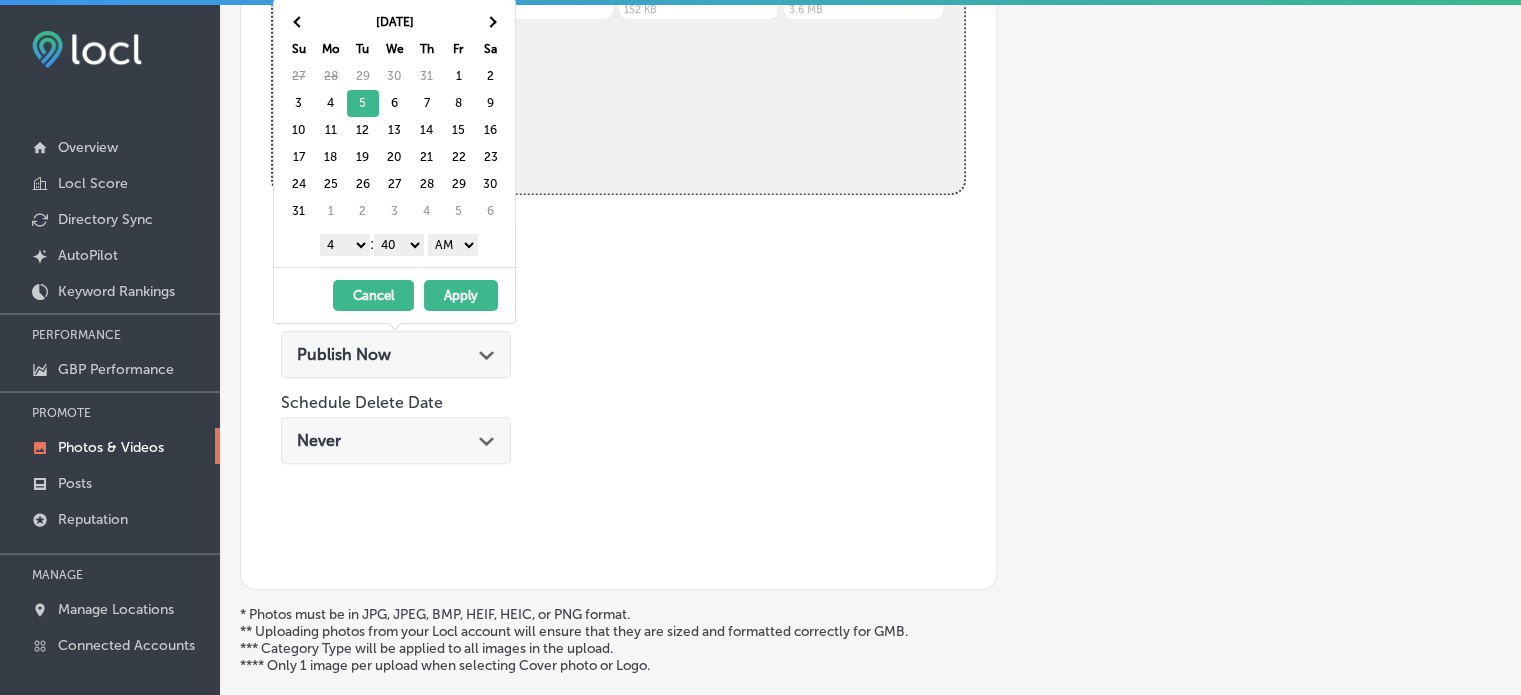click on "1 2 3 4 5 6 7 8 9 10 11 12" at bounding box center (345, 245) 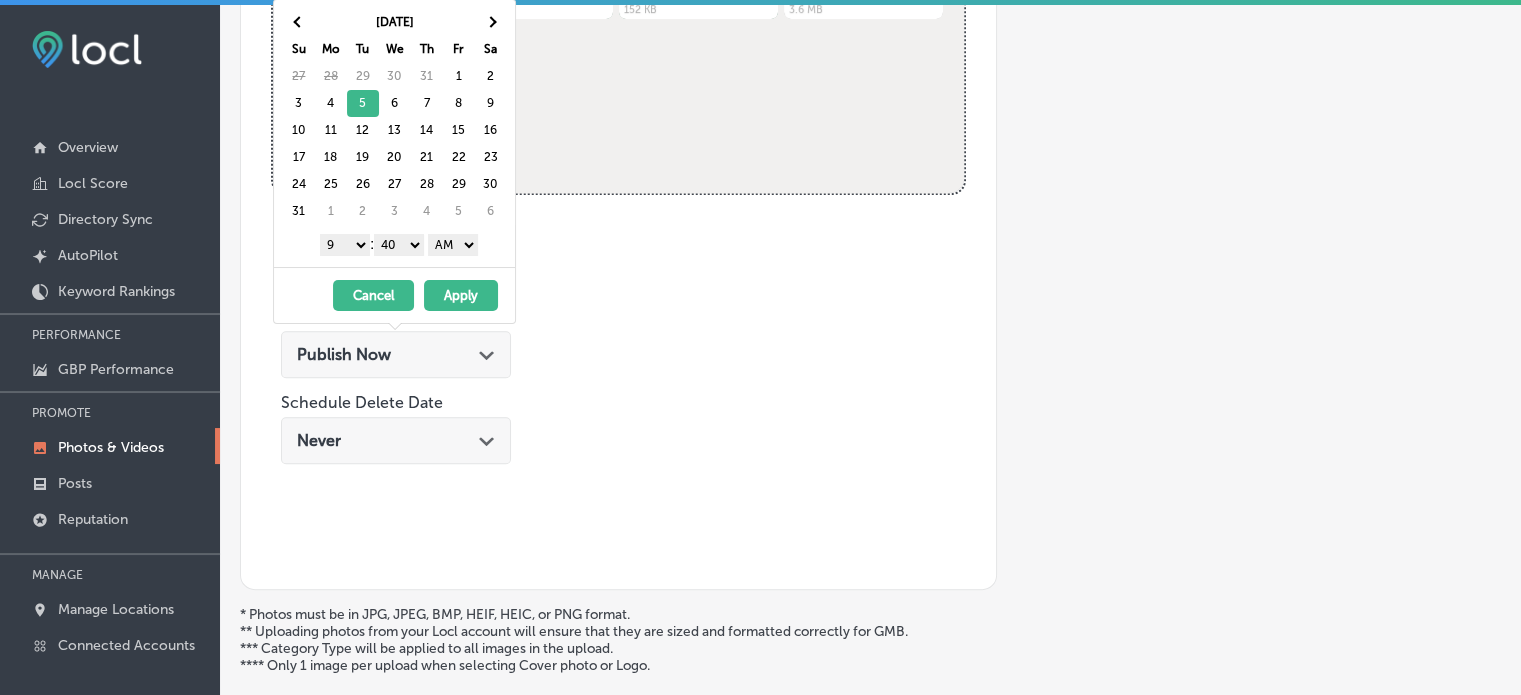 click on "00 10 20 30 40 50" at bounding box center (399, 245) 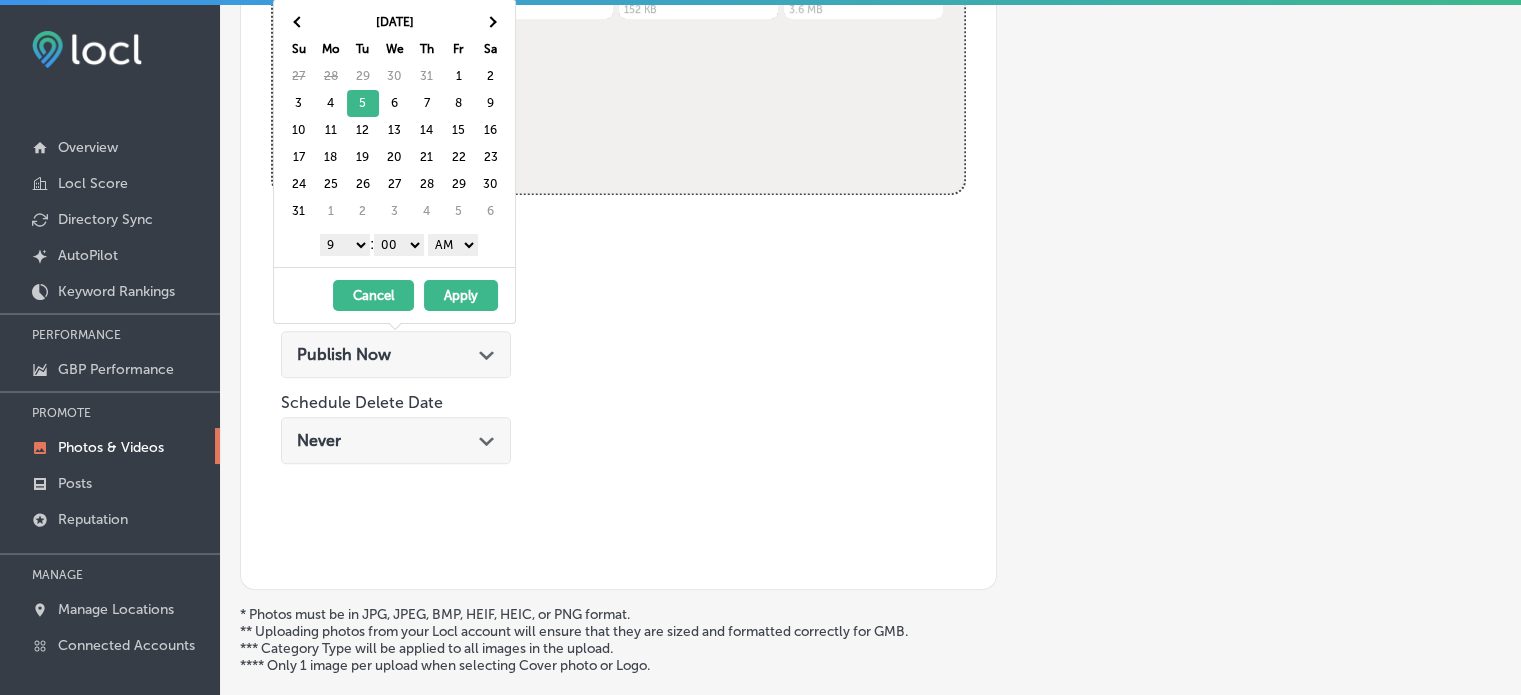 click on "AM PM" at bounding box center [453, 245] 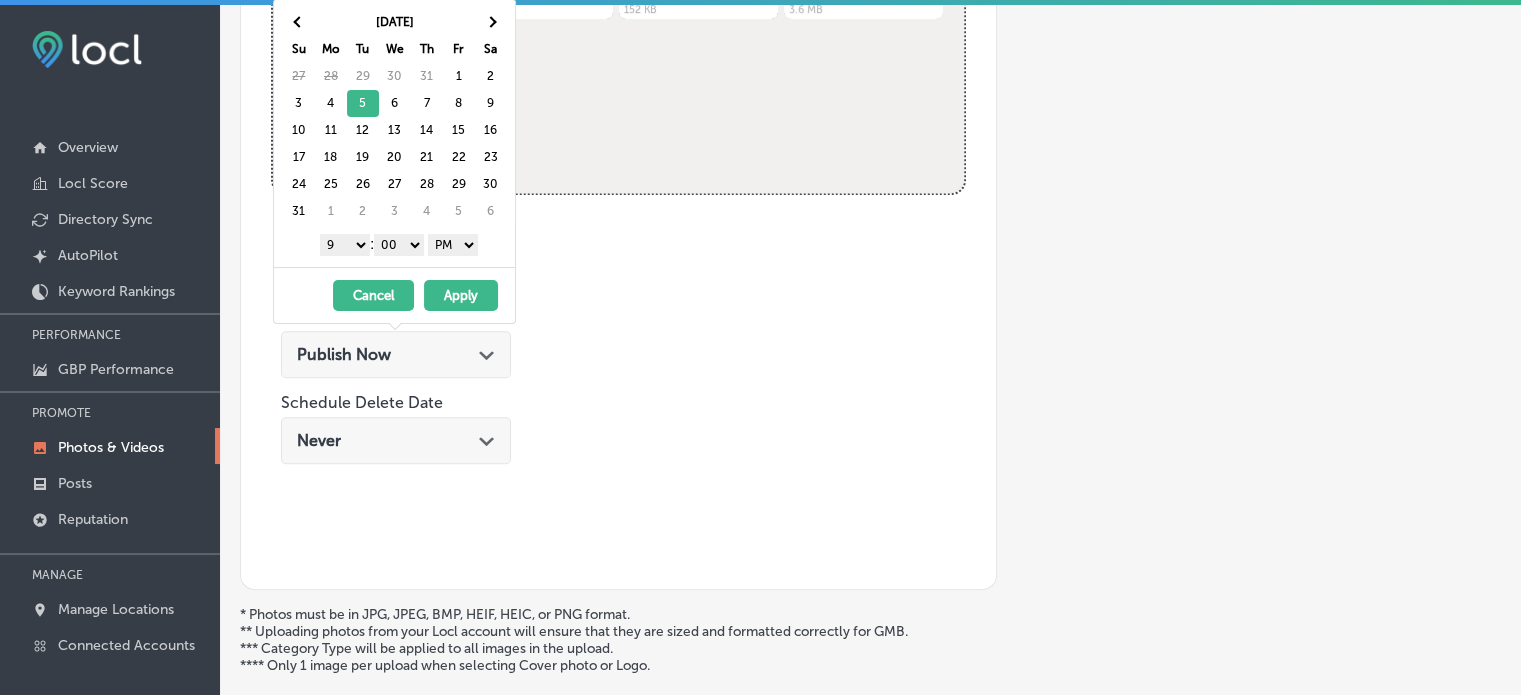 click on "Apply" at bounding box center (461, 295) 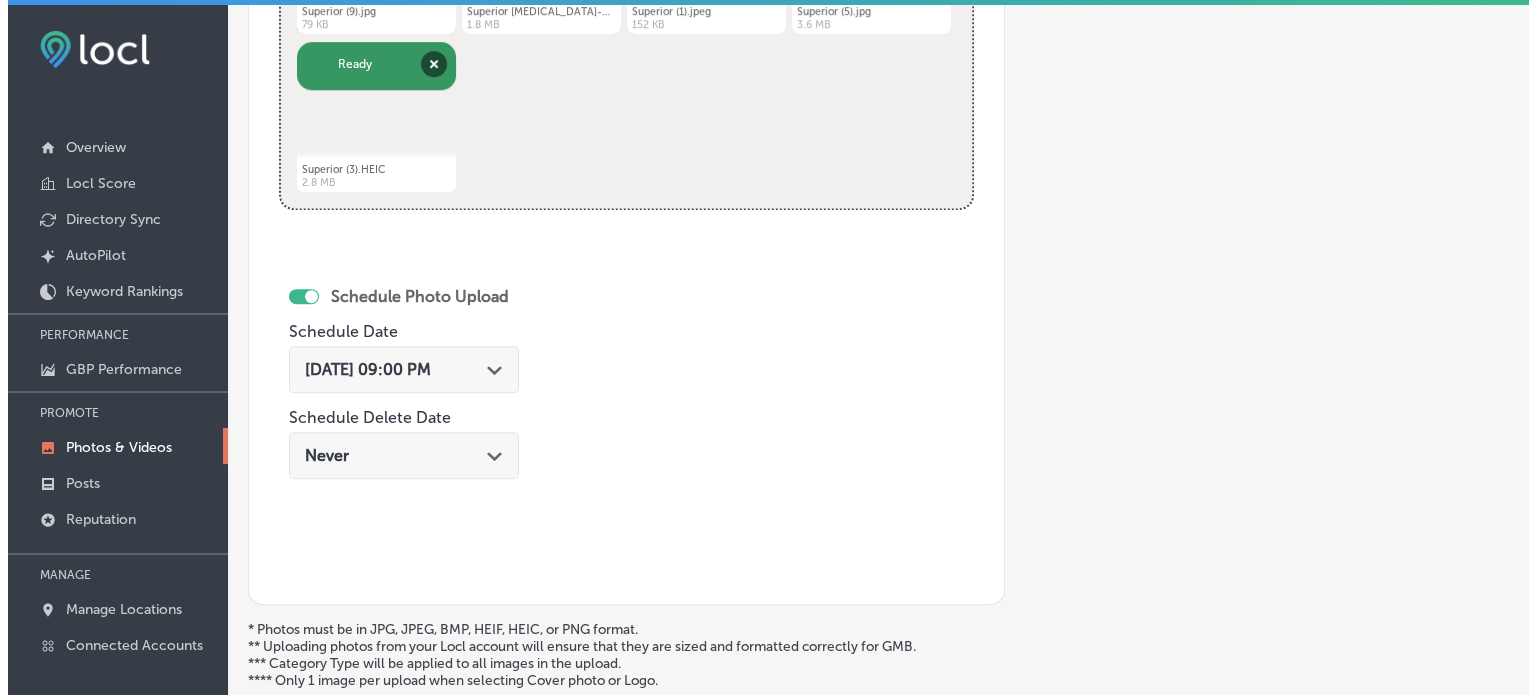 scroll, scrollTop: 1165, scrollLeft: 0, axis: vertical 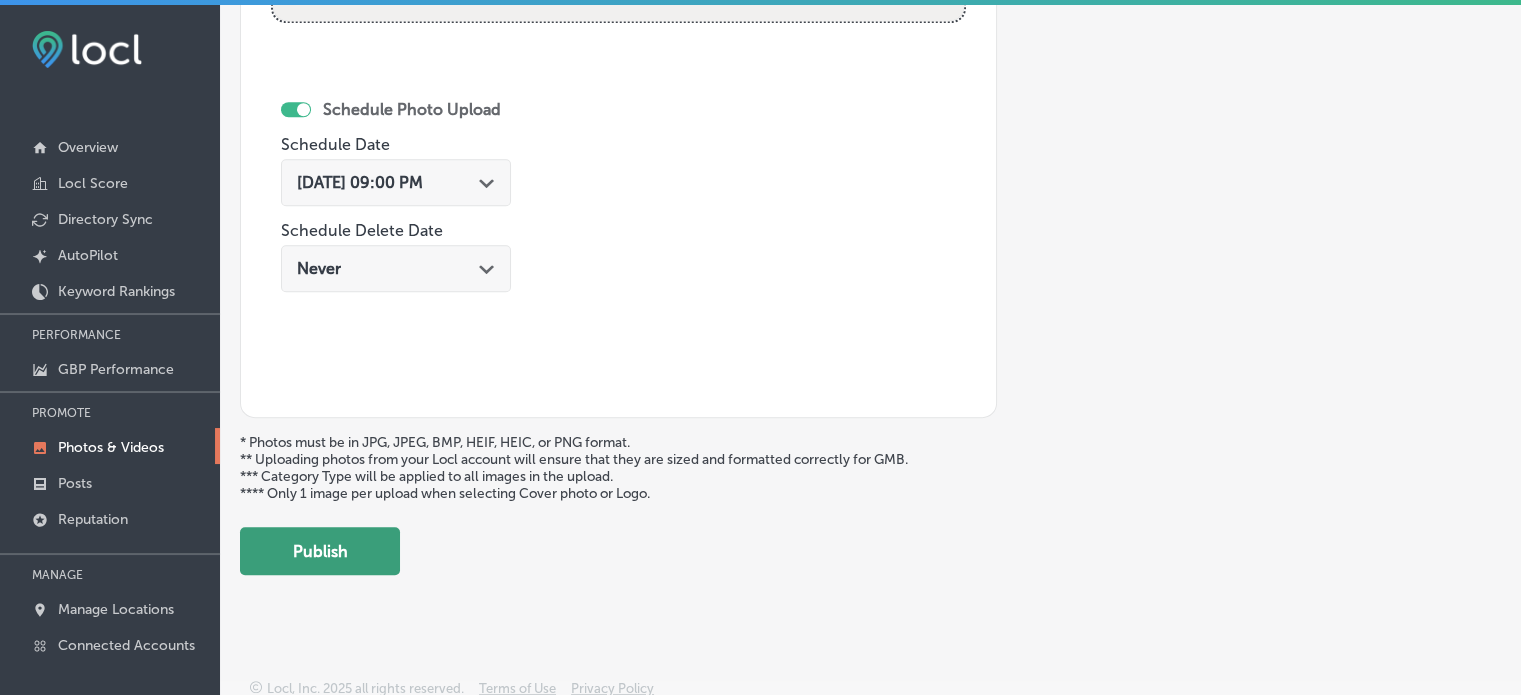 click on "Publish" at bounding box center [320, 551] 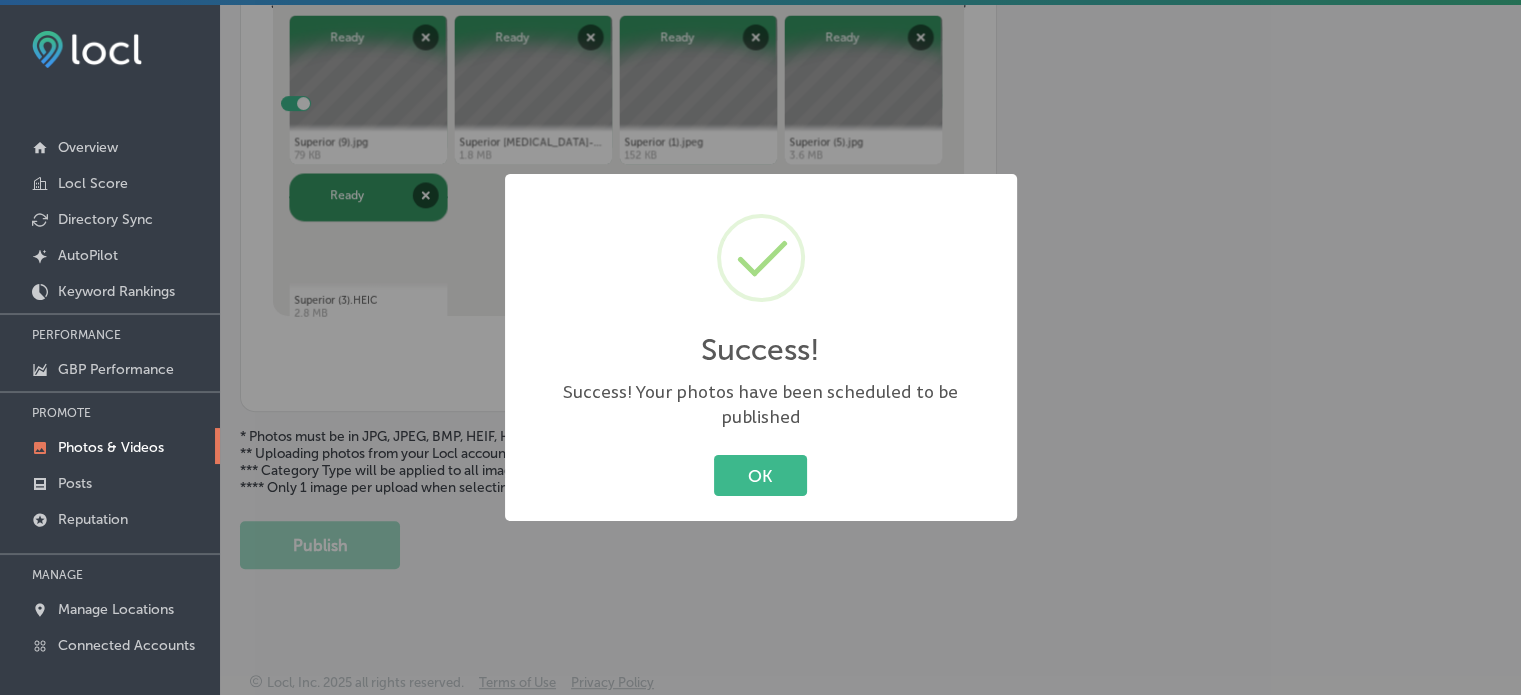 scroll, scrollTop: 841, scrollLeft: 0, axis: vertical 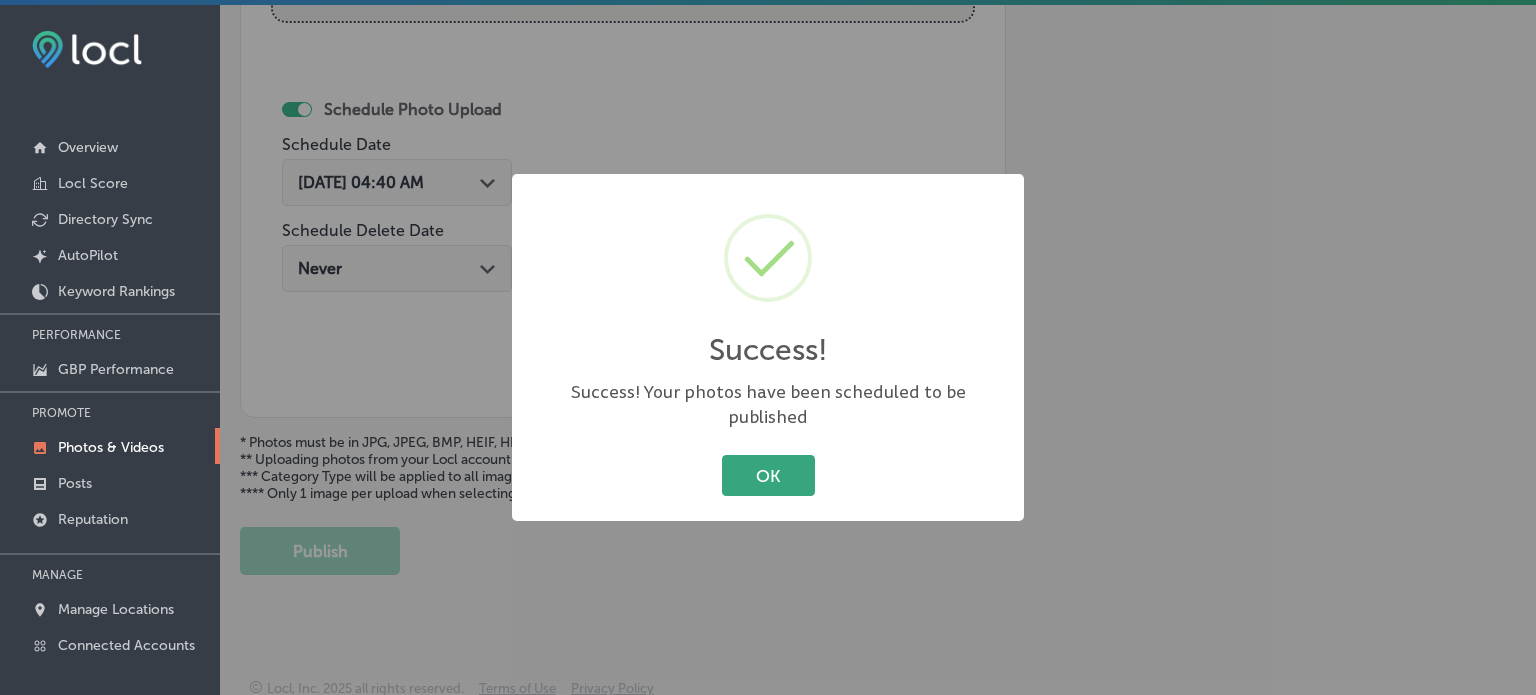 click on "OK" at bounding box center (768, 475) 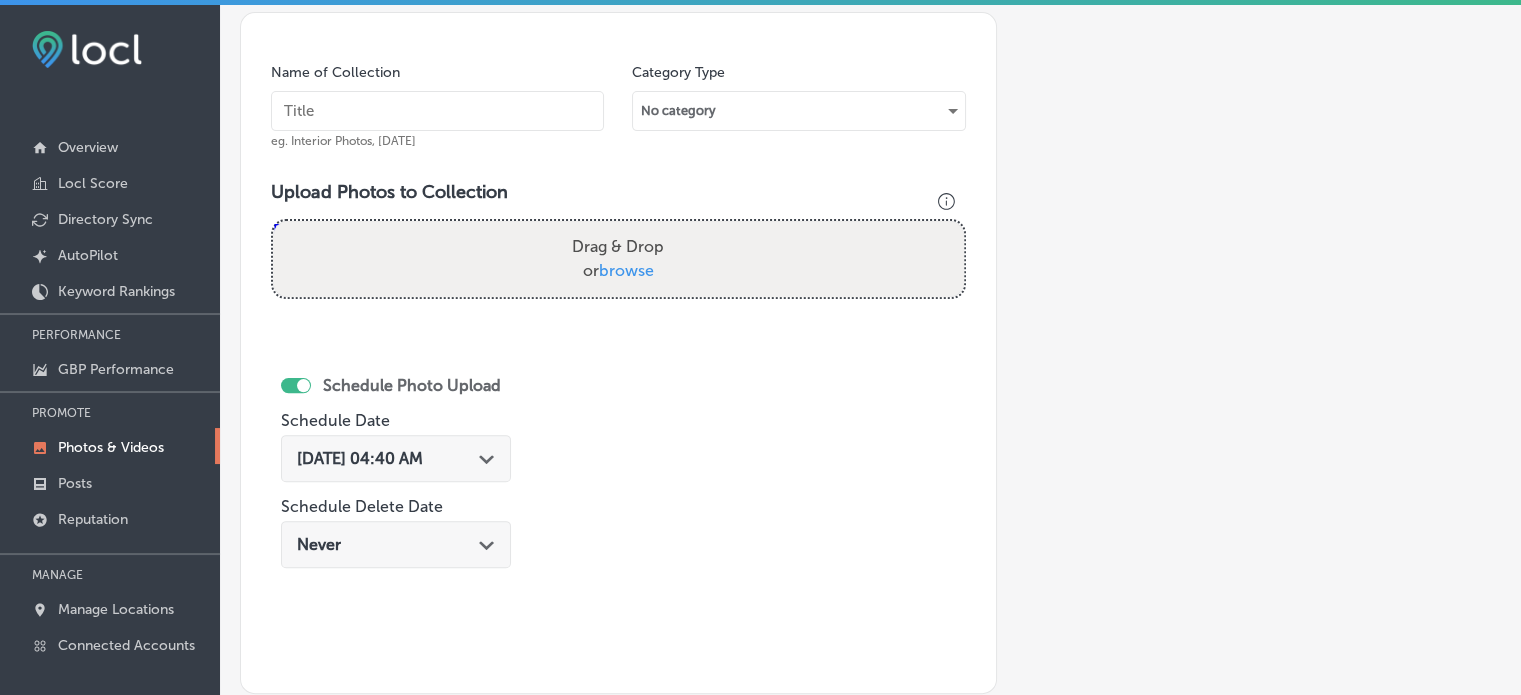 scroll, scrollTop: 566, scrollLeft: 0, axis: vertical 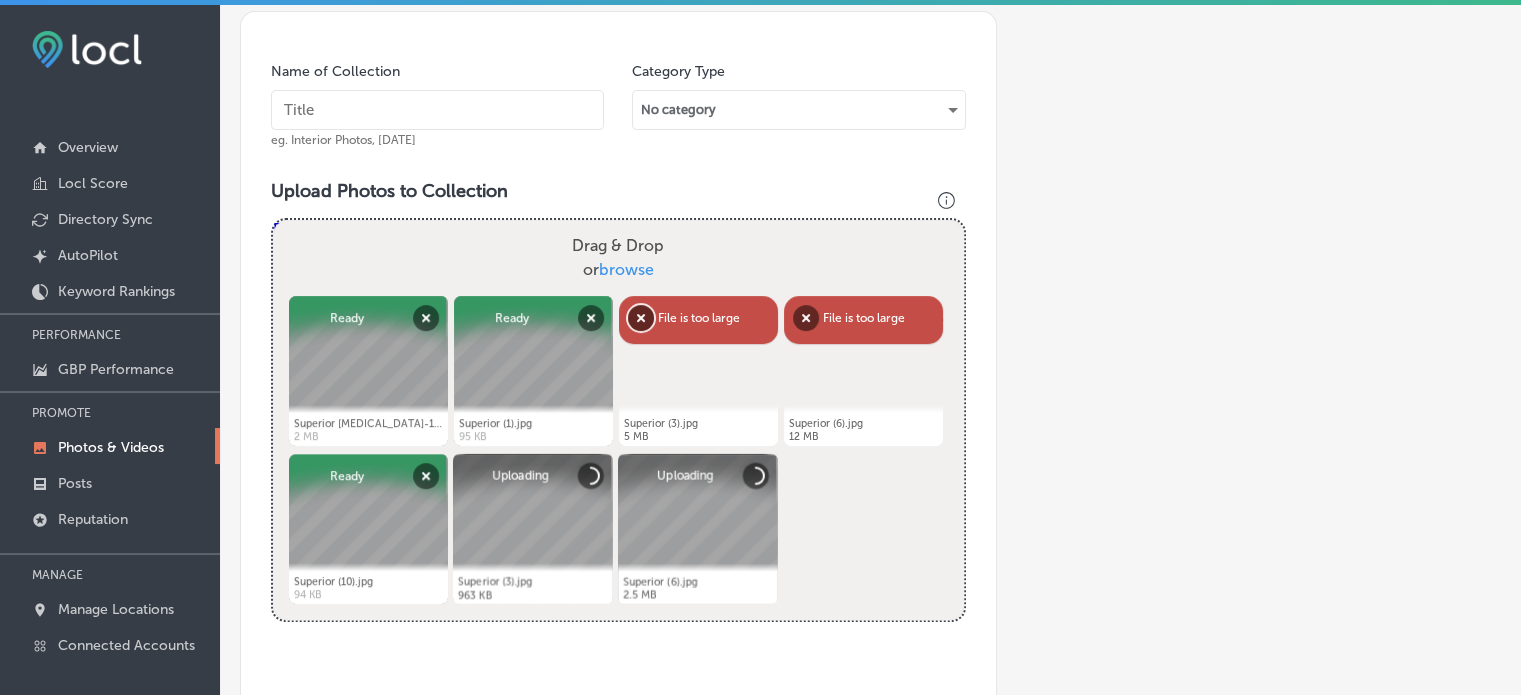 click on "Remove" at bounding box center [641, 318] 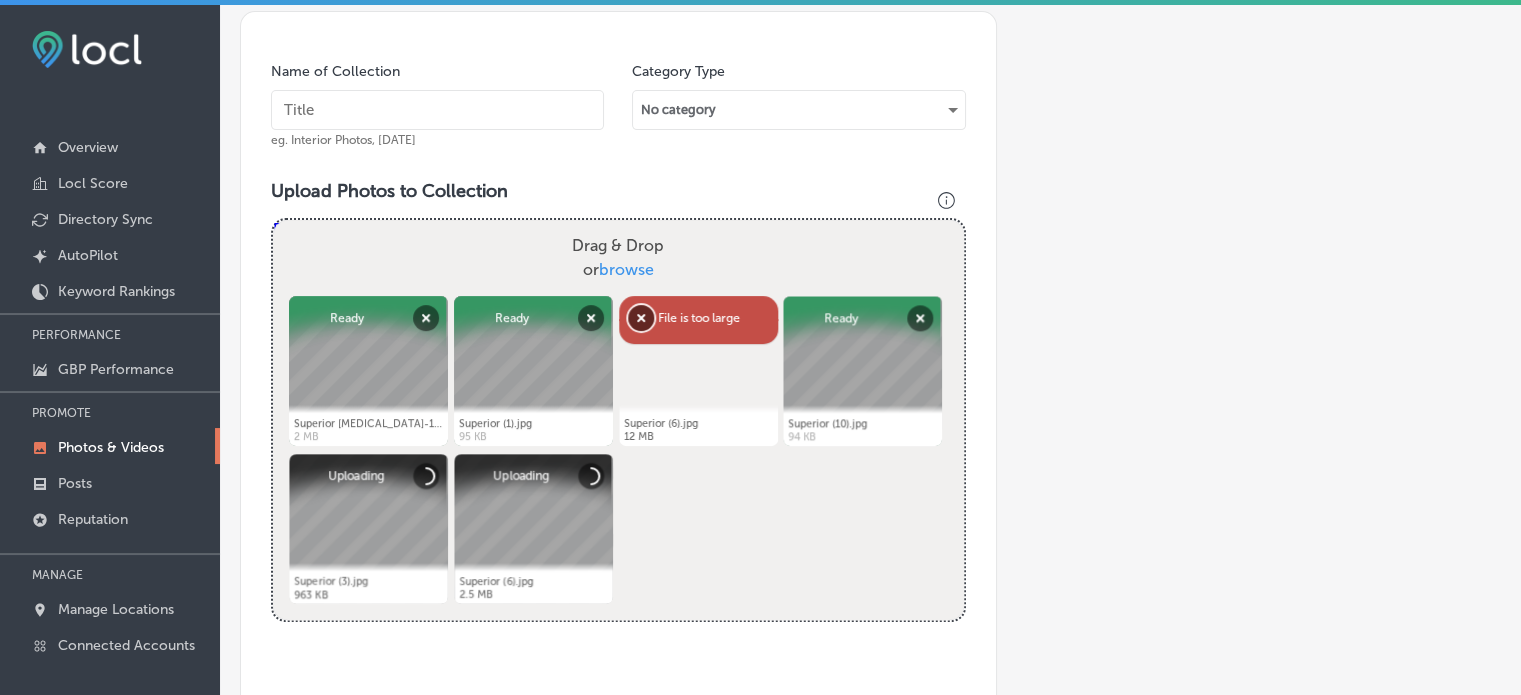 click on "Remove" at bounding box center [641, 318] 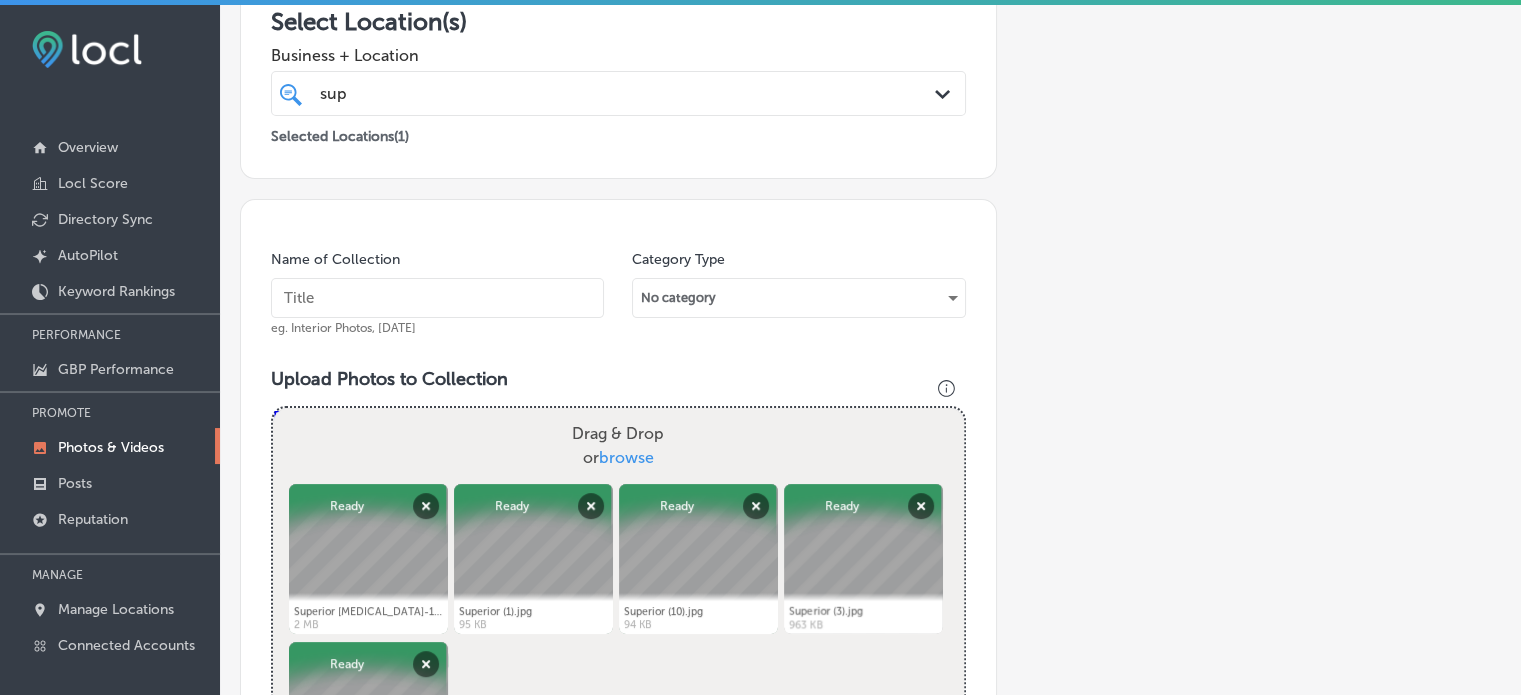 scroll, scrollTop: 376, scrollLeft: 0, axis: vertical 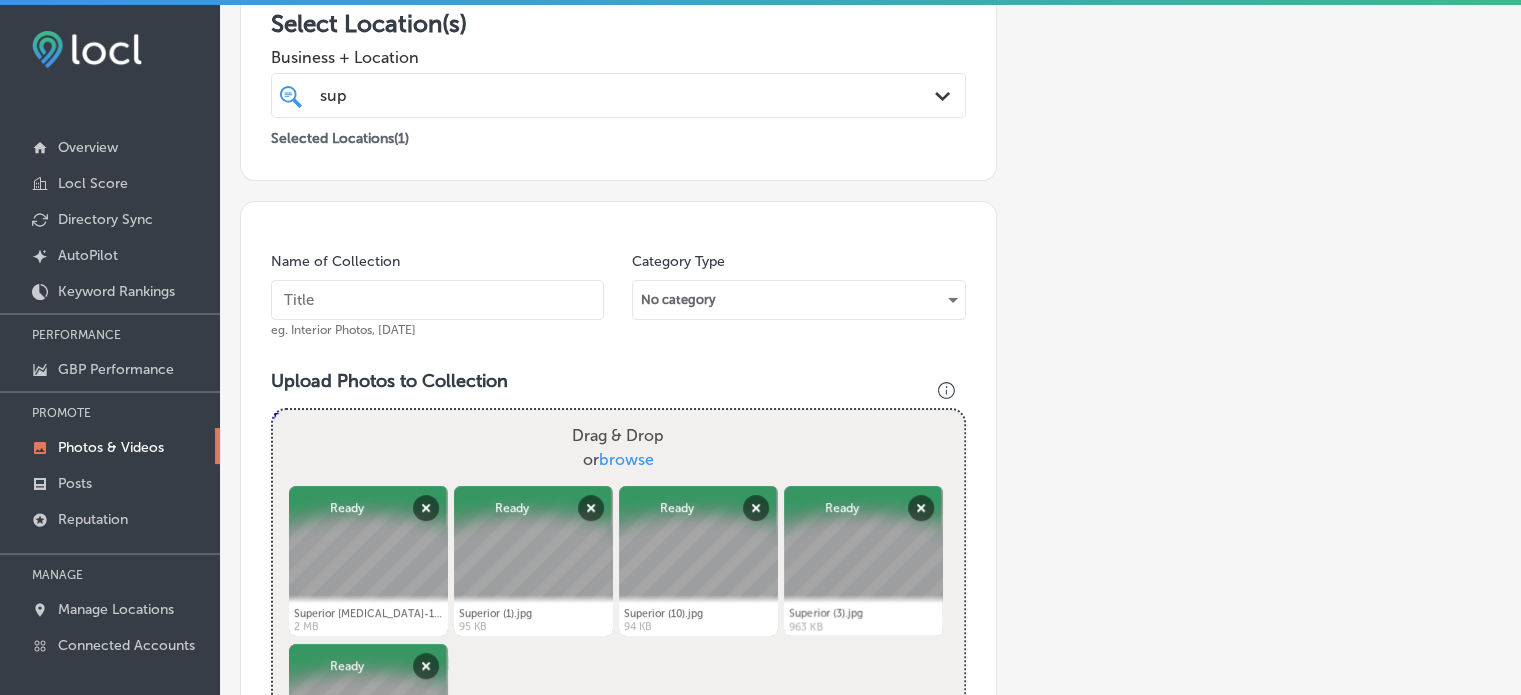 click at bounding box center [437, 300] 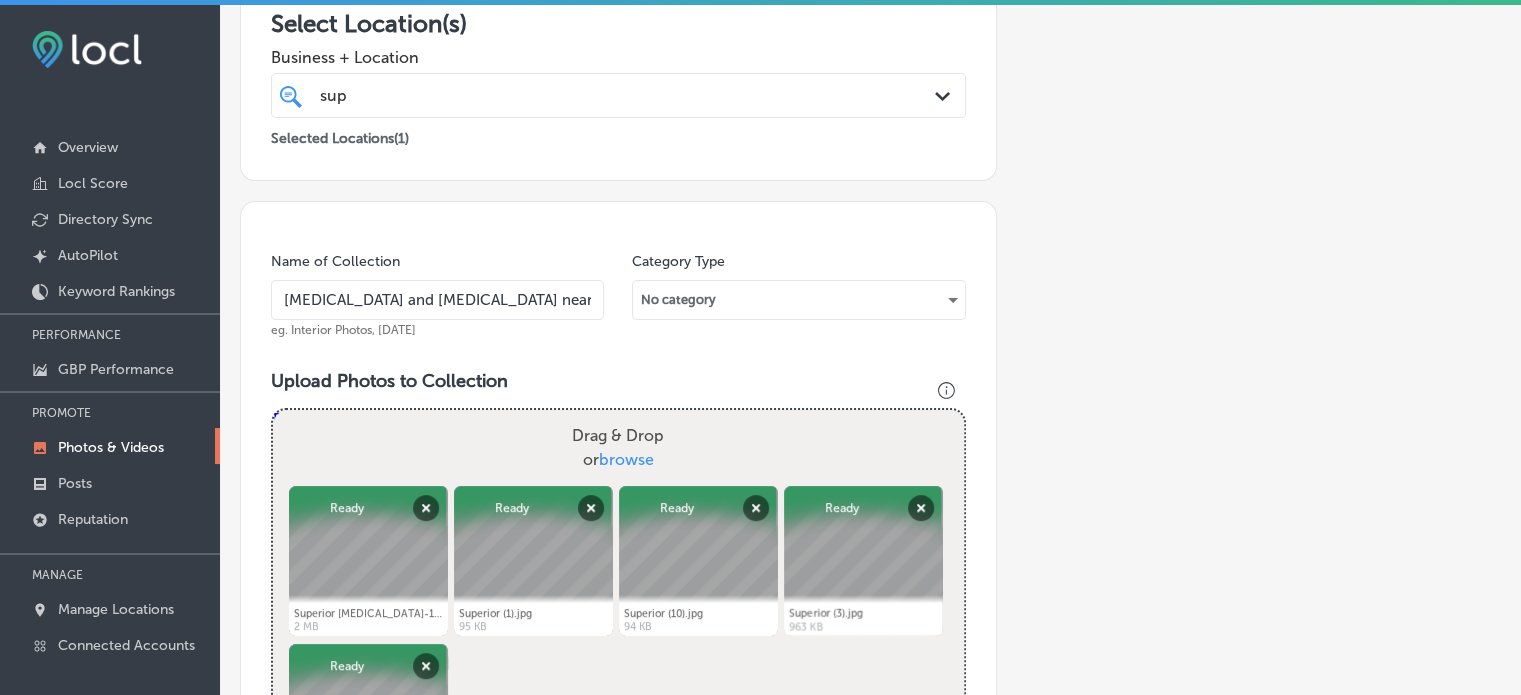 type on "[MEDICAL_DATA] and [MEDICAL_DATA] near me" 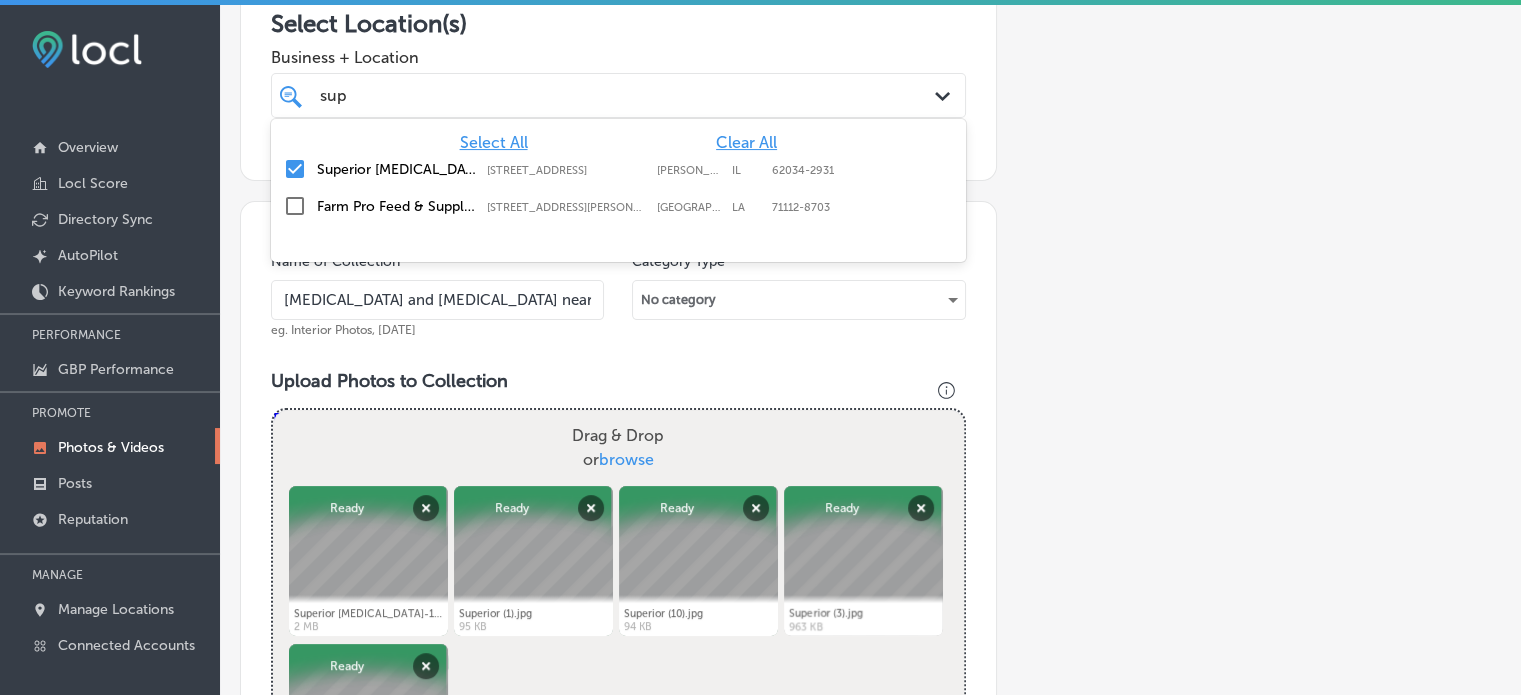 click on "sup sup" at bounding box center (618, 95) 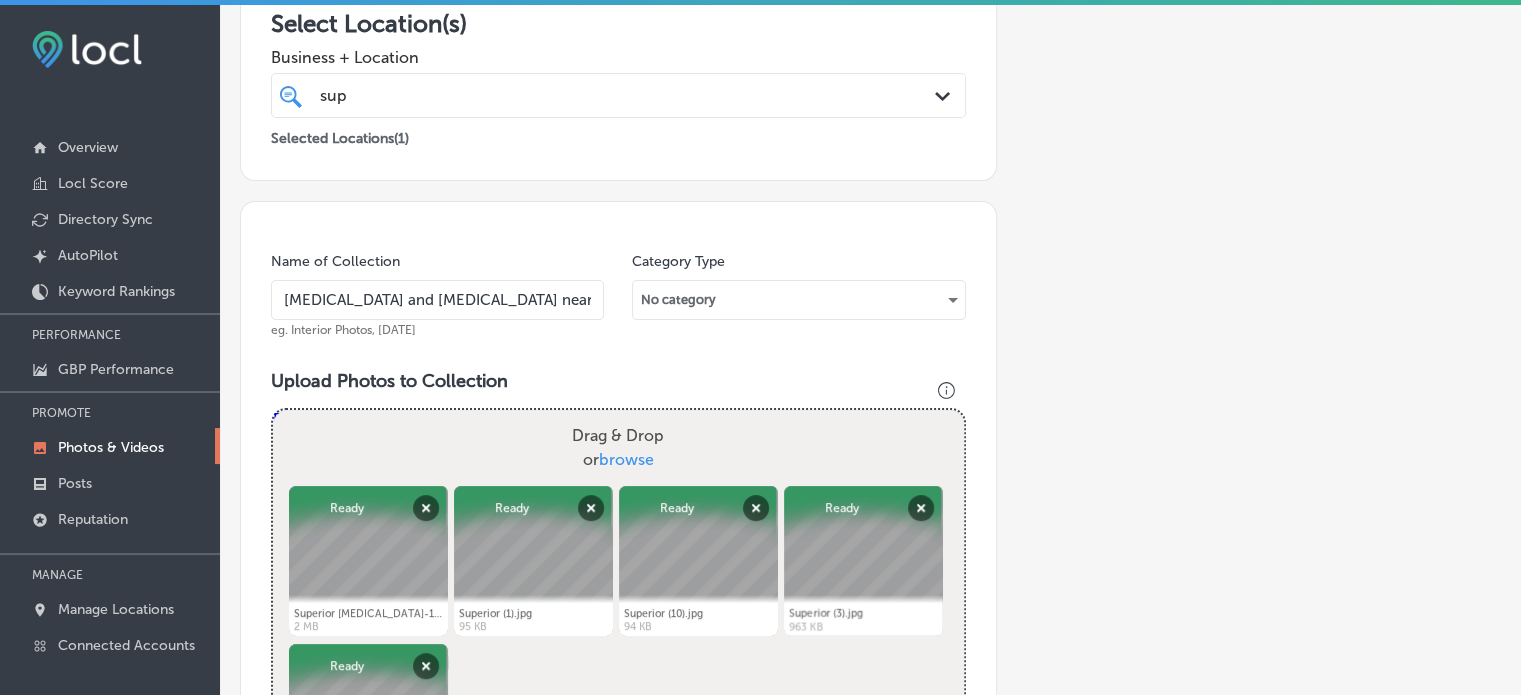 click on "Add a Collection Which Type of Image or Video Would You Like to Upload? Photo Cover Logo Video Select Location(s) Business + Location
sup sup
Path
Created with Sketch.
Selected Locations  ( 1 ) Name of Collection [MEDICAL_DATA] and [MEDICAL_DATA] near me eg. Interior Photos, [DATE]   Category Type No category Upload Photos to Collection
Powered by PQINA Drag & Drop  or  browse Superior [MEDICAL_DATA]-10.png Abort Retry Remove Upload Cancel Retry Remove Superior [MEDICAL_DATA]-10.png 2 MB Ready tap to undo" at bounding box center (870, 557) 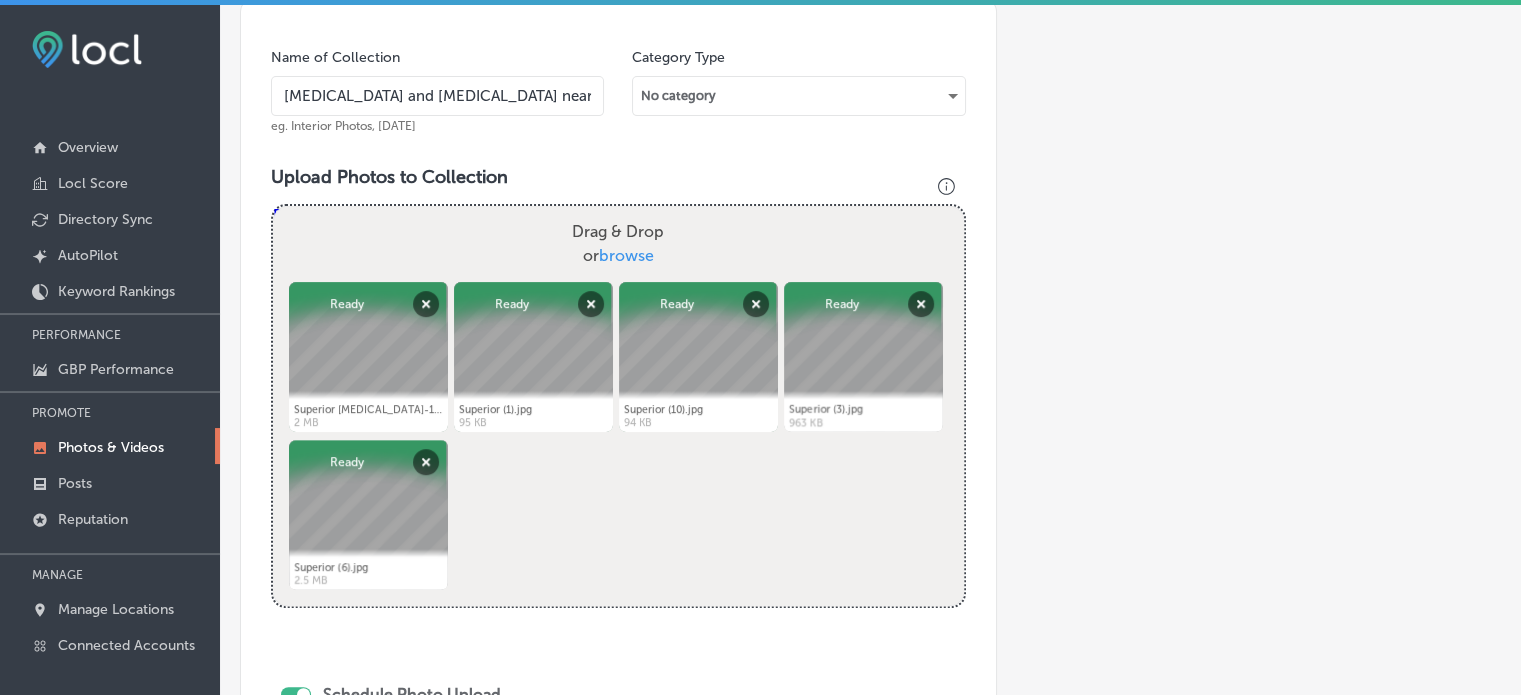 scroll, scrollTop: 922, scrollLeft: 0, axis: vertical 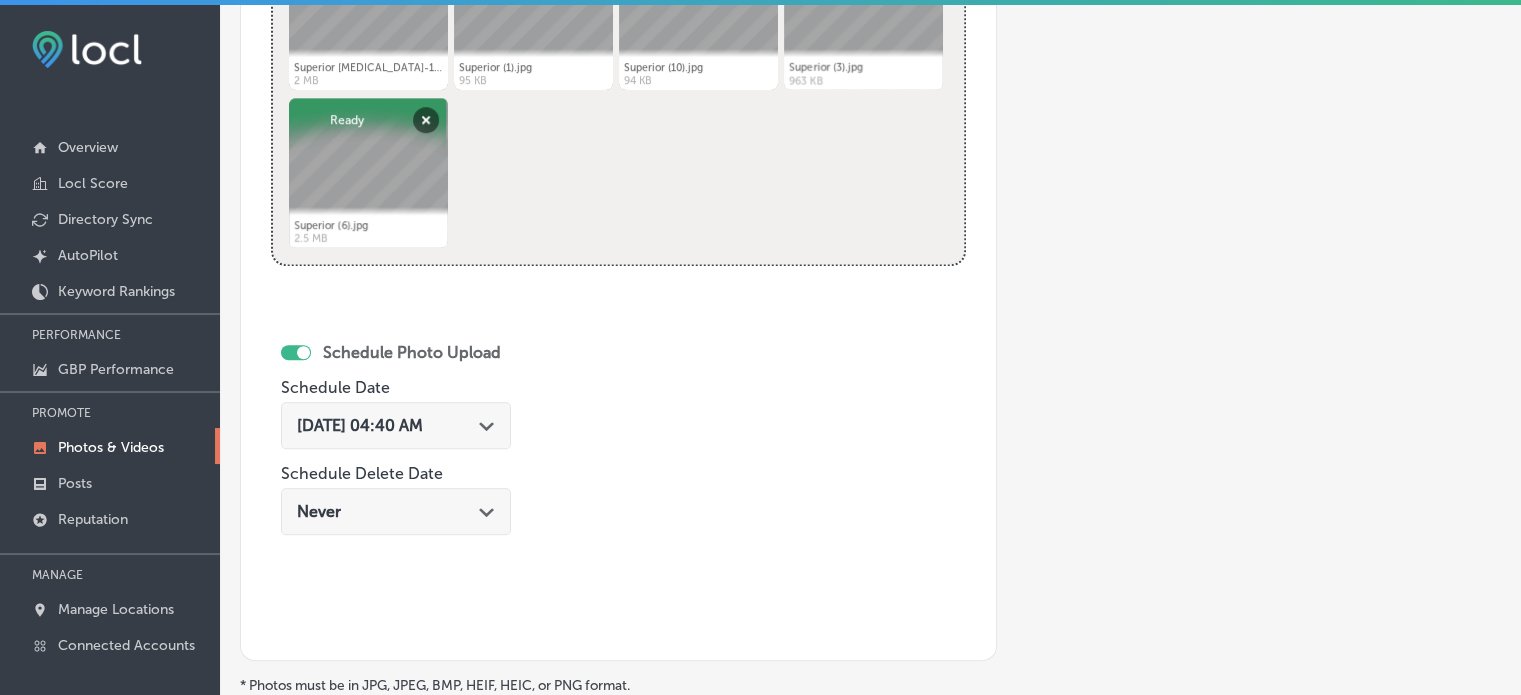 click on "[DATE] 04:40 AM
Path
Created with Sketch." at bounding box center (396, 425) 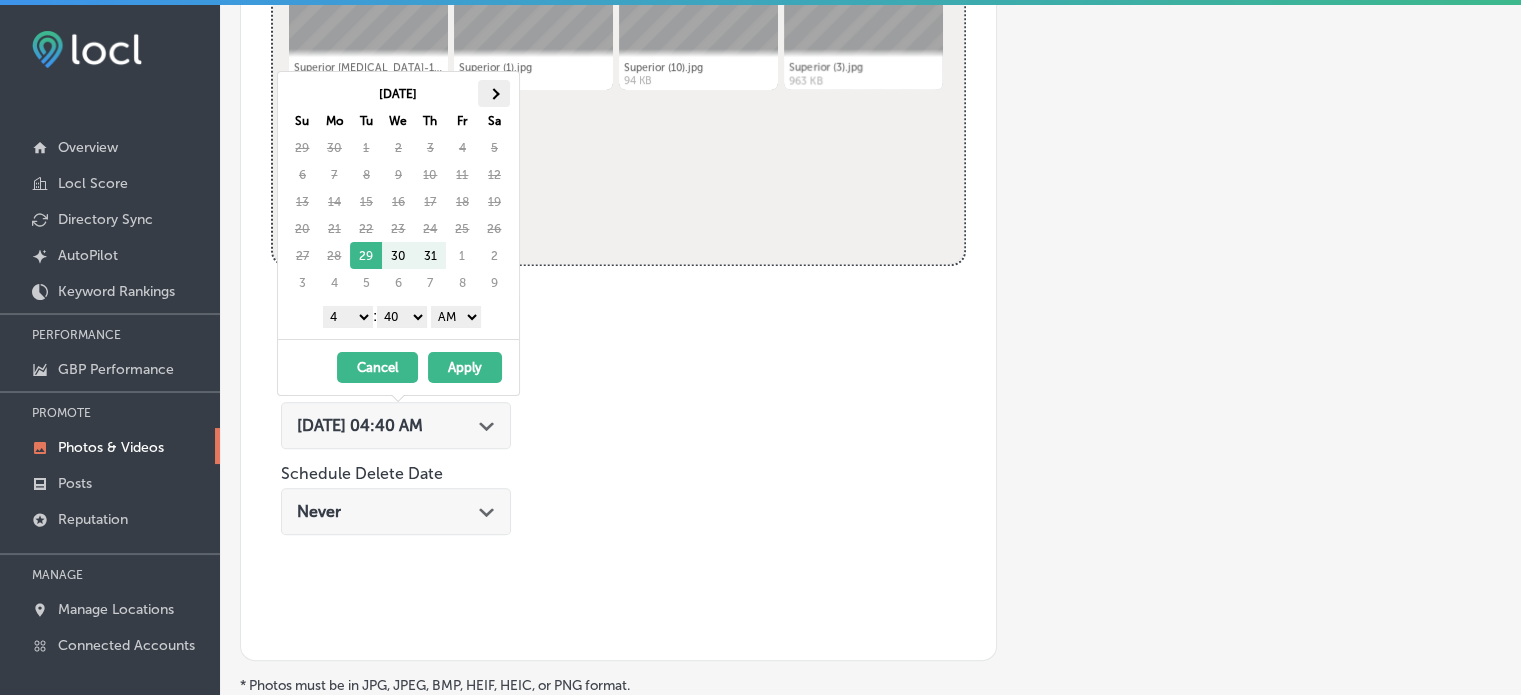 click at bounding box center (494, 93) 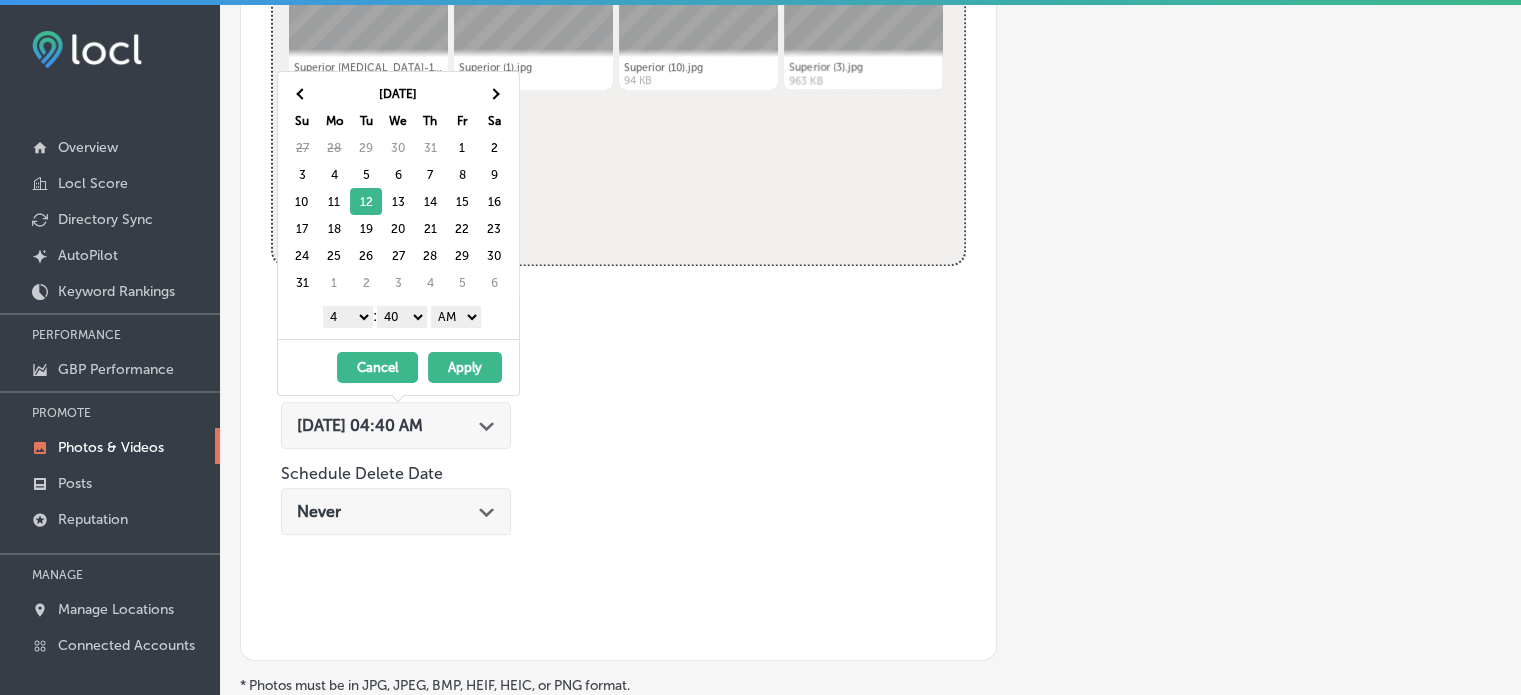 click on "1 2 3 4 5 6 7 8 9 10 11 12" at bounding box center [348, 317] 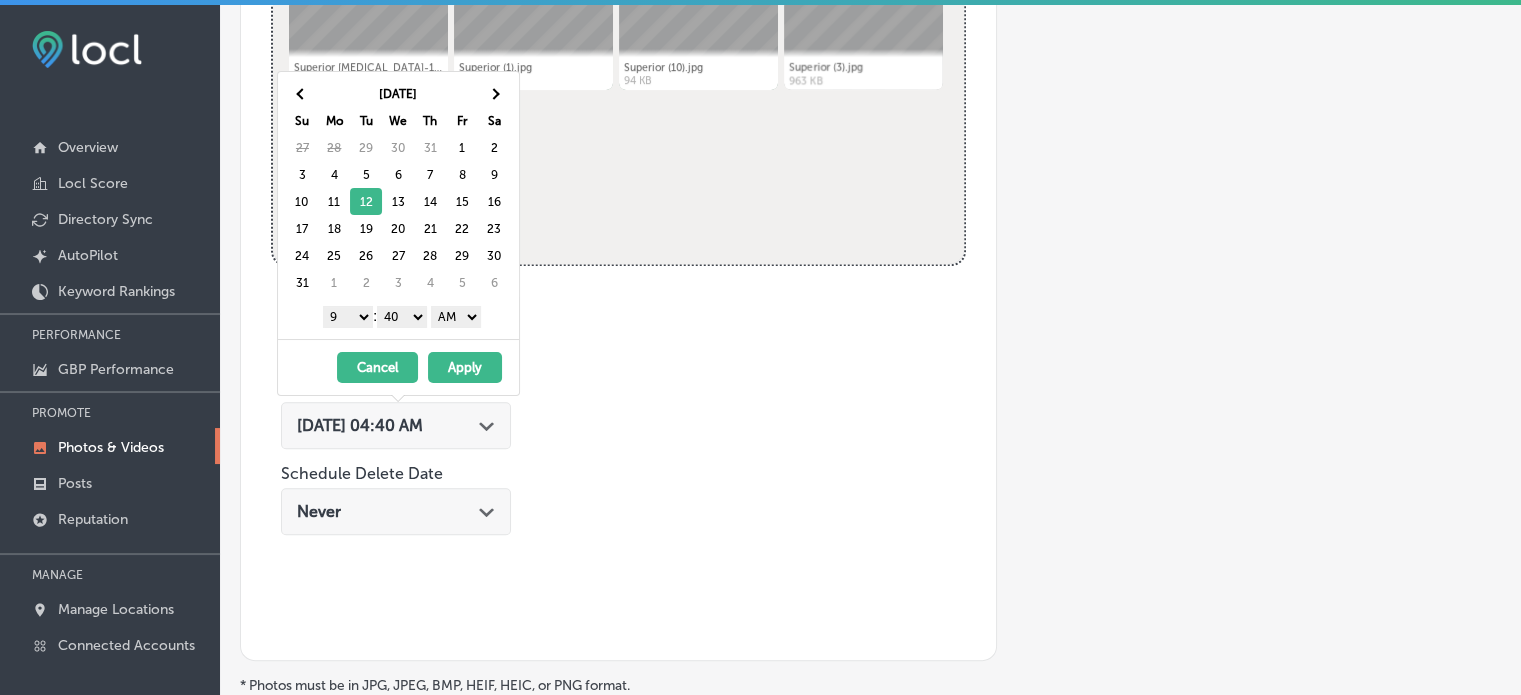 click on "00 10 20 30 40 50" at bounding box center (402, 317) 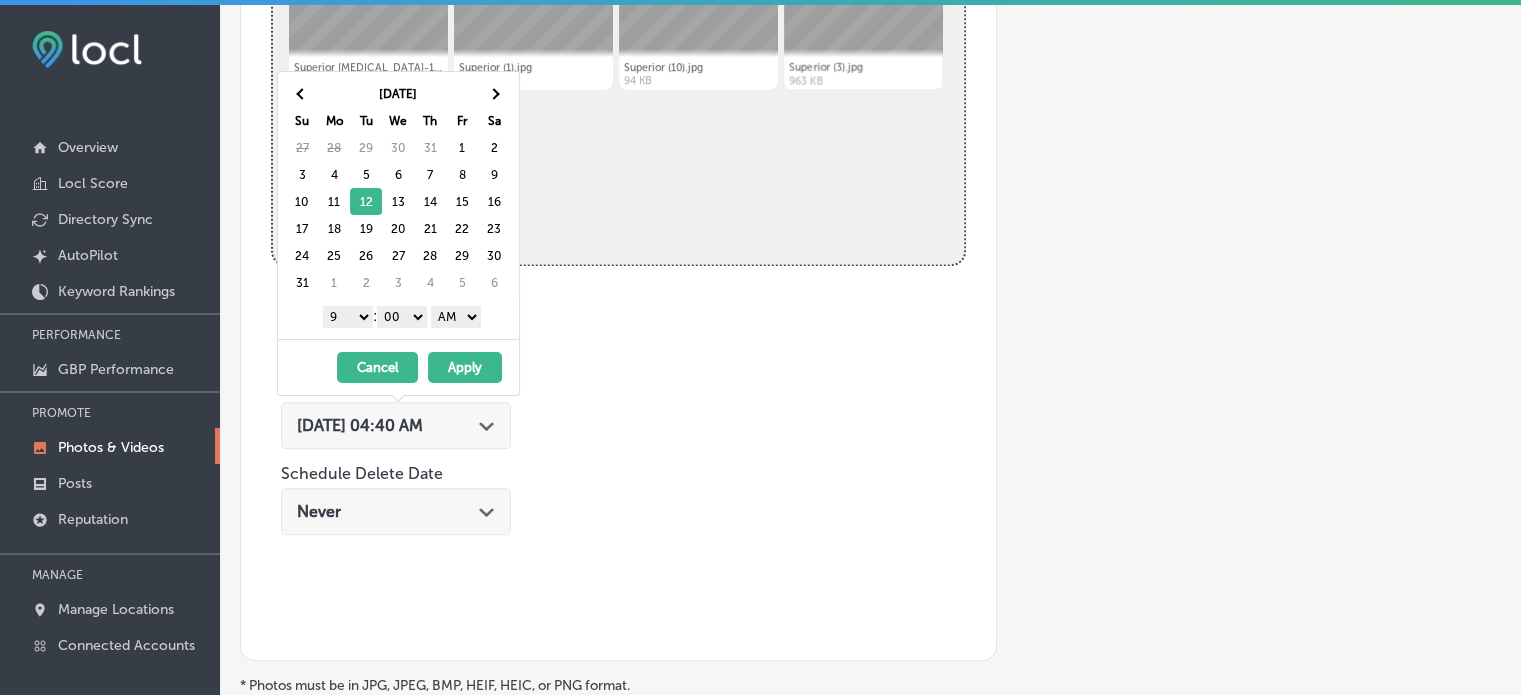 click on "AM PM" at bounding box center [456, 317] 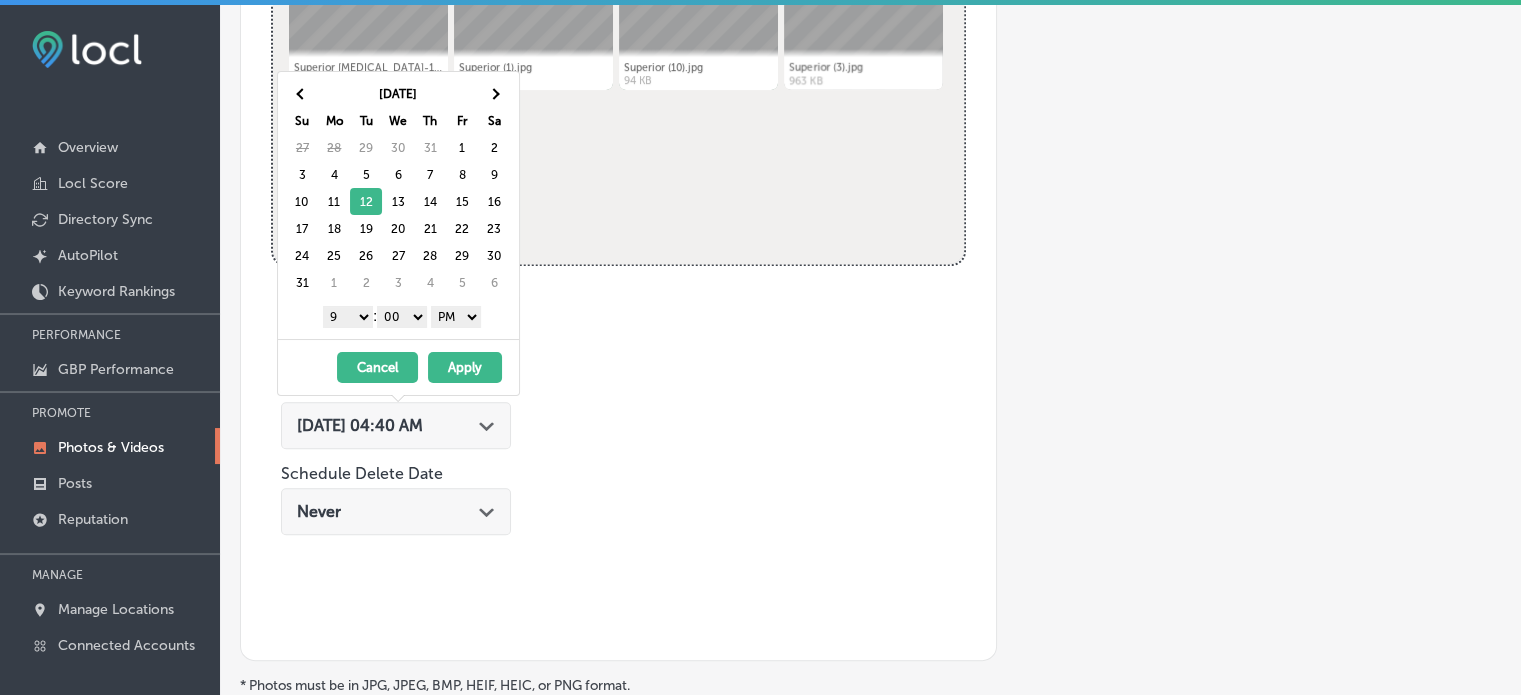 click on "Apply" at bounding box center (465, 367) 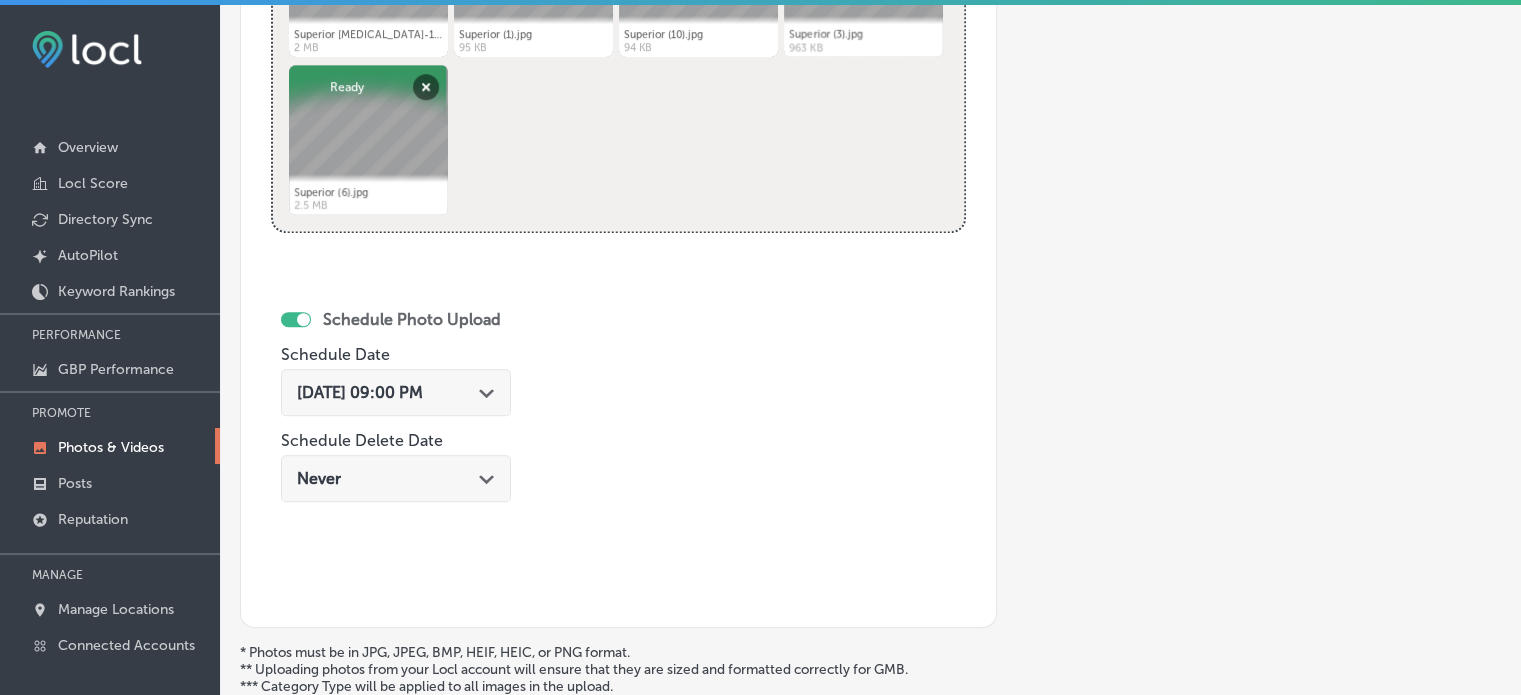 scroll, scrollTop: 1165, scrollLeft: 0, axis: vertical 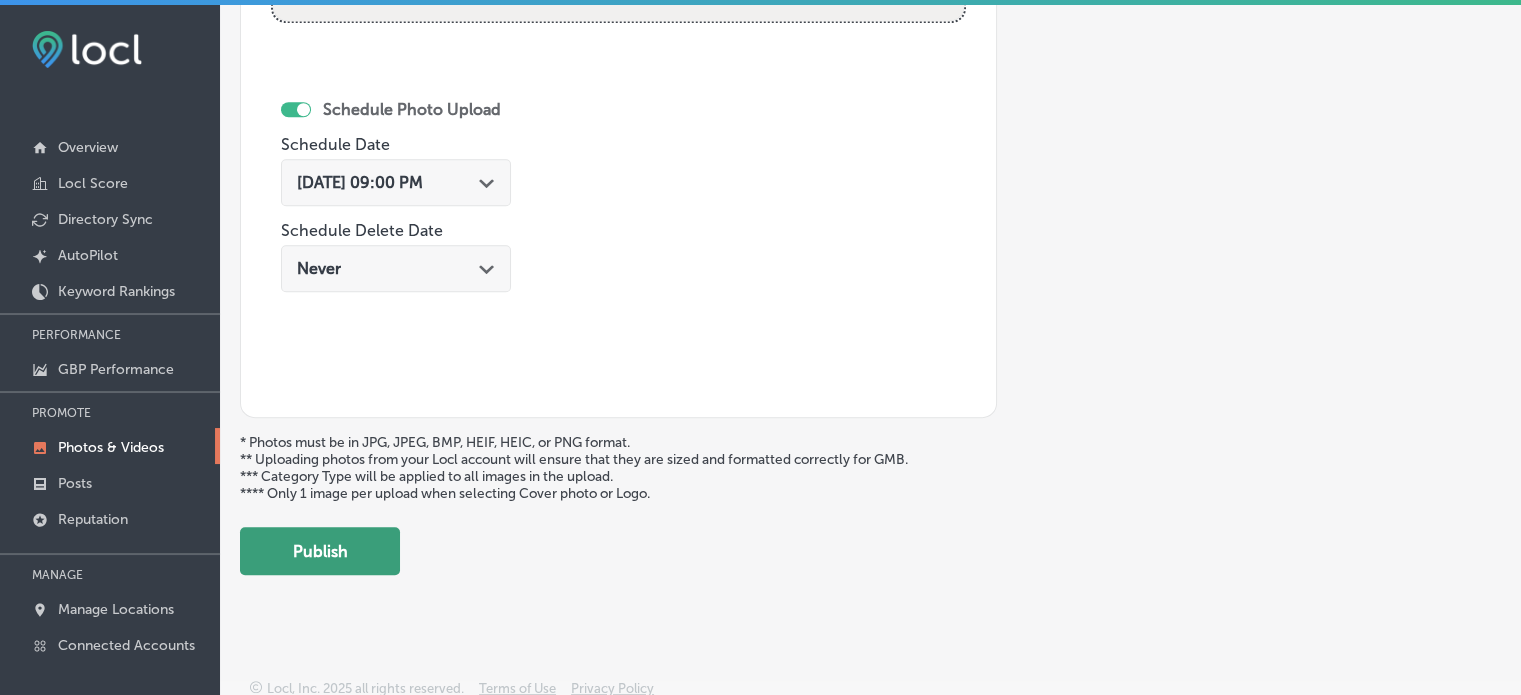 click on "Publish" at bounding box center (320, 551) 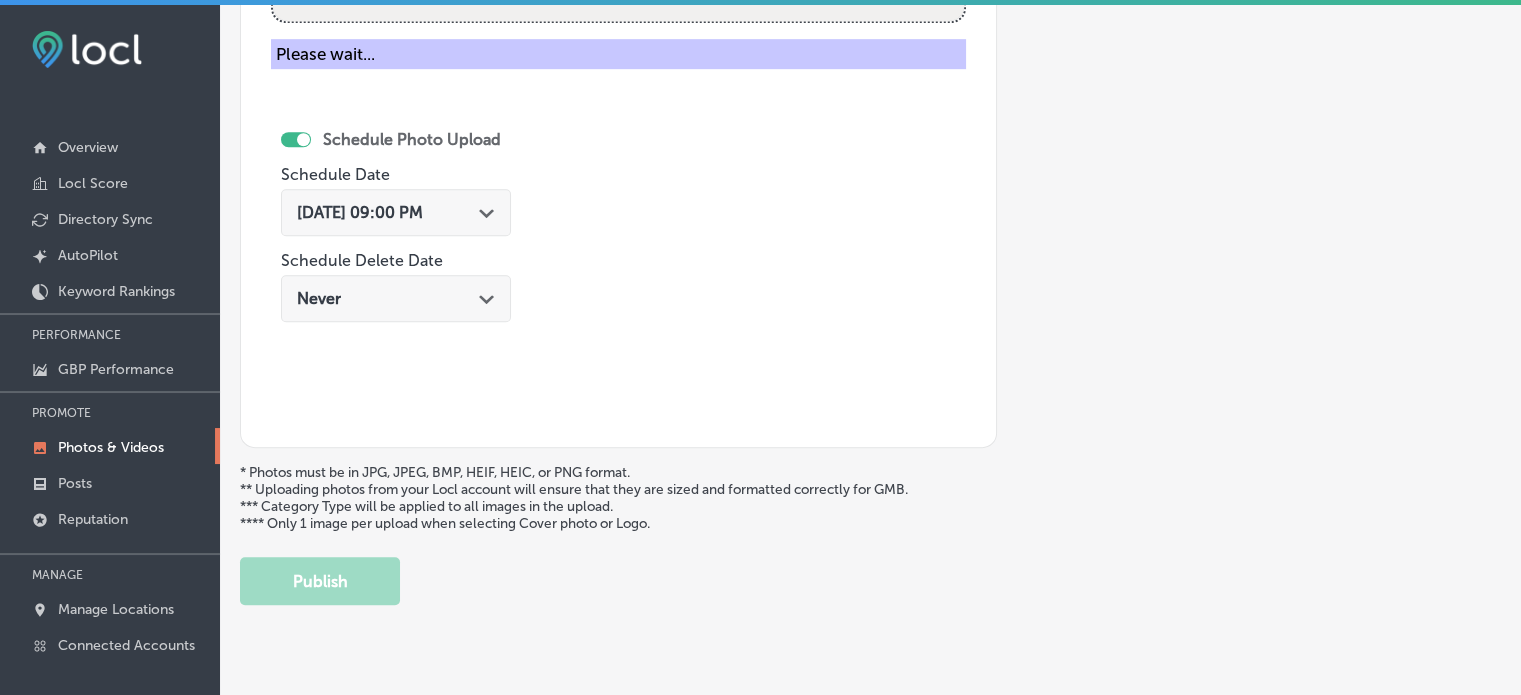 scroll, scrollTop: 841, scrollLeft: 0, axis: vertical 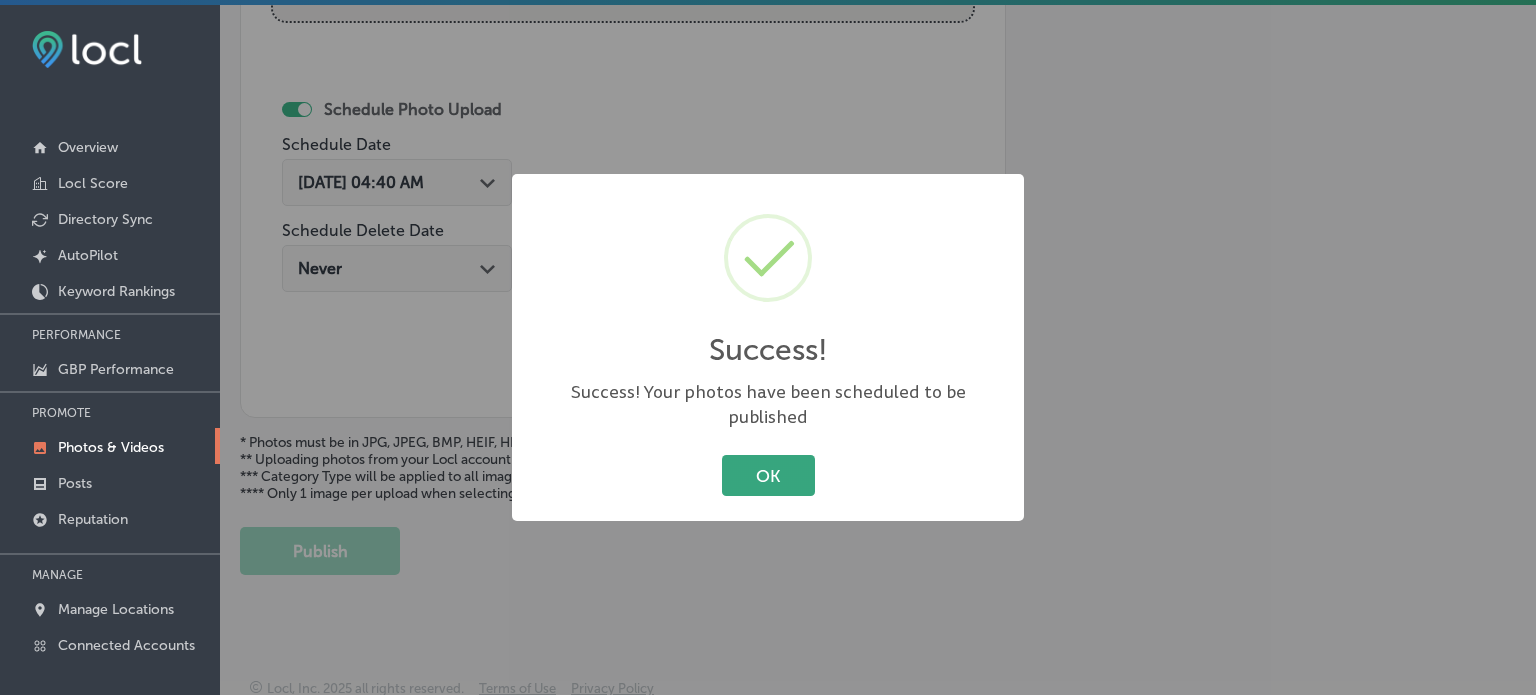 click on "OK" at bounding box center [768, 475] 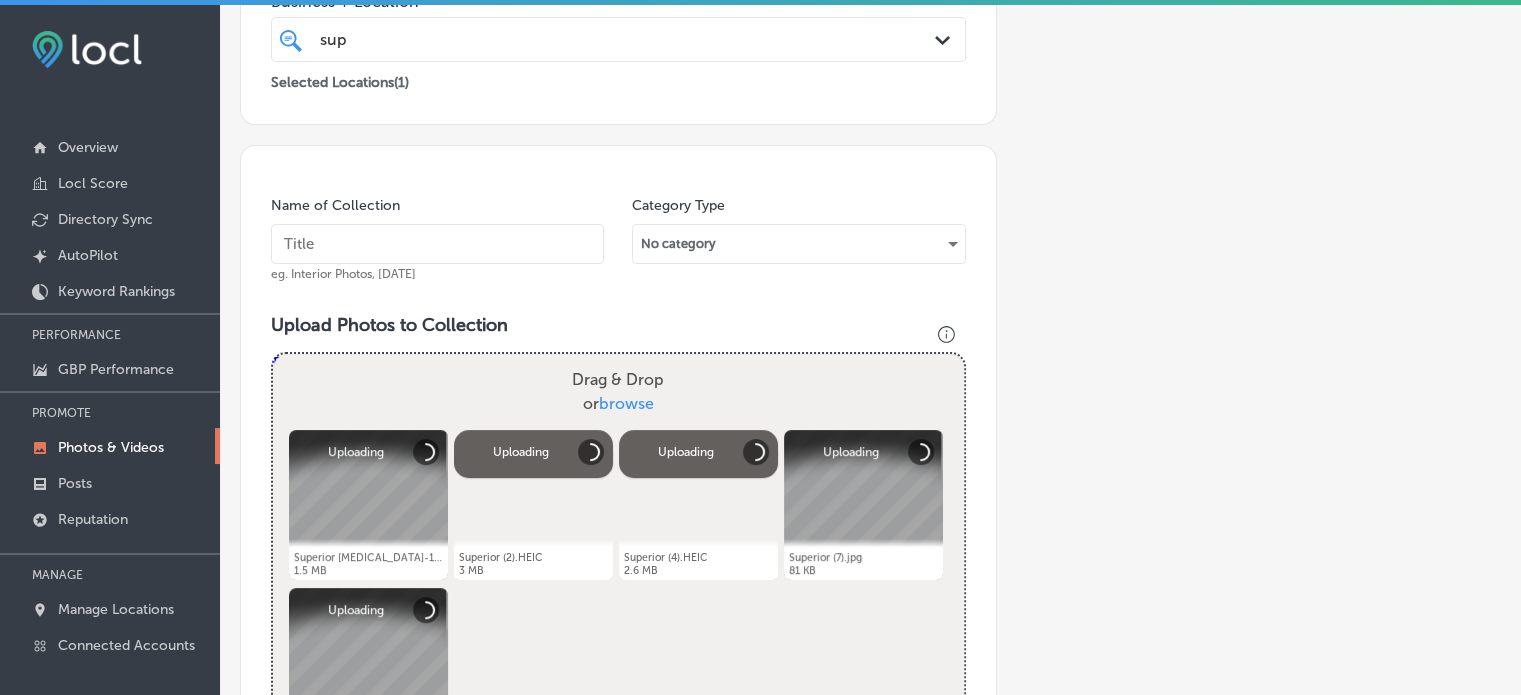 scroll, scrollTop: 430, scrollLeft: 0, axis: vertical 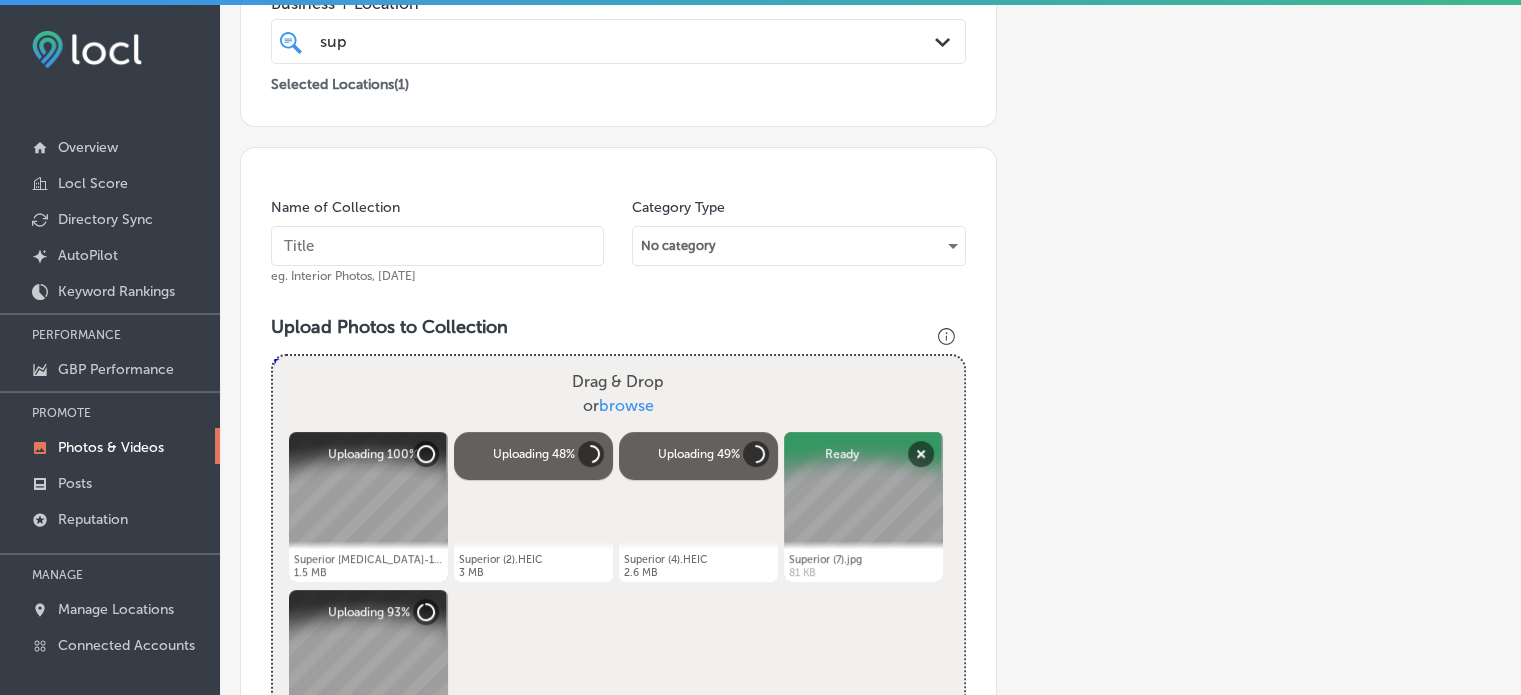 click at bounding box center [437, 246] 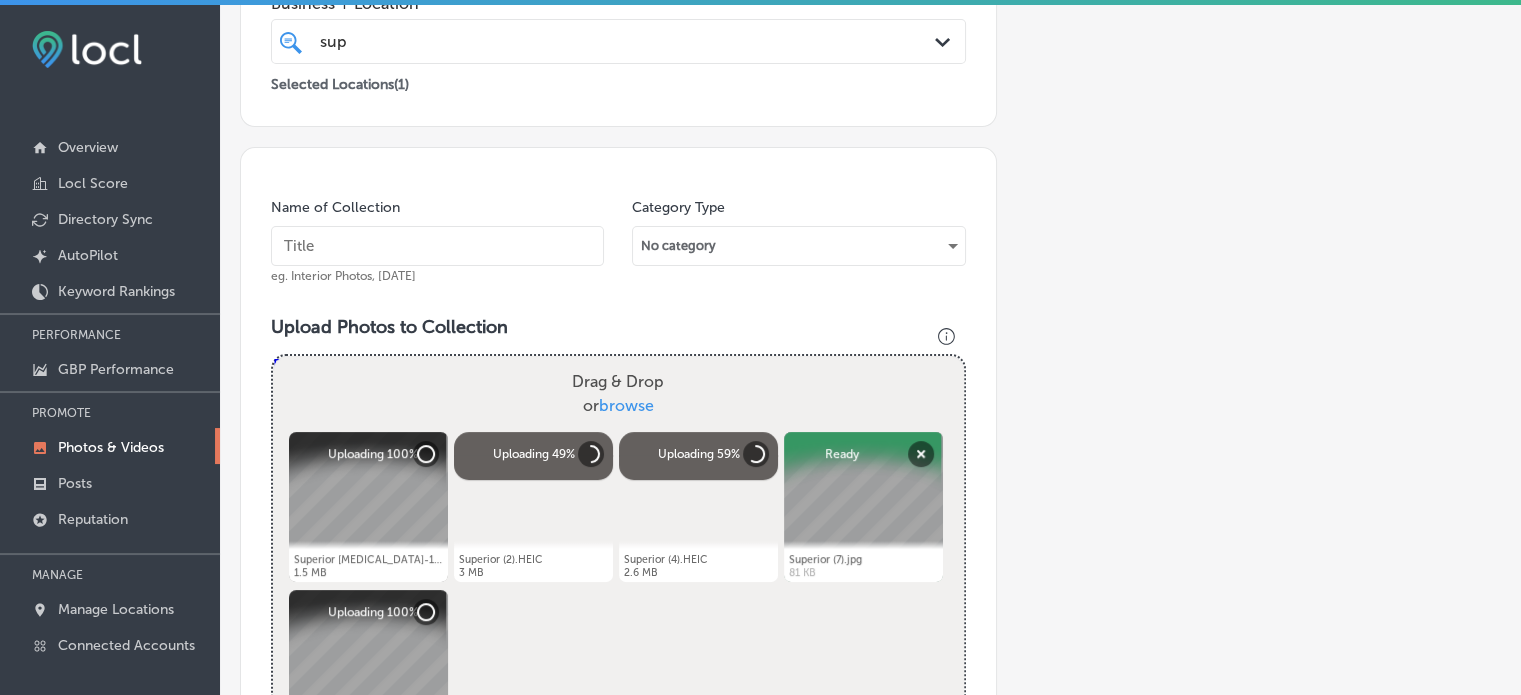 paste on "Sports [MEDICAL_DATA] [GEOGRAPHIC_DATA]" 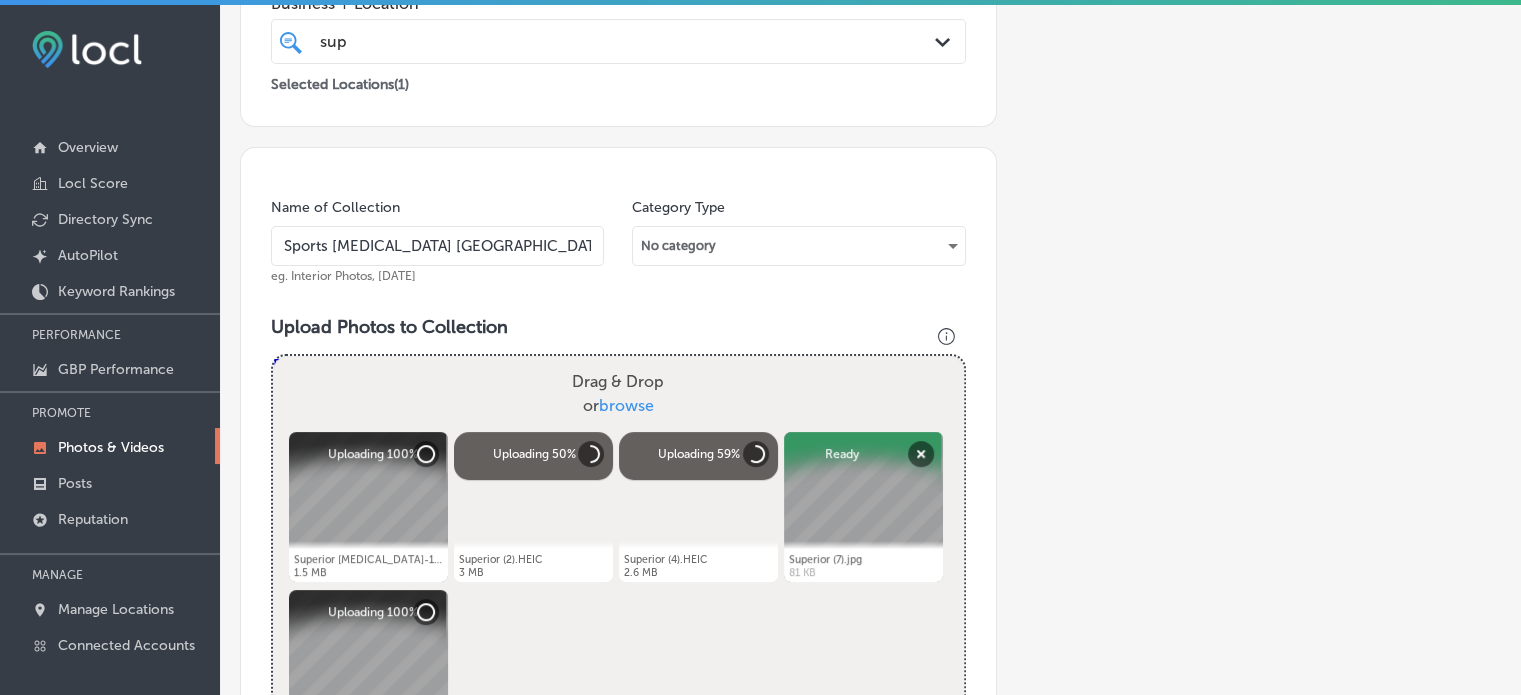 type on "Sports [MEDICAL_DATA] [GEOGRAPHIC_DATA]" 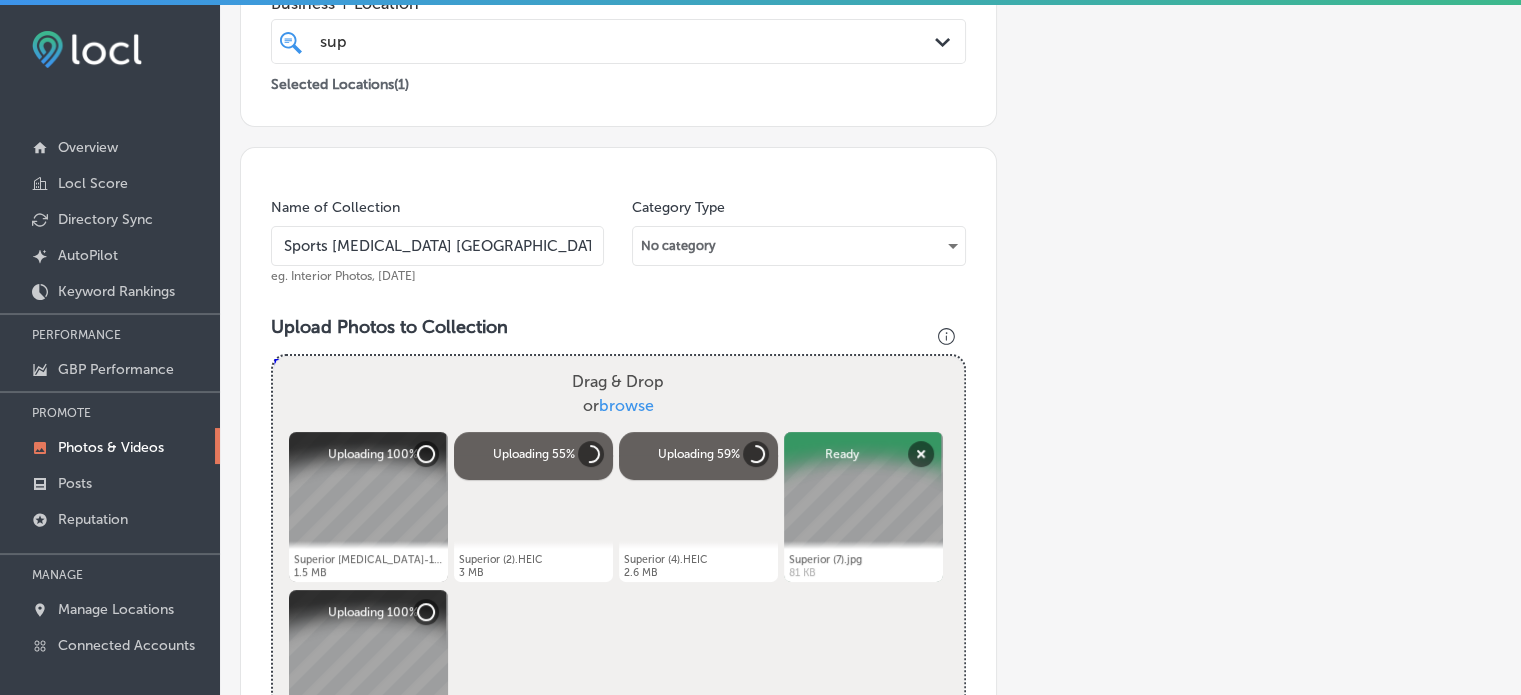 click on "Name of Collection Sports [MEDICAL_DATA] Edwardsville eg. Interior Photos, [DATE]   Category Type No category Upload Photos to Collection
Powered by PQINA Drag & Drop  or  browse Superior [MEDICAL_DATA]-11.png Abort Retry Remove Upload Cancel Retry Remove Superior [MEDICAL_DATA]-11.png 1.5 MB Uploading 100% tap to cancel
Abort Retry" at bounding box center [618, 650] 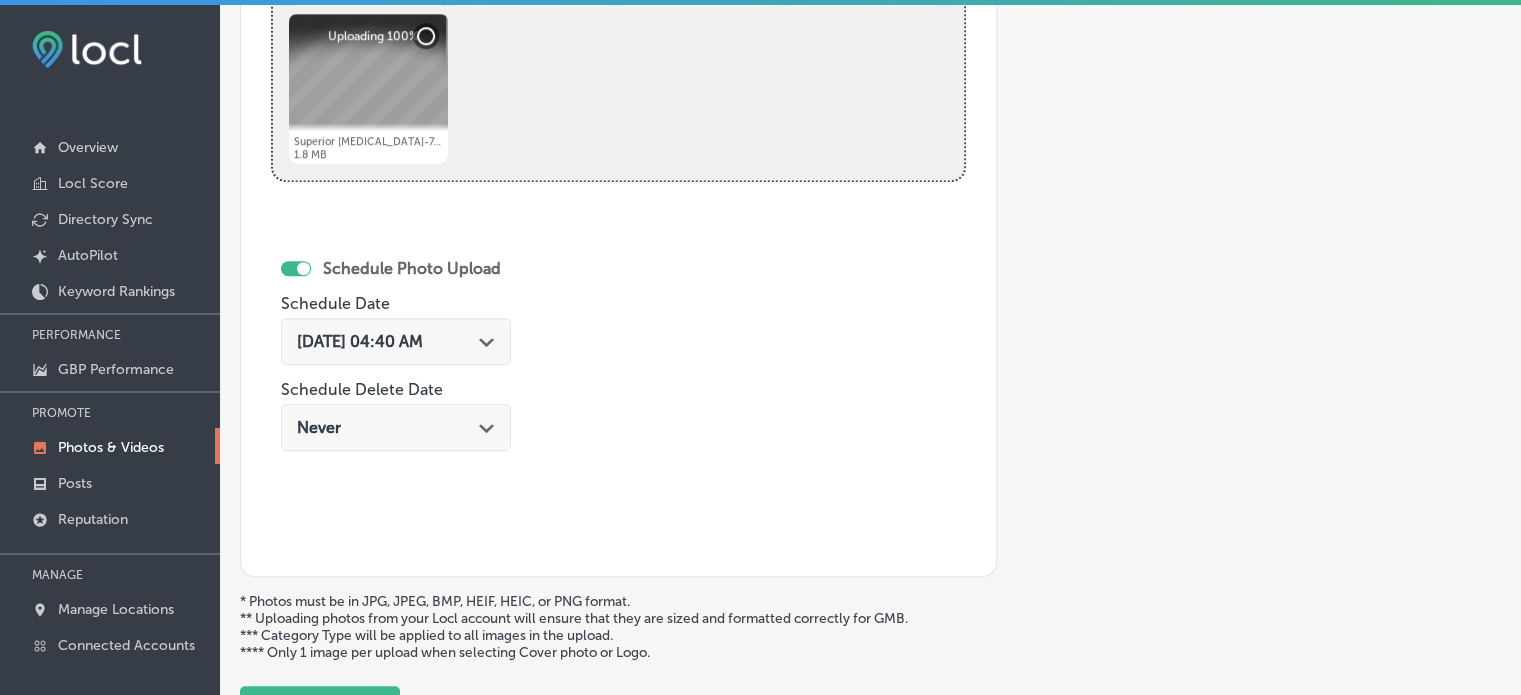 scroll, scrollTop: 1022, scrollLeft: 0, axis: vertical 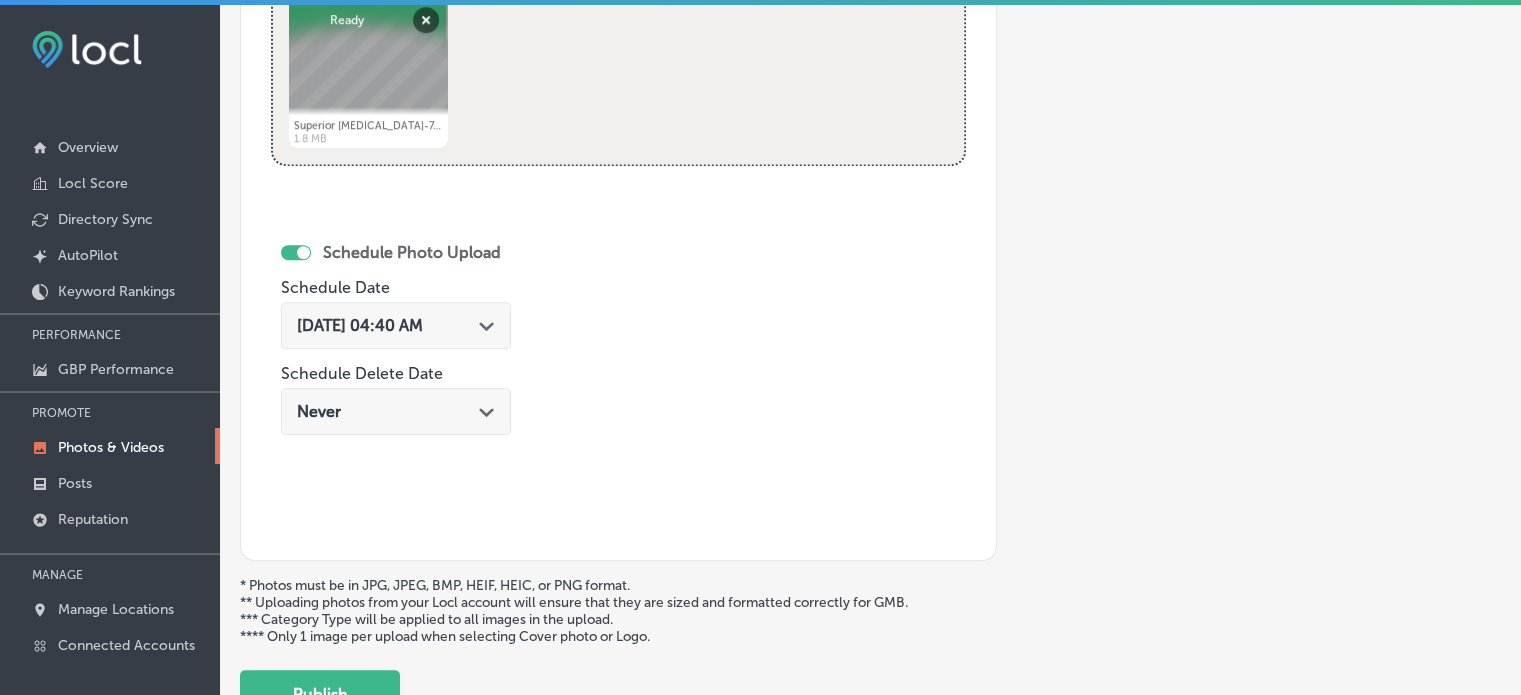 click on "[DATE] 04:40 AM" at bounding box center (360, 325) 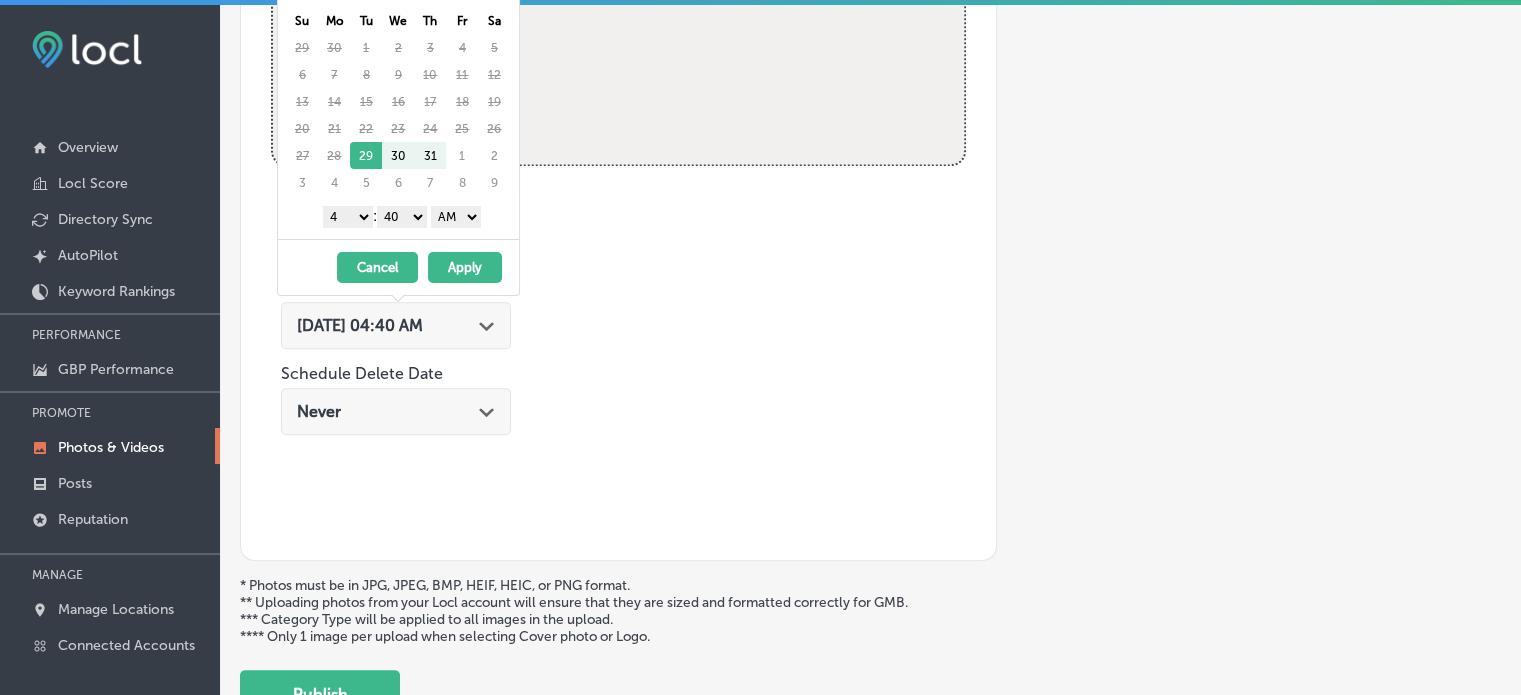 click on "Schedule Photo Upload Schedule Date [DATE] 04:40 AM
Path
Created with Sketch.
Schedule Delete Date Never
Path
Created with Sketch." 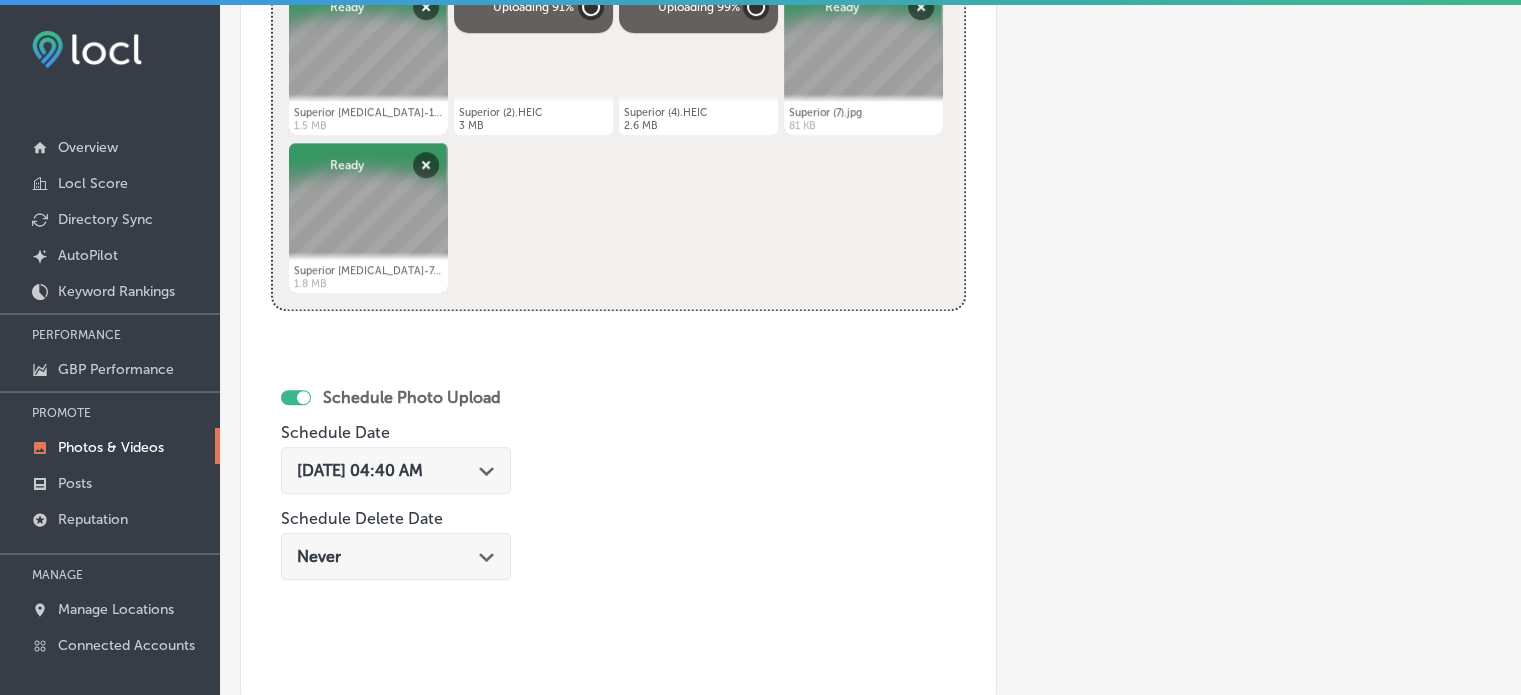 scroll, scrollTop: 876, scrollLeft: 0, axis: vertical 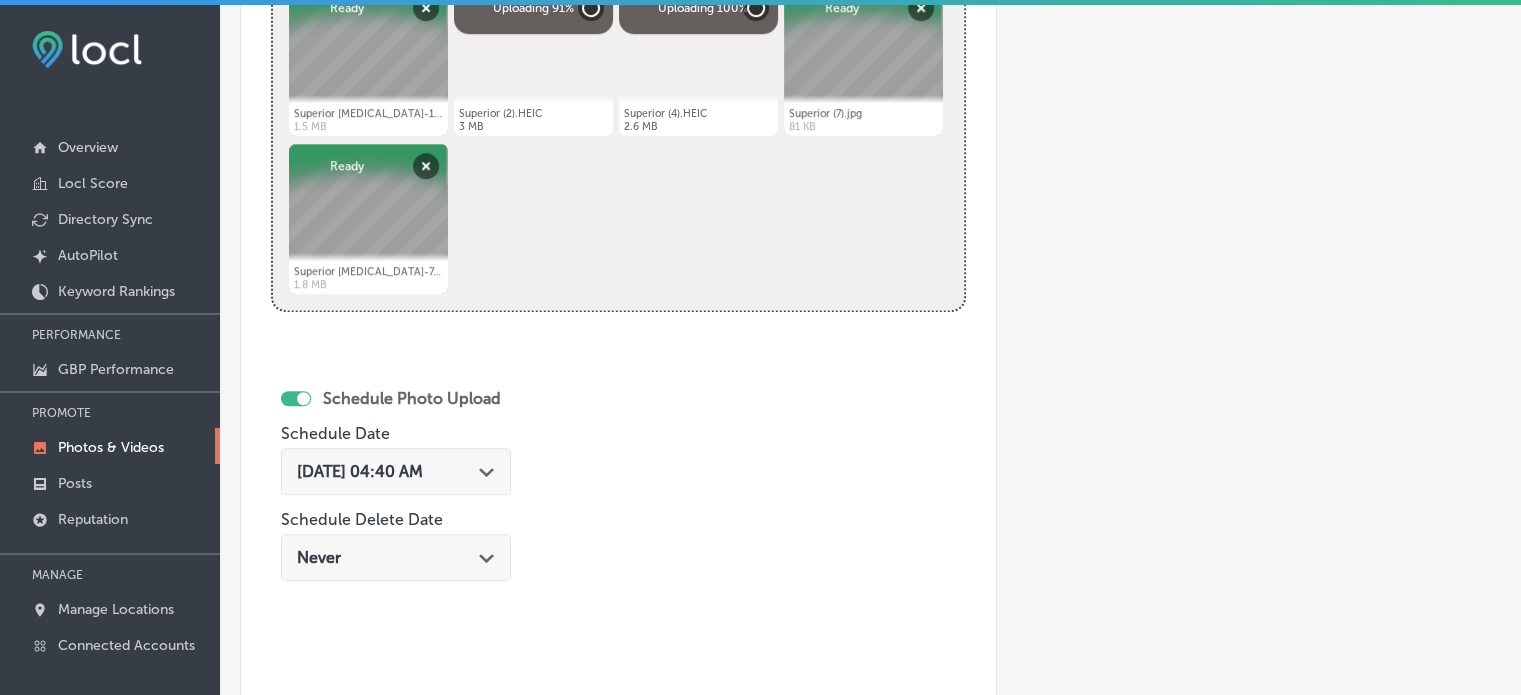click on "Path
Created with Sketch." at bounding box center (487, 470) 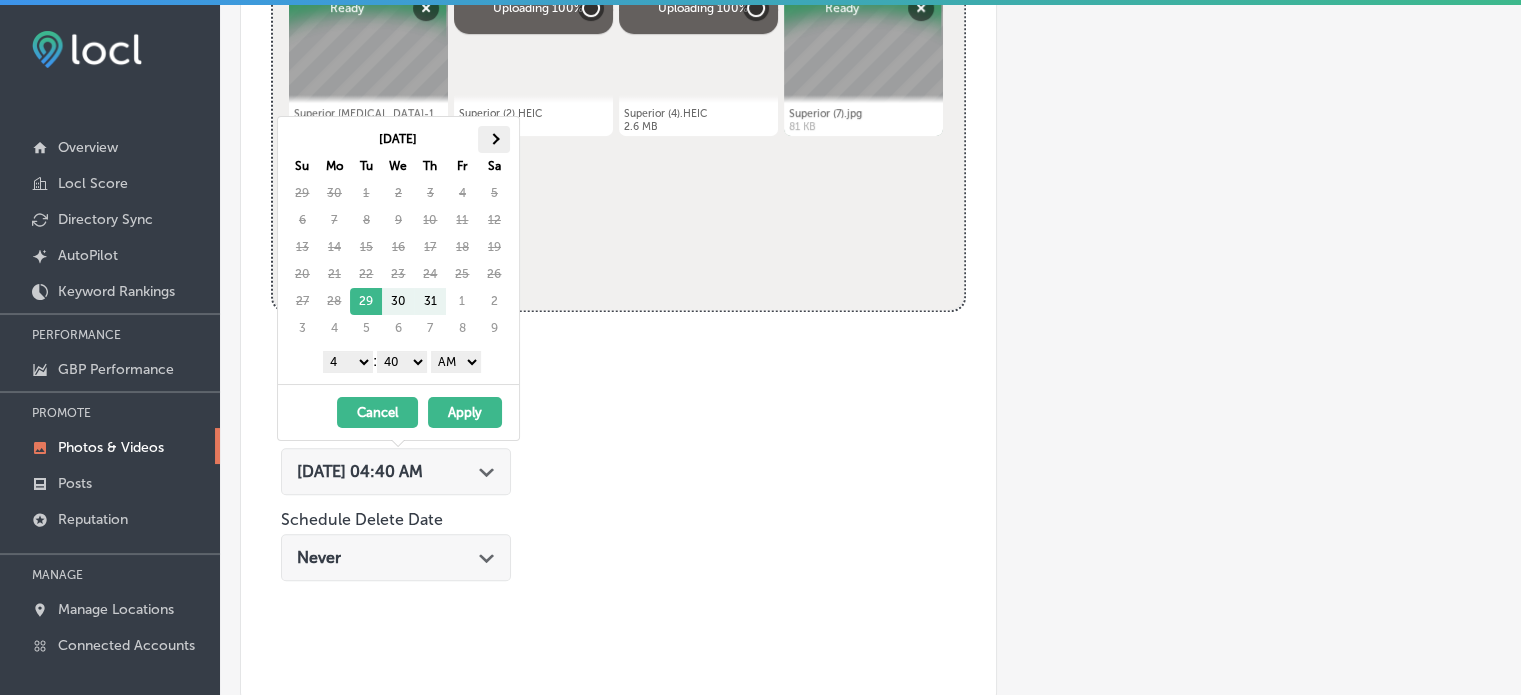 click at bounding box center (494, 139) 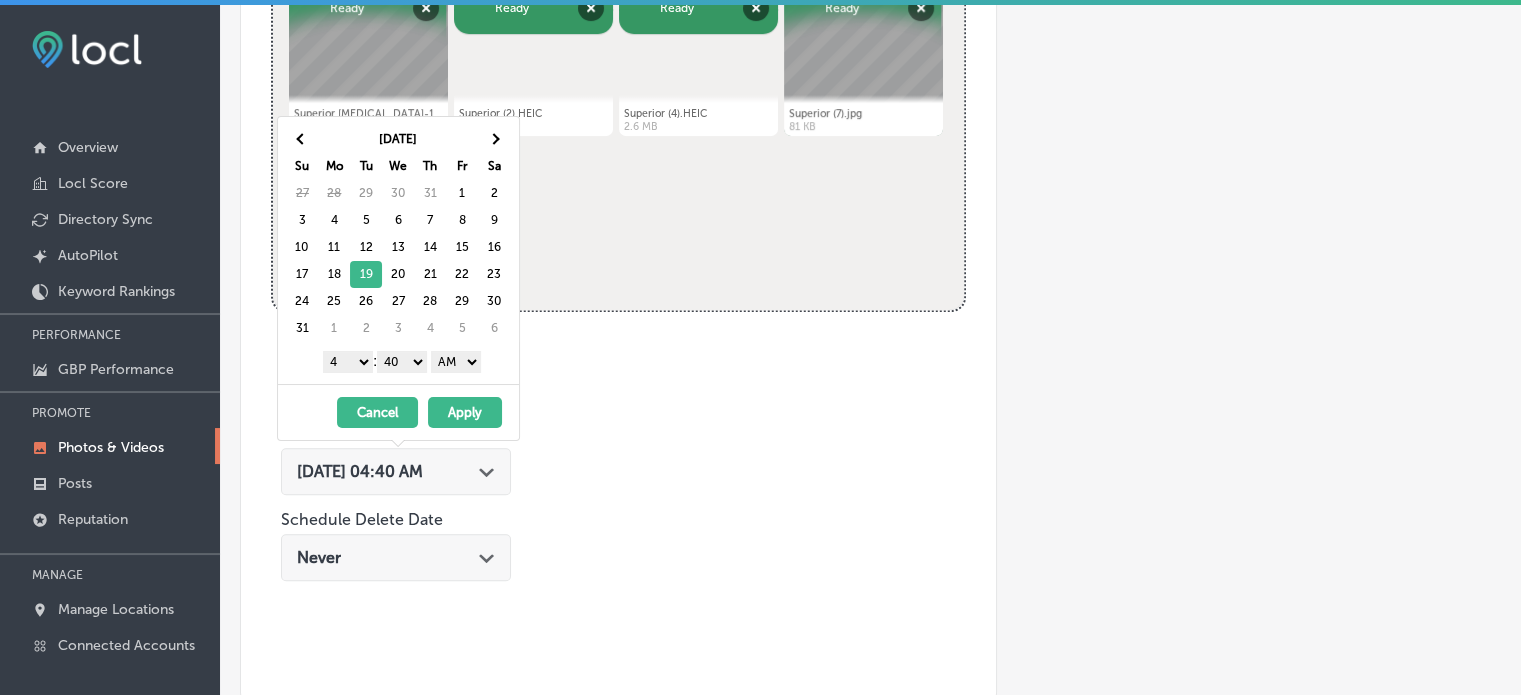 click on "1 2 3 4 5 6 7 8 9 10 11 12" at bounding box center [348, 362] 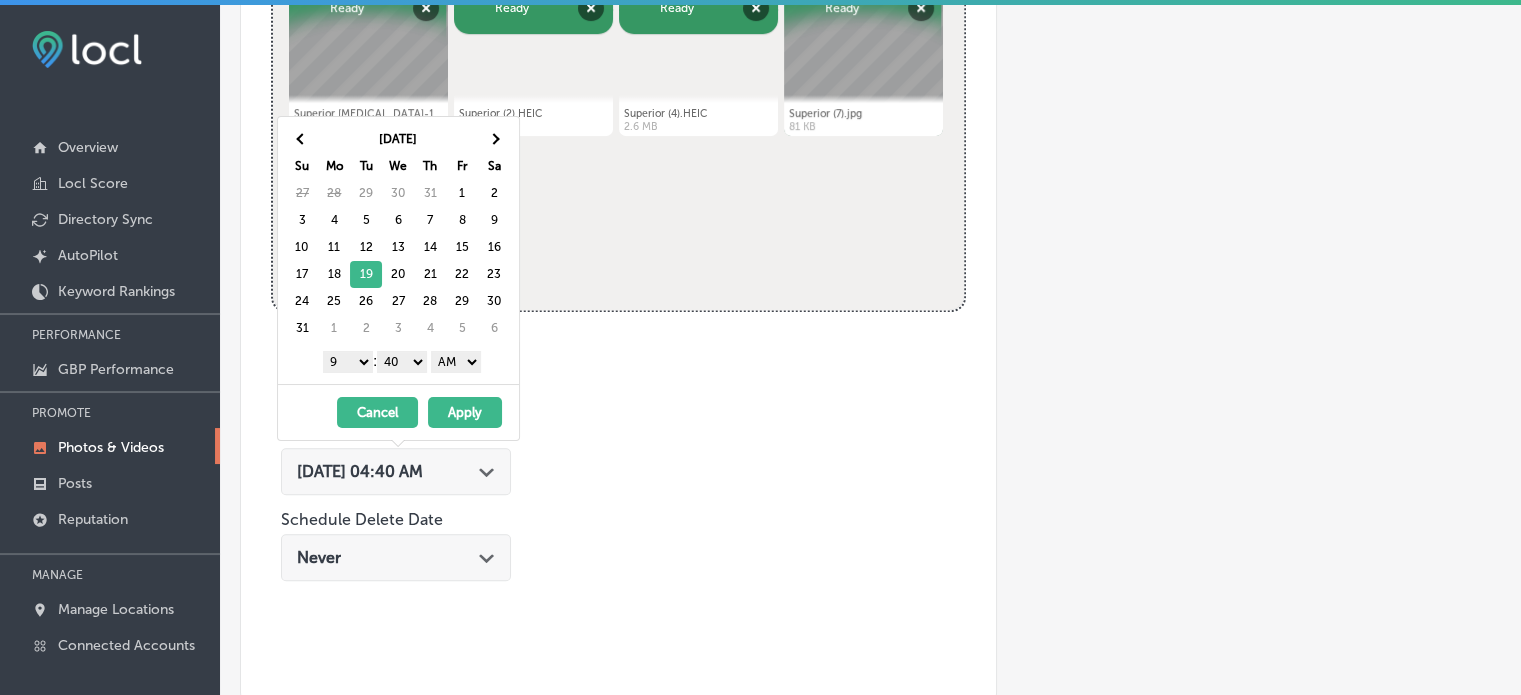 click on "00 10 20 30 40 50" at bounding box center [402, 362] 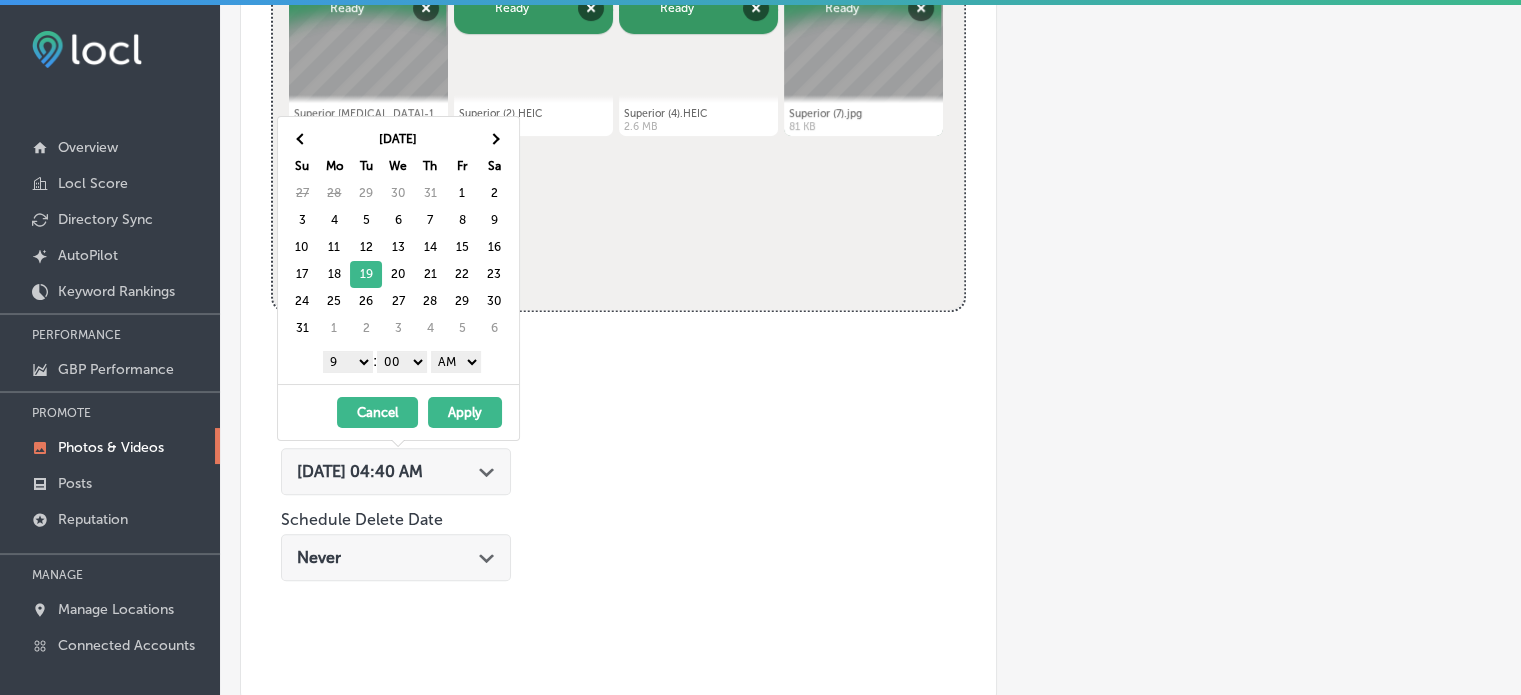 click on "AM PM" at bounding box center [456, 362] 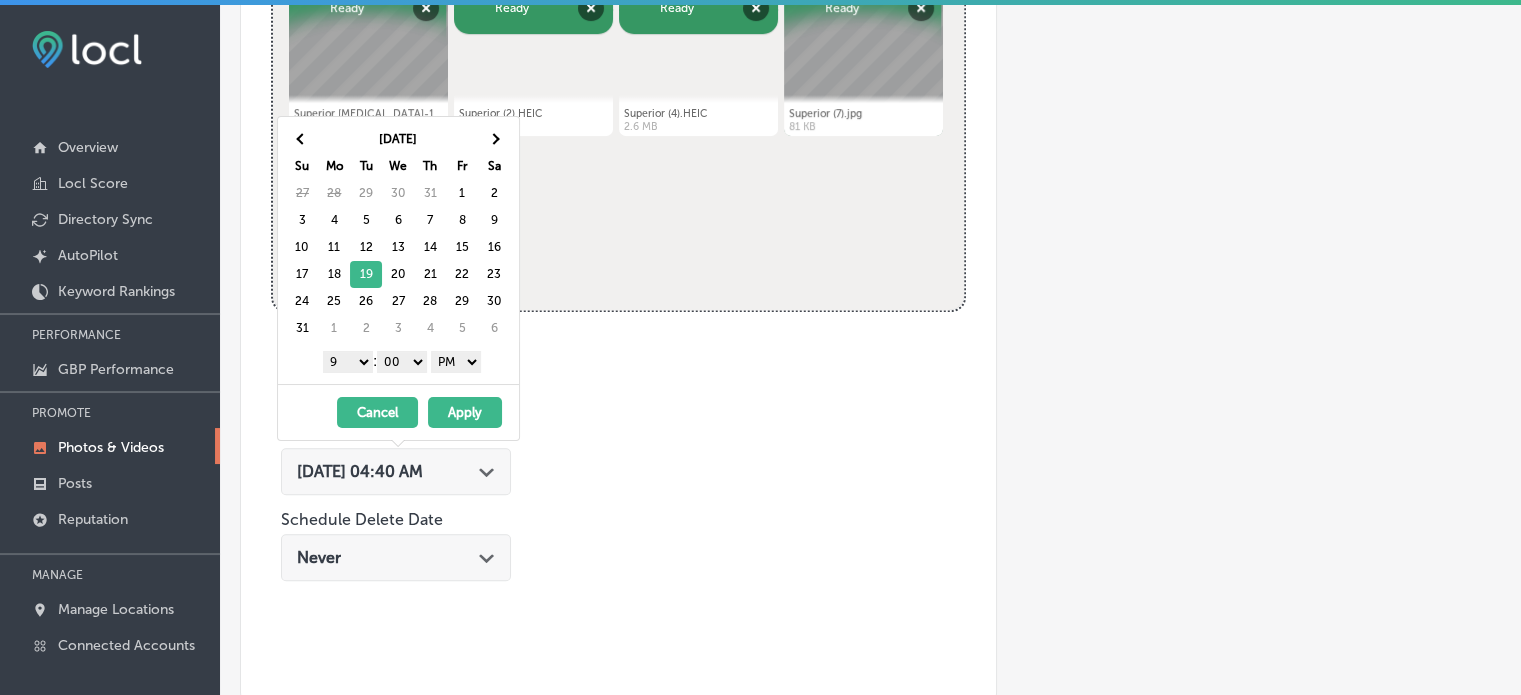 click on "Apply" at bounding box center (465, 412) 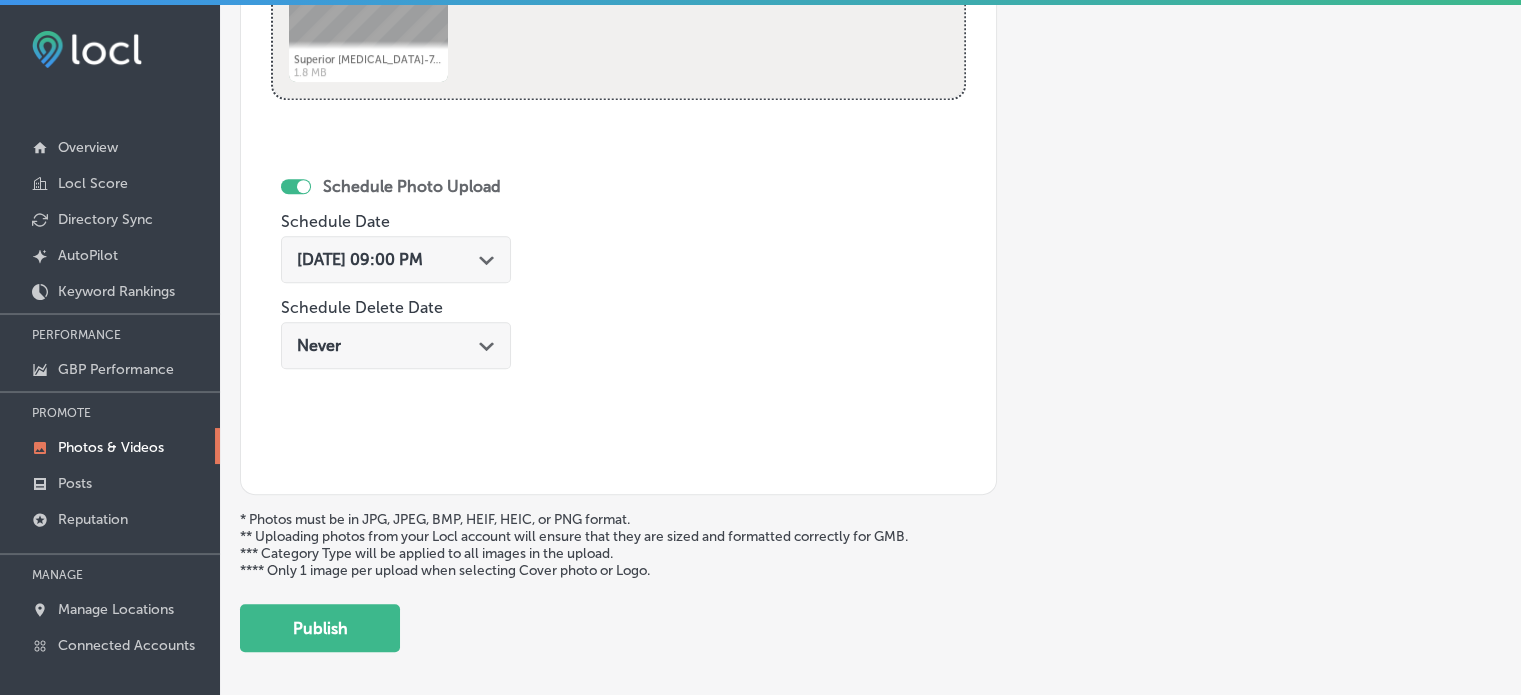 scroll, scrollTop: 1165, scrollLeft: 0, axis: vertical 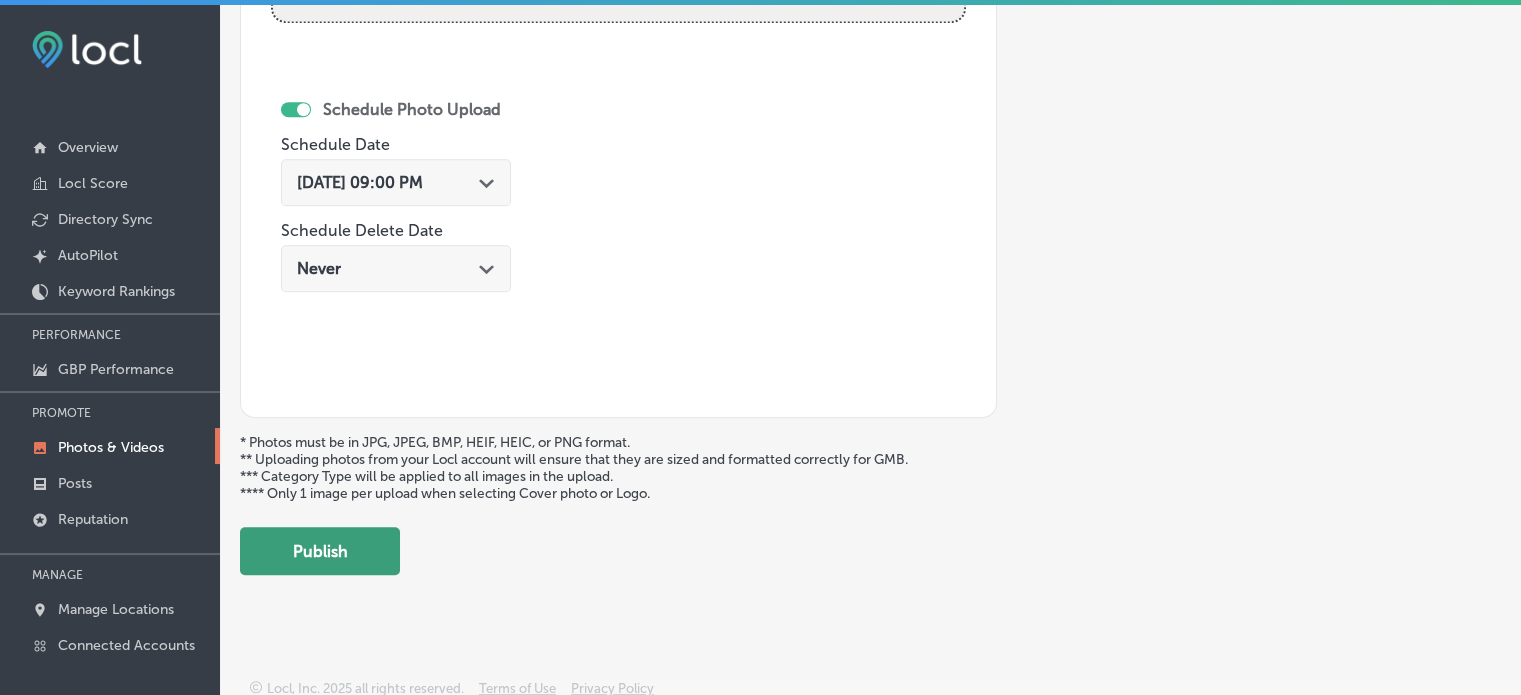 click on "Publish" at bounding box center [320, 551] 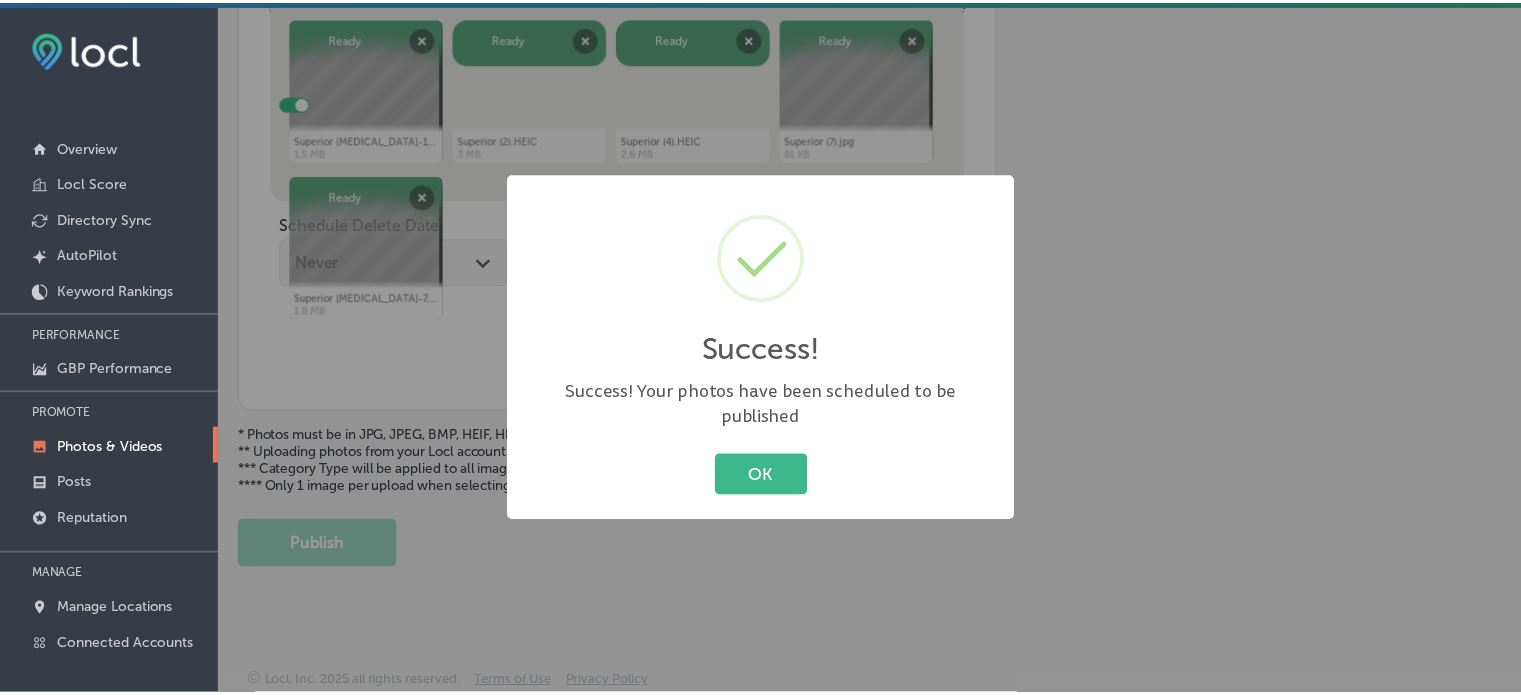 scroll, scrollTop: 841, scrollLeft: 0, axis: vertical 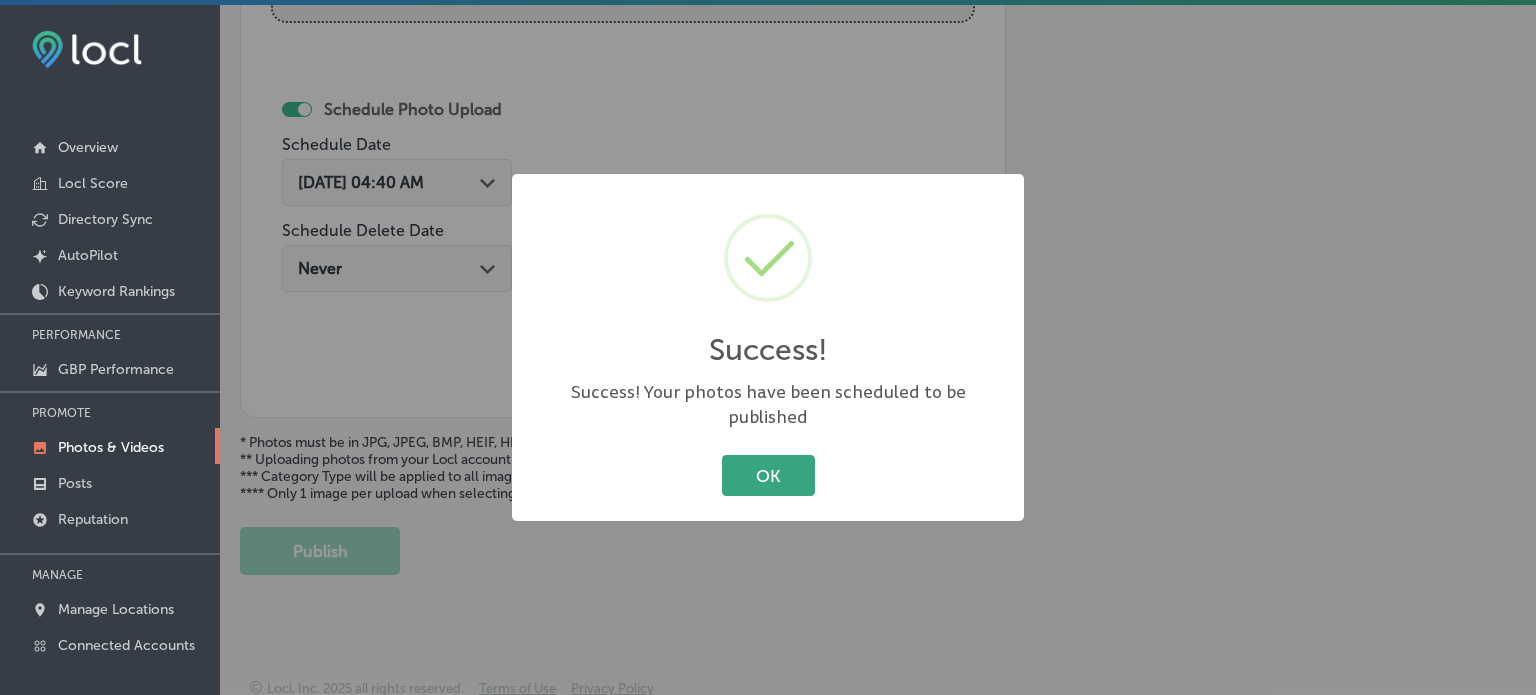 click on "OK" at bounding box center [768, 475] 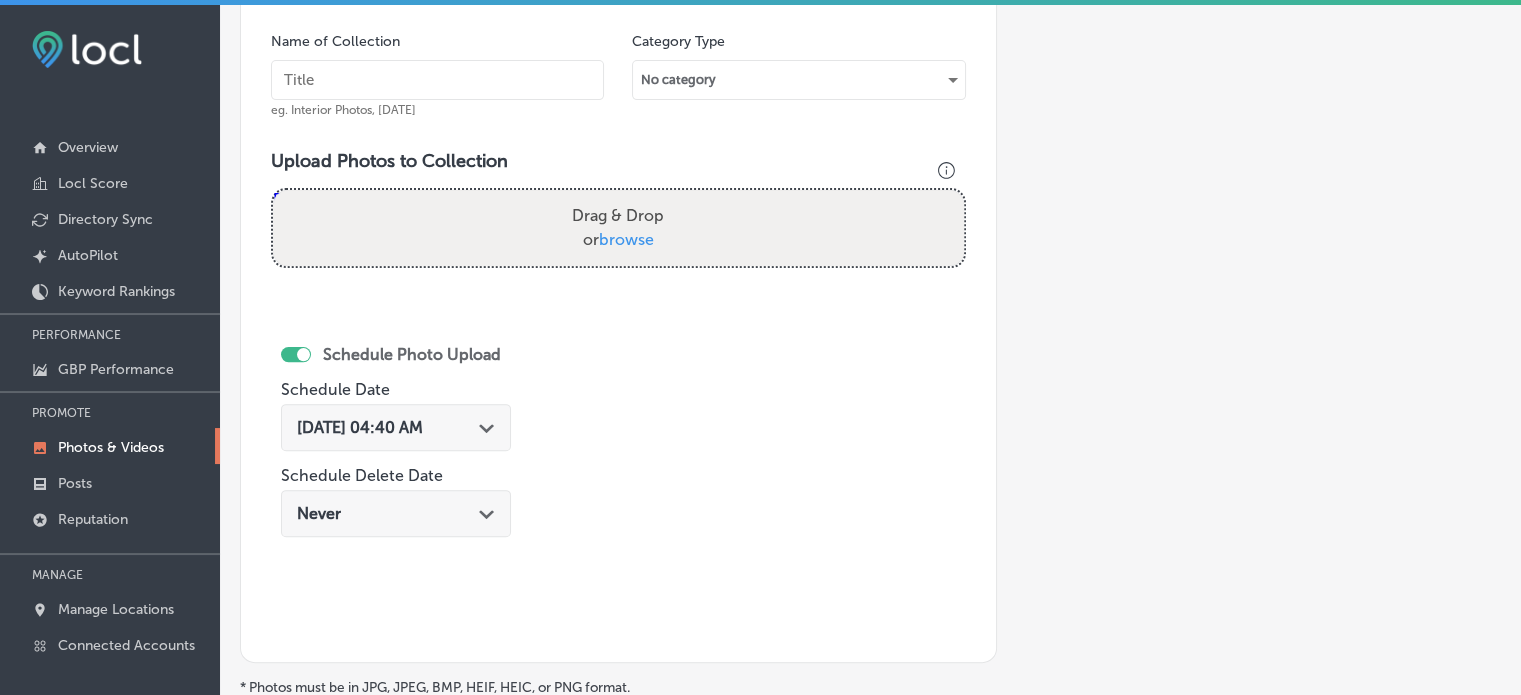 scroll, scrollTop: 523, scrollLeft: 0, axis: vertical 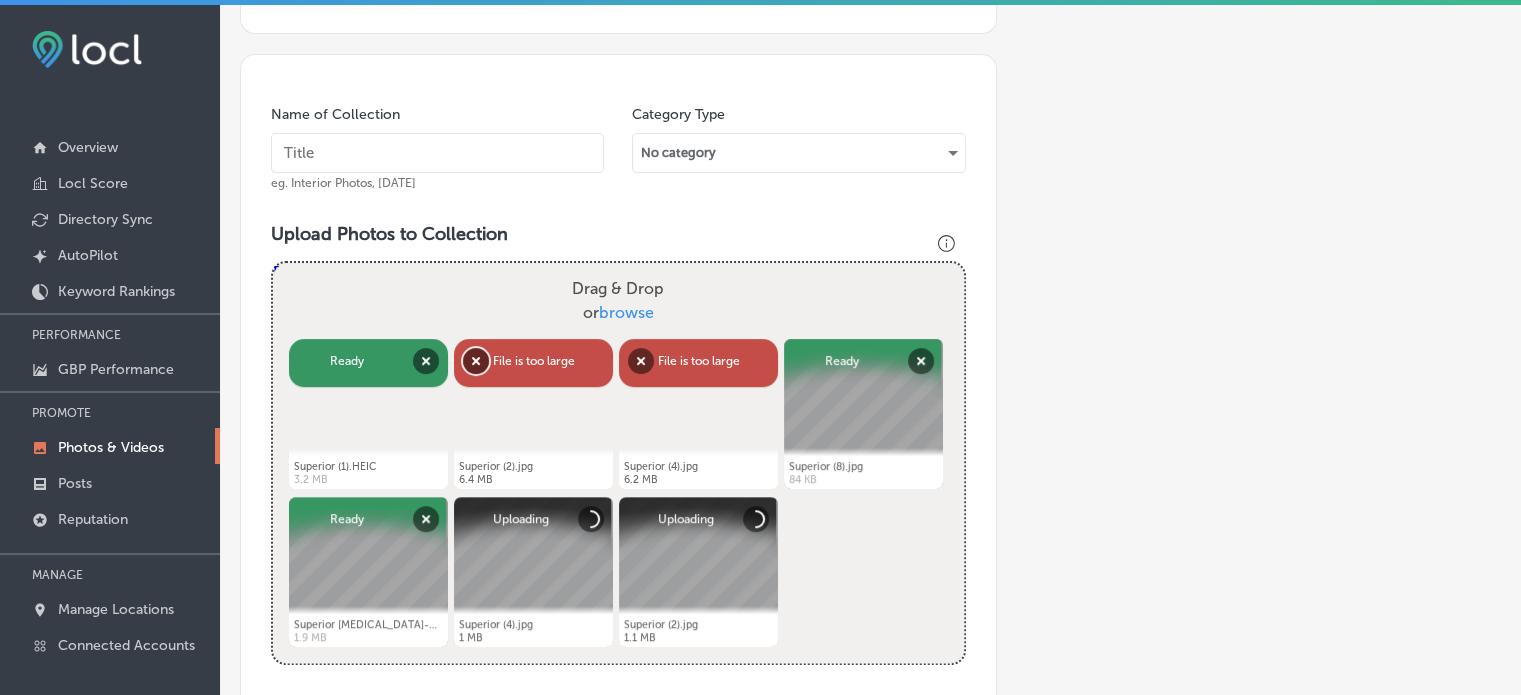 click on "Remove" at bounding box center (476, 361) 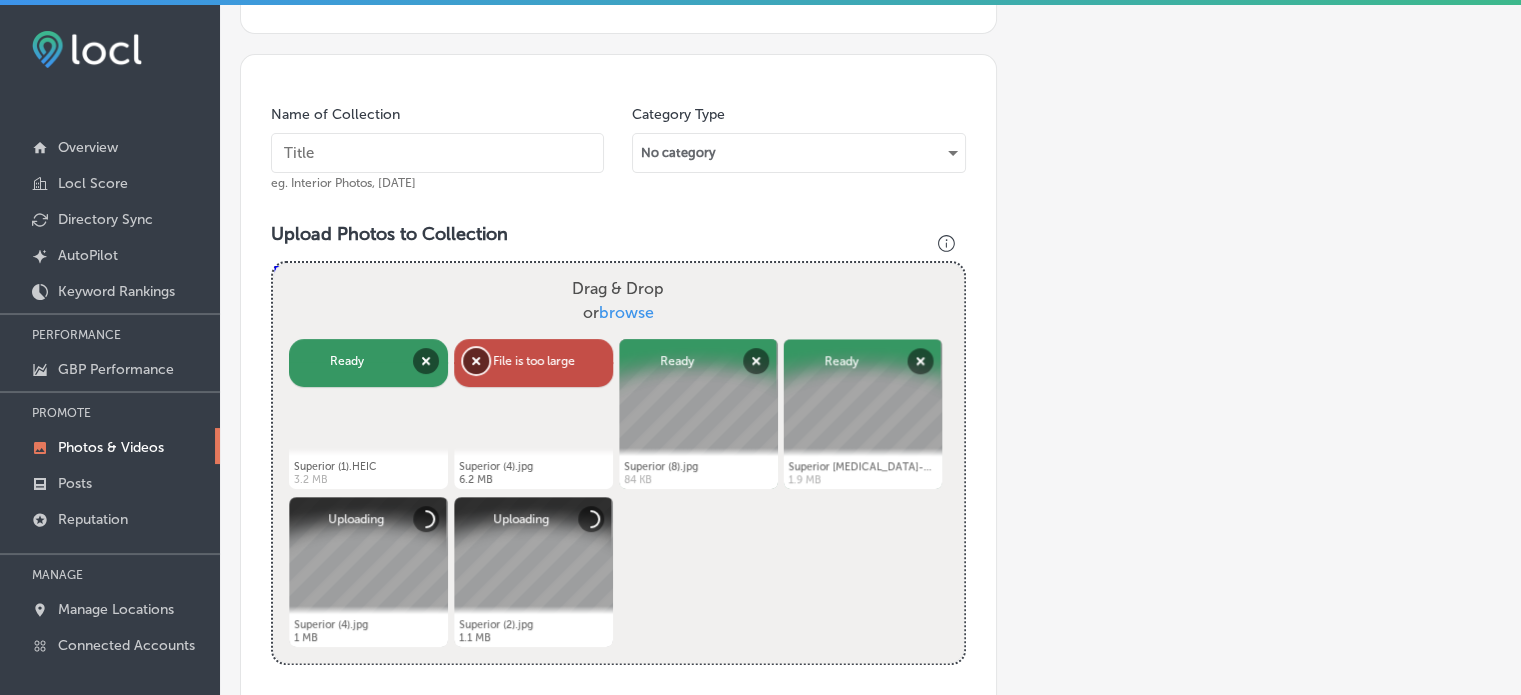 click on "Remove" at bounding box center (476, 361) 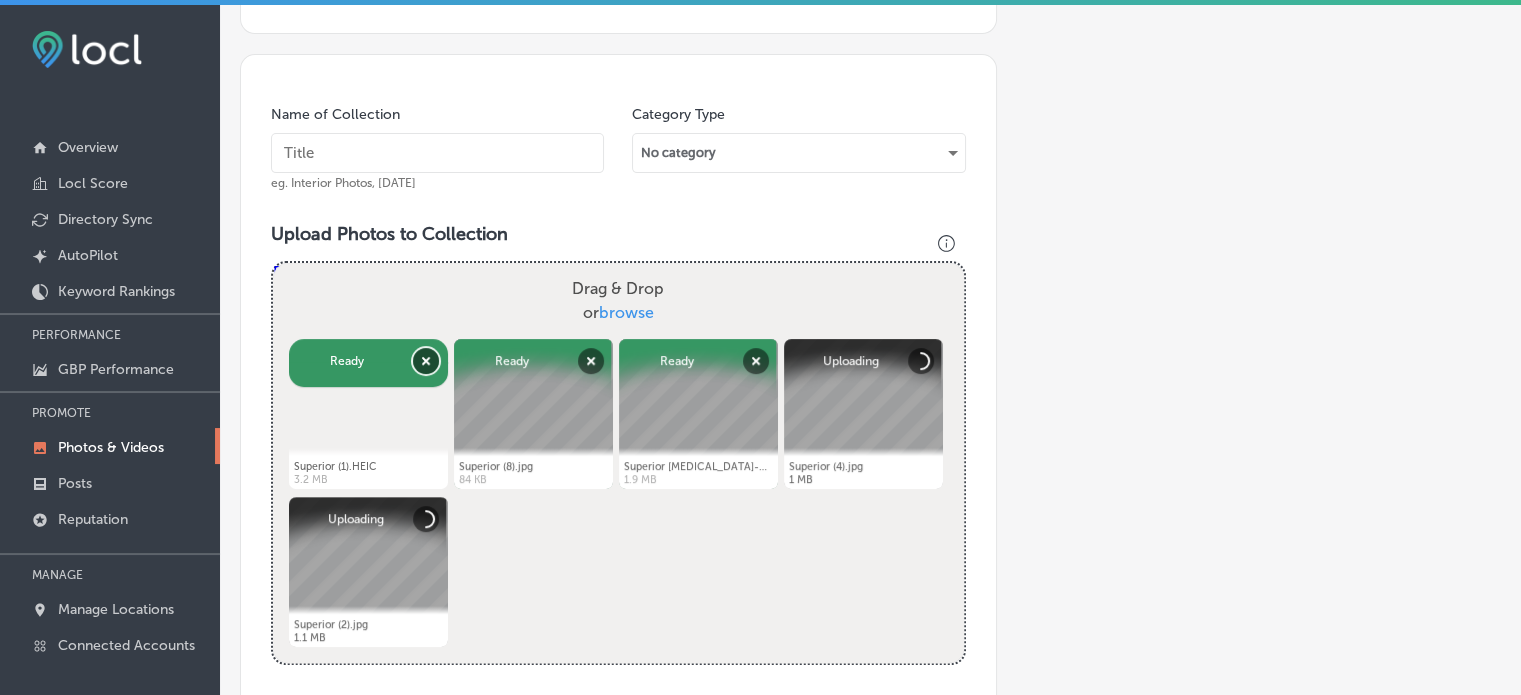 click on "Remove" at bounding box center (426, 361) 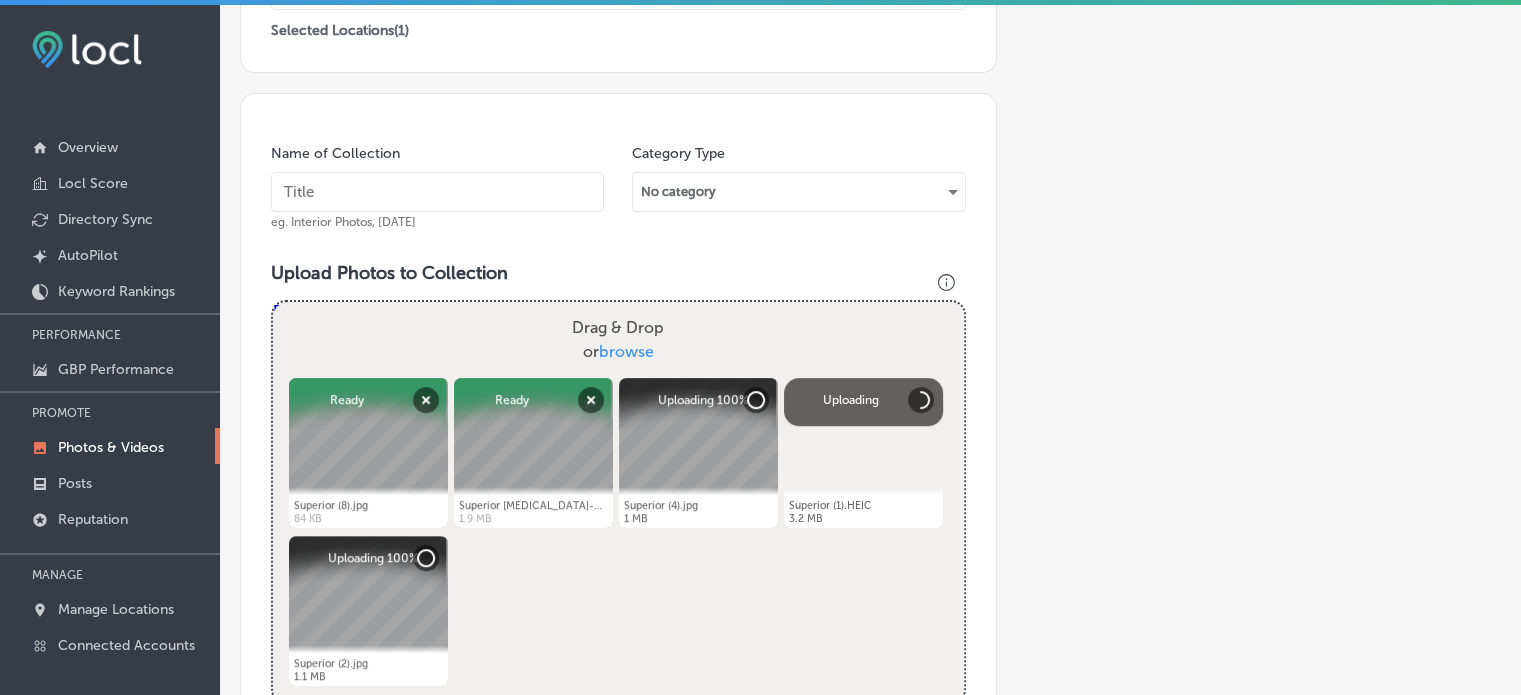 scroll, scrollTop: 484, scrollLeft: 0, axis: vertical 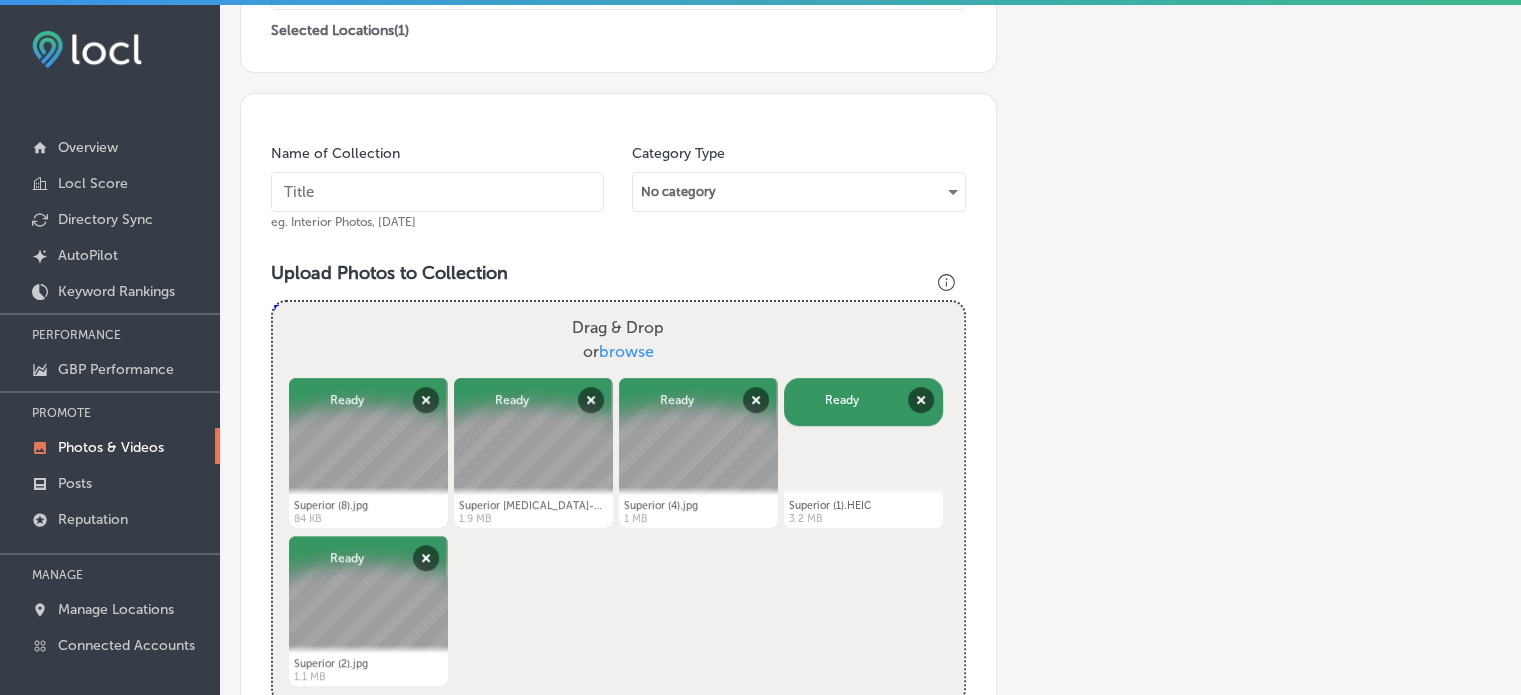 click at bounding box center [437, 192] 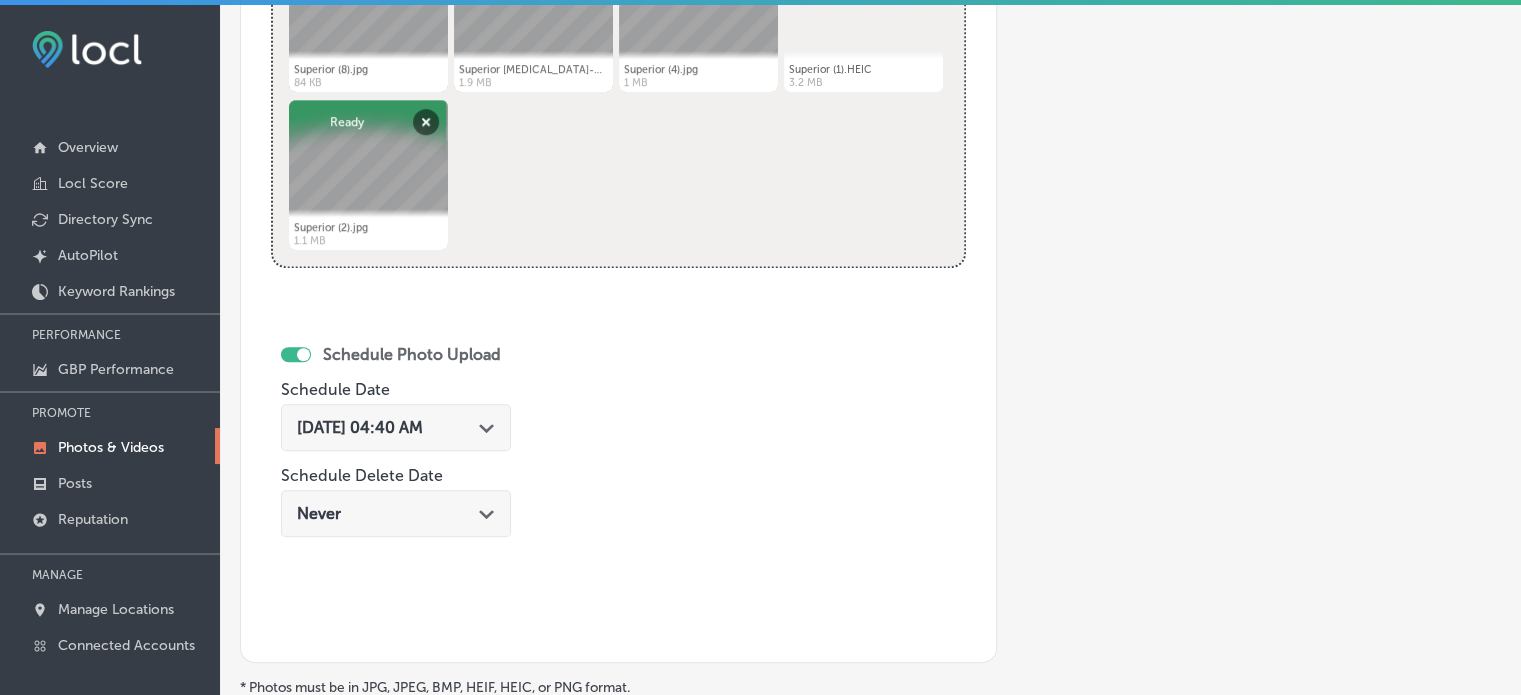 scroll, scrollTop: 845, scrollLeft: 0, axis: vertical 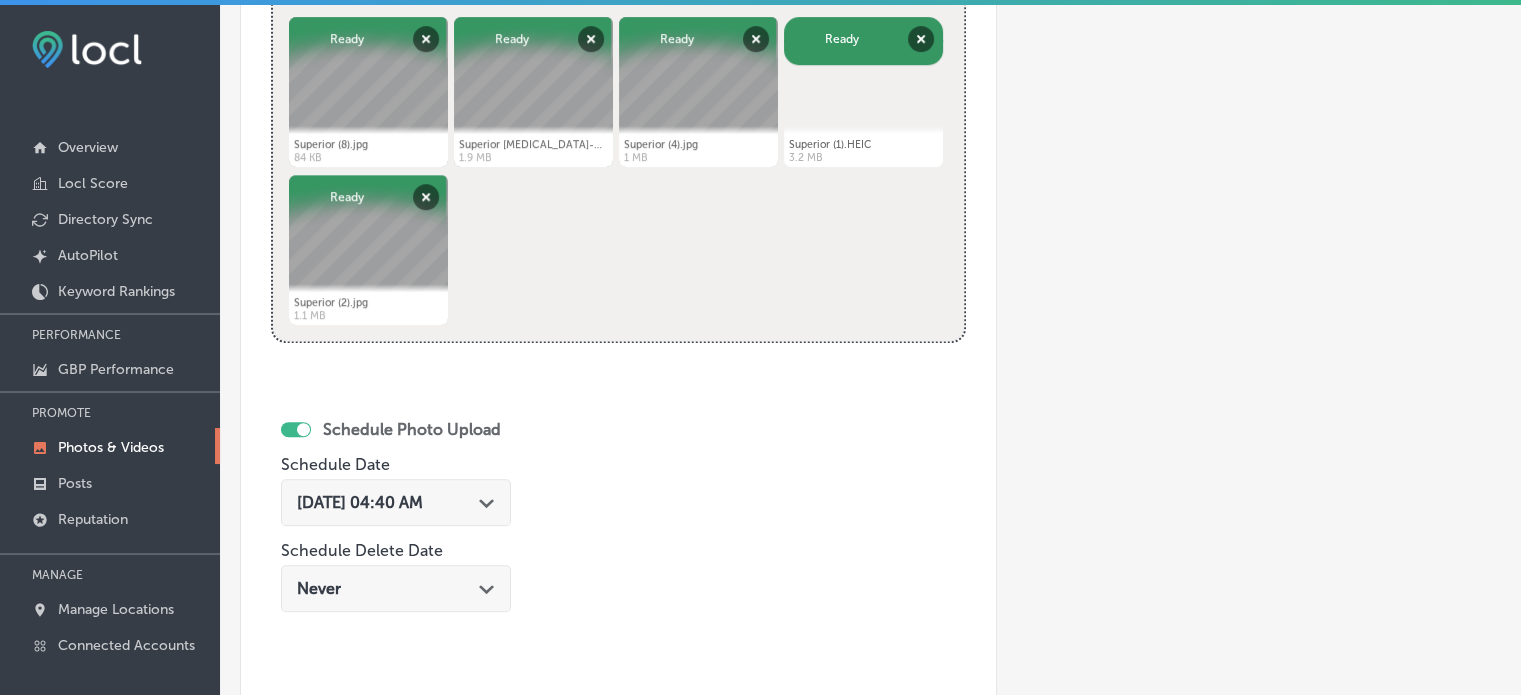 type on "Natural pain relief [MEDICAL_DATA]" 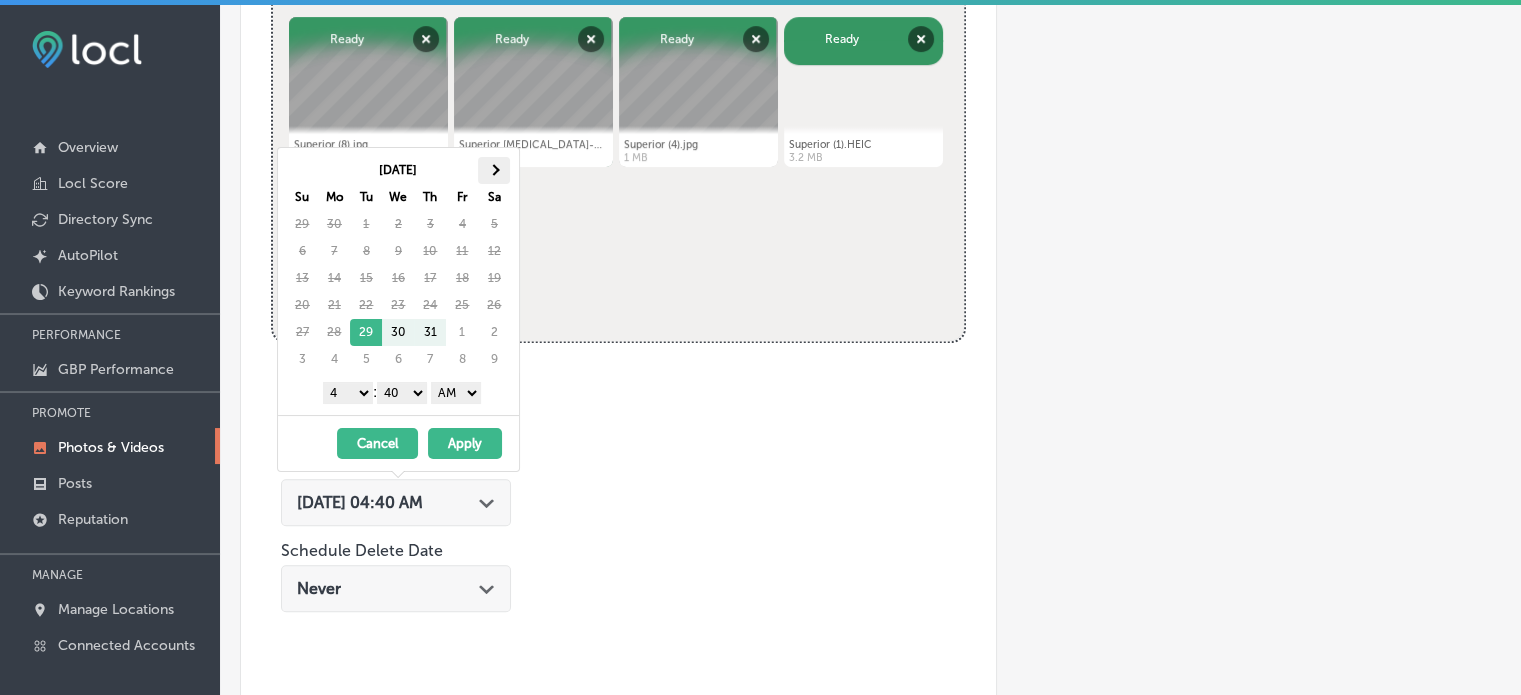 click at bounding box center [494, 170] 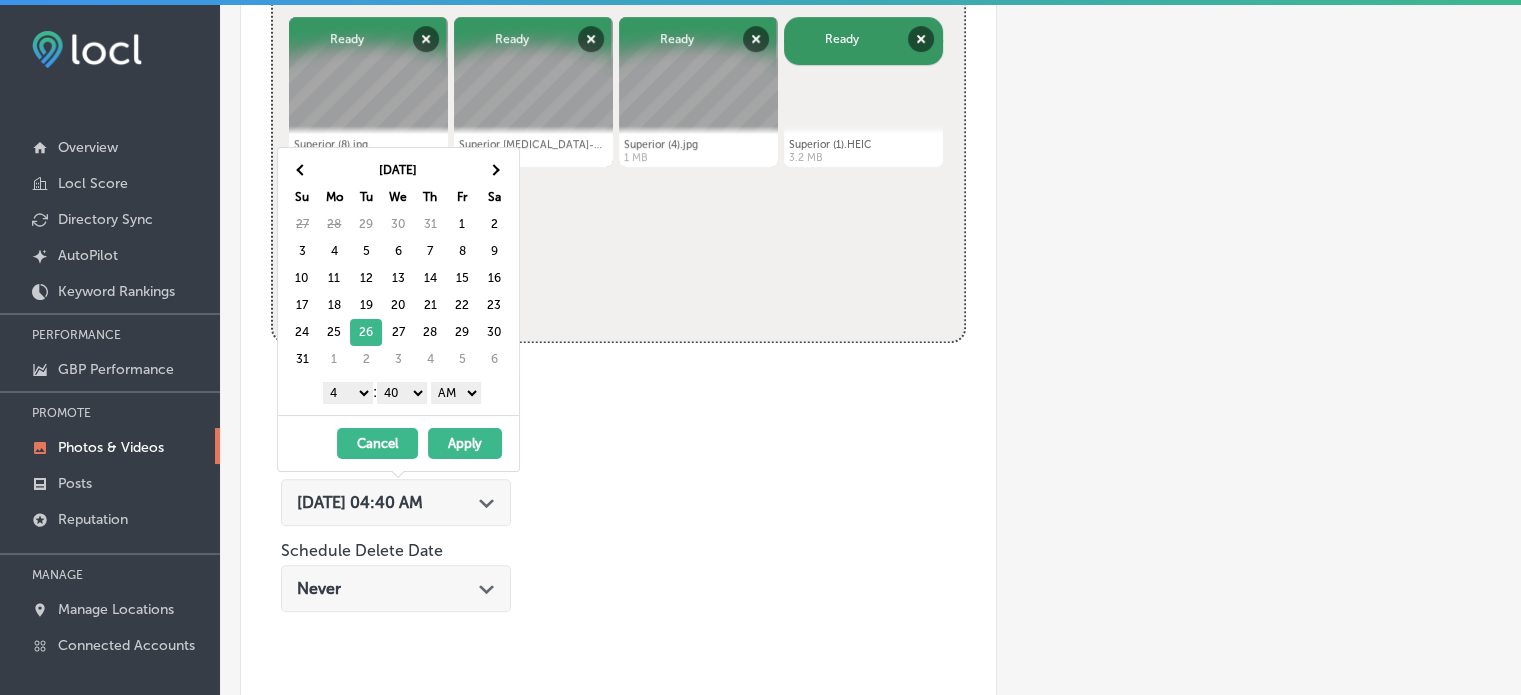 click on "1 2 3 4 5 6 7 8 9 10 11 12" at bounding box center (348, 393) 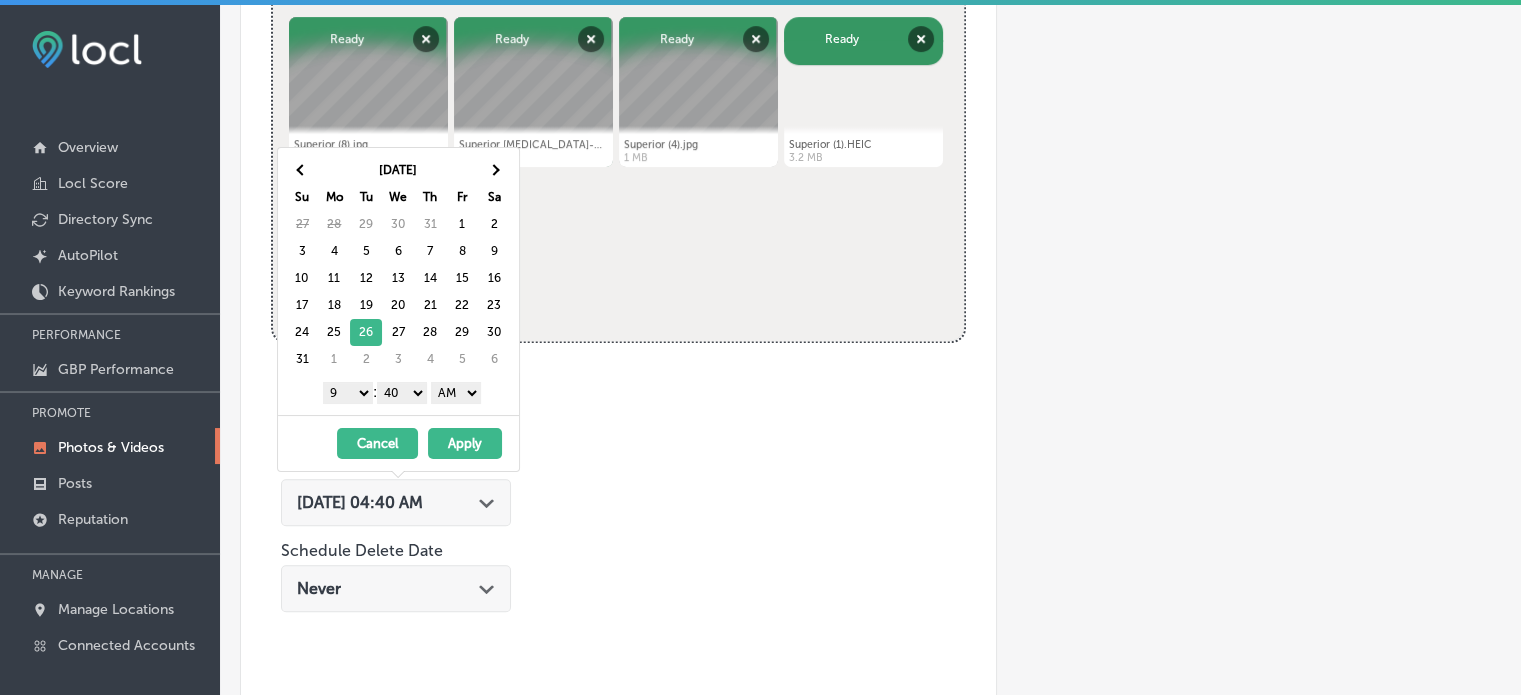 click on "00 10 20 30 40 50" at bounding box center (402, 393) 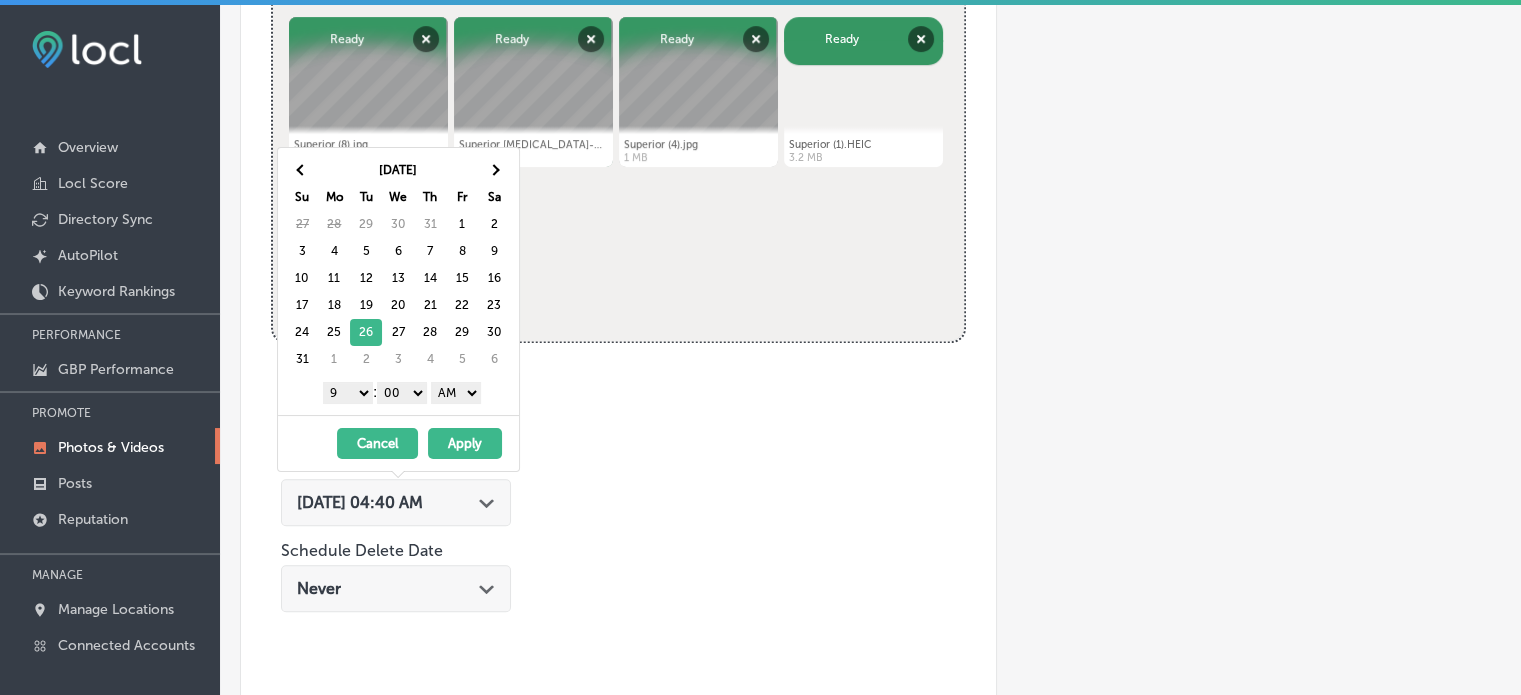 click on "AM PM" at bounding box center [456, 393] 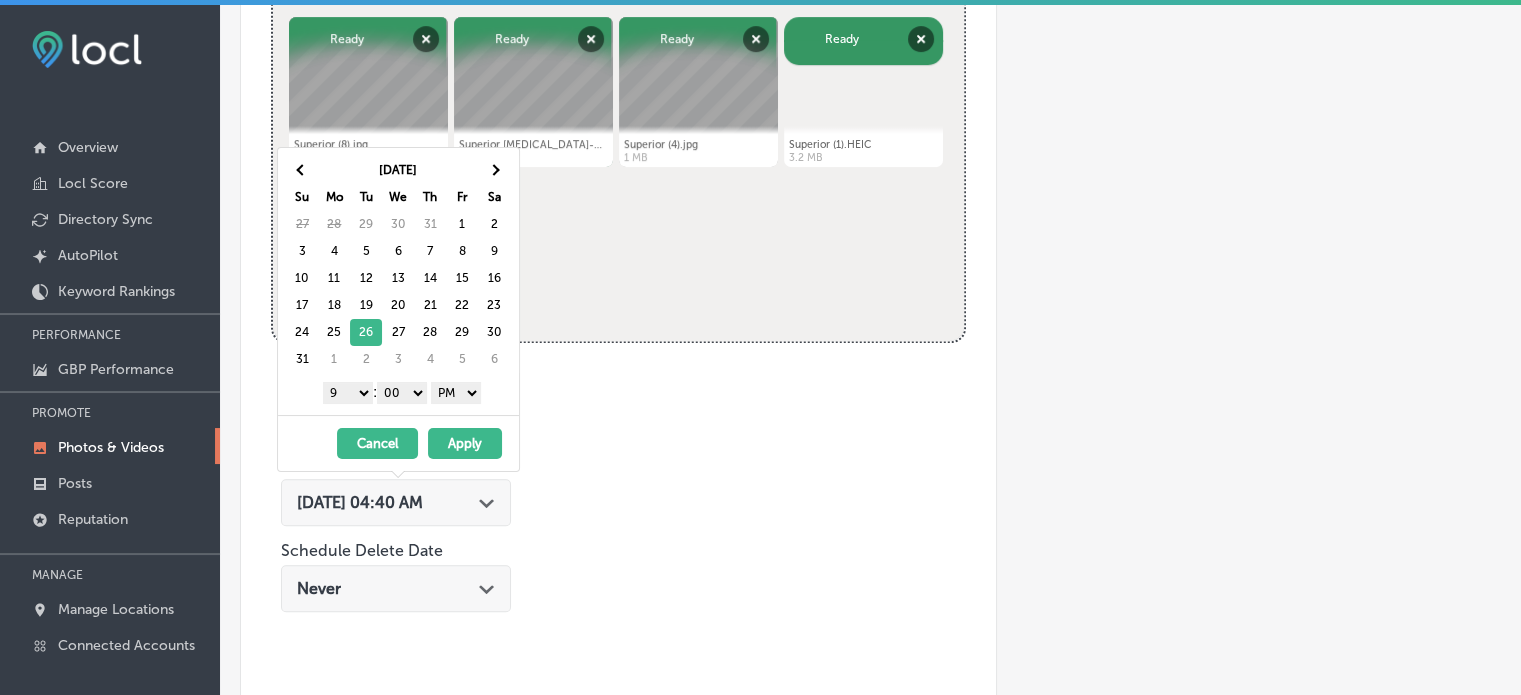 click on "Apply" at bounding box center [465, 443] 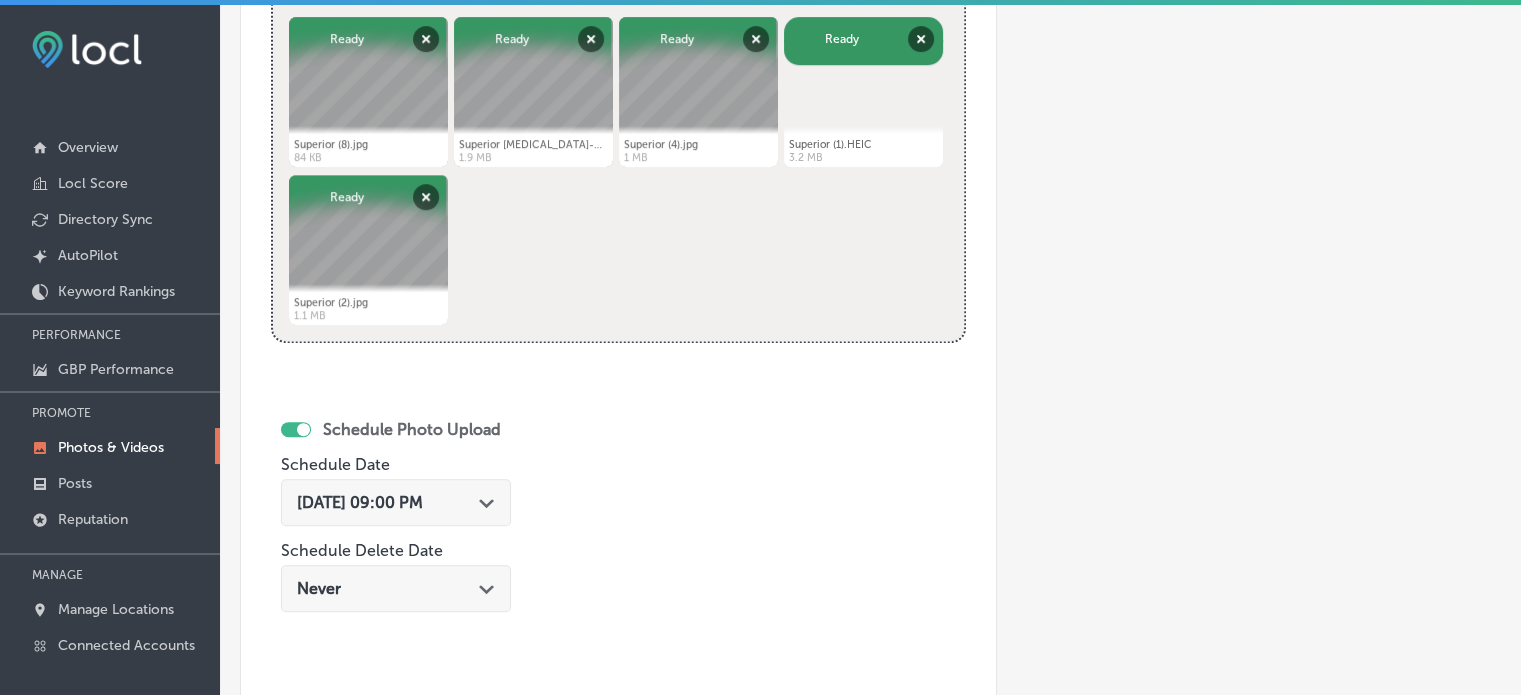click on "[DATE] 09:00 PM
Path
Created with Sketch." at bounding box center [396, 502] 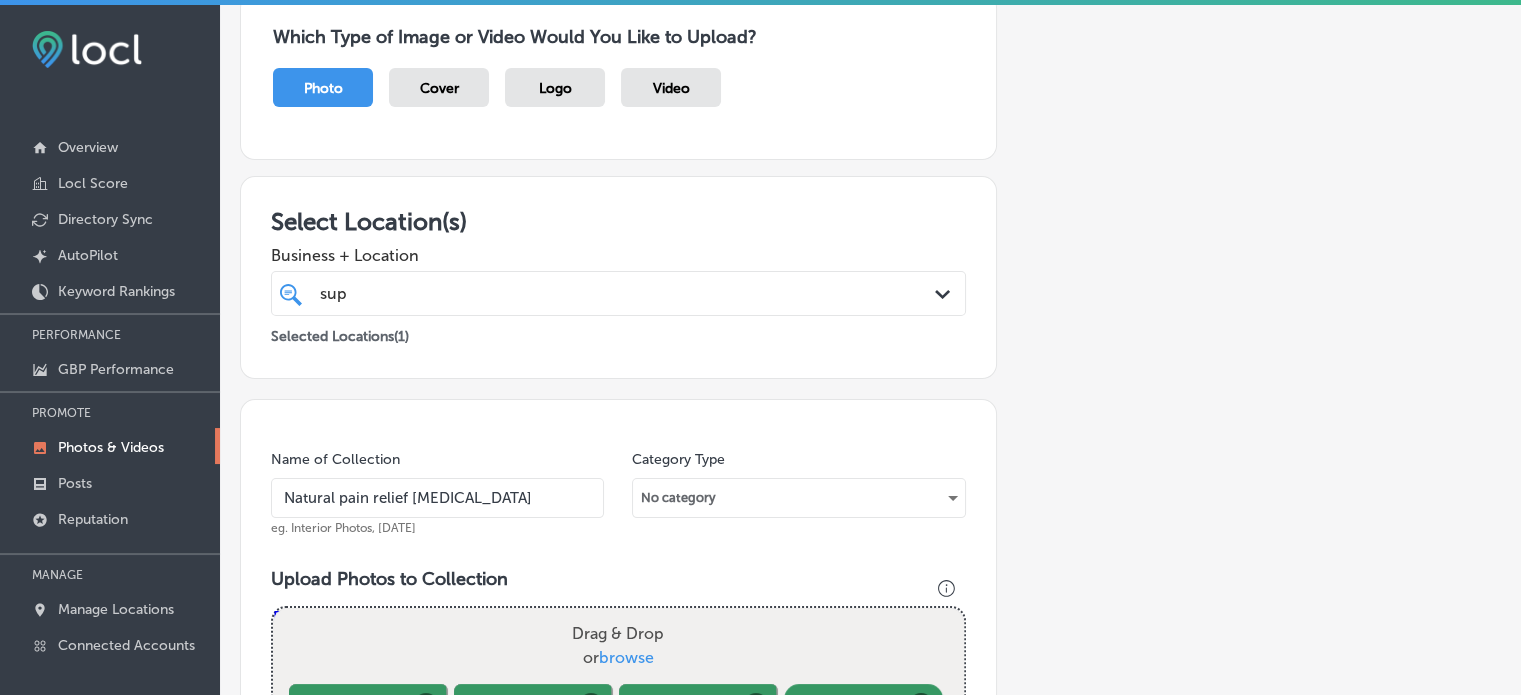 scroll, scrollTop: 239, scrollLeft: 0, axis: vertical 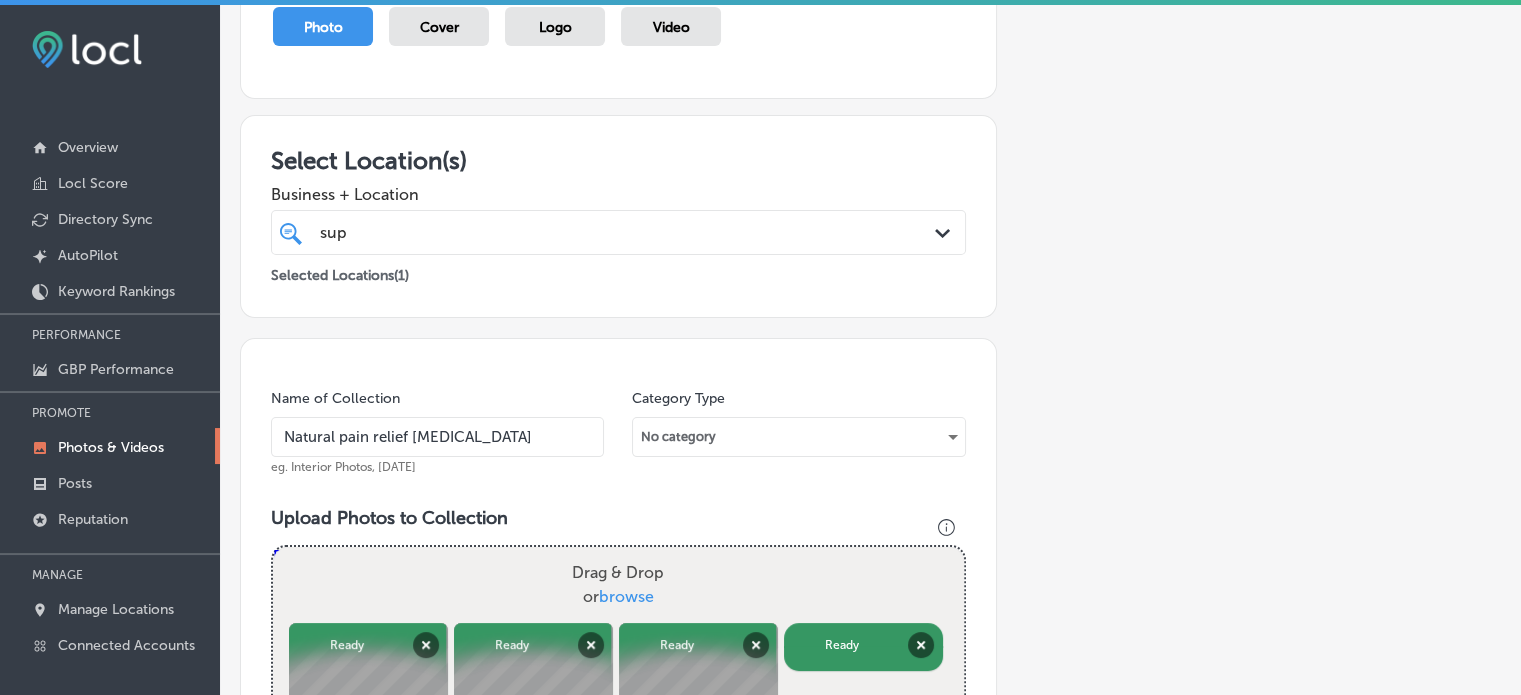 click on "sup sup" at bounding box center [588, 232] 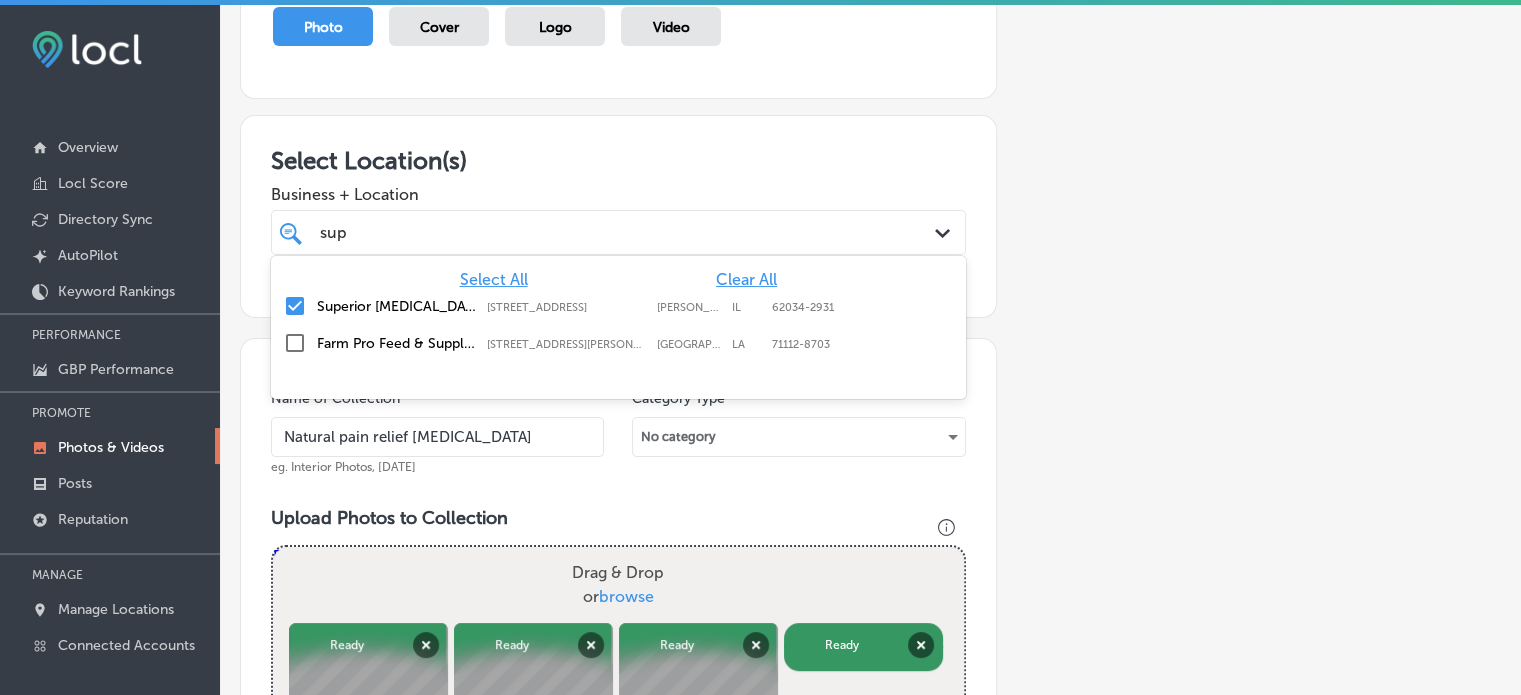 click on "Business + Location" at bounding box center (618, 194) 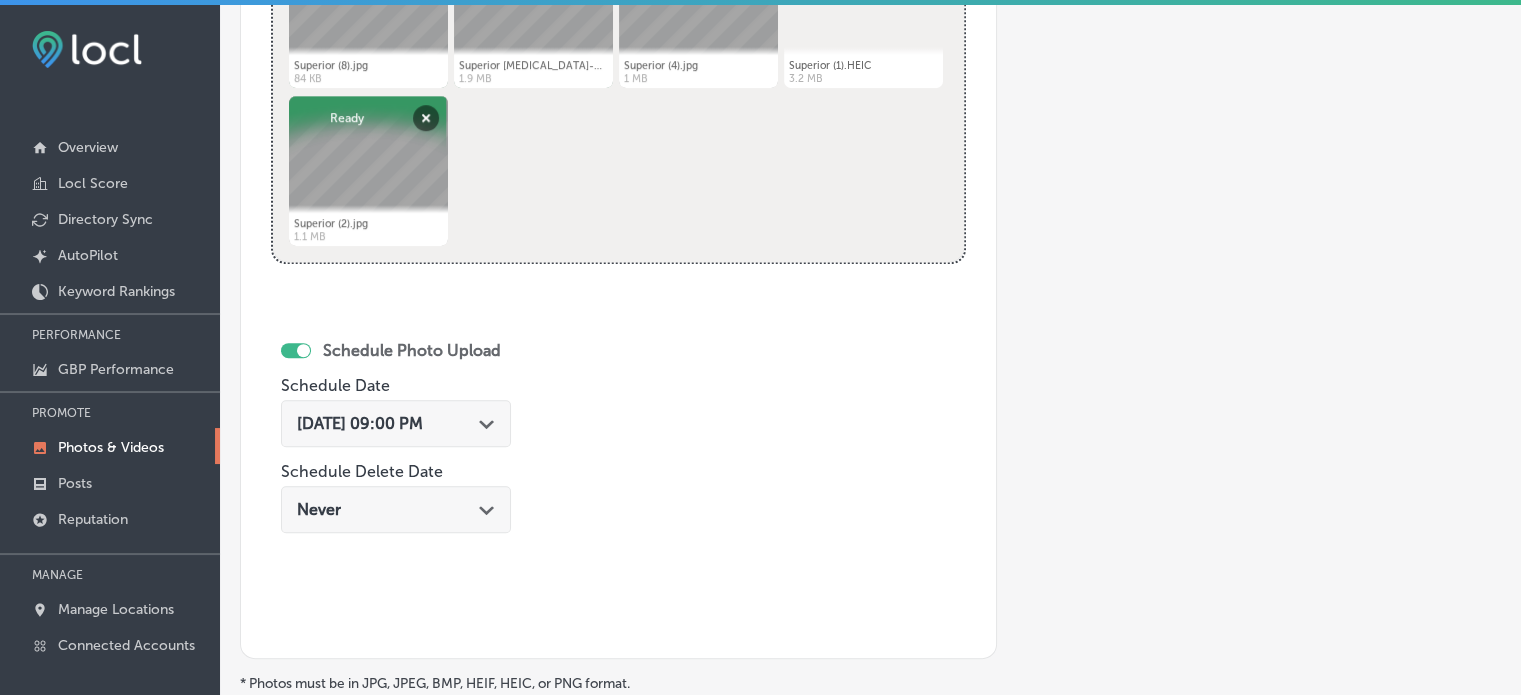 scroll, scrollTop: 1108, scrollLeft: 0, axis: vertical 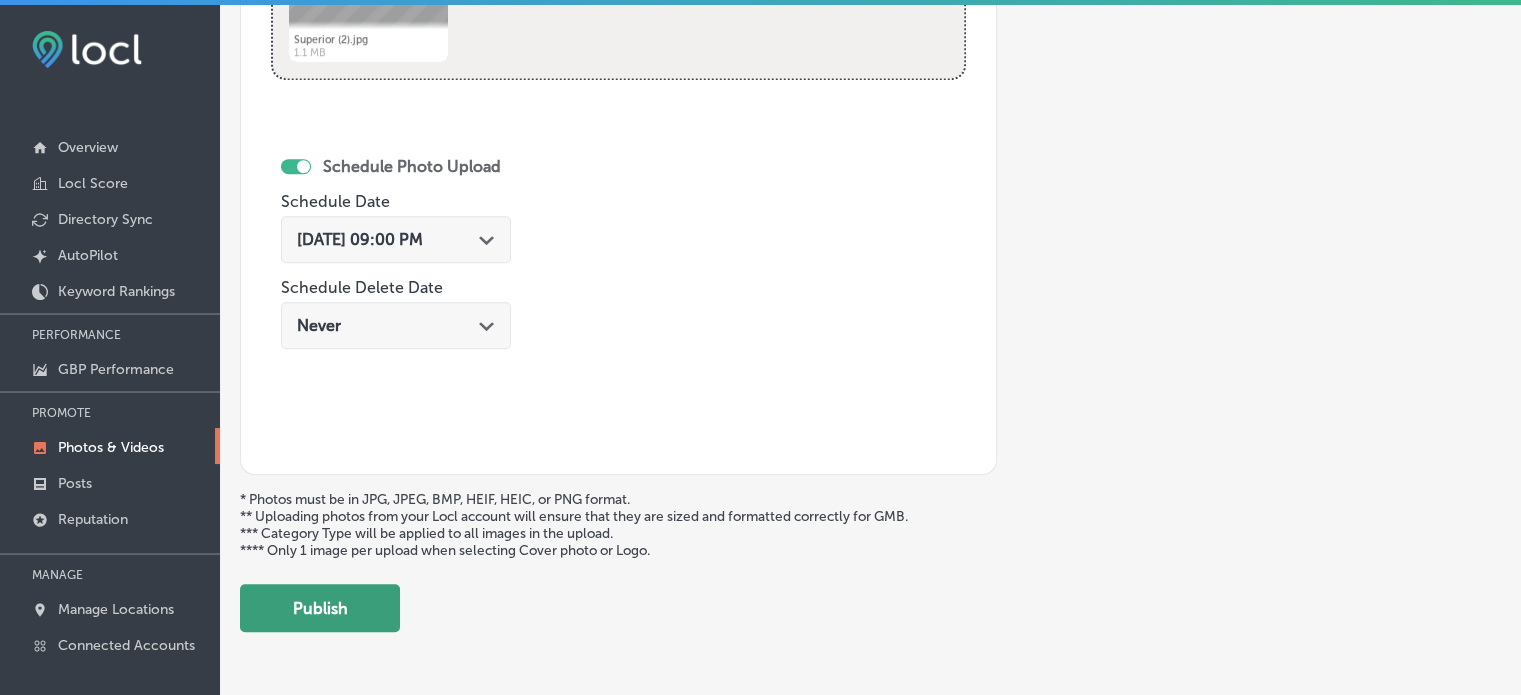 click on "Publish" at bounding box center [320, 608] 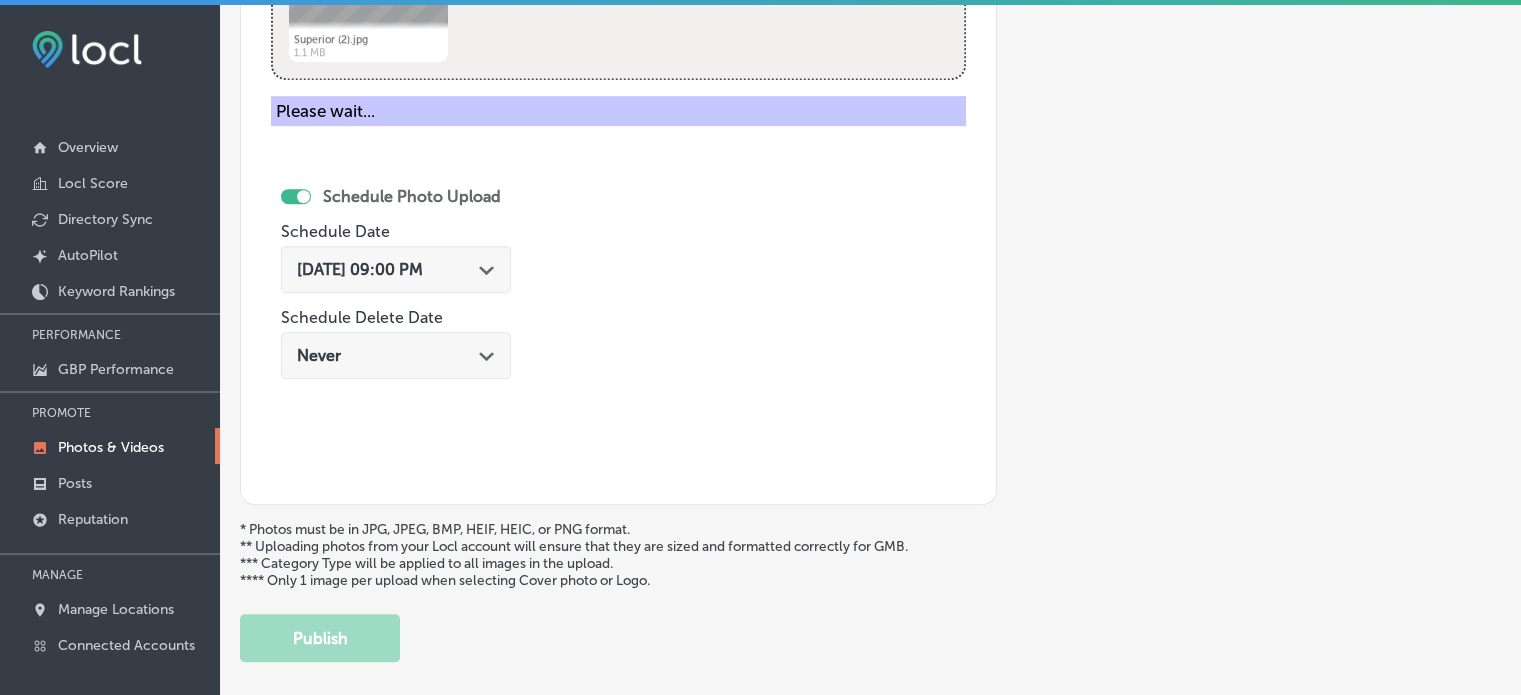 type 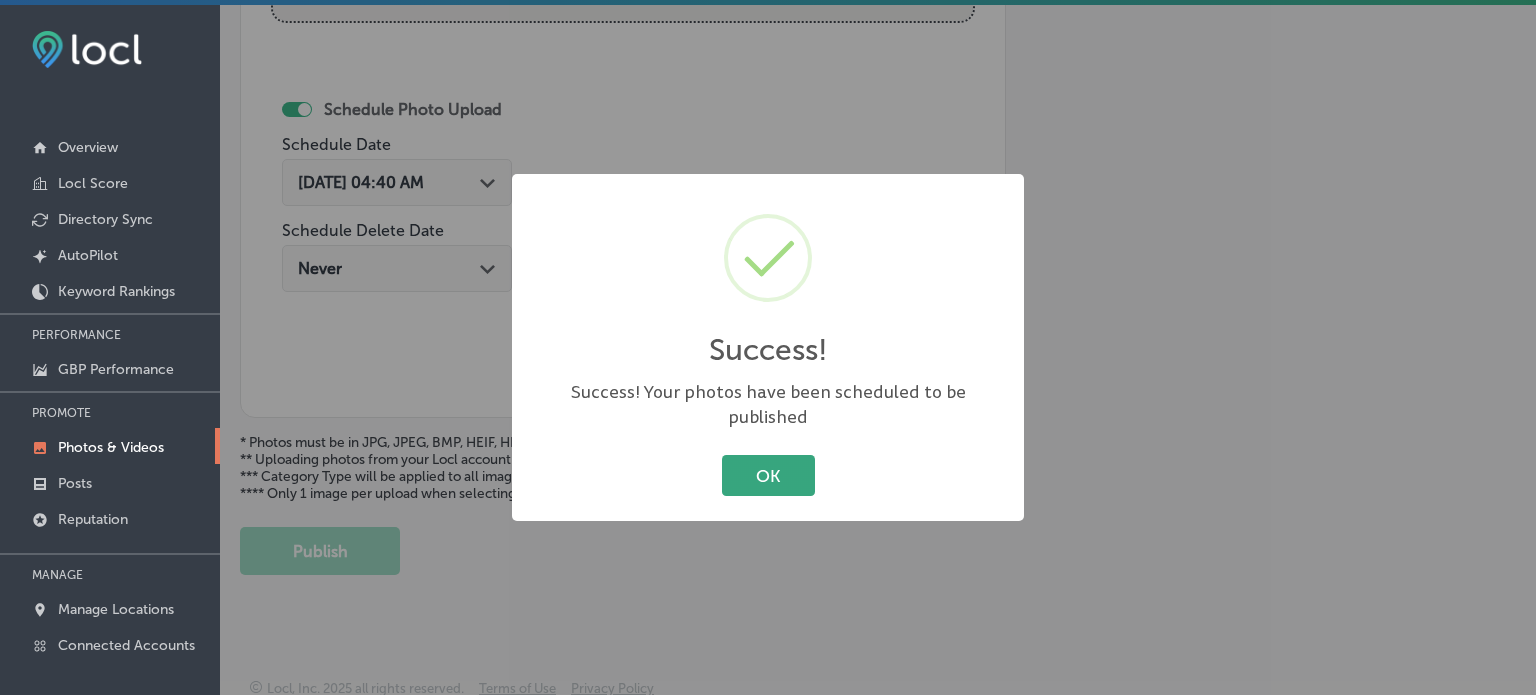 click on "OK" at bounding box center (768, 475) 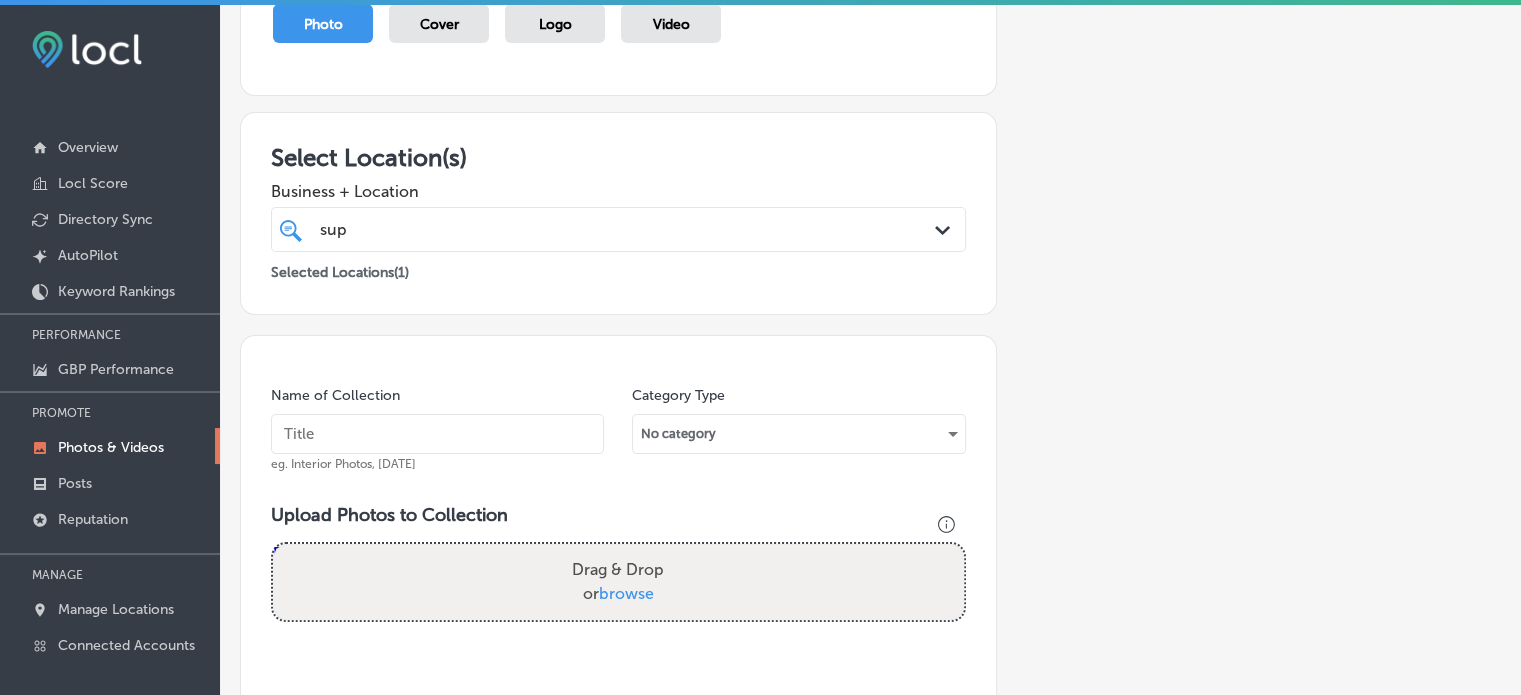 scroll, scrollTop: 0, scrollLeft: 0, axis: both 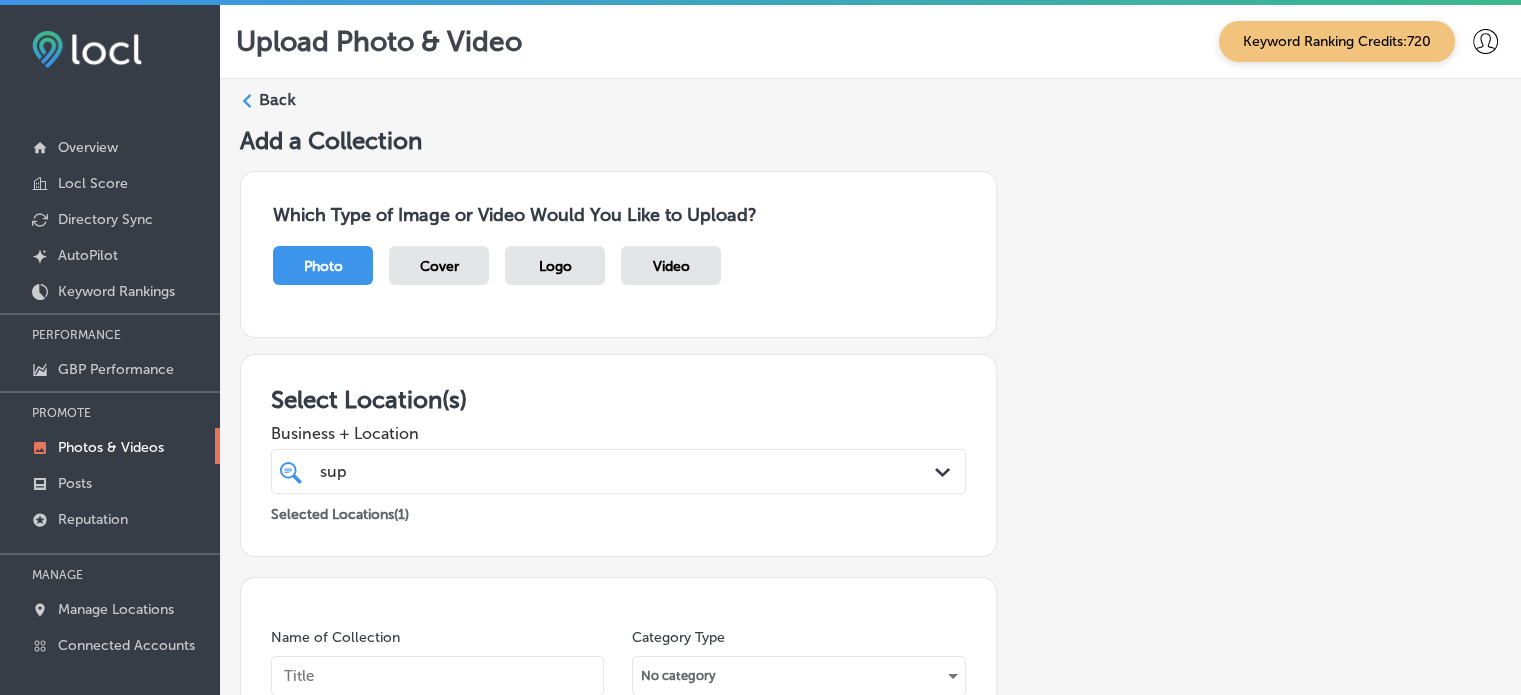 click on "Back" at bounding box center [277, 100] 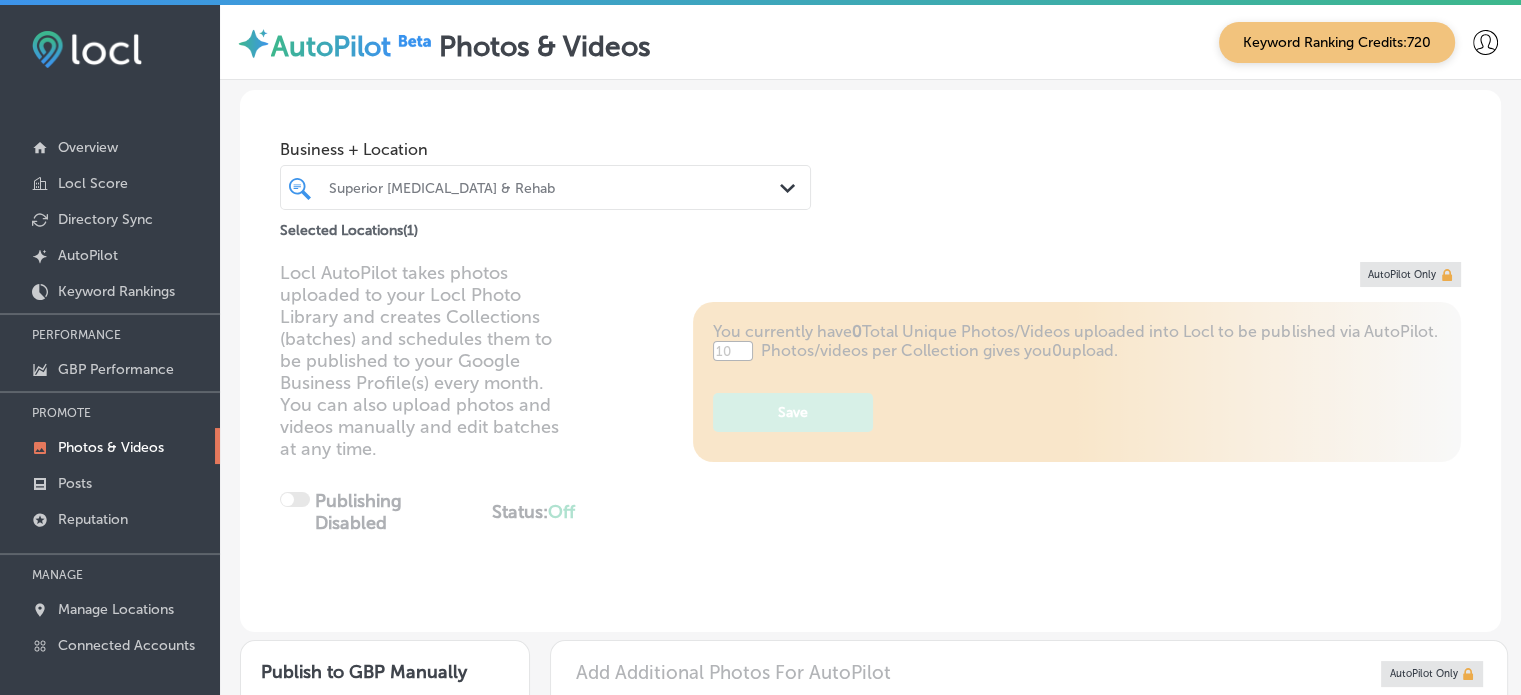 type on "5" 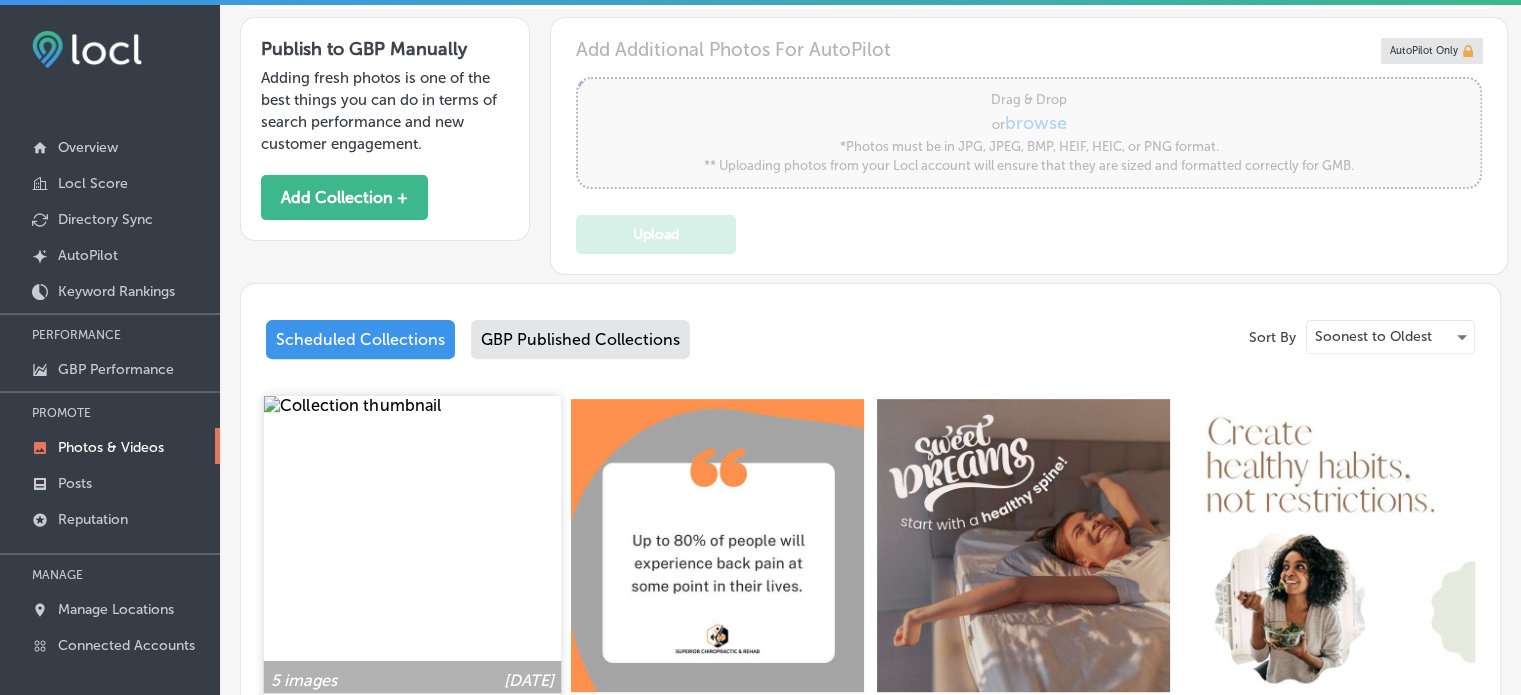 scroll, scrollTop: 616, scrollLeft: 0, axis: vertical 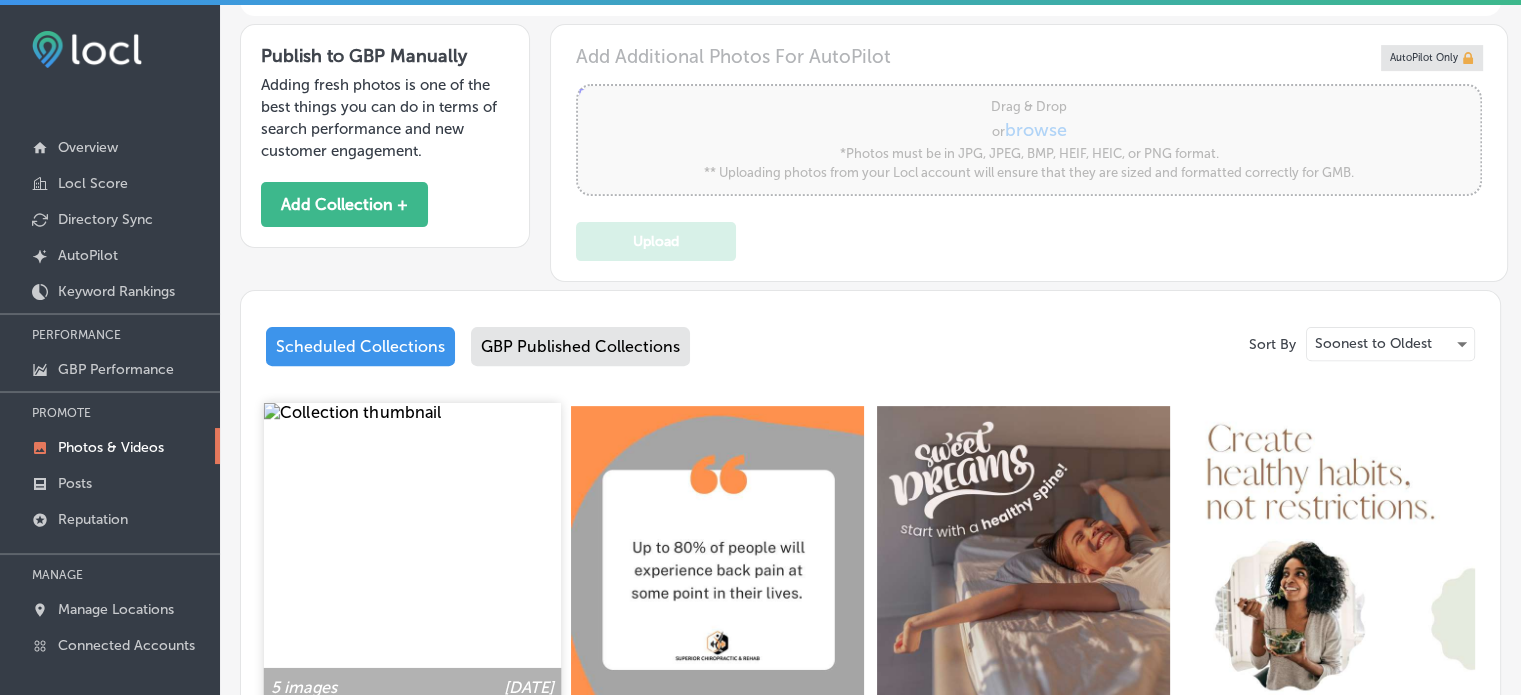 click at bounding box center (412, 551) 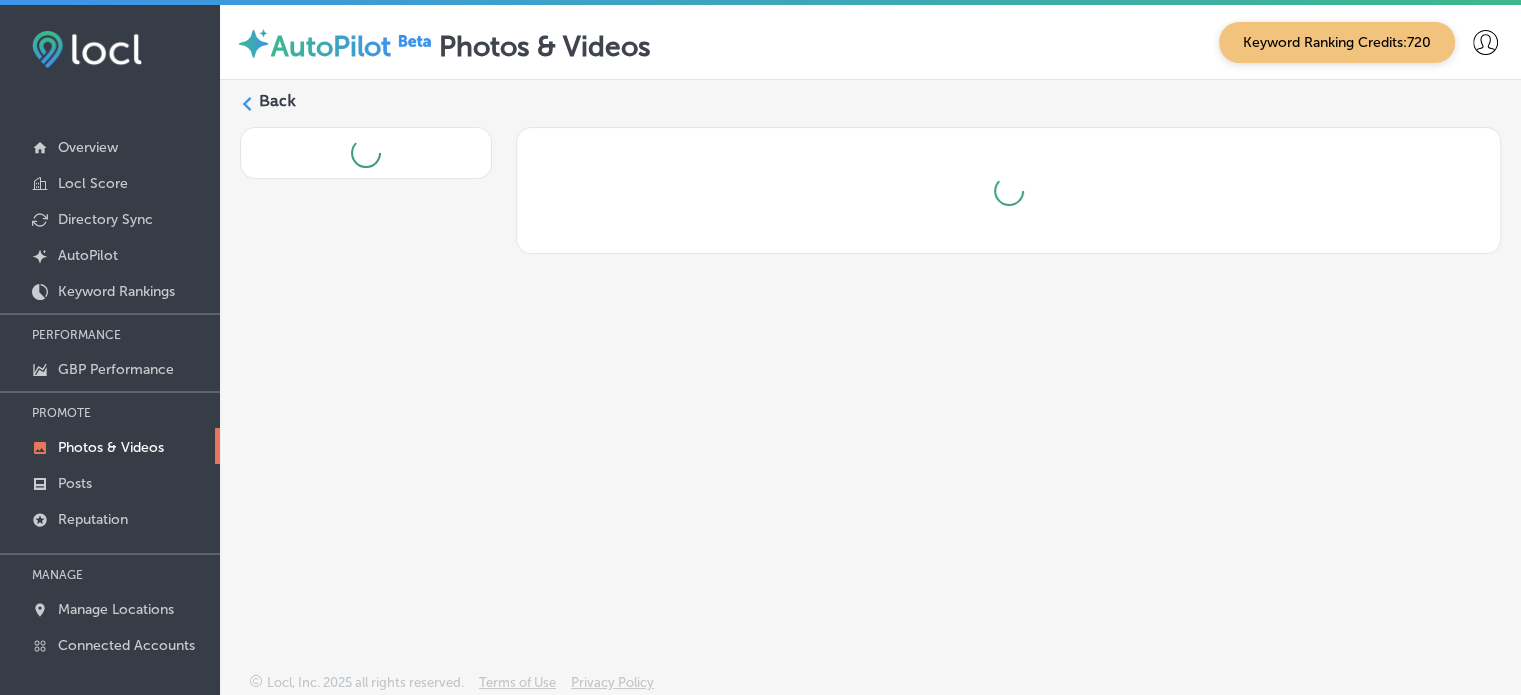 scroll, scrollTop: 4, scrollLeft: 0, axis: vertical 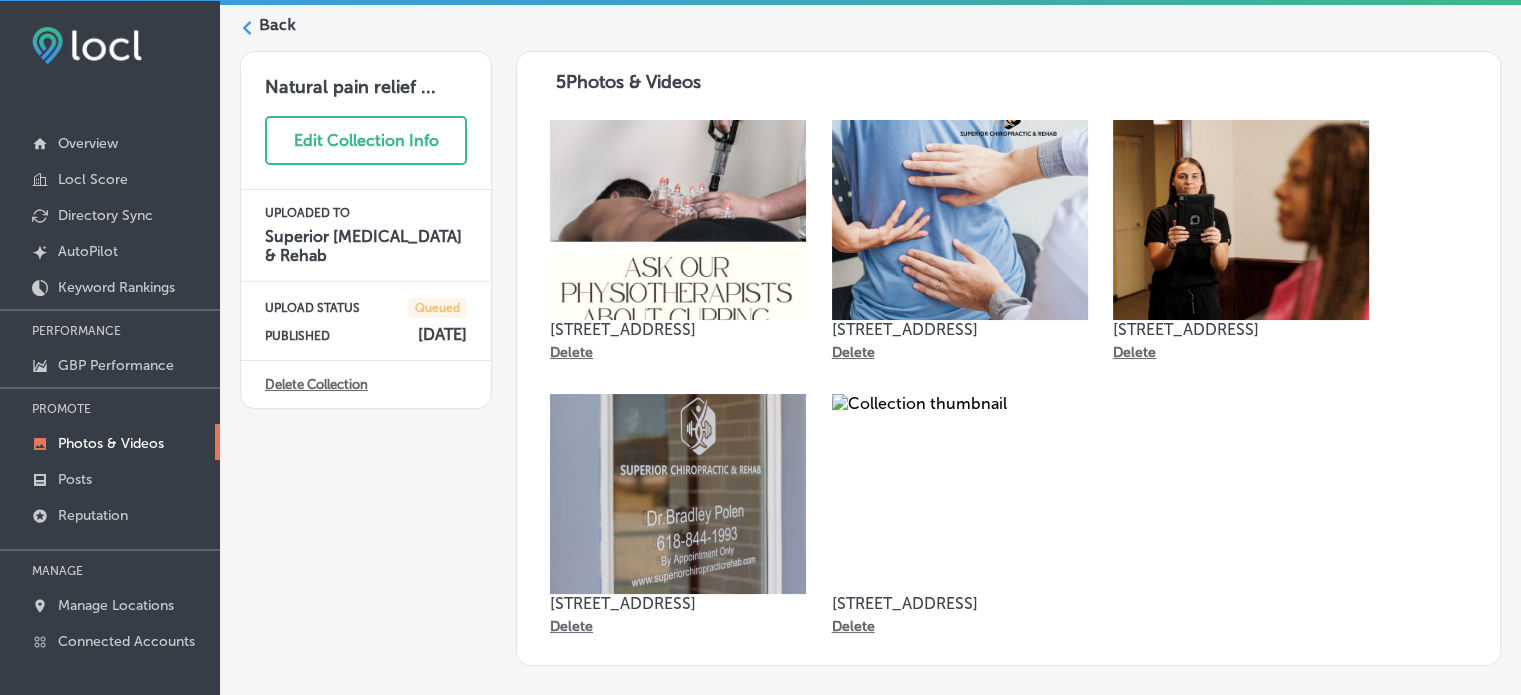 click on "Delete" at bounding box center [853, 626] 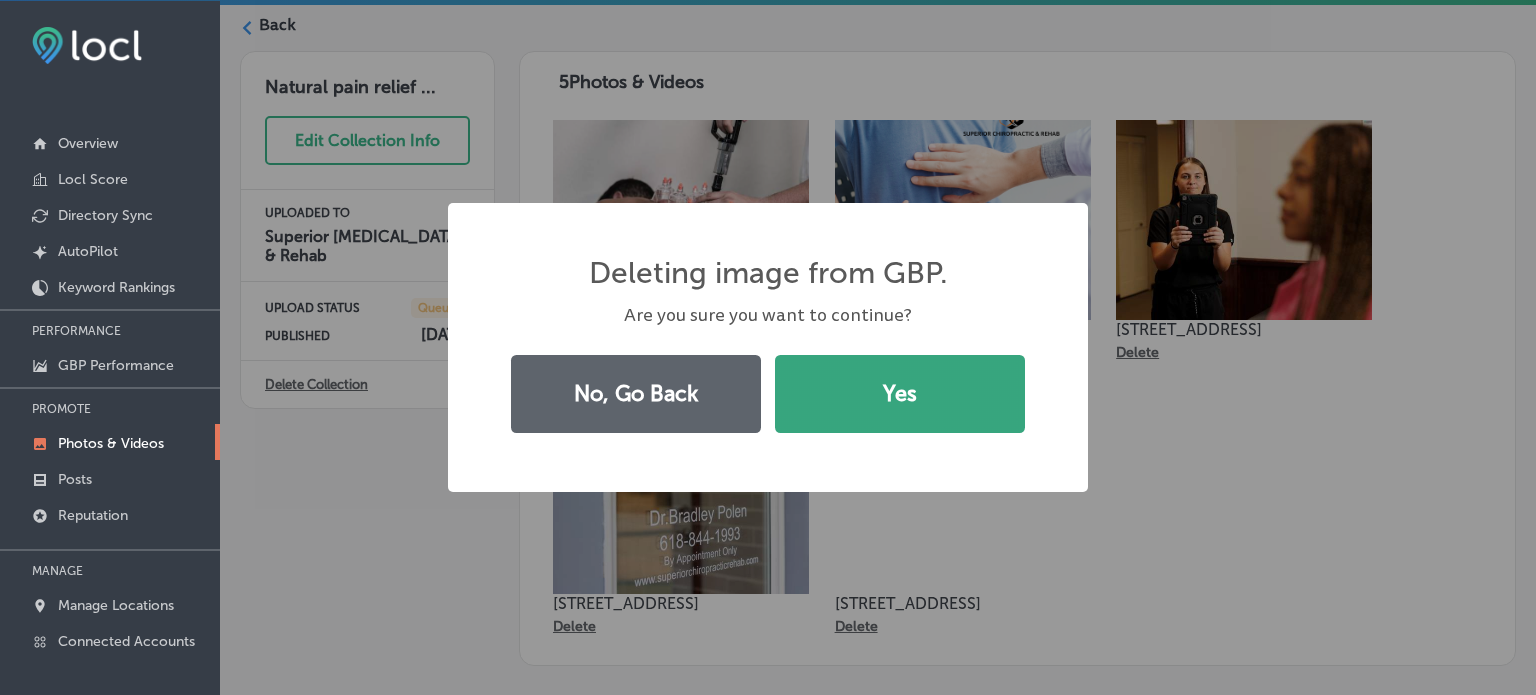 click on "Yes" at bounding box center (900, 394) 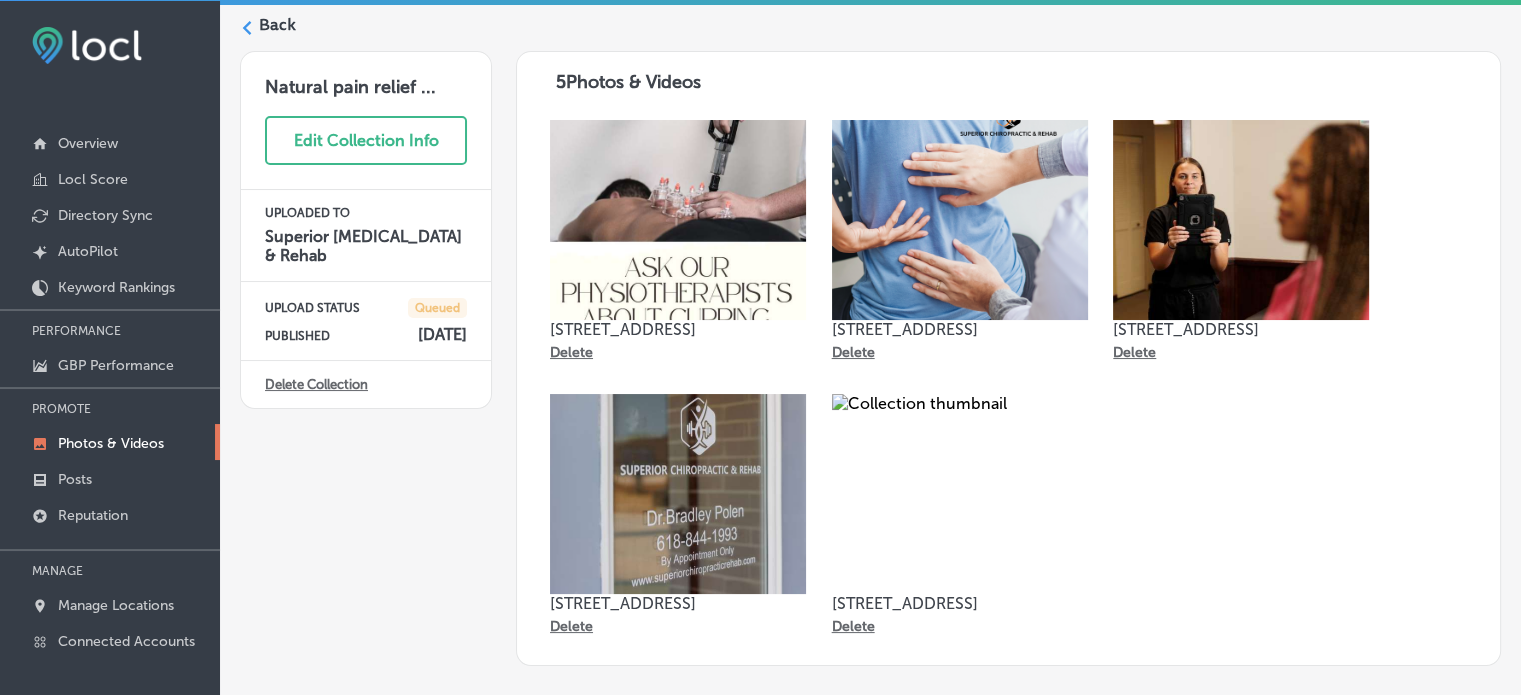 scroll, scrollTop: 0, scrollLeft: 0, axis: both 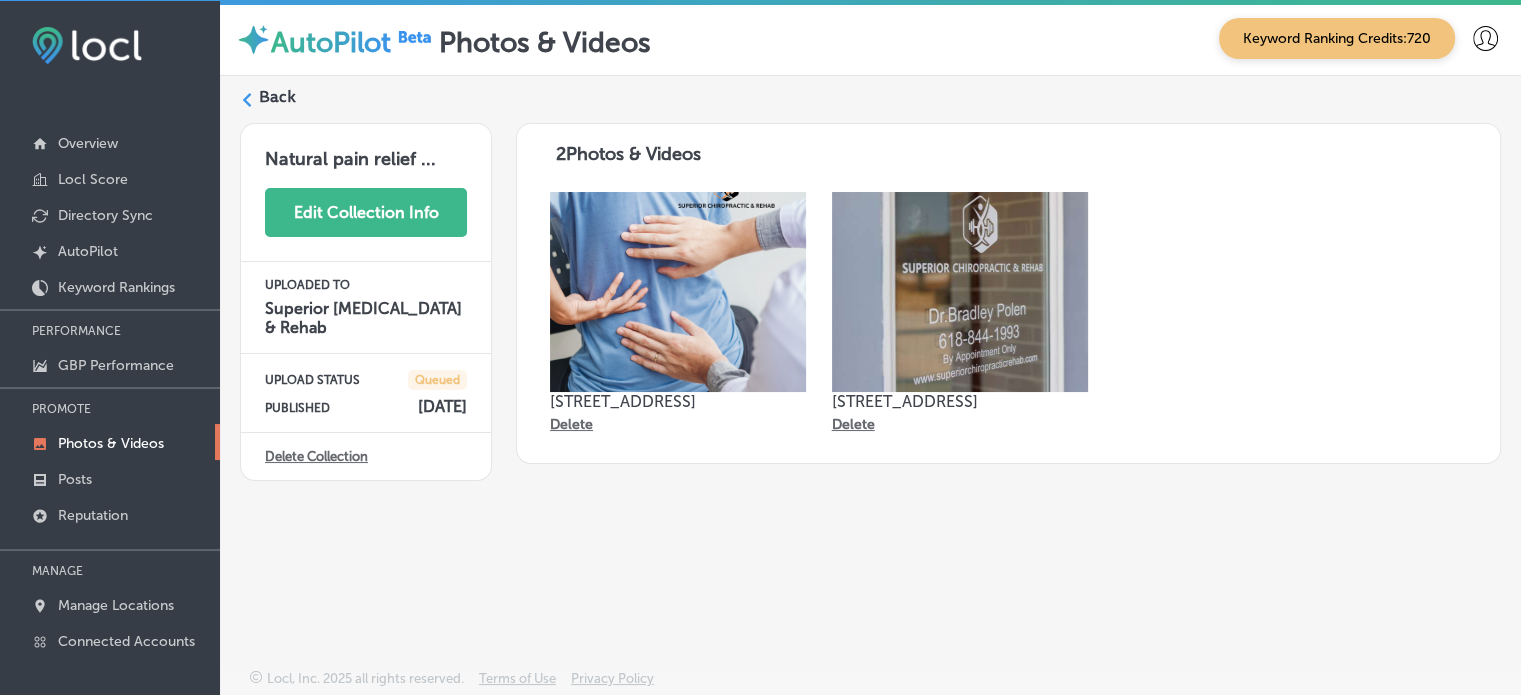 click on "Edit Collection Info" 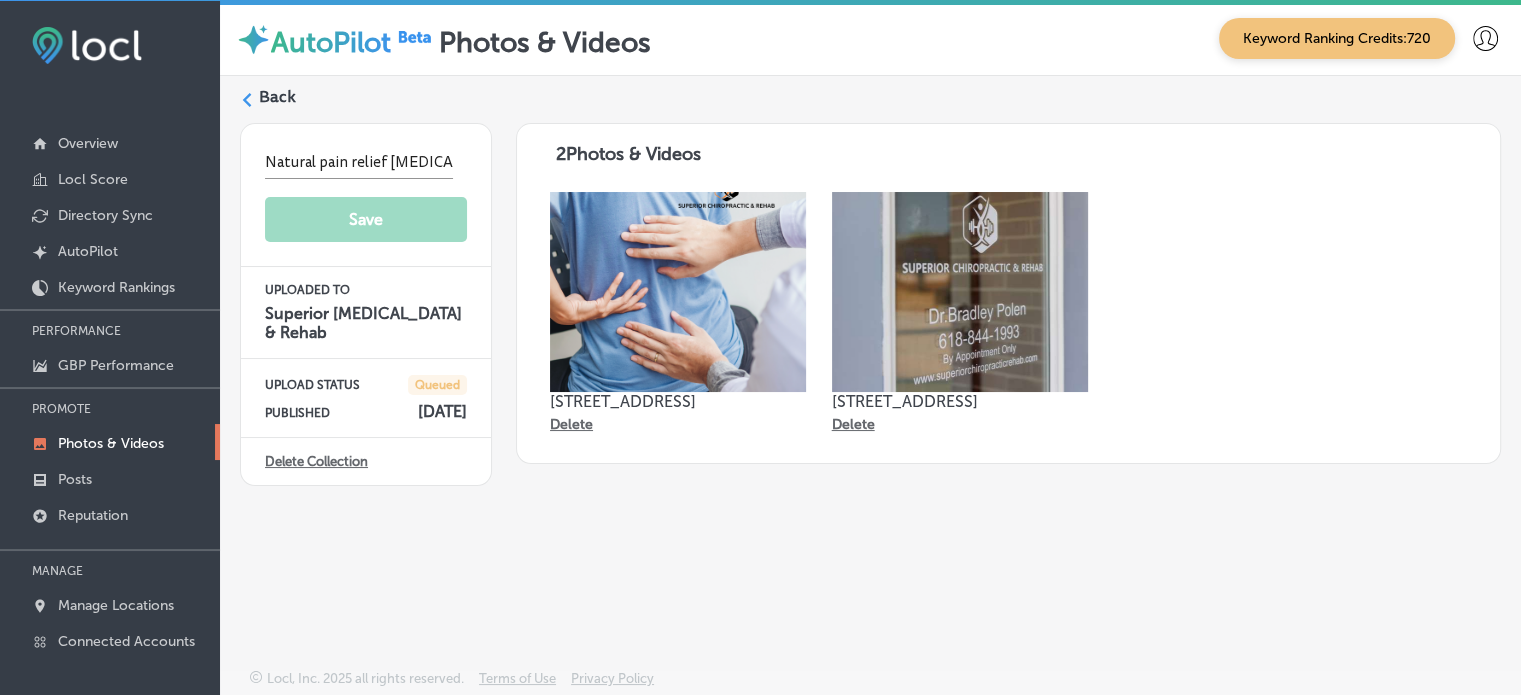 click on "Delete Collection" at bounding box center [316, 461] 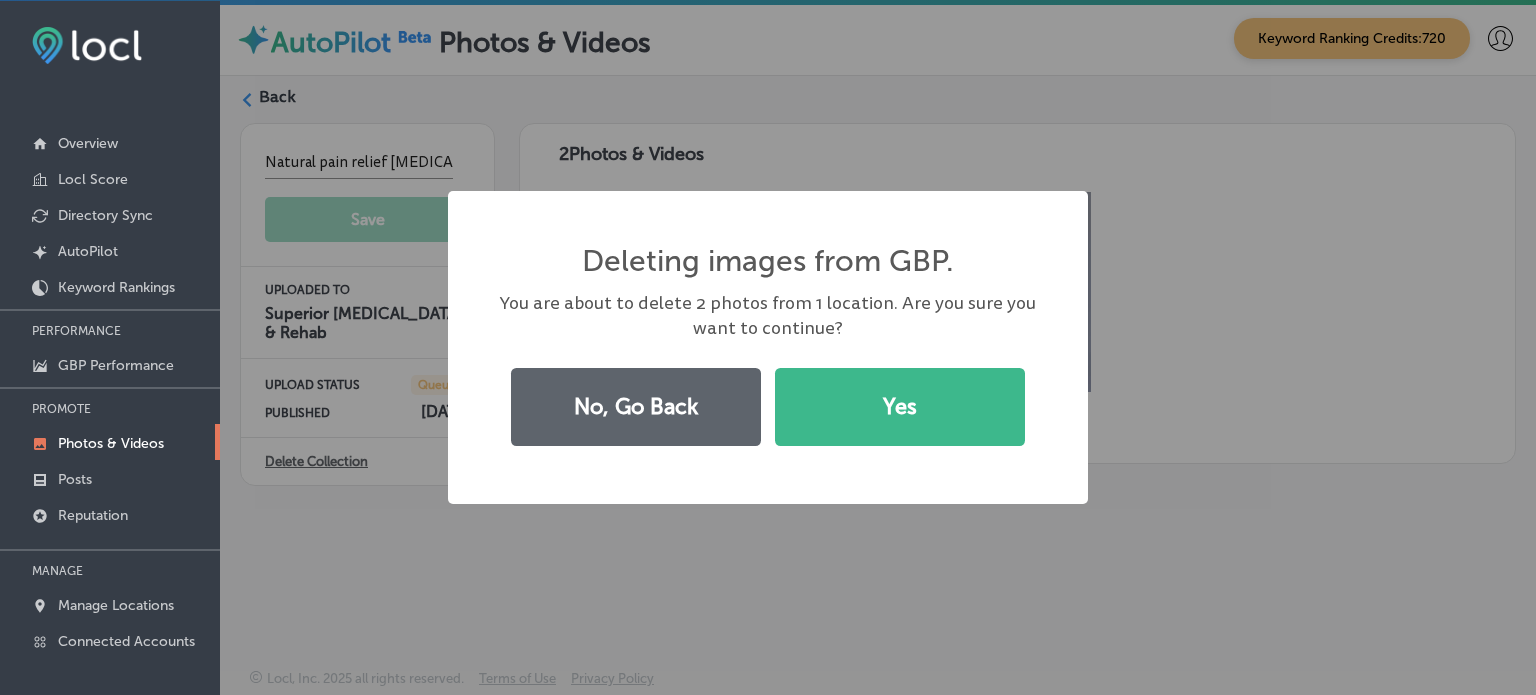 click on "Deleting images from GBP. × You are about to delete 2 photos from 1 location. Are you sure you want to continue? No, Go Back Yes" at bounding box center (768, 347) 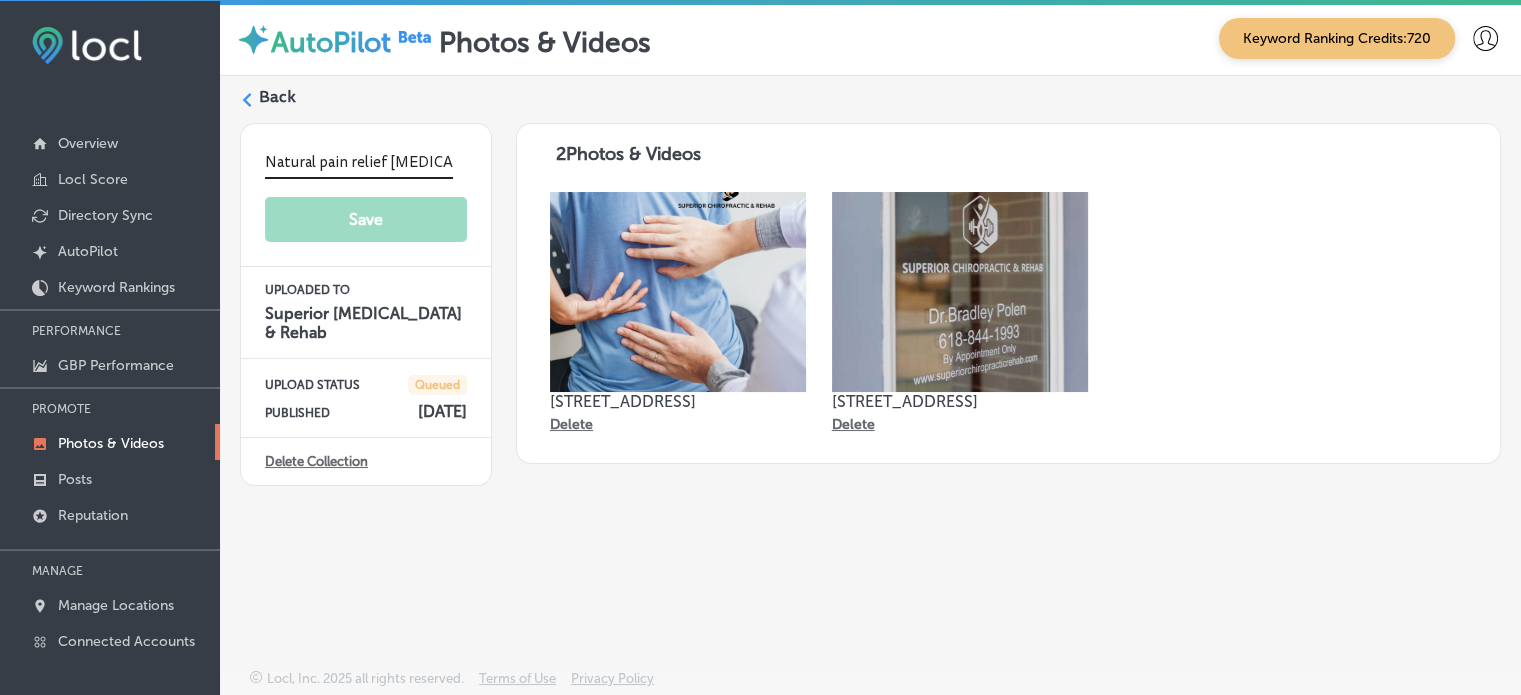 click on "Natural pain relief [MEDICAL_DATA]" at bounding box center [359, 163] 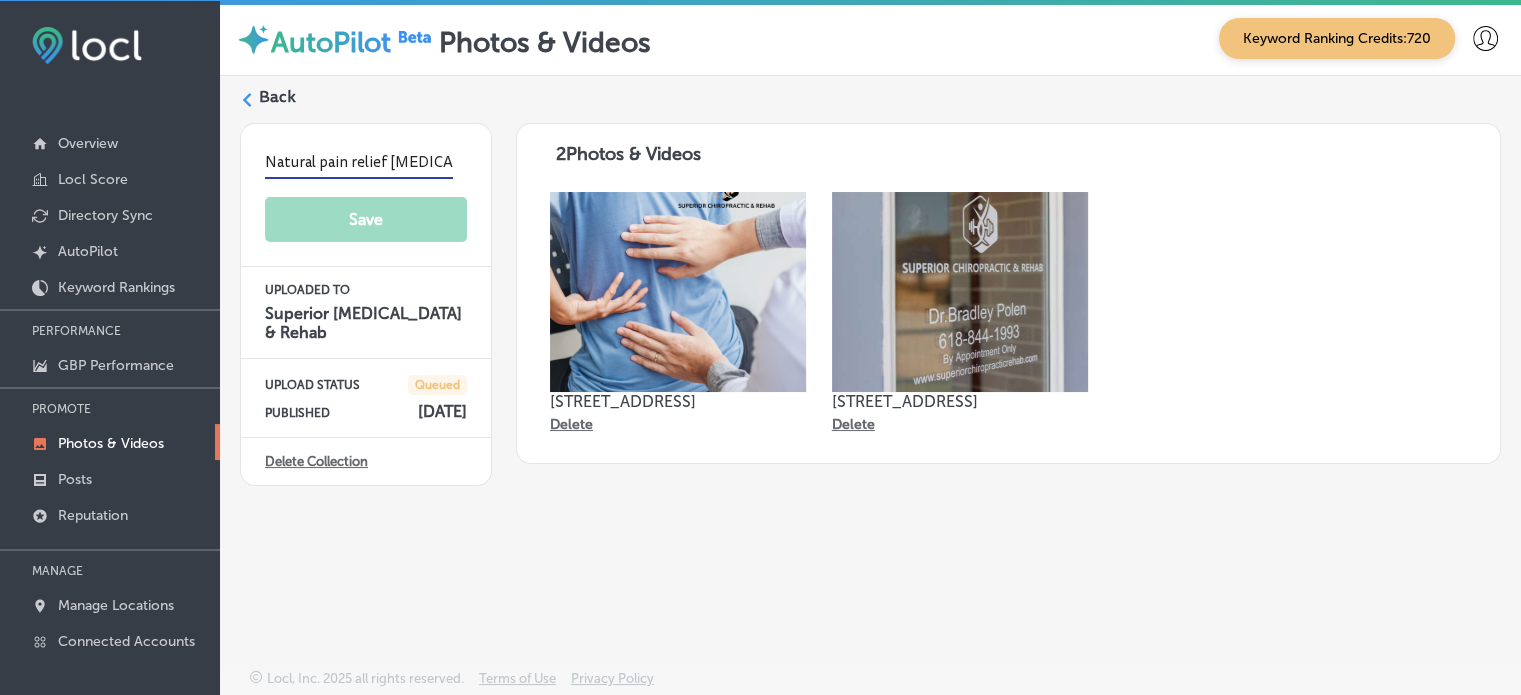click on "Natural pain relief [MEDICAL_DATA]" at bounding box center [359, 163] 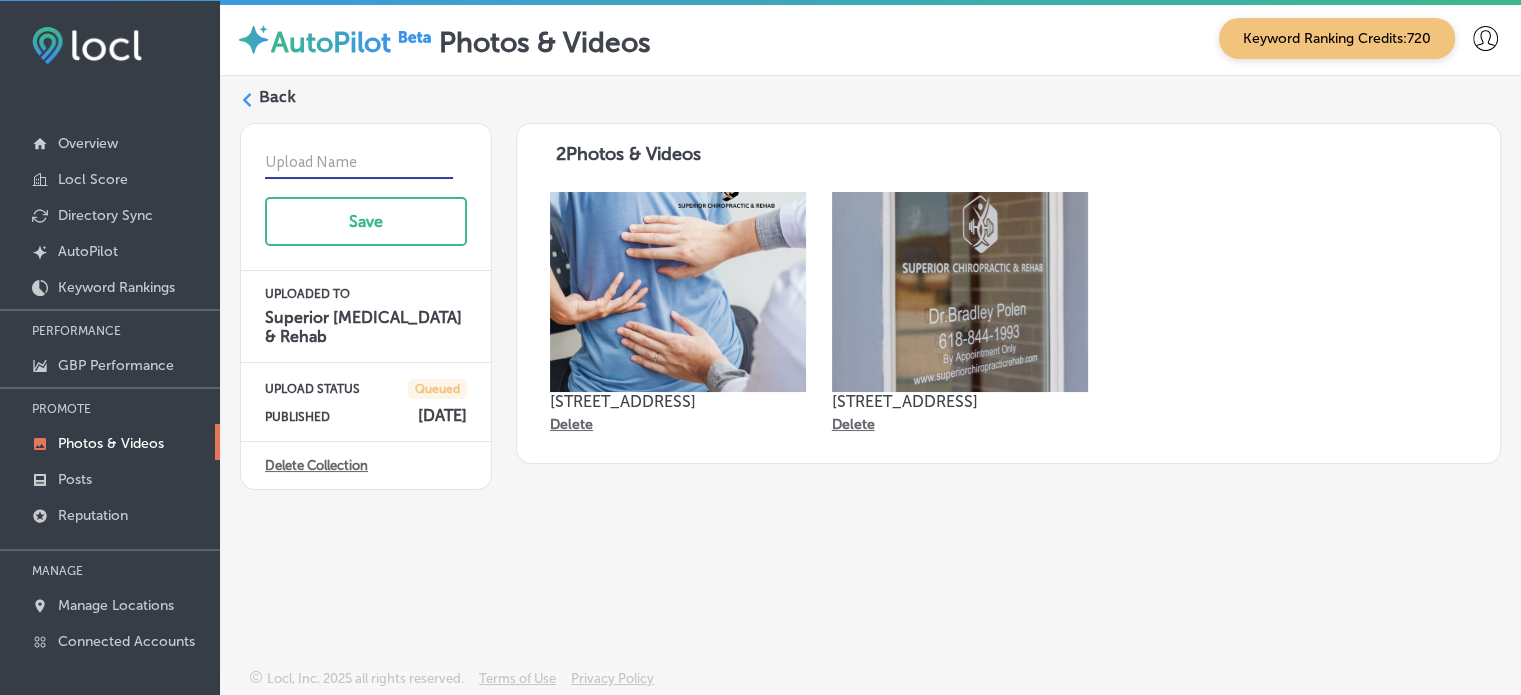 type 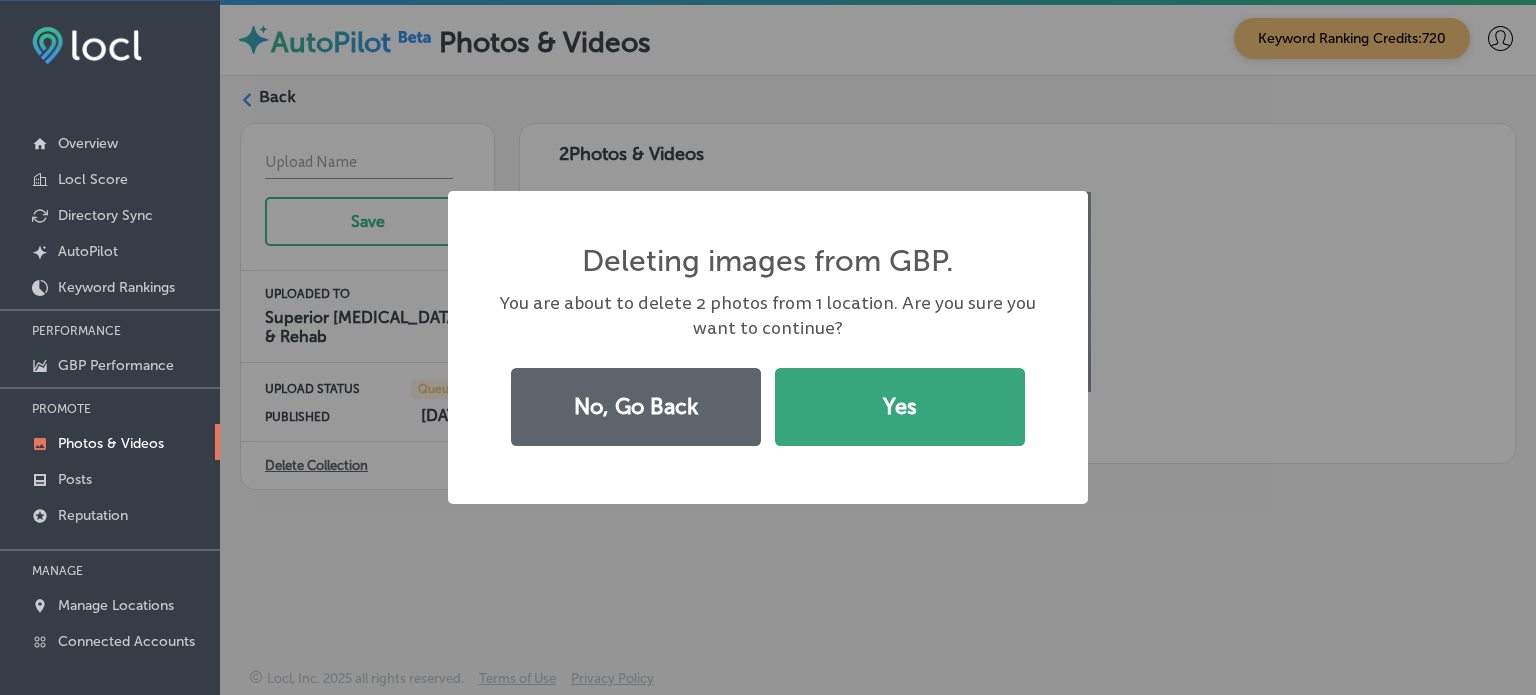 click on "Yes" at bounding box center [900, 407] 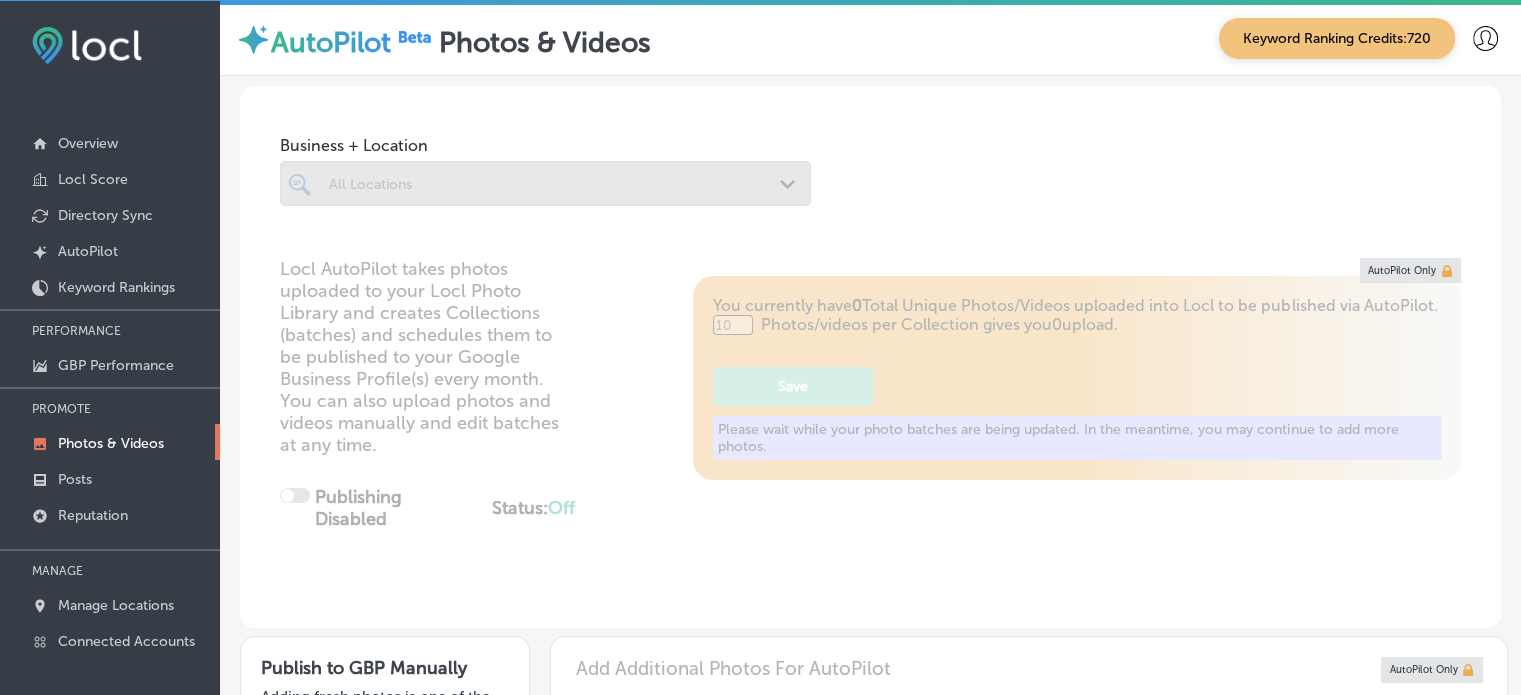 type on "5" 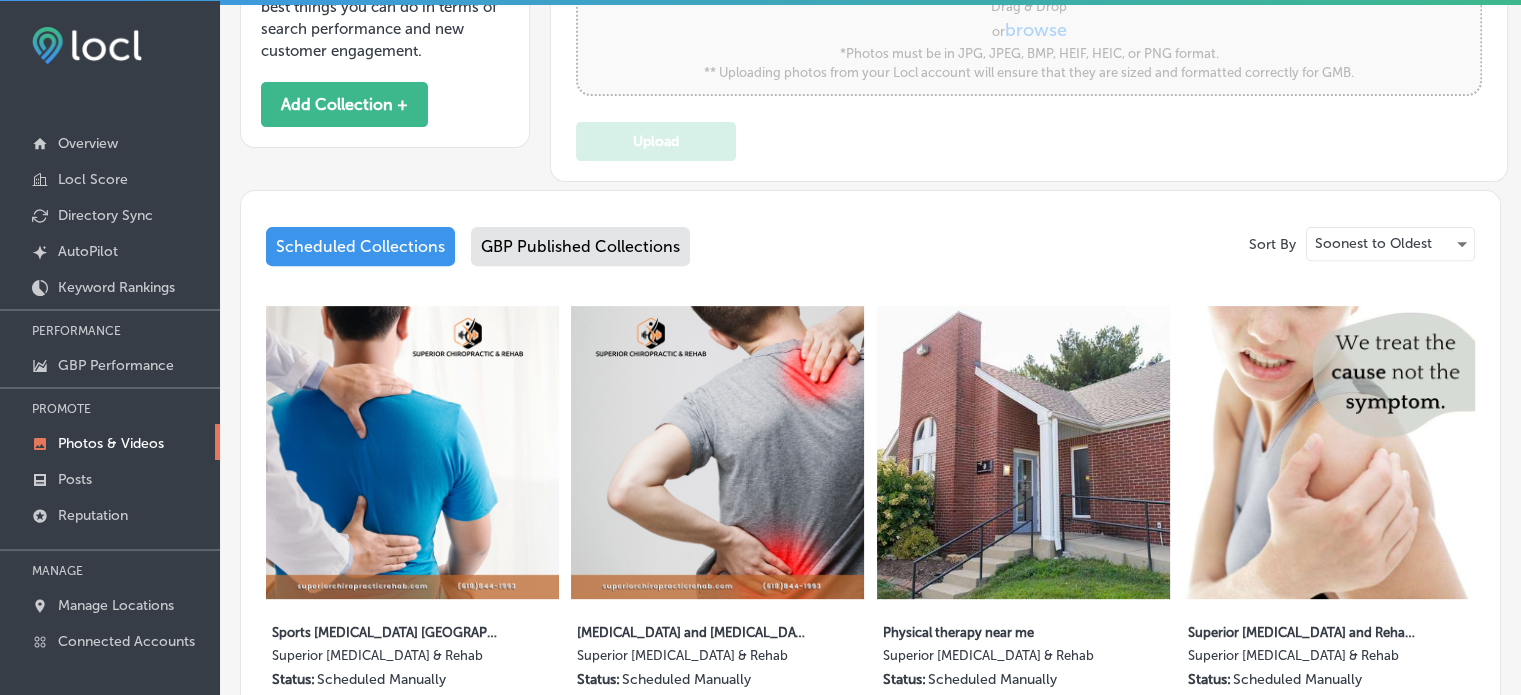 scroll, scrollTop: 711, scrollLeft: 0, axis: vertical 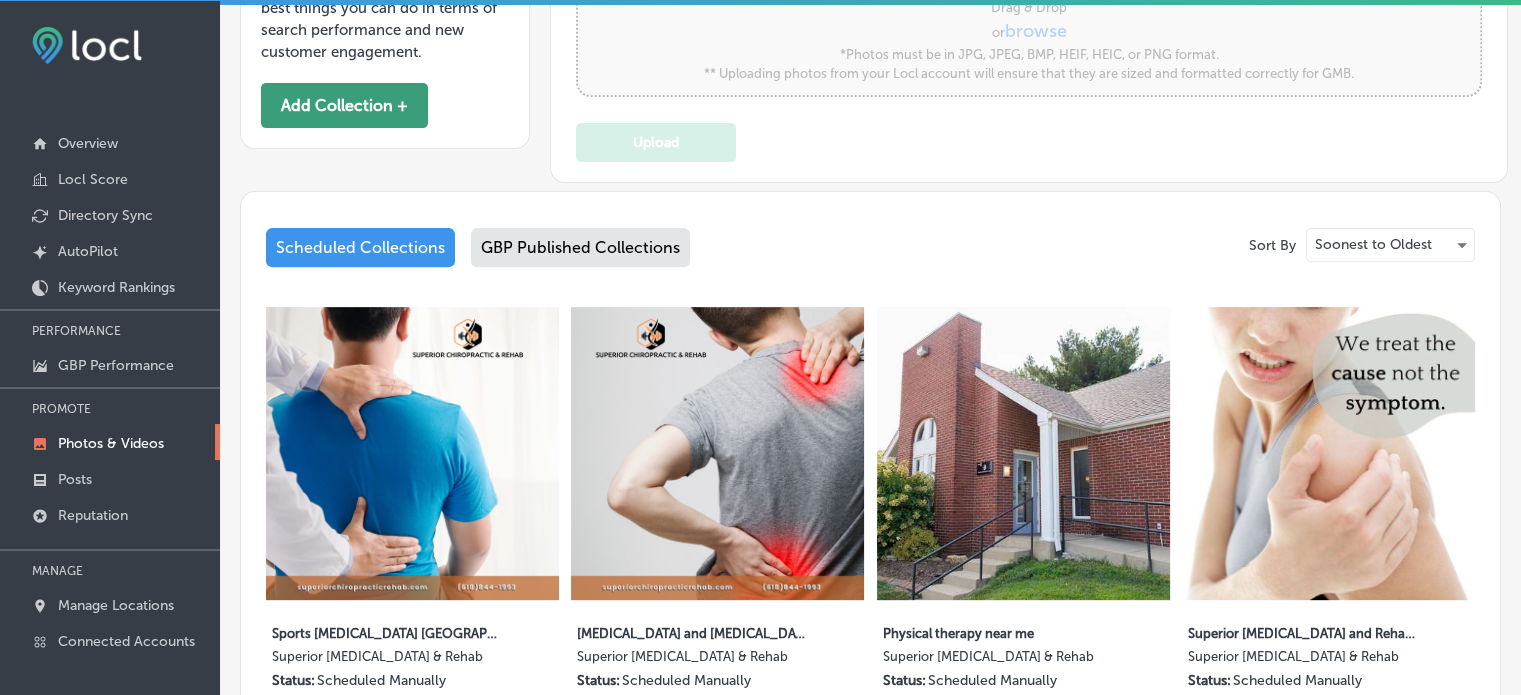 click on "Add Collection +" at bounding box center (344, 105) 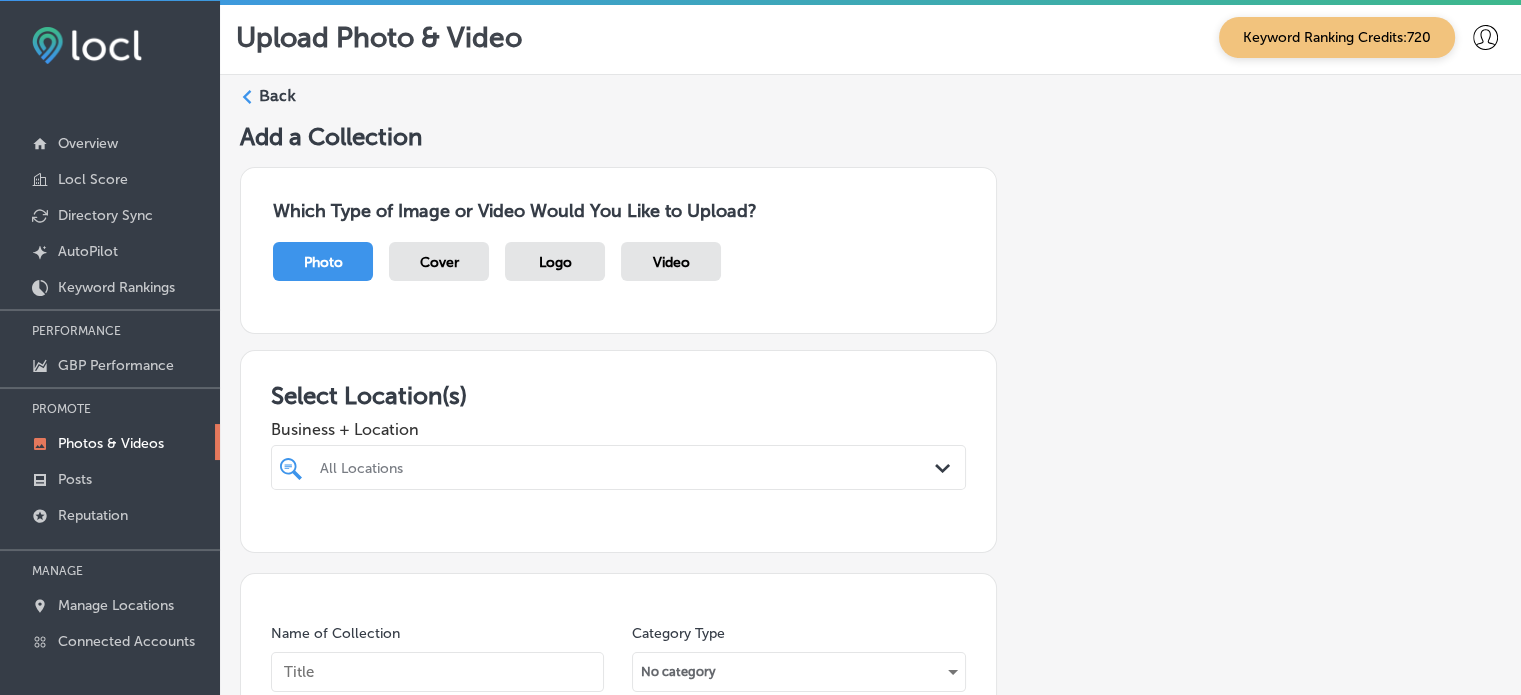 click on "All Locations
Path
Created with Sketch." at bounding box center (618, 467) 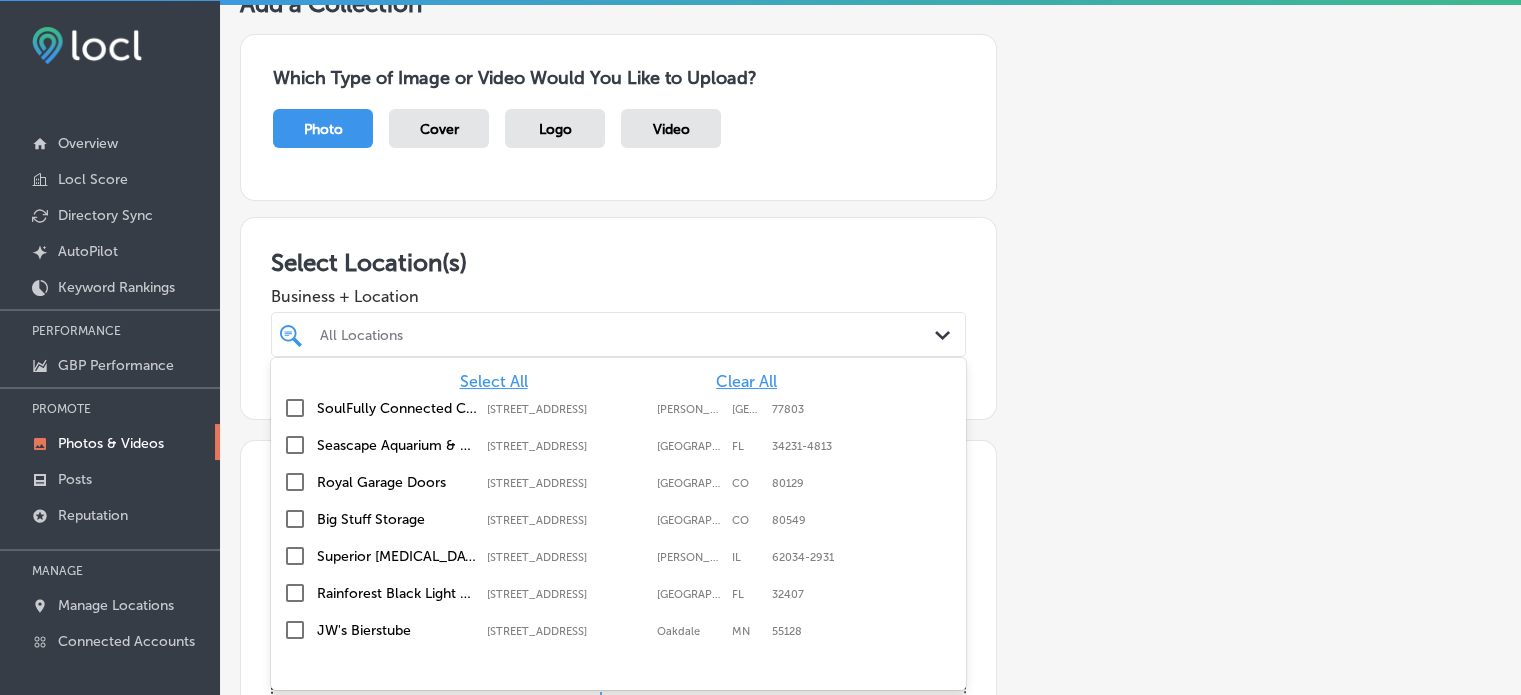 scroll, scrollTop: 134, scrollLeft: 0, axis: vertical 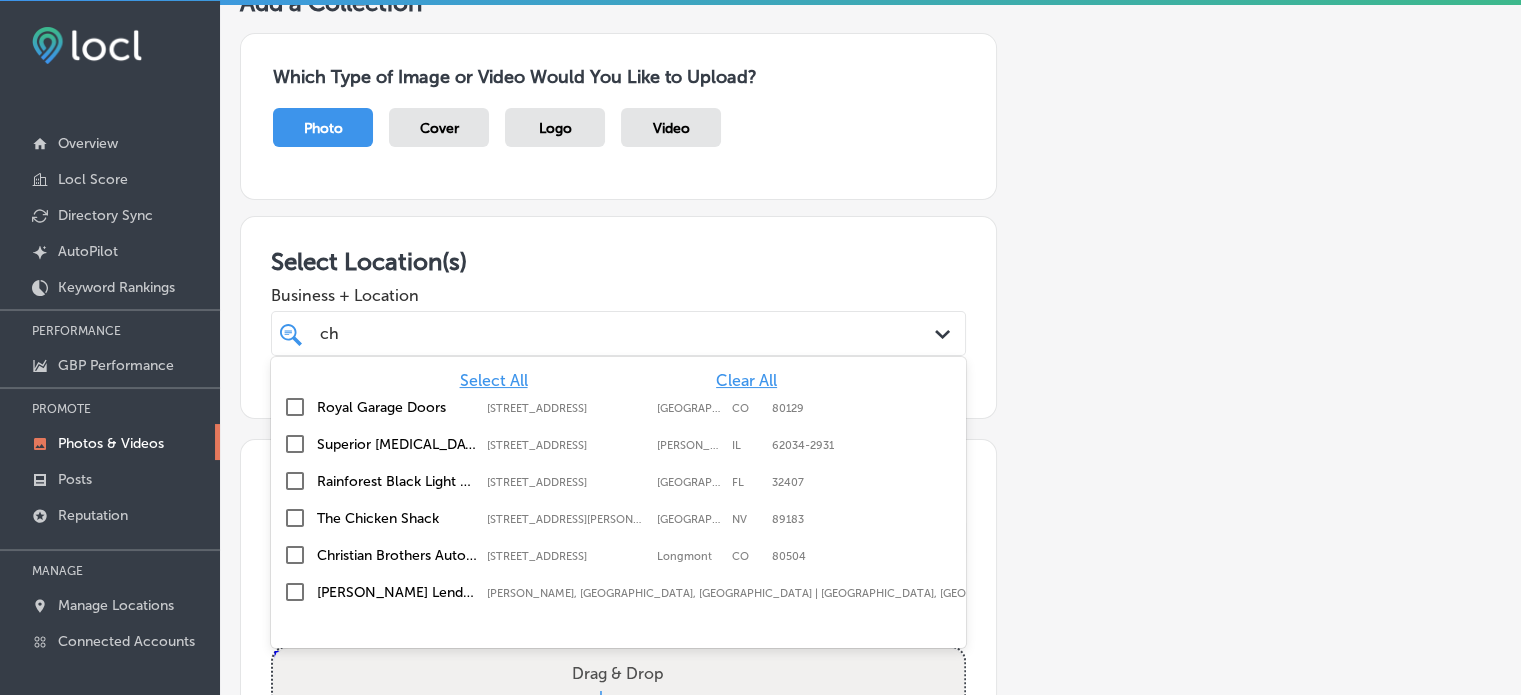 click on "Superior [MEDICAL_DATA] & Rehab [STREET_ADDRESS] [STREET_ADDRESS]" at bounding box center [618, 444] 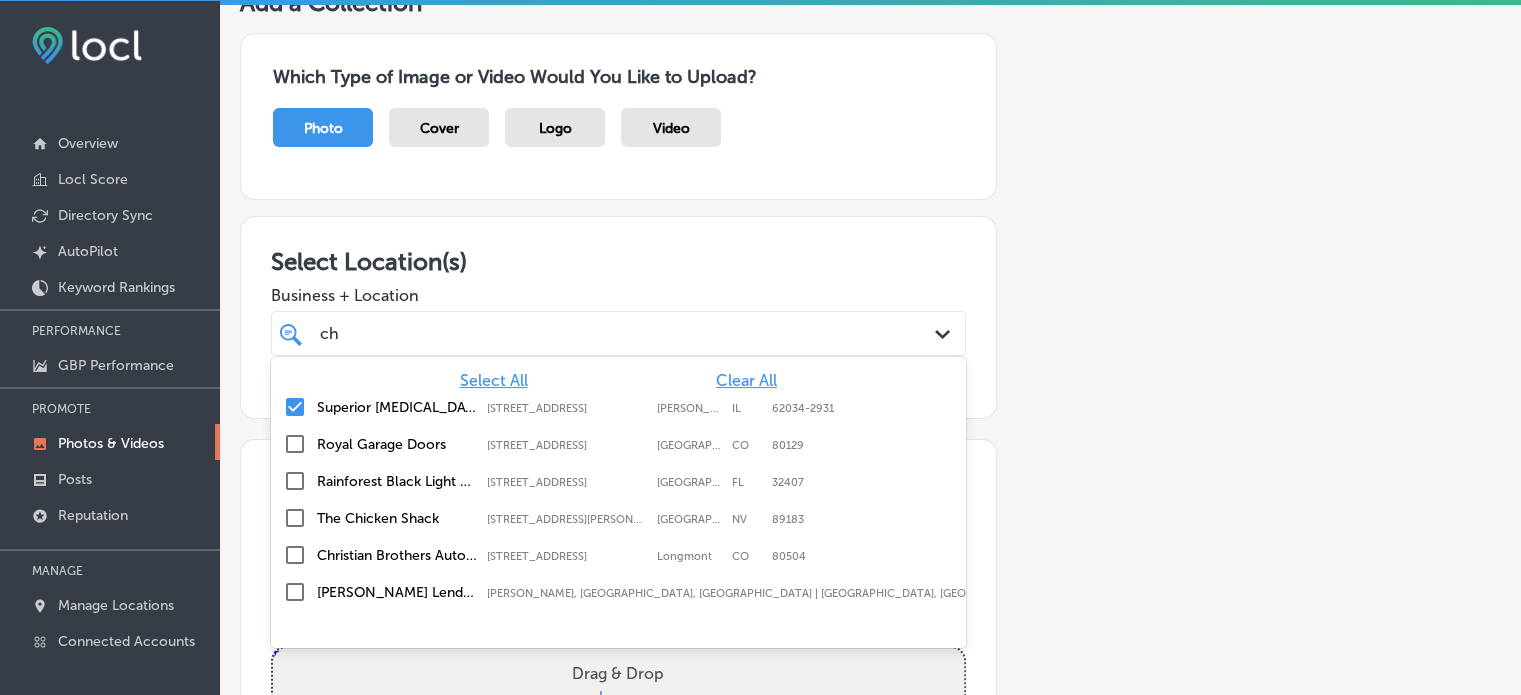 type on "ch" 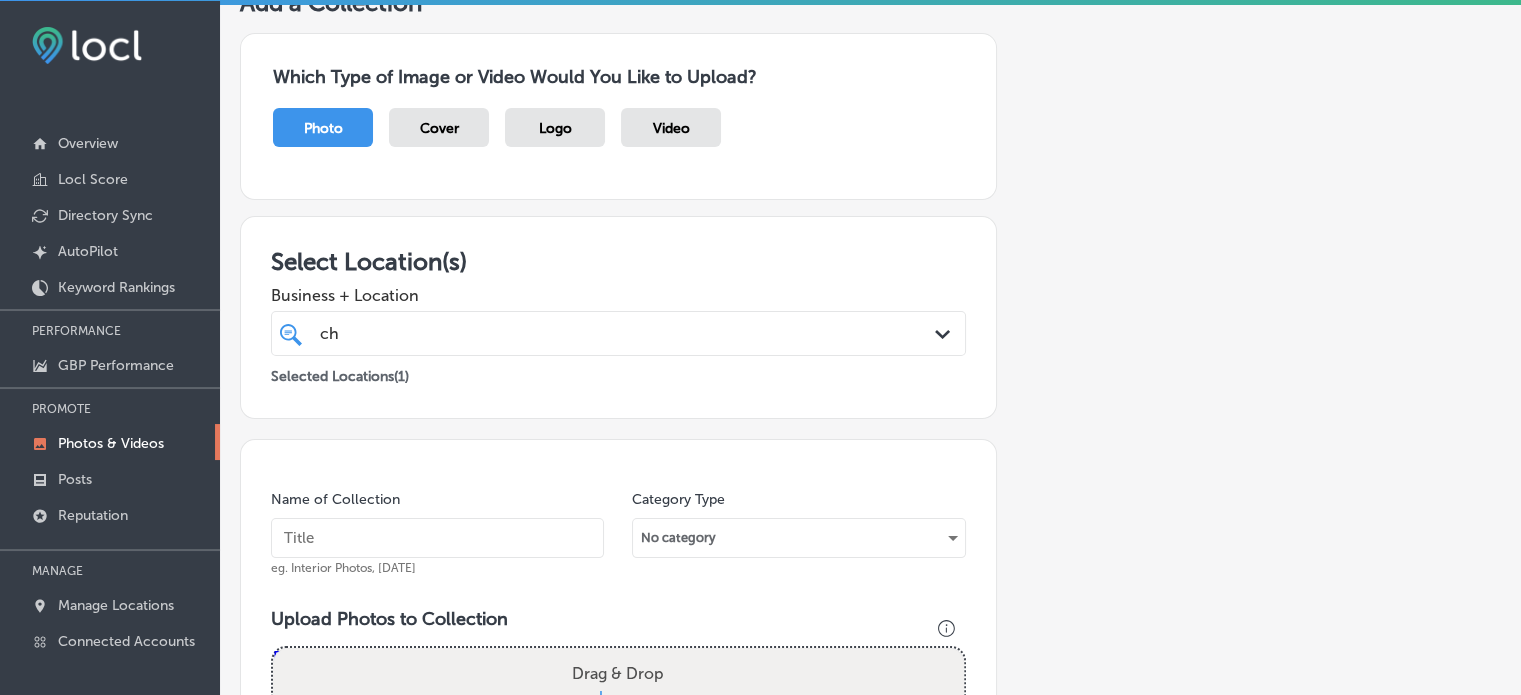 click at bounding box center [437, 538] 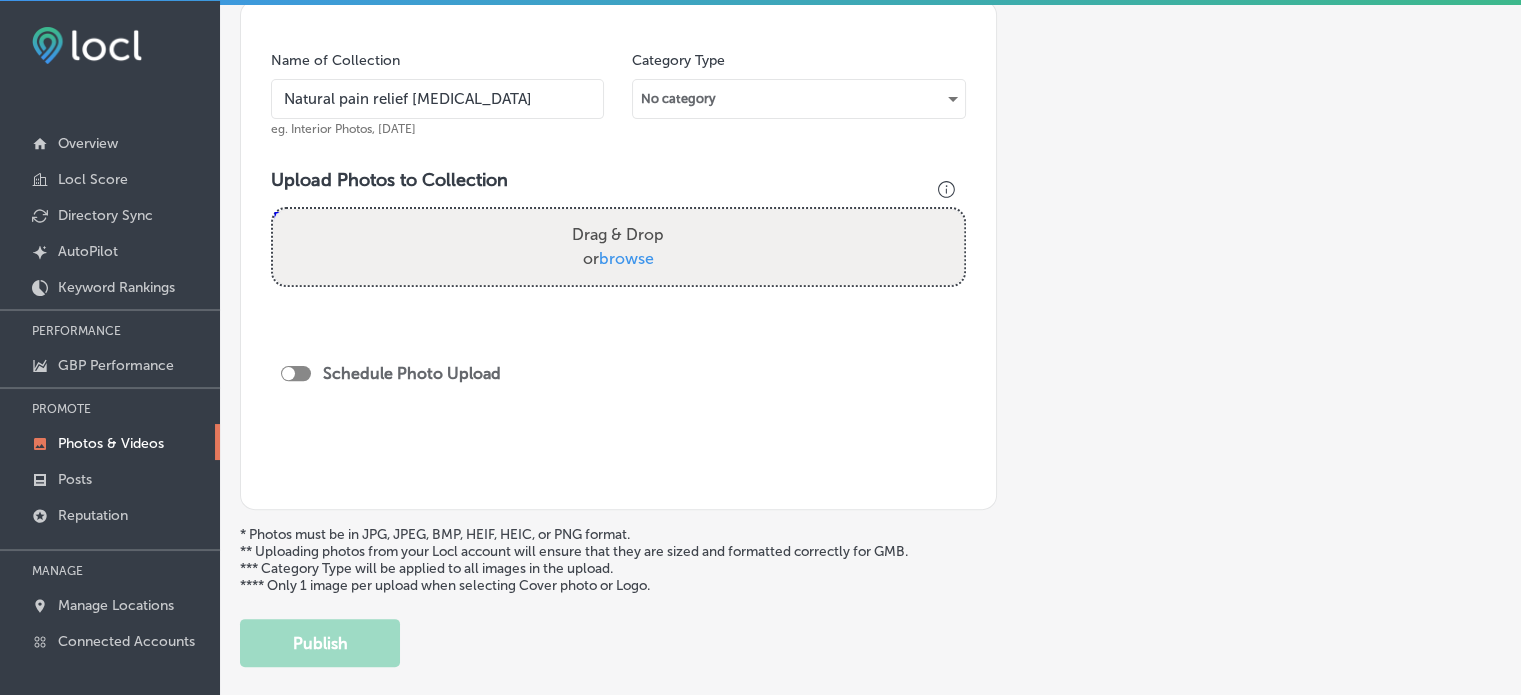 scroll, scrollTop: 611, scrollLeft: 0, axis: vertical 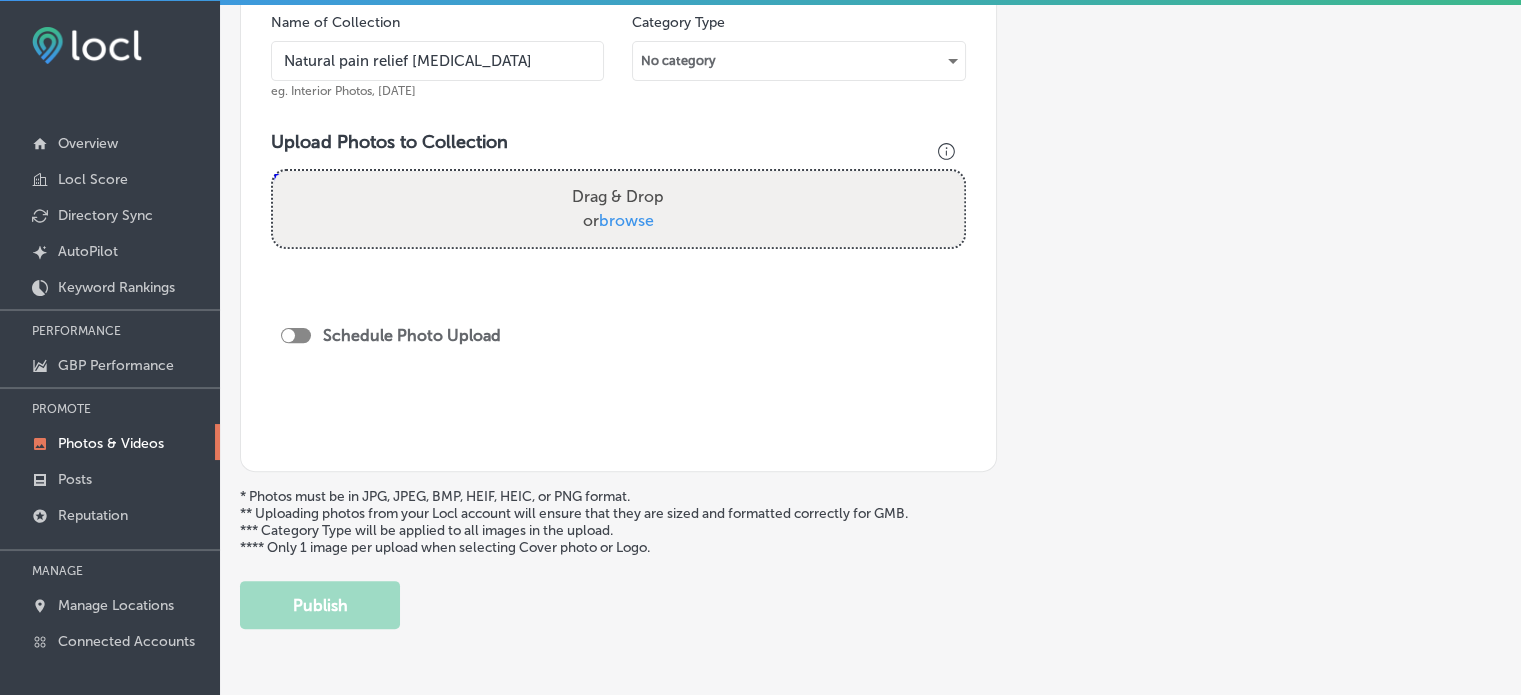 type on "Natural pain relief [MEDICAL_DATA]" 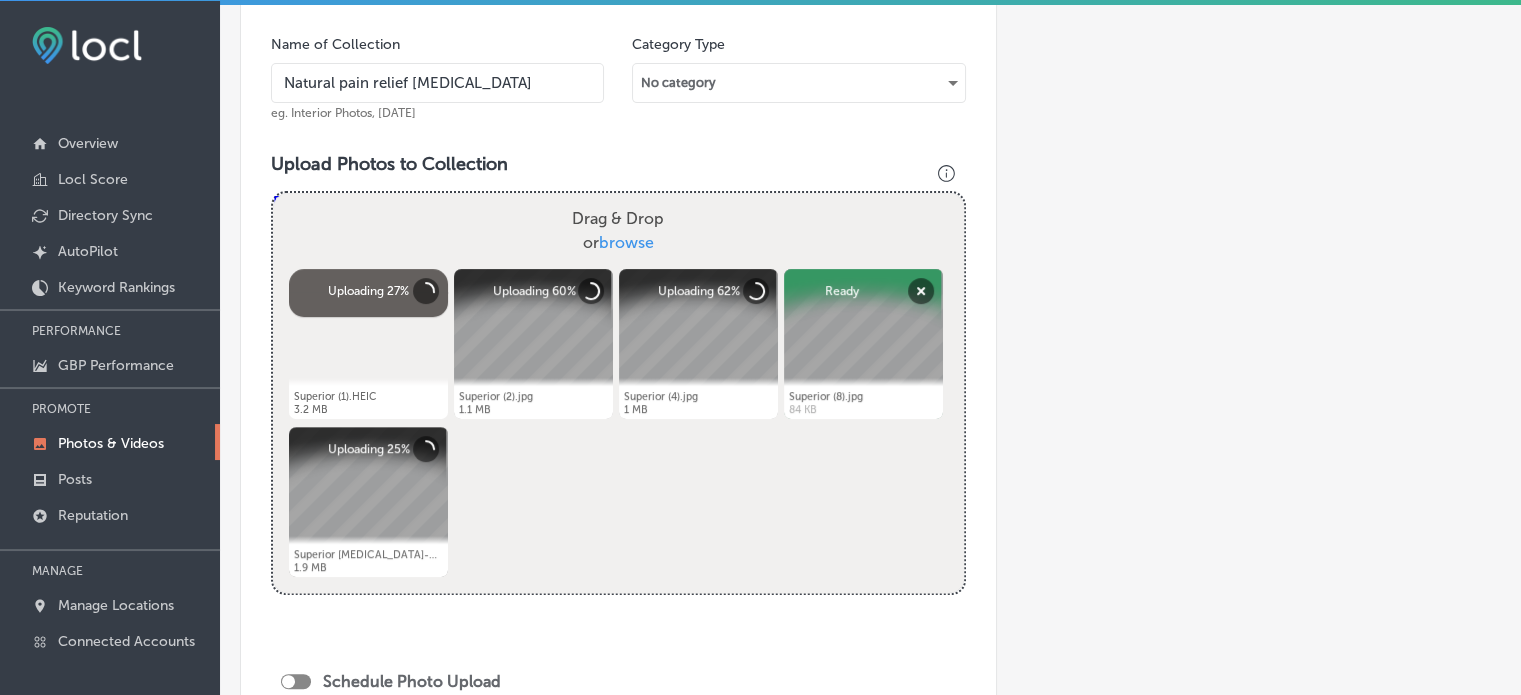 scroll, scrollTop: 866, scrollLeft: 0, axis: vertical 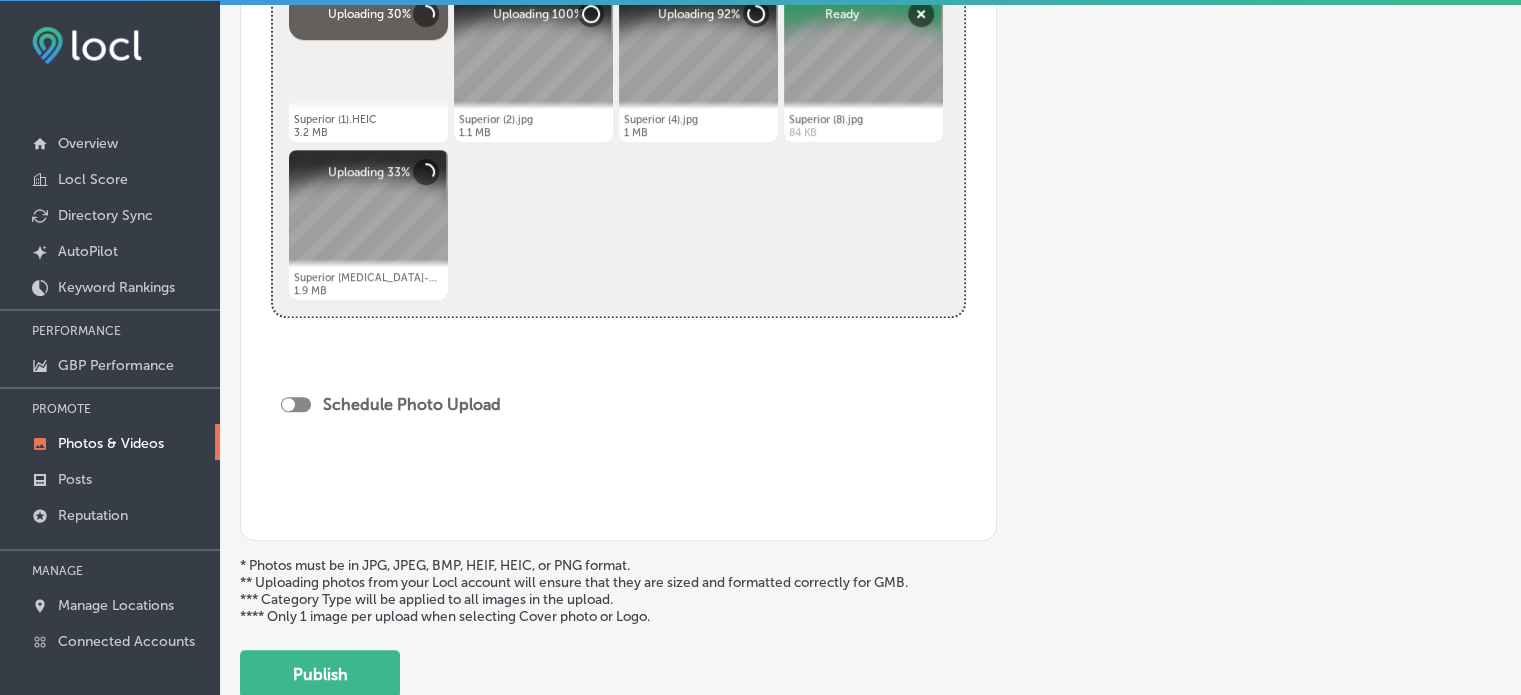 click at bounding box center (296, 404) 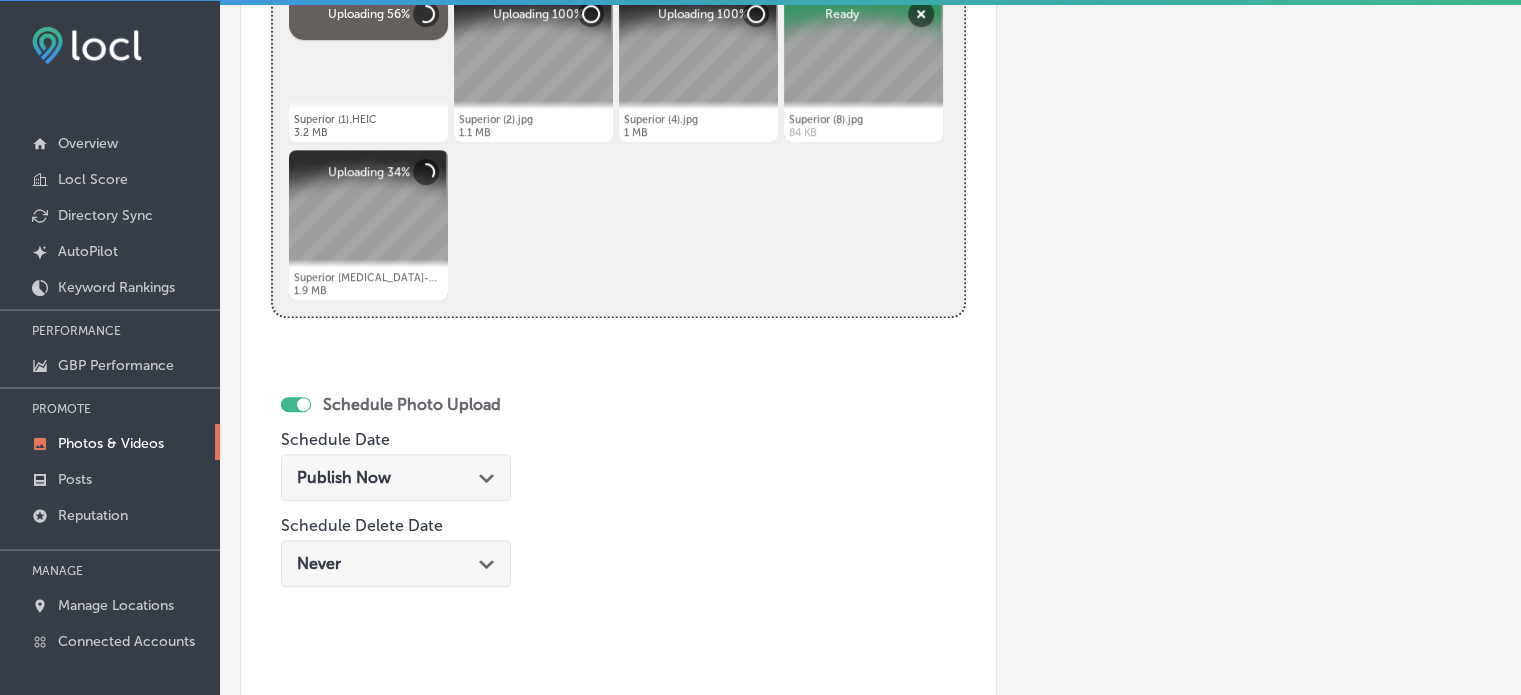 click on "Publish Now
Path
Created with Sketch." at bounding box center (396, 477) 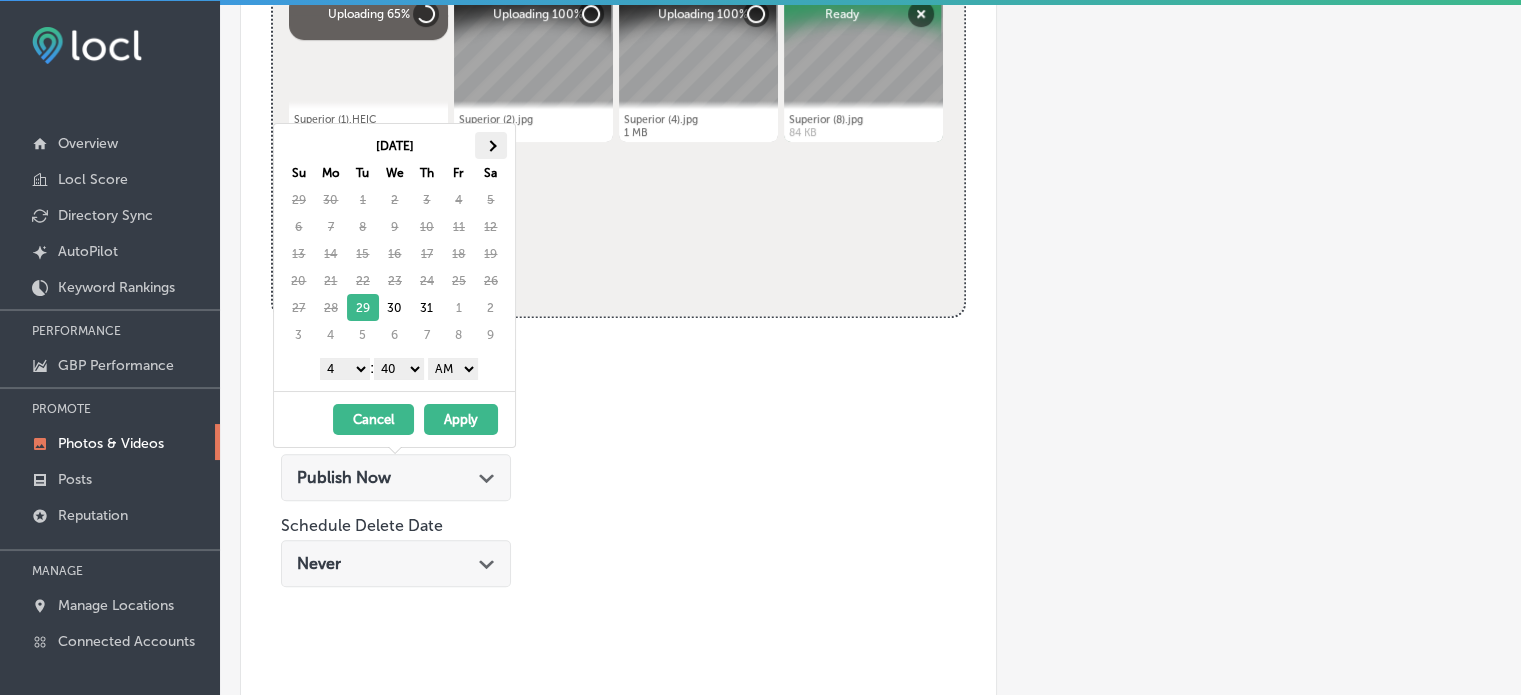 click at bounding box center (490, 145) 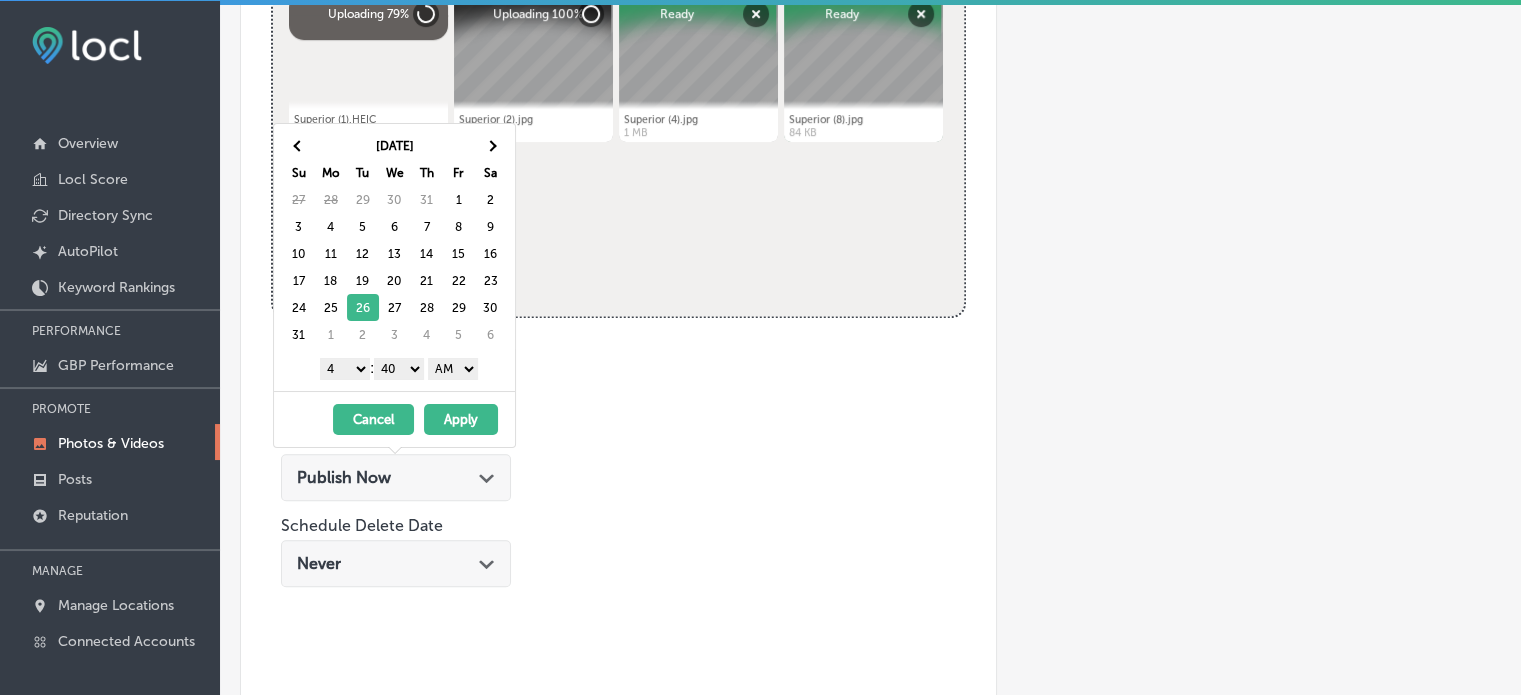 click on "1 2 3 4 5 6 7 8 9 10 11 12" at bounding box center (345, 369) 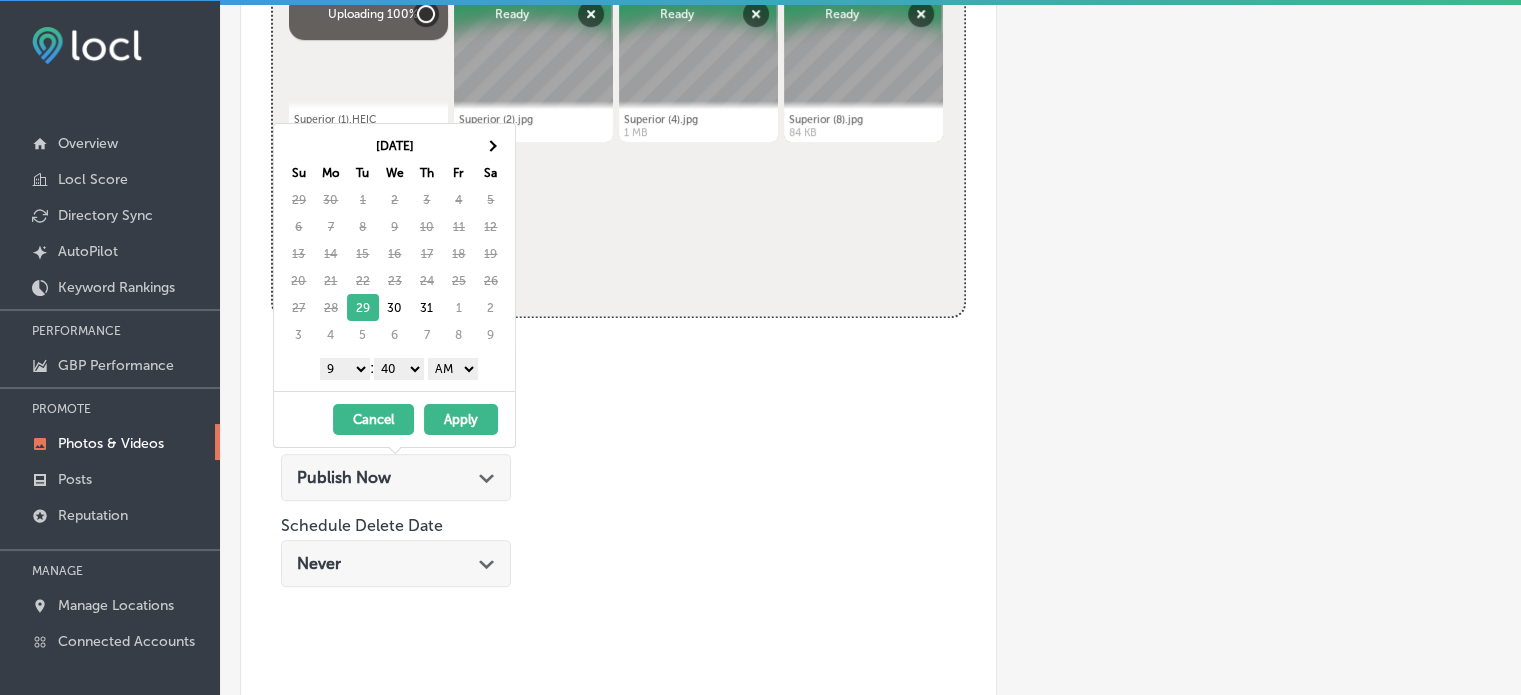click on "00 10 20 30 40 50" at bounding box center [399, 369] 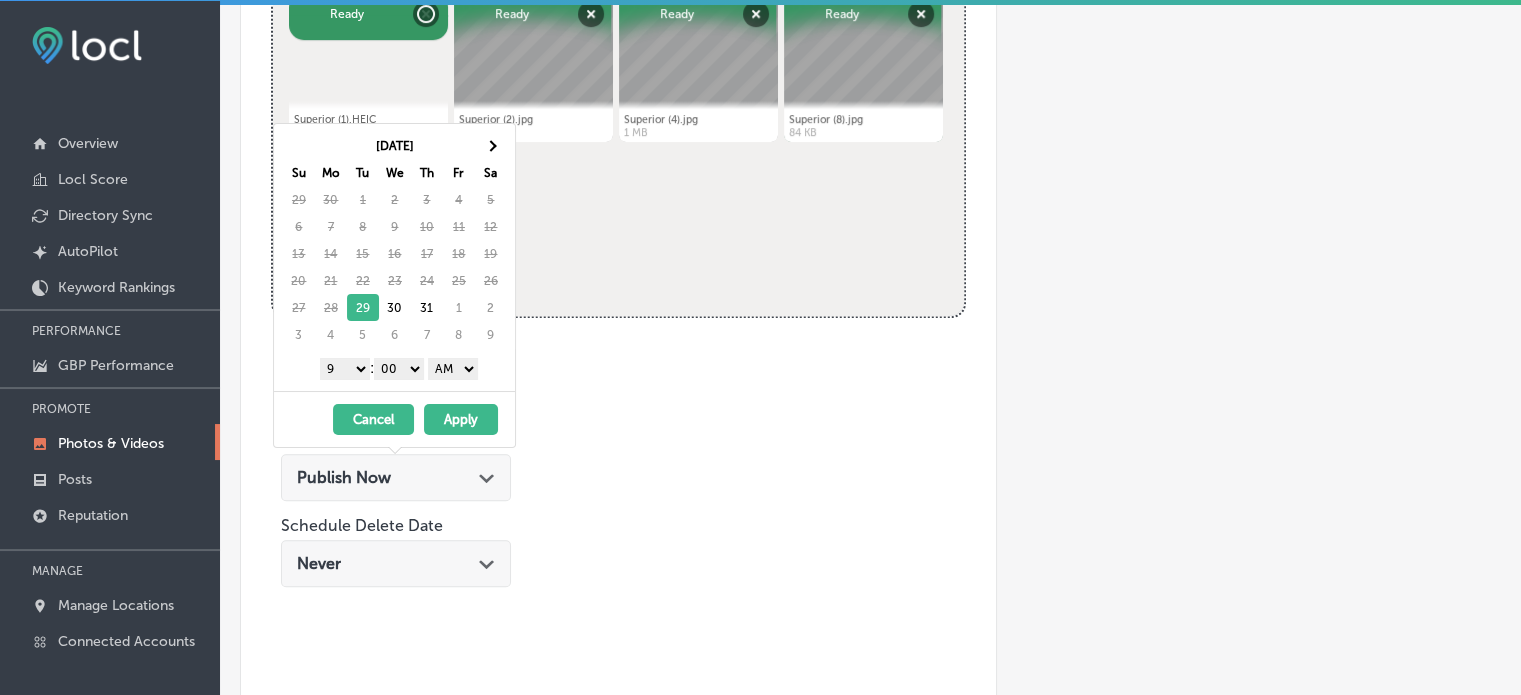 click on "AM PM" at bounding box center (453, 369) 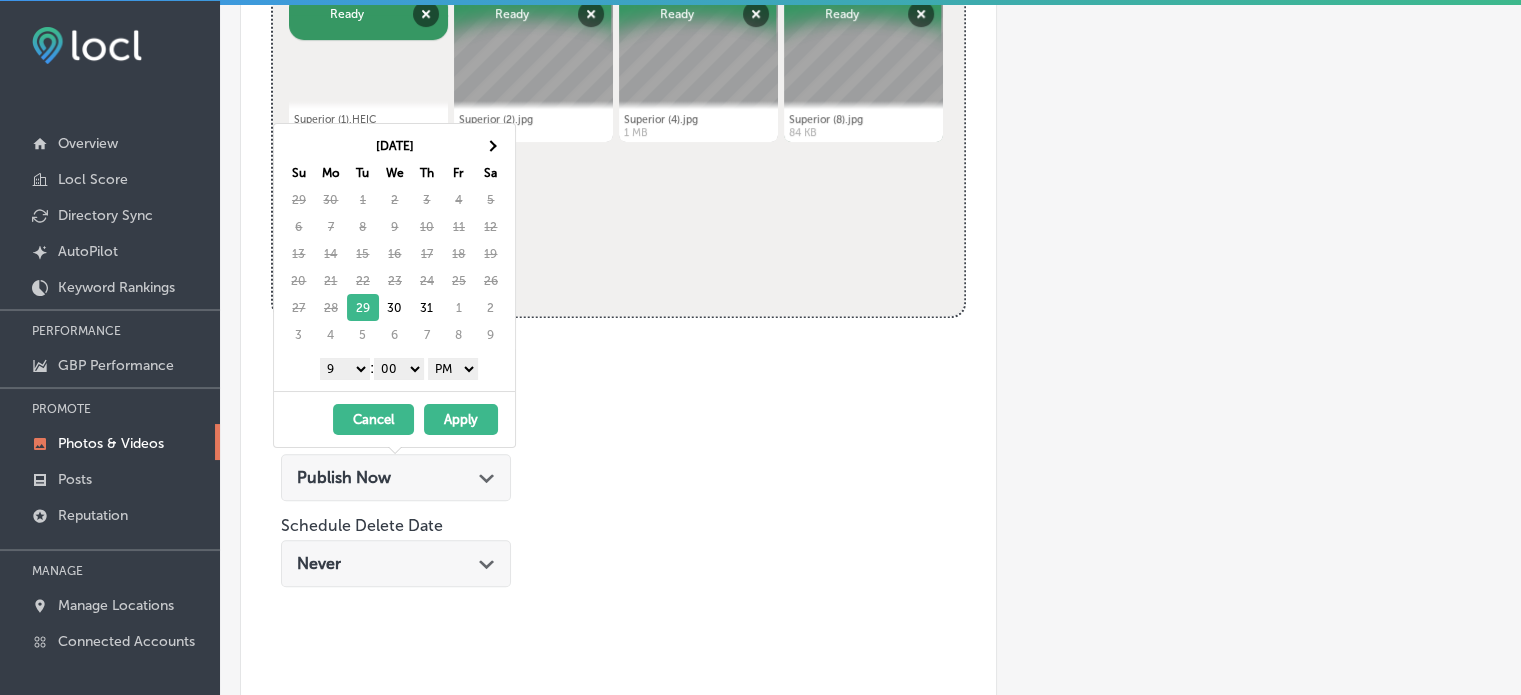 click on "Apply" at bounding box center [461, 419] 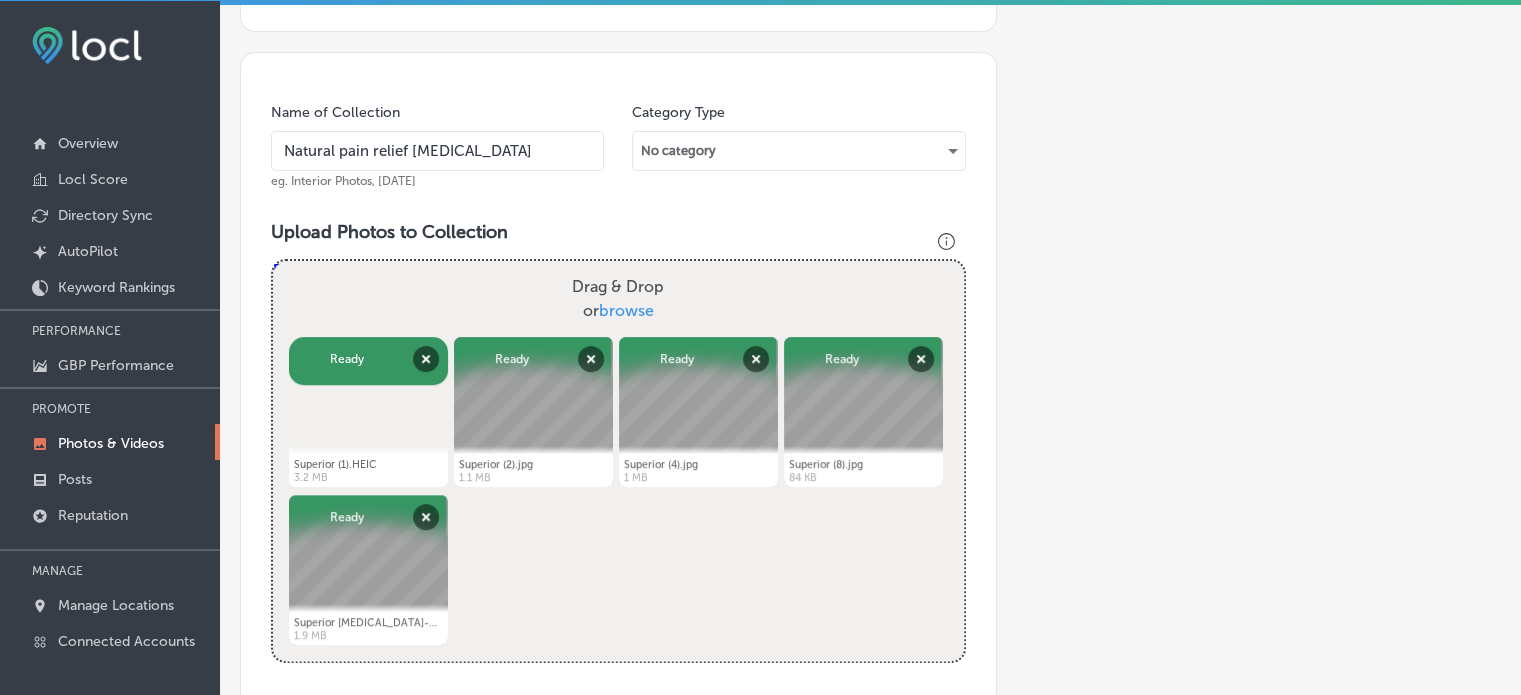 scroll, scrollTop: 531, scrollLeft: 0, axis: vertical 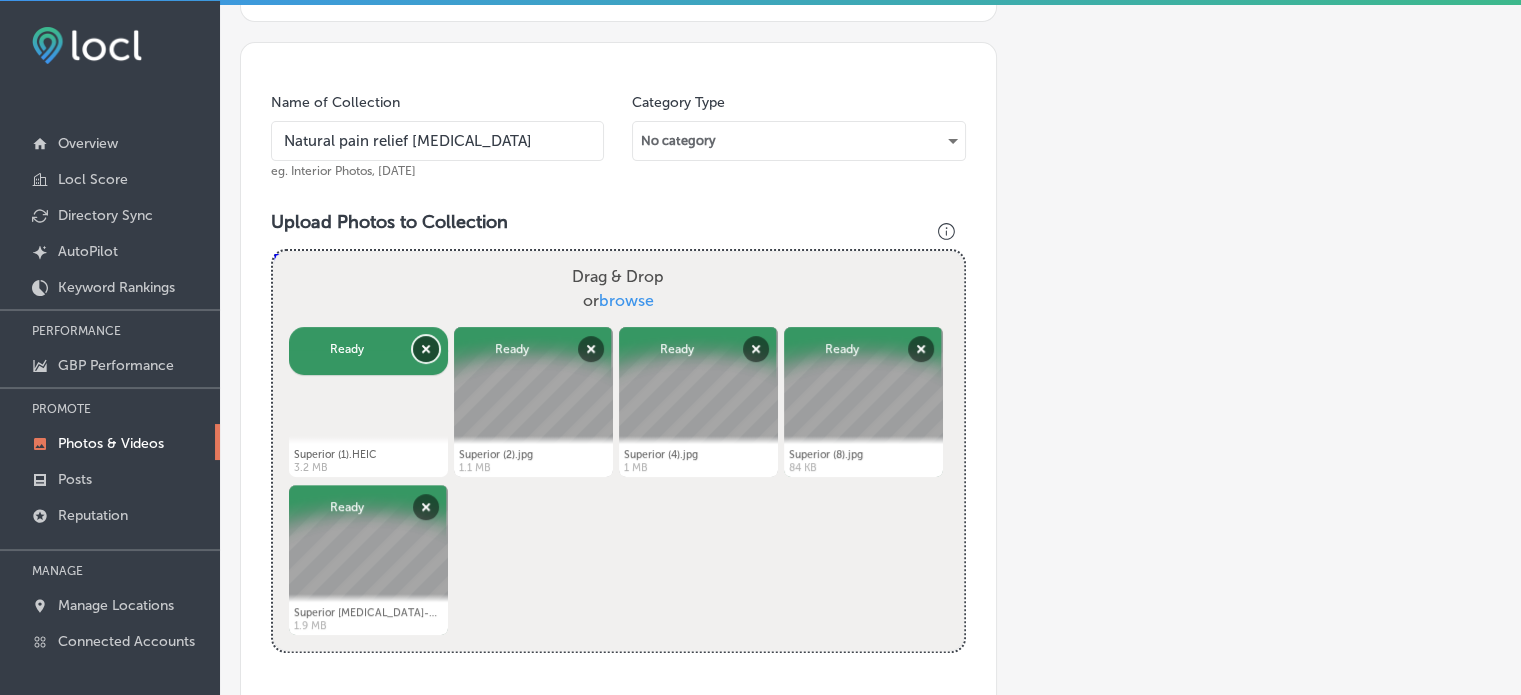 click on "Remove" at bounding box center (426, 349) 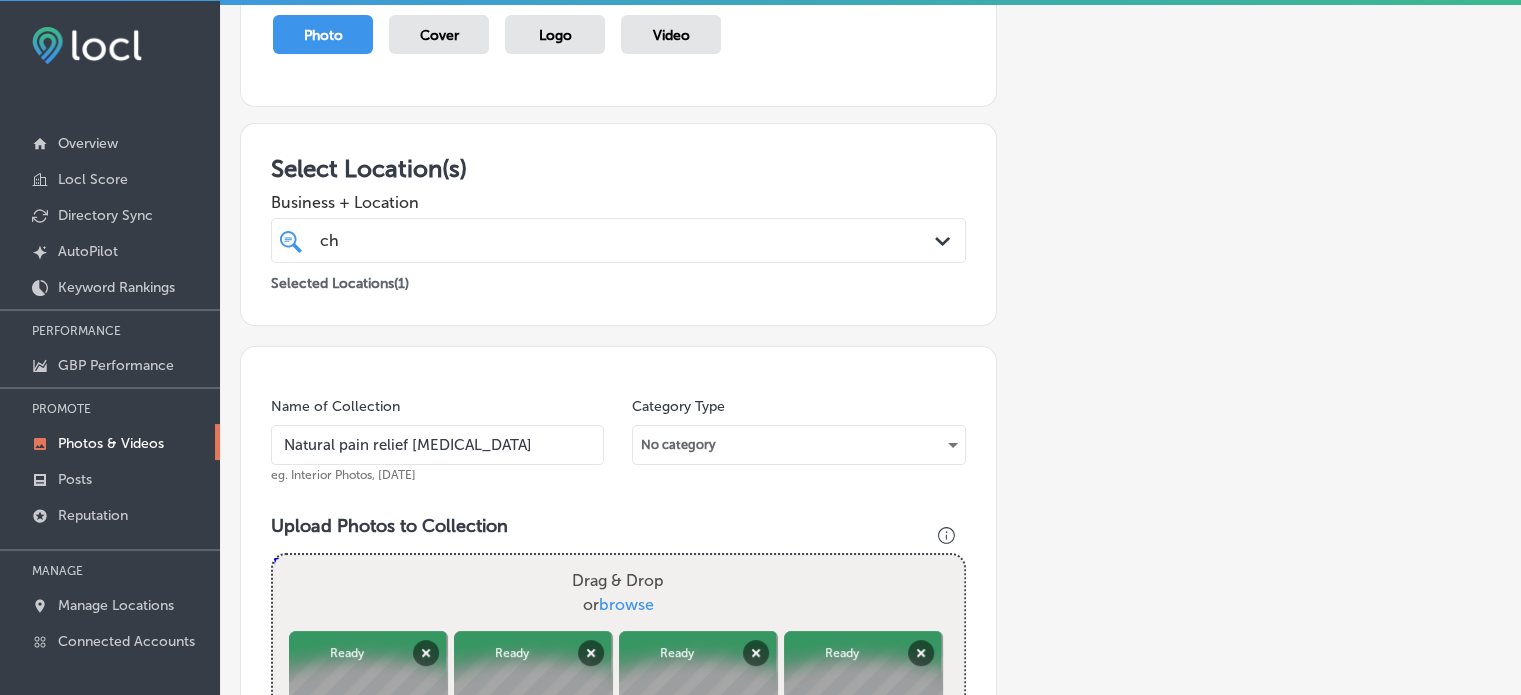 scroll, scrollTop: 224, scrollLeft: 0, axis: vertical 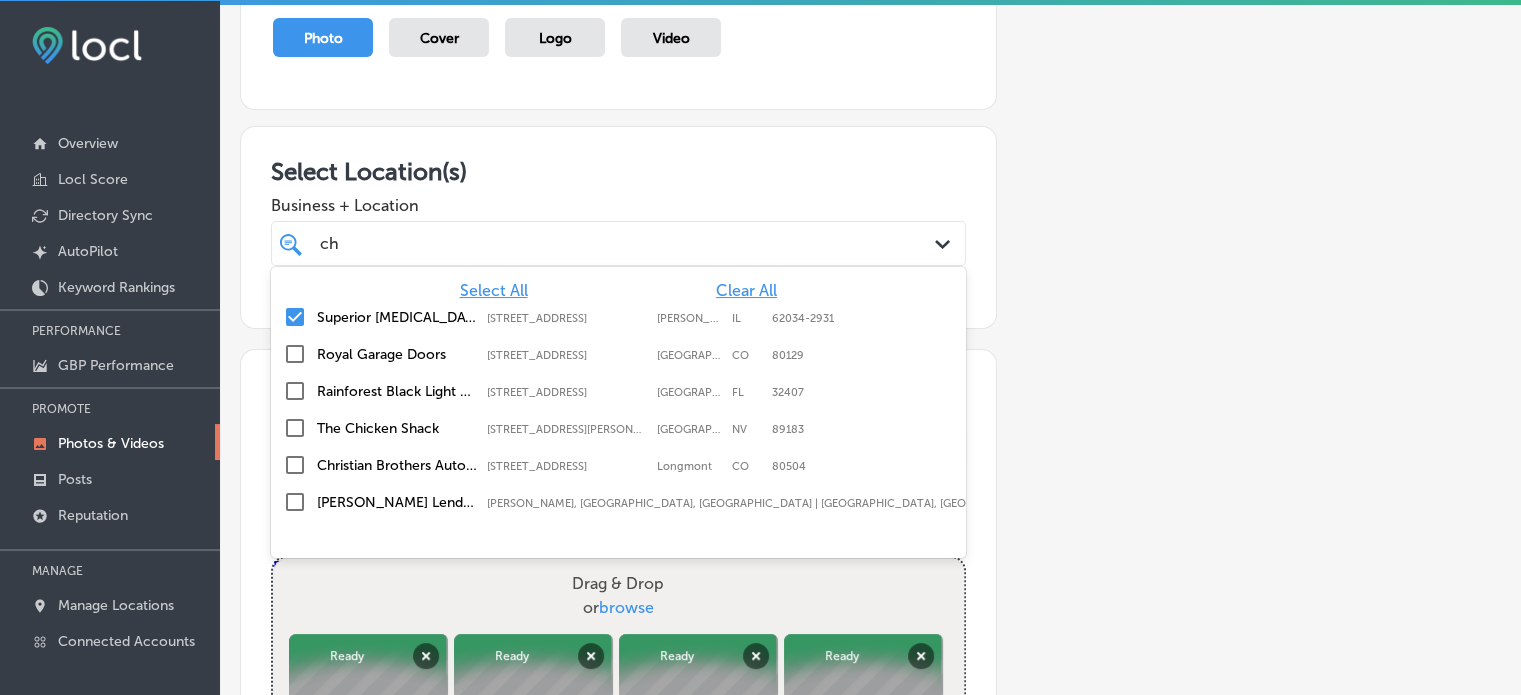 click on "ch ch
Path
Created with Sketch." at bounding box center (618, 243) 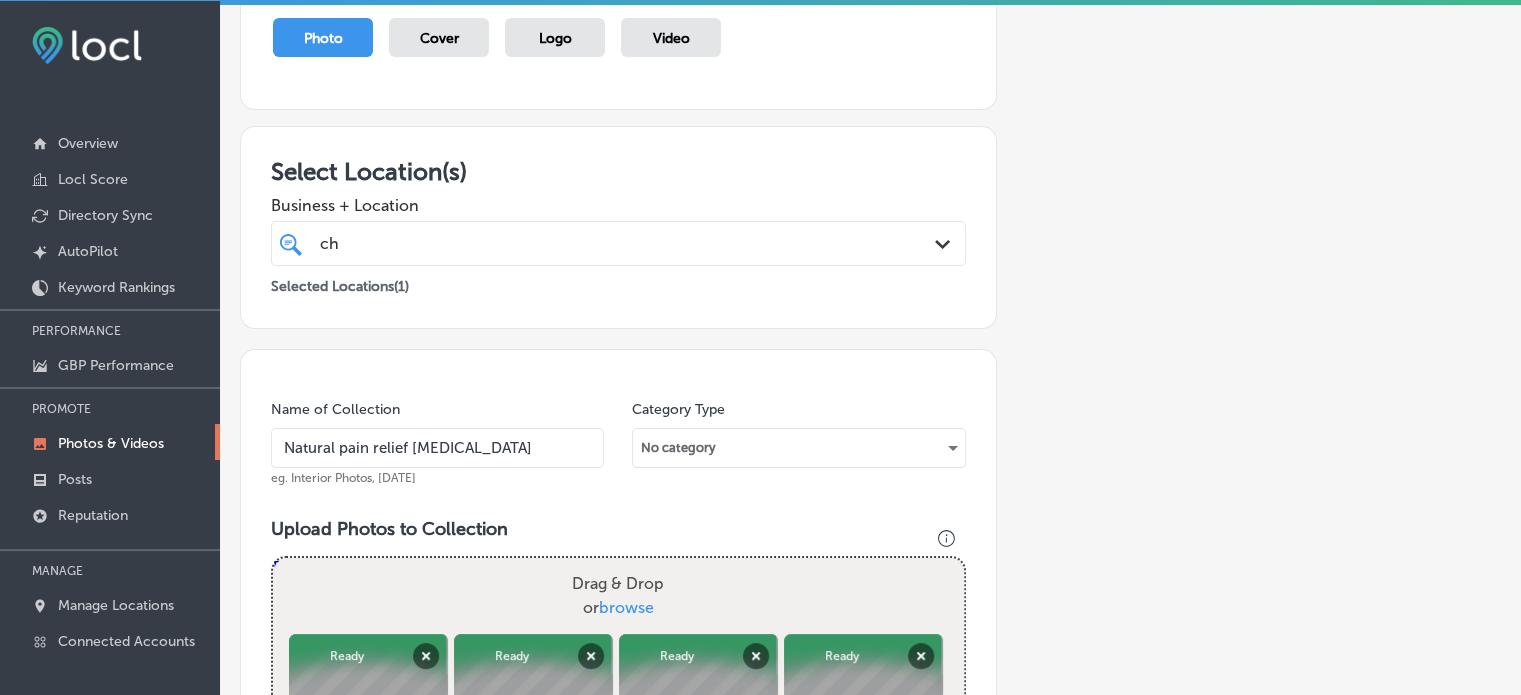 click on "Add a Collection Which Type of Image or Video Would You Like to Upload? Photo Cover Logo Video Select Location(s) Business + Location
ch ch
Path
Created with Sketch.
Selected Locations  ( 1 ) Name of Collection Natural pain relief [MEDICAL_DATA] eg. Interior Photos, [DATE]   Category Type No category Upload Photos to Collection
Powered by PQINA Drag & Drop  or  browse Superior (2).jpg Abort Retry Remove Upload Cancel Retry Remove Superior (2).jpg 1.1 MB Ready tap to undo" at bounding box center (870, 705) 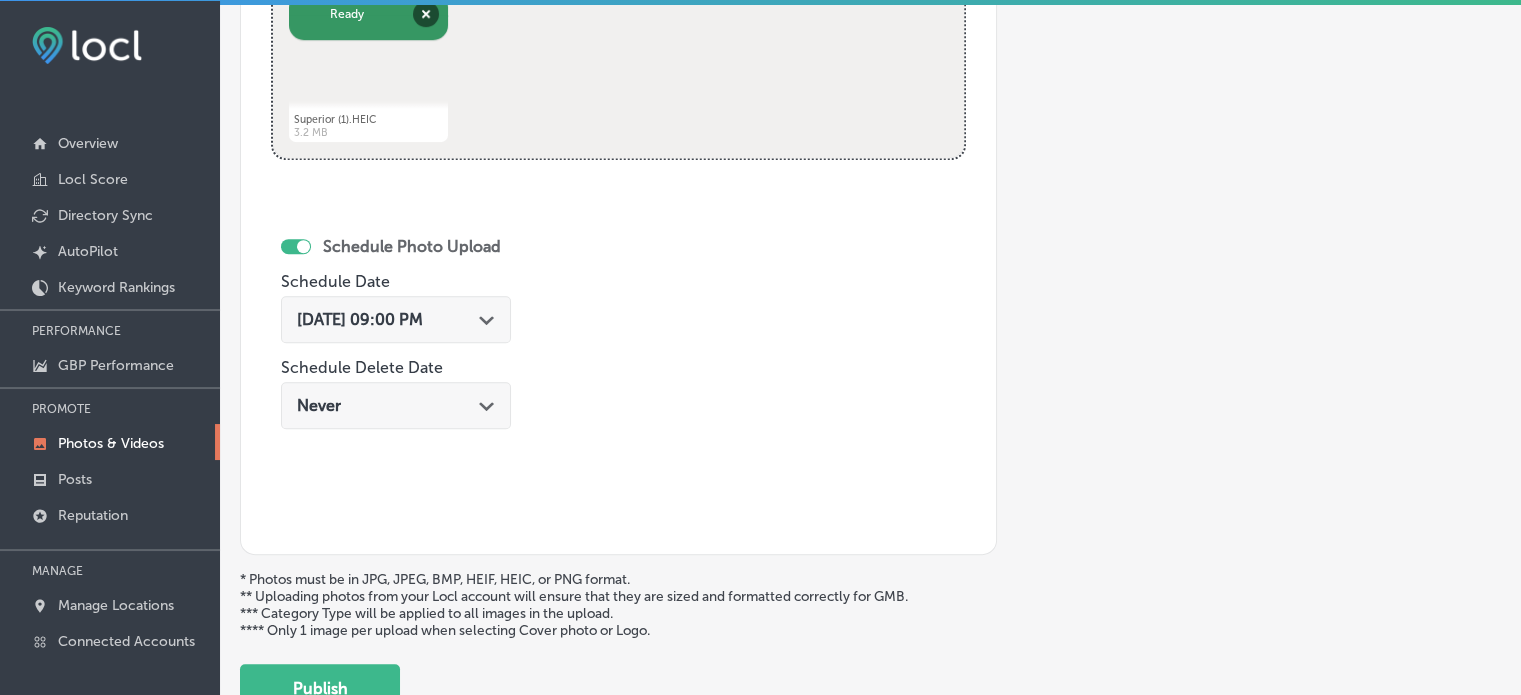 scroll, scrollTop: 1165, scrollLeft: 0, axis: vertical 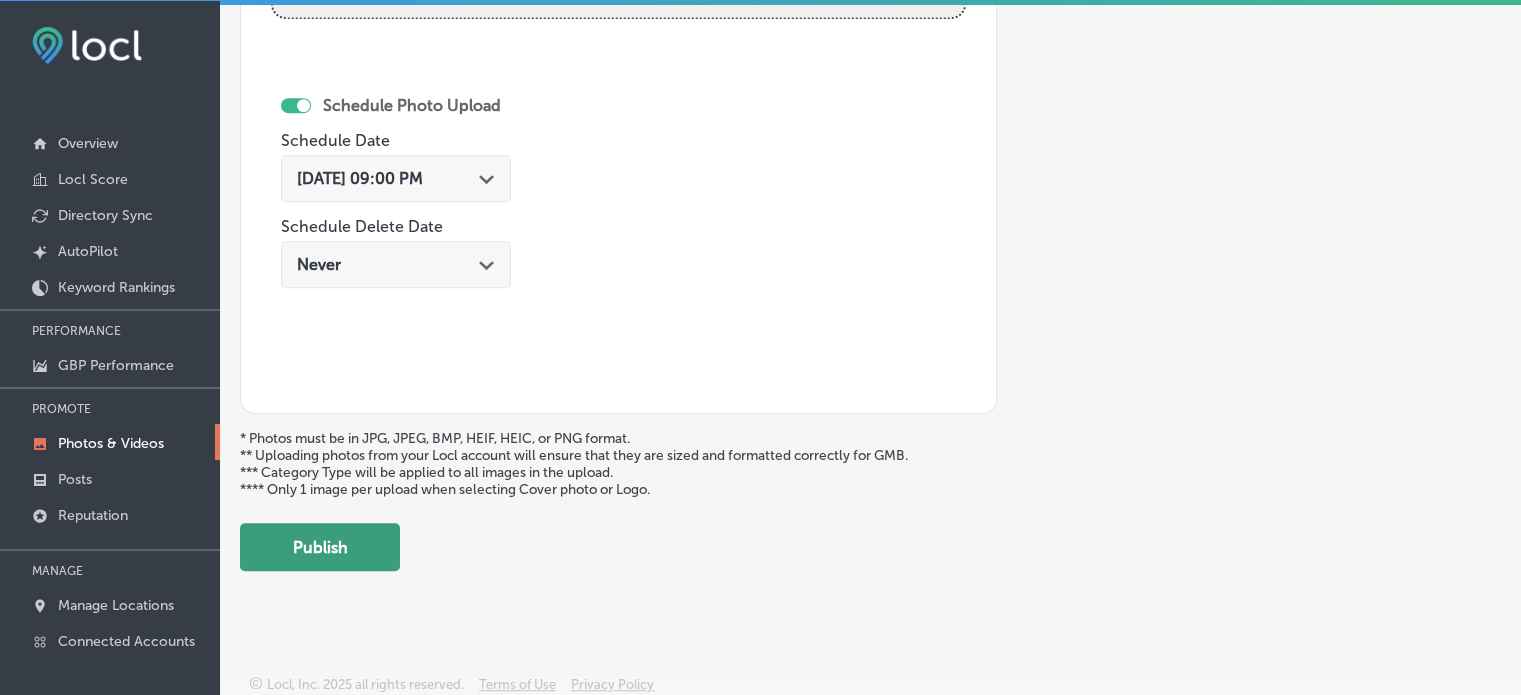 click on "Publish" at bounding box center (320, 547) 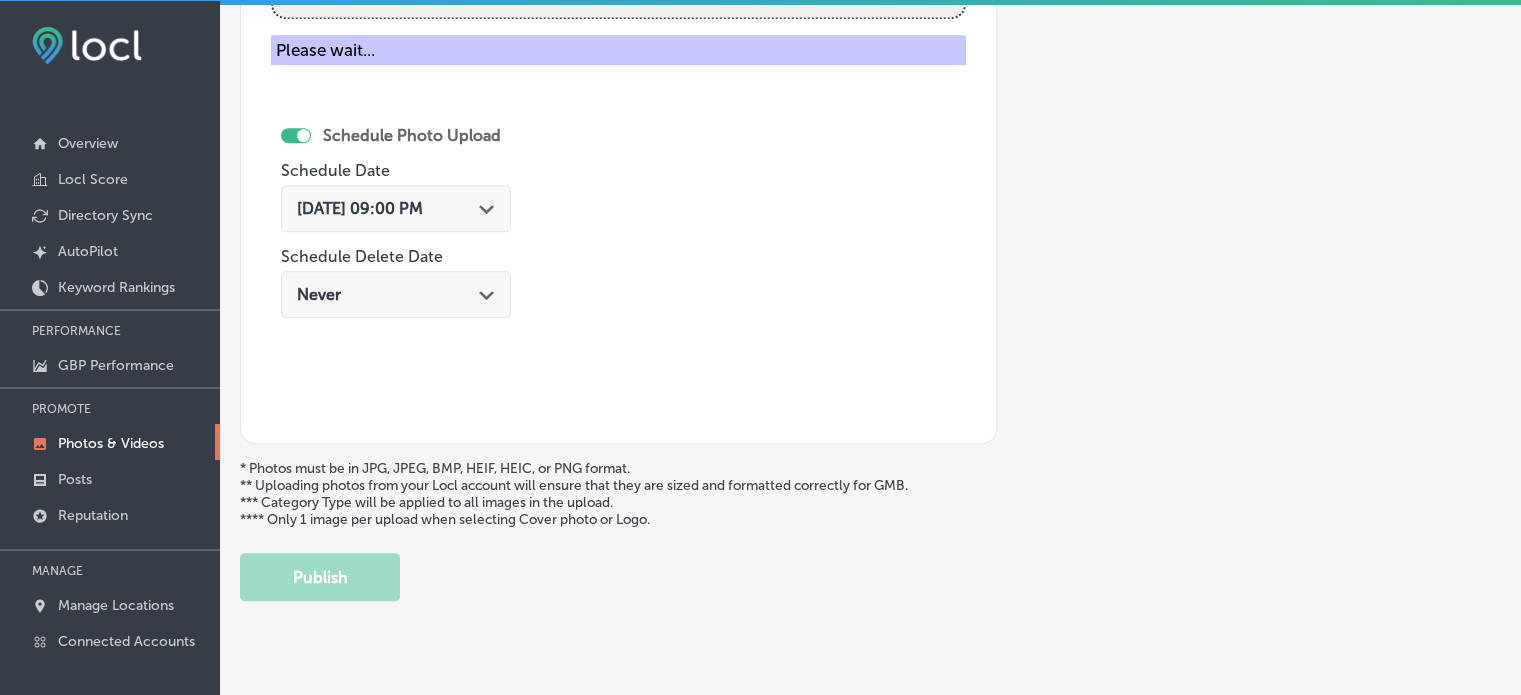 type 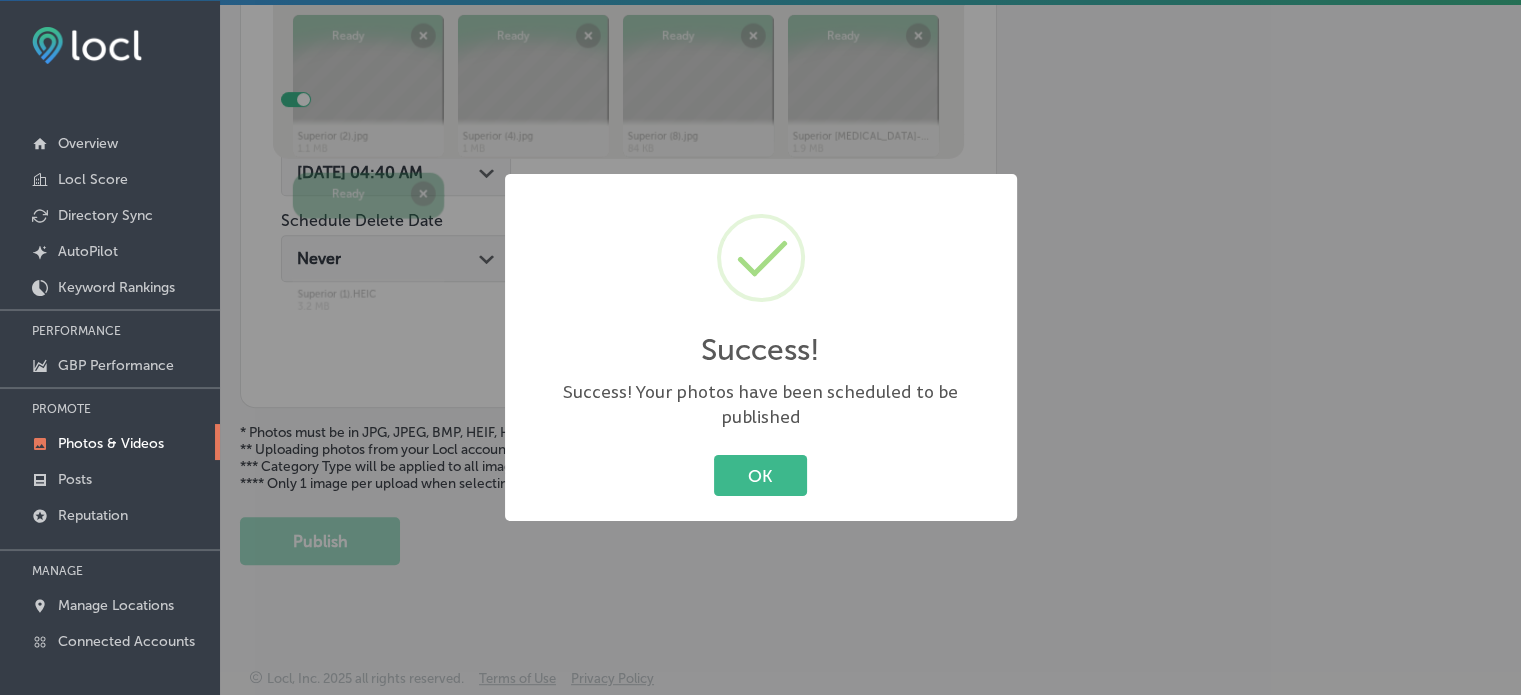 scroll, scrollTop: 841, scrollLeft: 0, axis: vertical 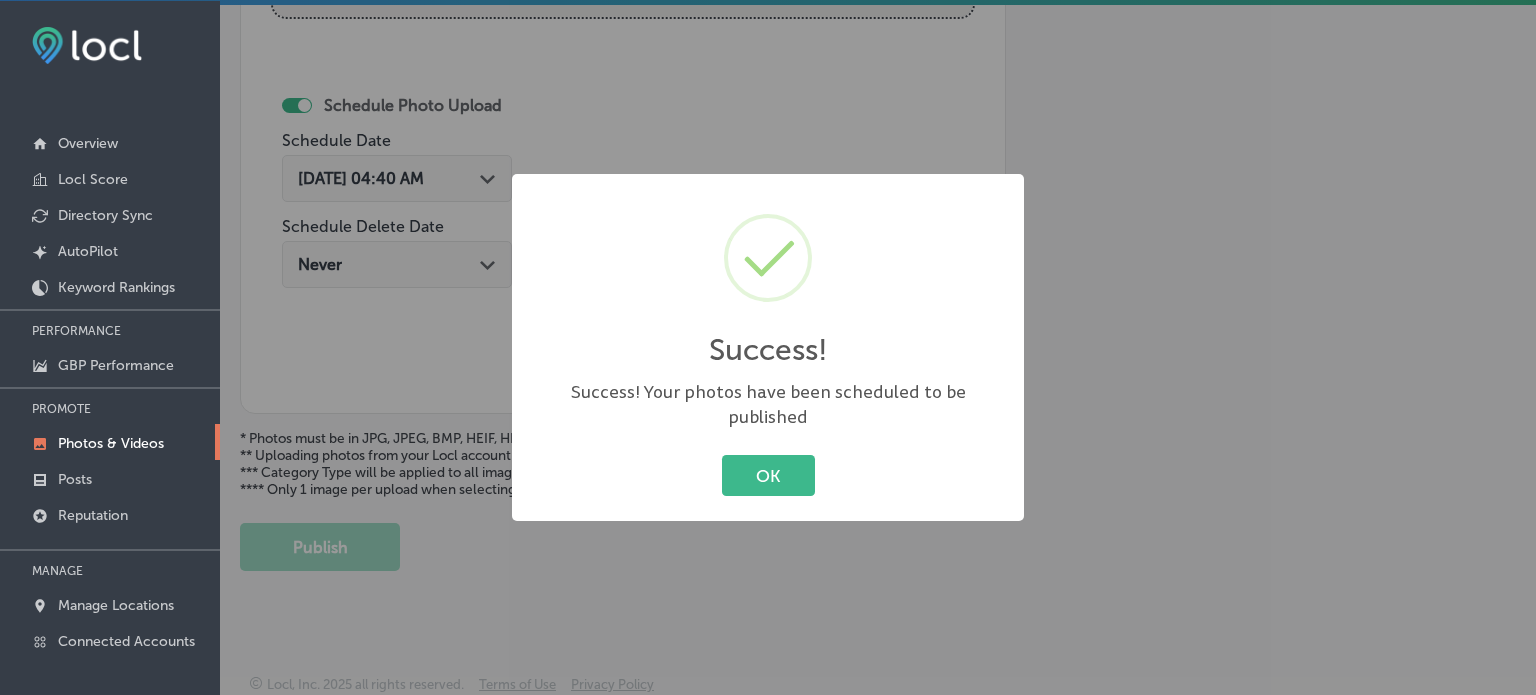 click on "OK Cancel" at bounding box center (768, 476) 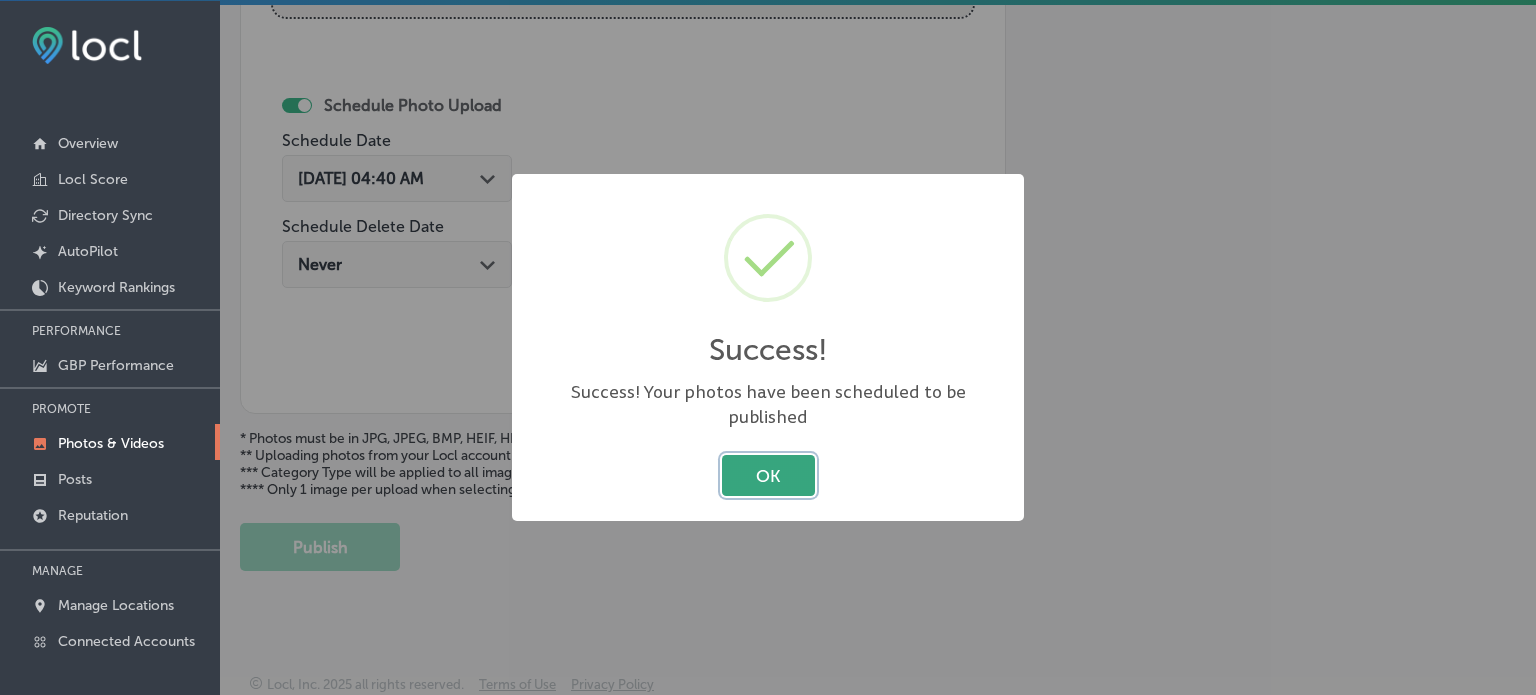 click on "OK" at bounding box center (768, 475) 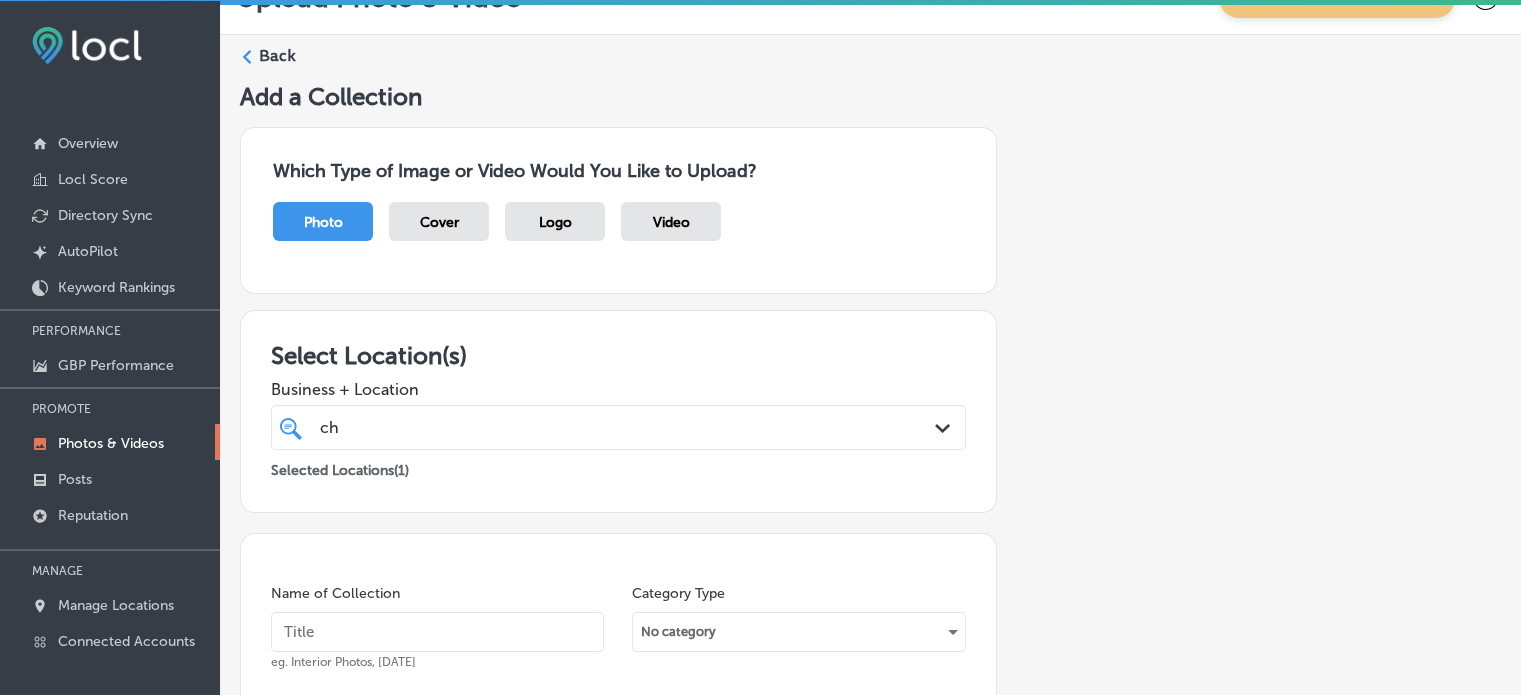 scroll, scrollTop: 0, scrollLeft: 0, axis: both 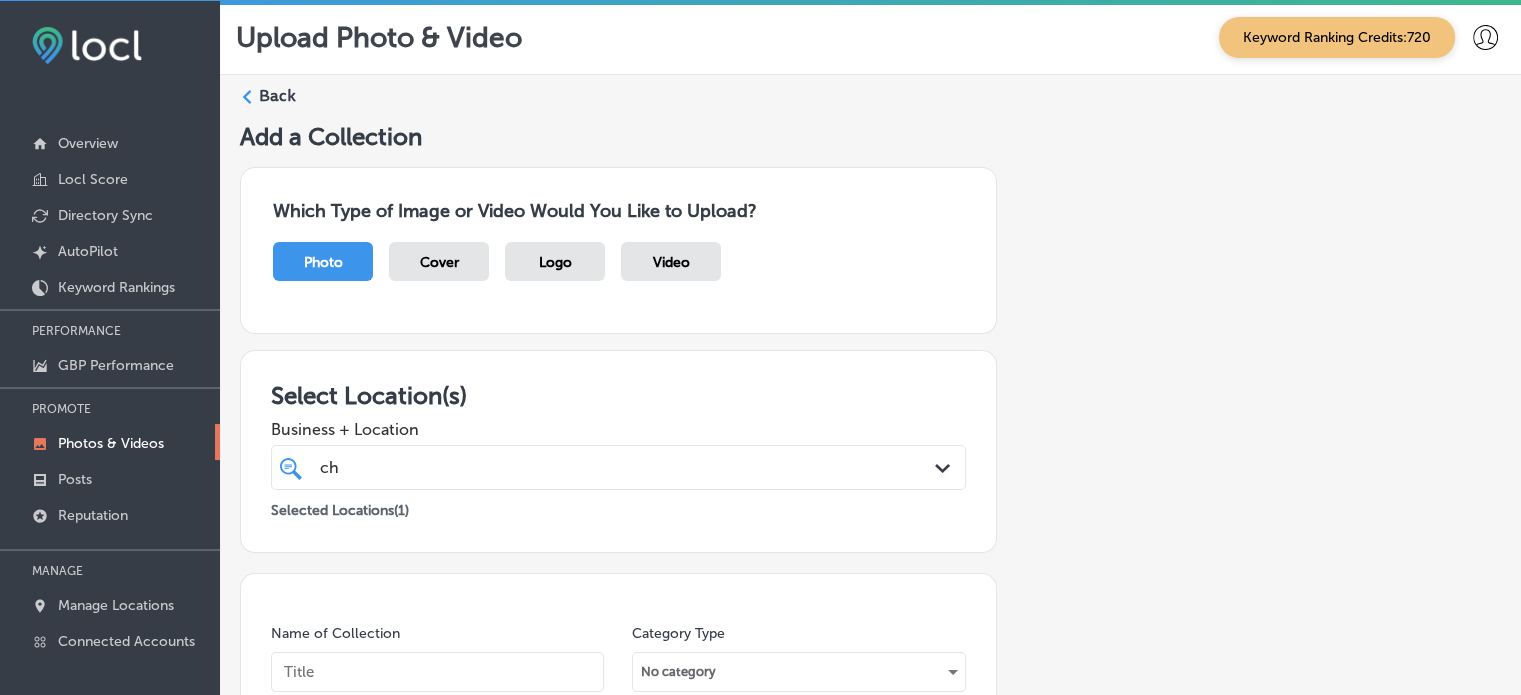 click on "Back" at bounding box center (277, 96) 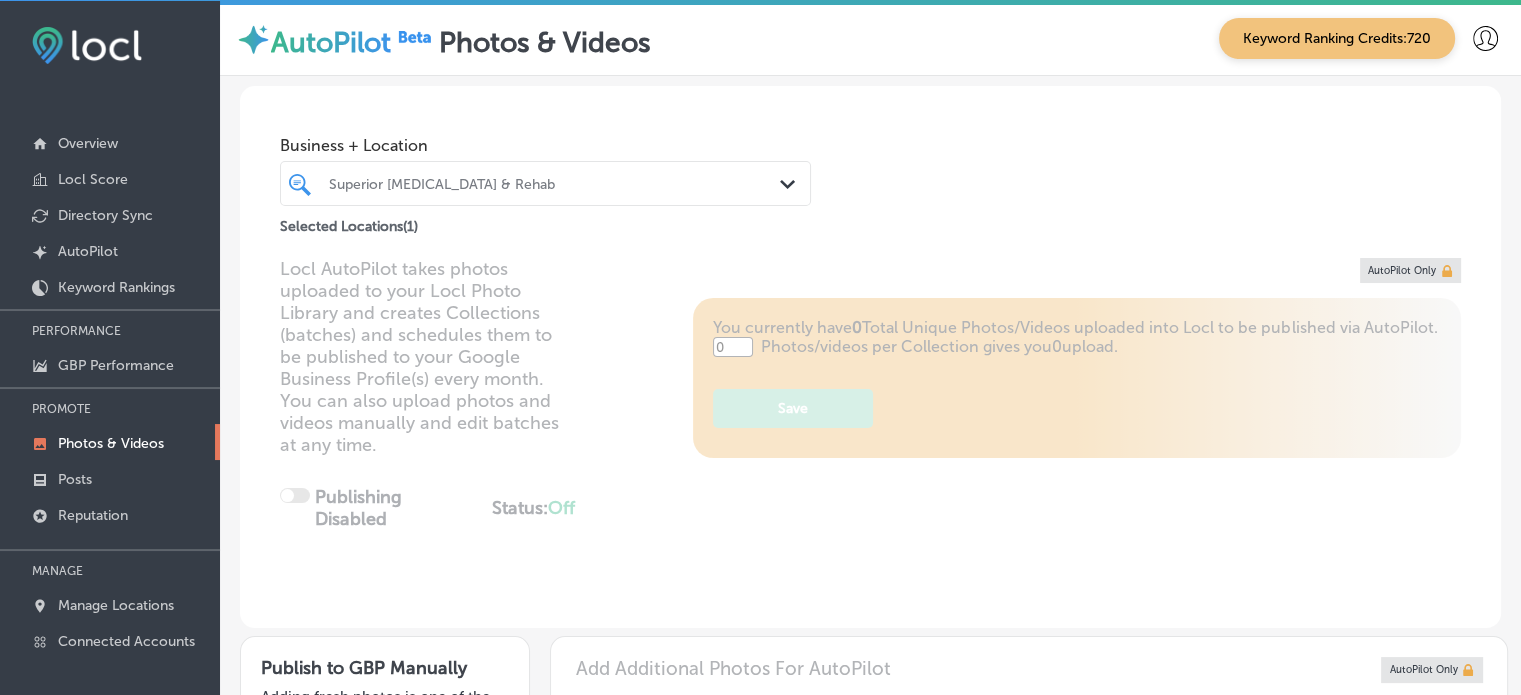 type on "5" 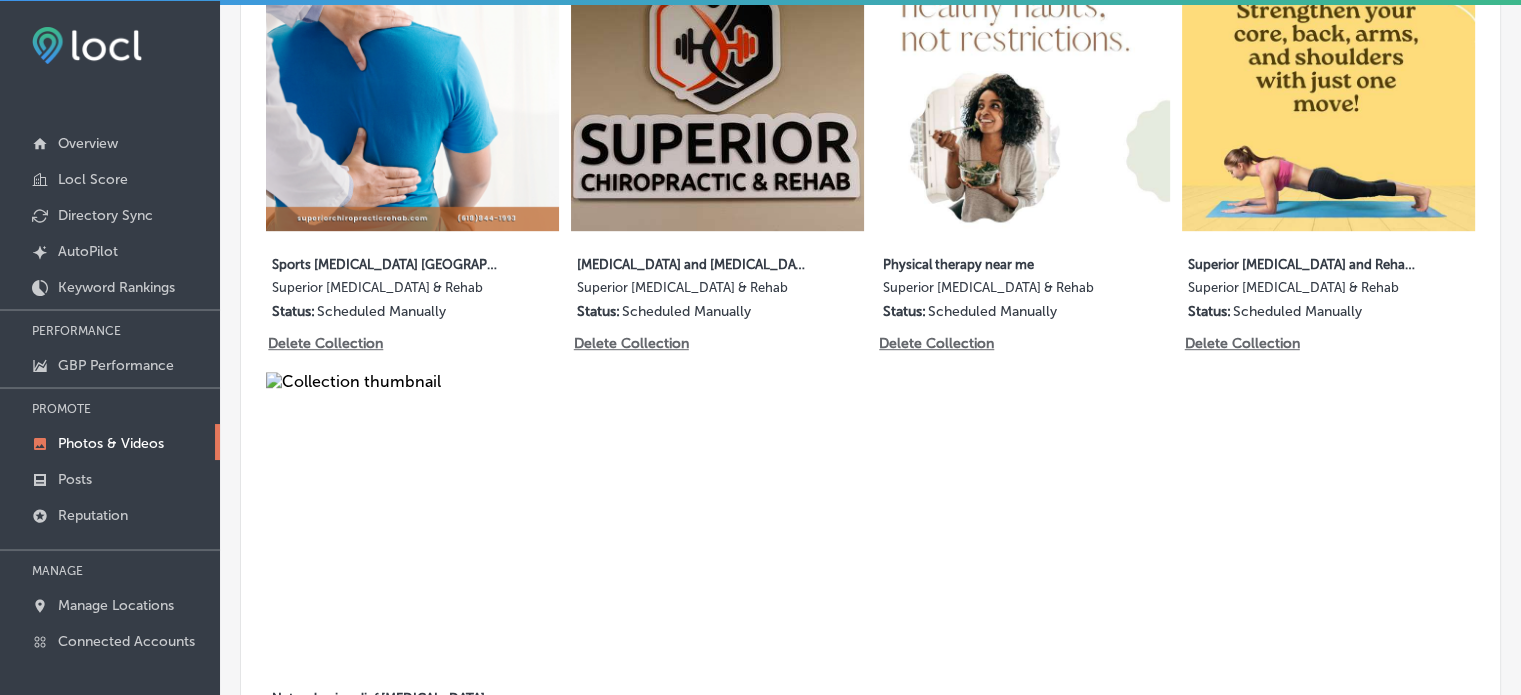 scroll, scrollTop: 1353, scrollLeft: 0, axis: vertical 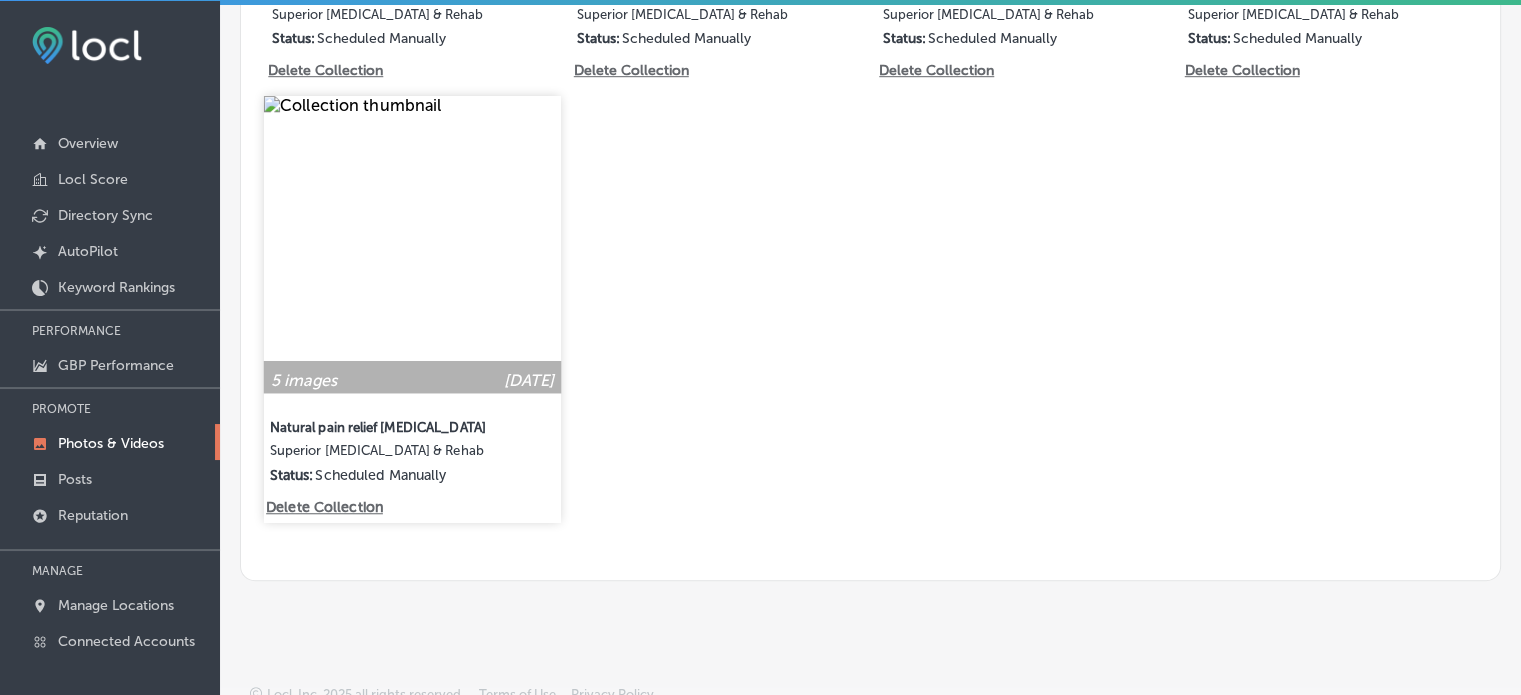click at bounding box center (412, 376) 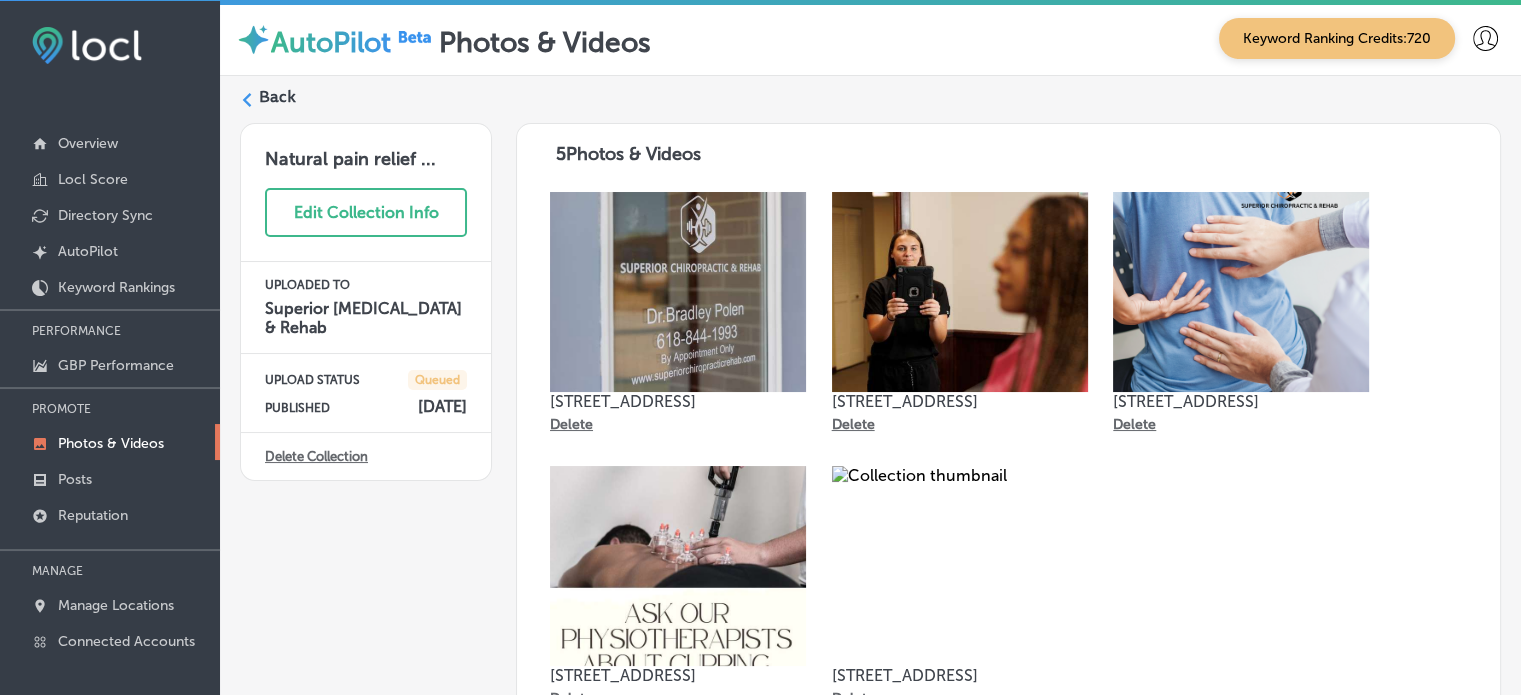scroll, scrollTop: 10, scrollLeft: 0, axis: vertical 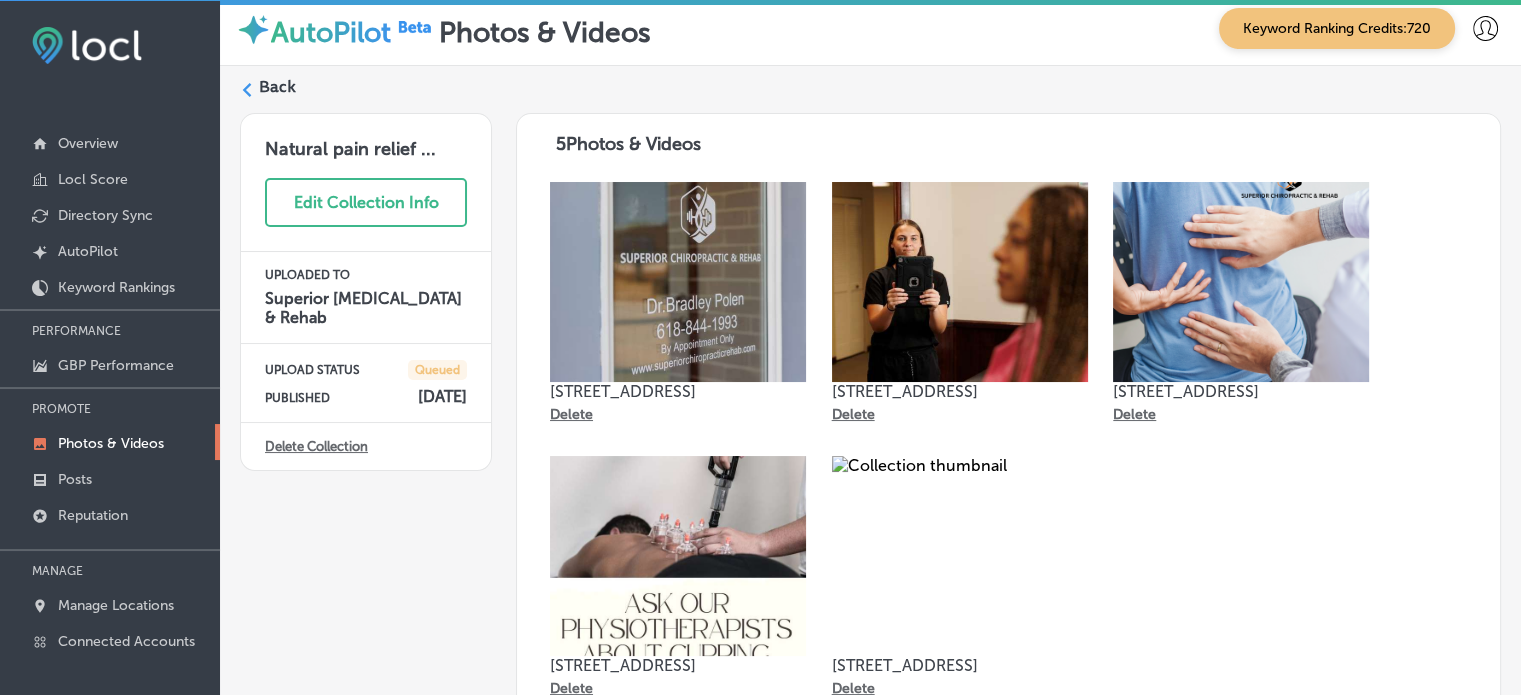 click on "Delete Collection" at bounding box center (316, 446) 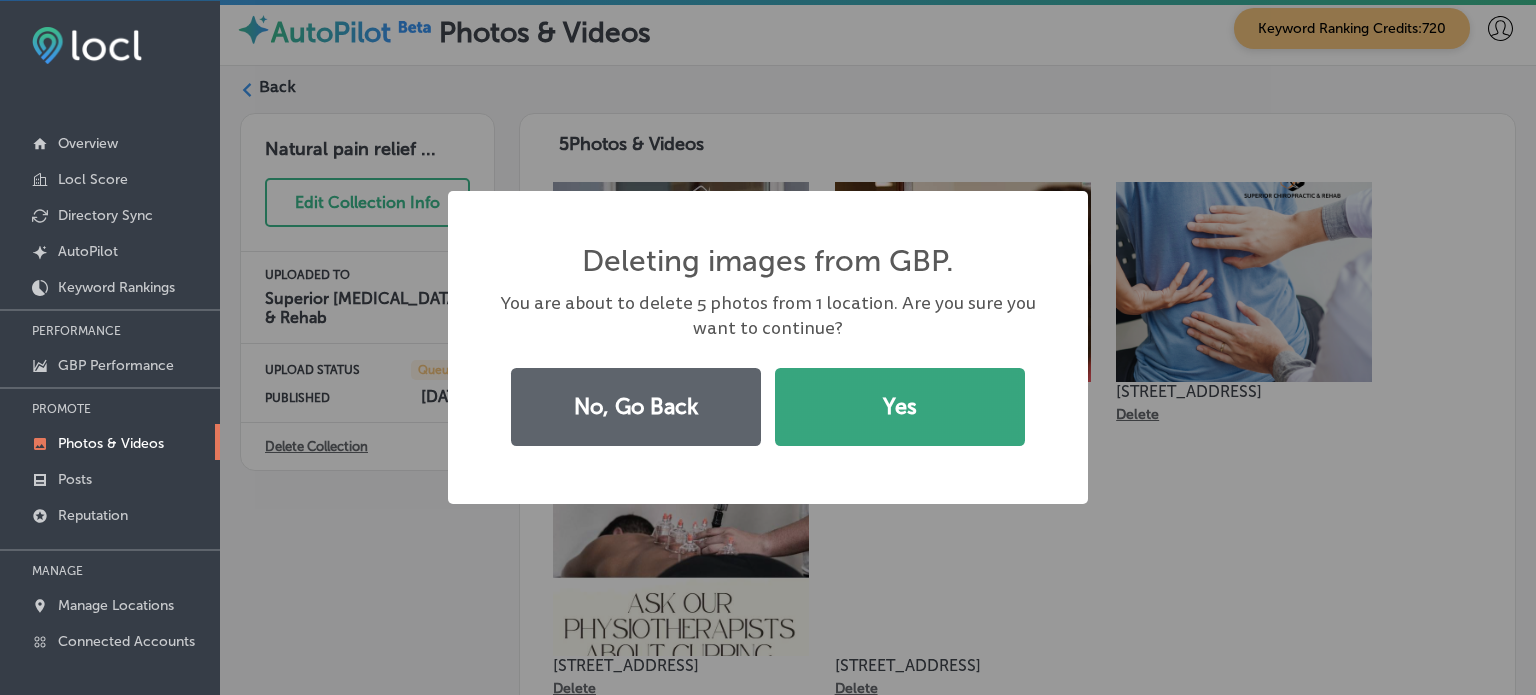 click on "Yes" at bounding box center [900, 407] 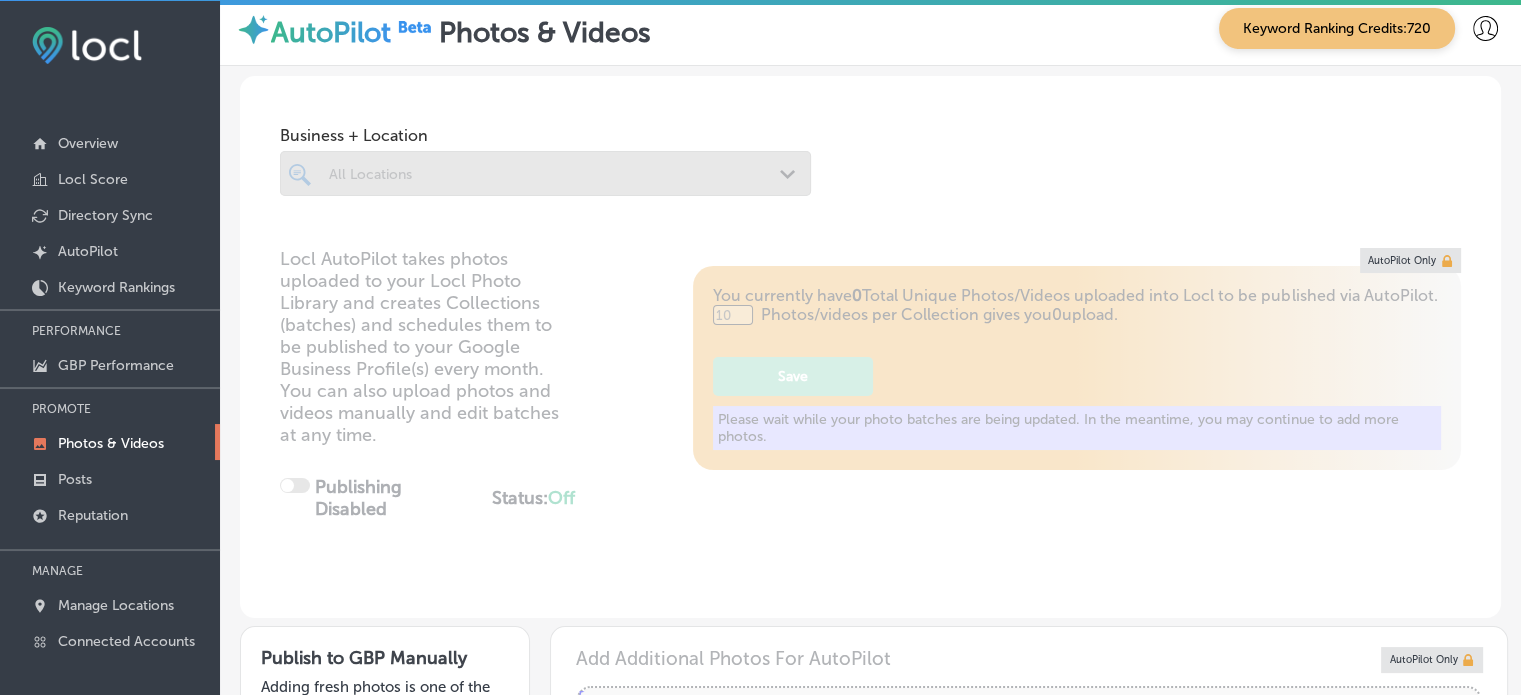 type on "5" 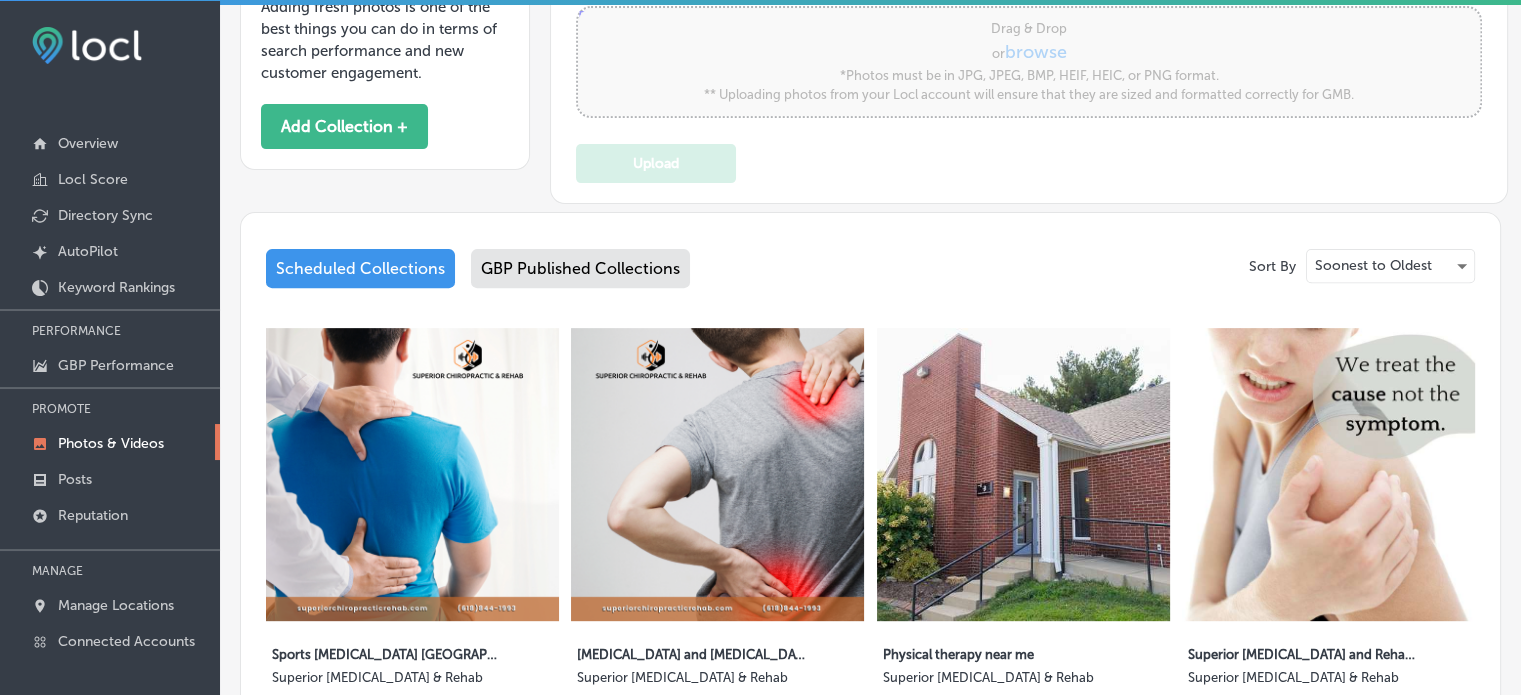 scroll, scrollTop: 688, scrollLeft: 0, axis: vertical 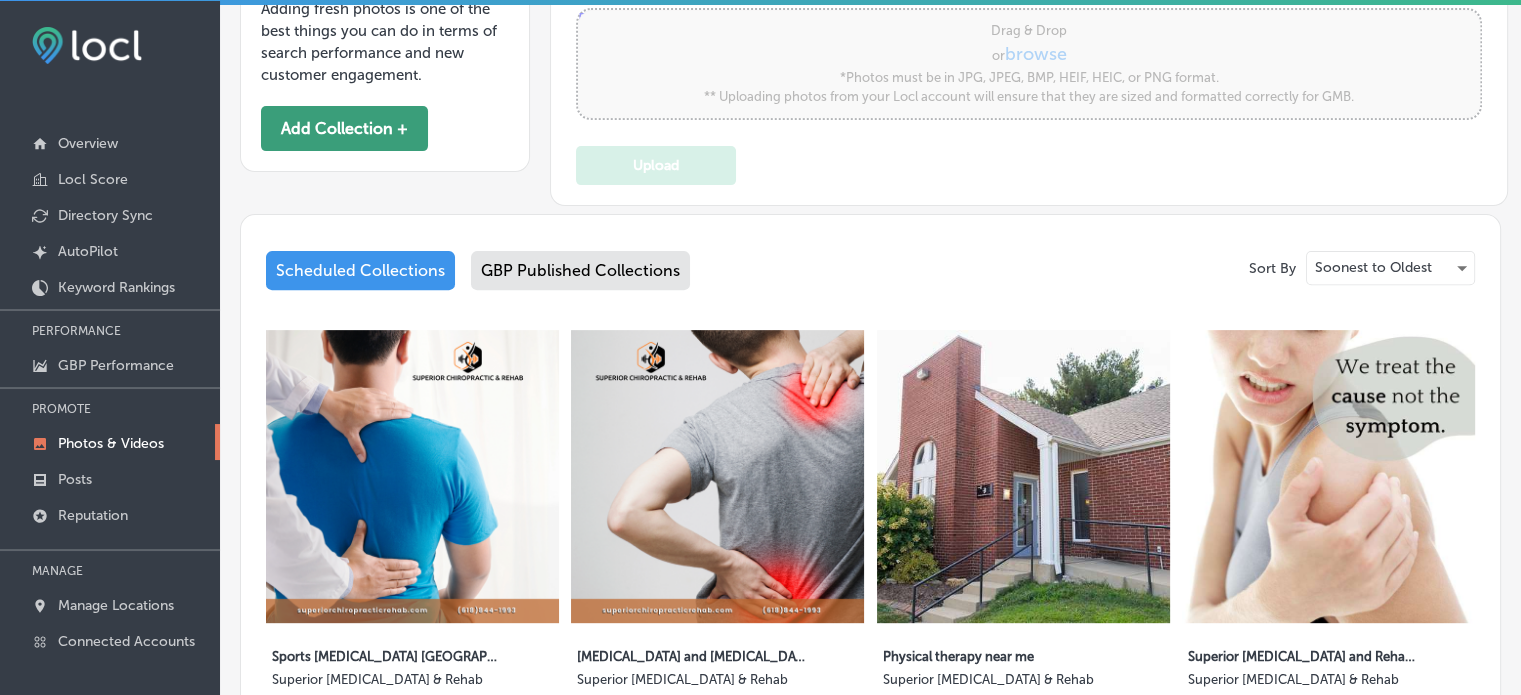 click on "Add Collection +" at bounding box center (344, 128) 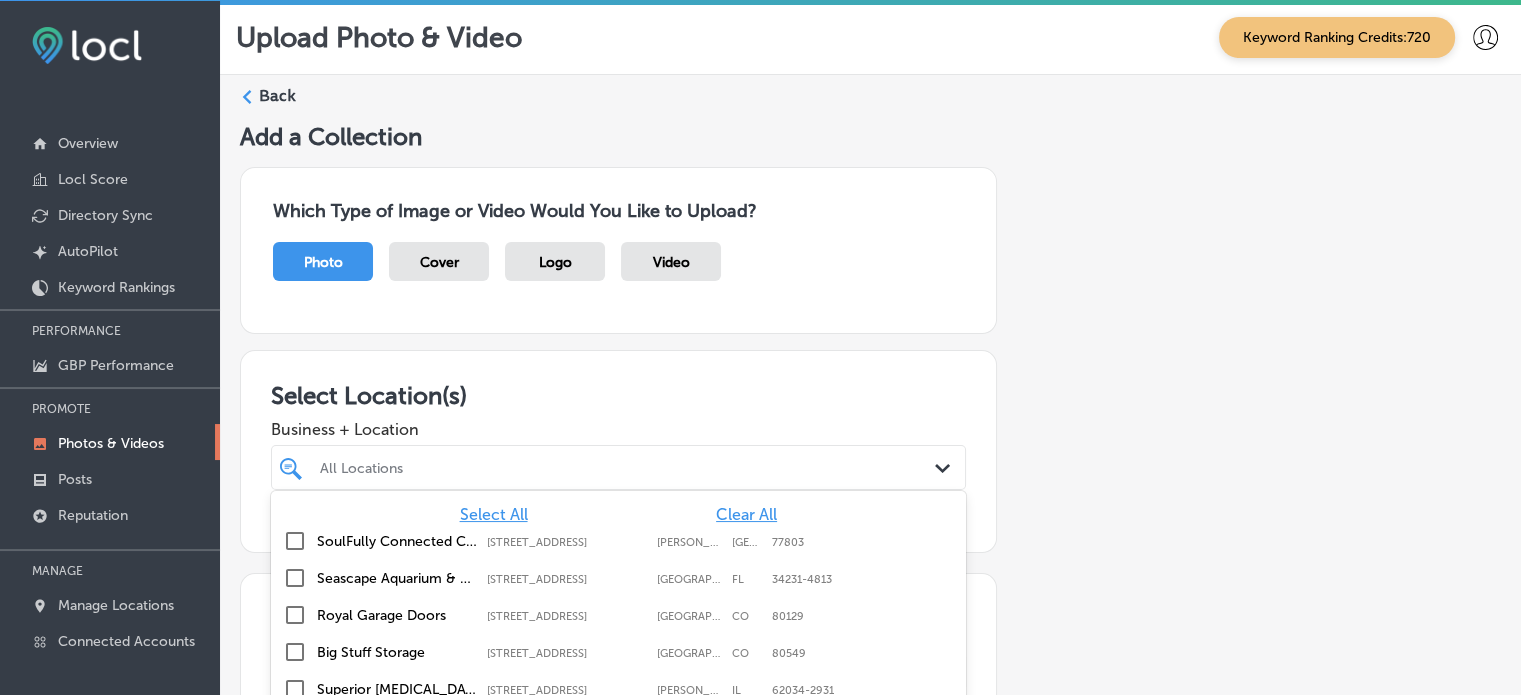 click on "option [STREET_ADDRESS]. 26 results available. Use Up and Down to choose options, press Enter to select the currently focused option, press Escape to exit the menu, press Tab to select the option and exit the menu.
All Locations
Path
Created with Sketch.
Select All Clear All SoulFully Connected Counseling PLLC [STREET_ADDRESS] [STREET_ADDRESS] [GEOGRAPHIC_DATA] [STREET_ADDRESS] [STREET_ADDRESS] [GEOGRAPHIC_DATA] Doors [STREET_ADDRESS] [STREET_ADDRESS][GEOGRAPHIC_DATA] Big Stuff Storage [STREET_ADDRESS][GEOGRAPHIC_DATA][STREET_ADDRESS][MEDICAL_DATA][STREET_ADDRESS]-[GEOGRAPHIC_DATA][STREET_ADDRESS]" at bounding box center (618, 467) 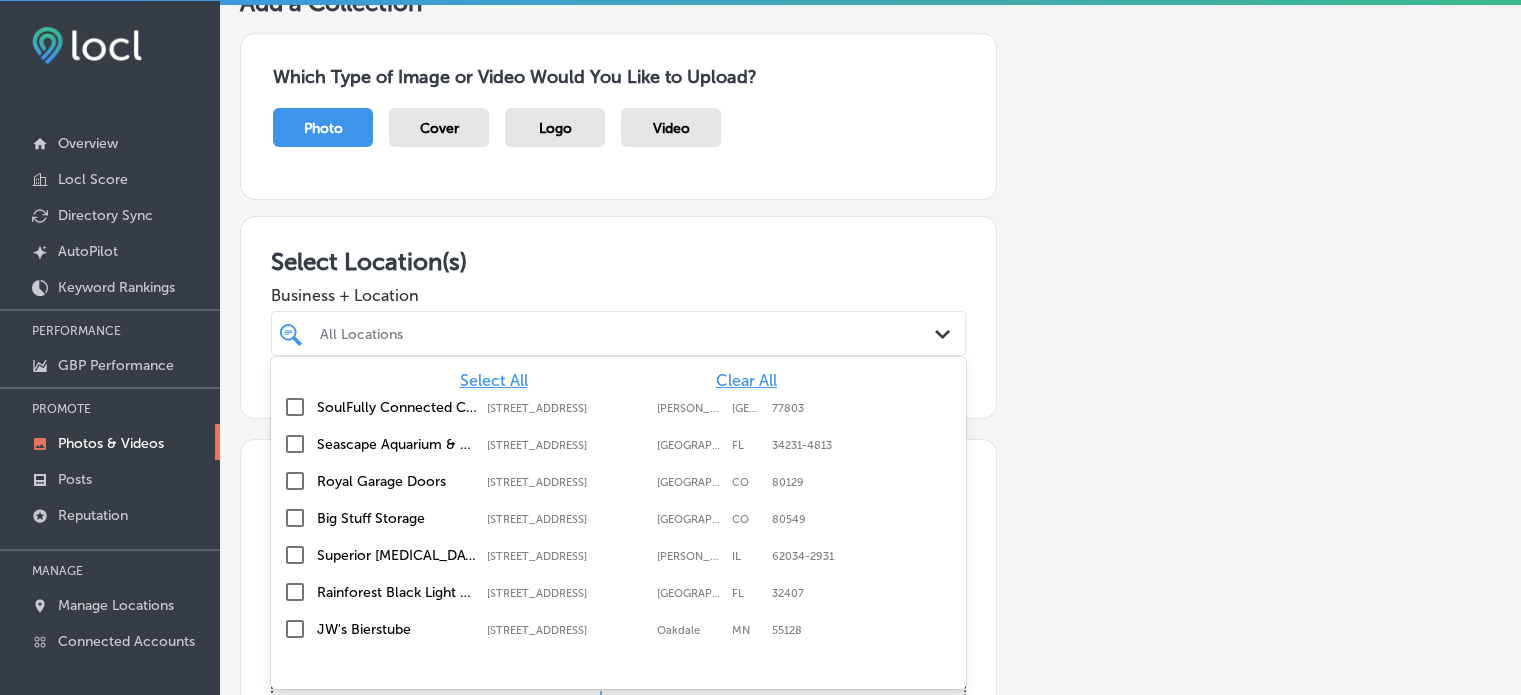 scroll, scrollTop: 134, scrollLeft: 0, axis: vertical 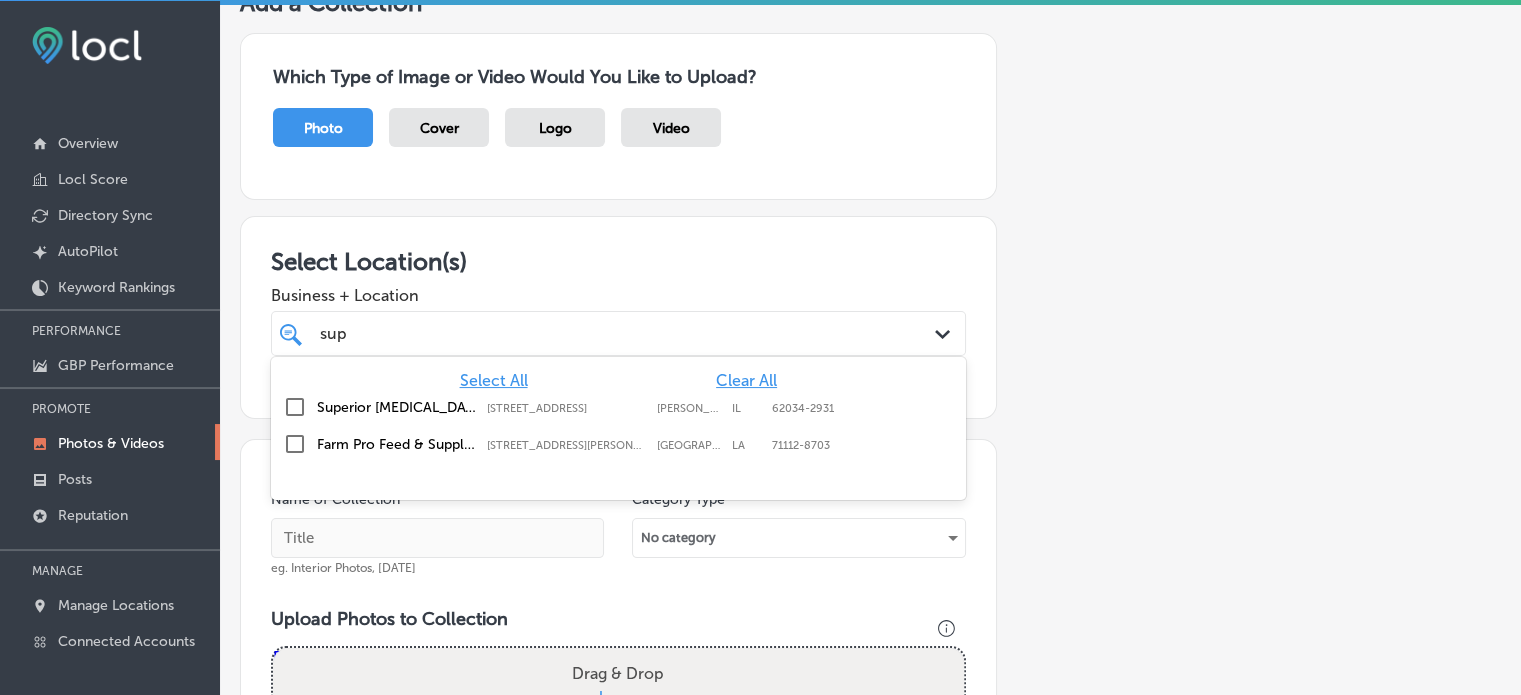 click on "Superior [MEDICAL_DATA] & Rehab" at bounding box center [397, 407] 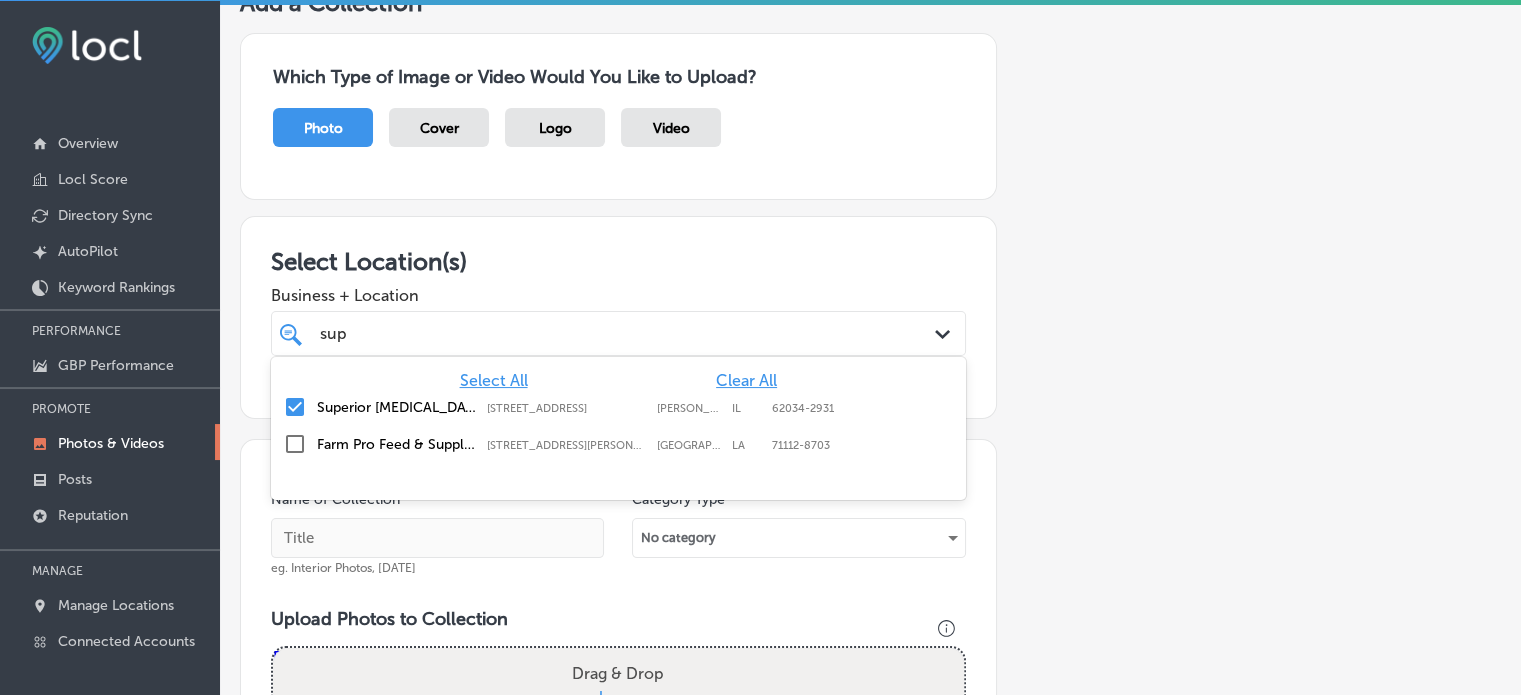 type on "sup" 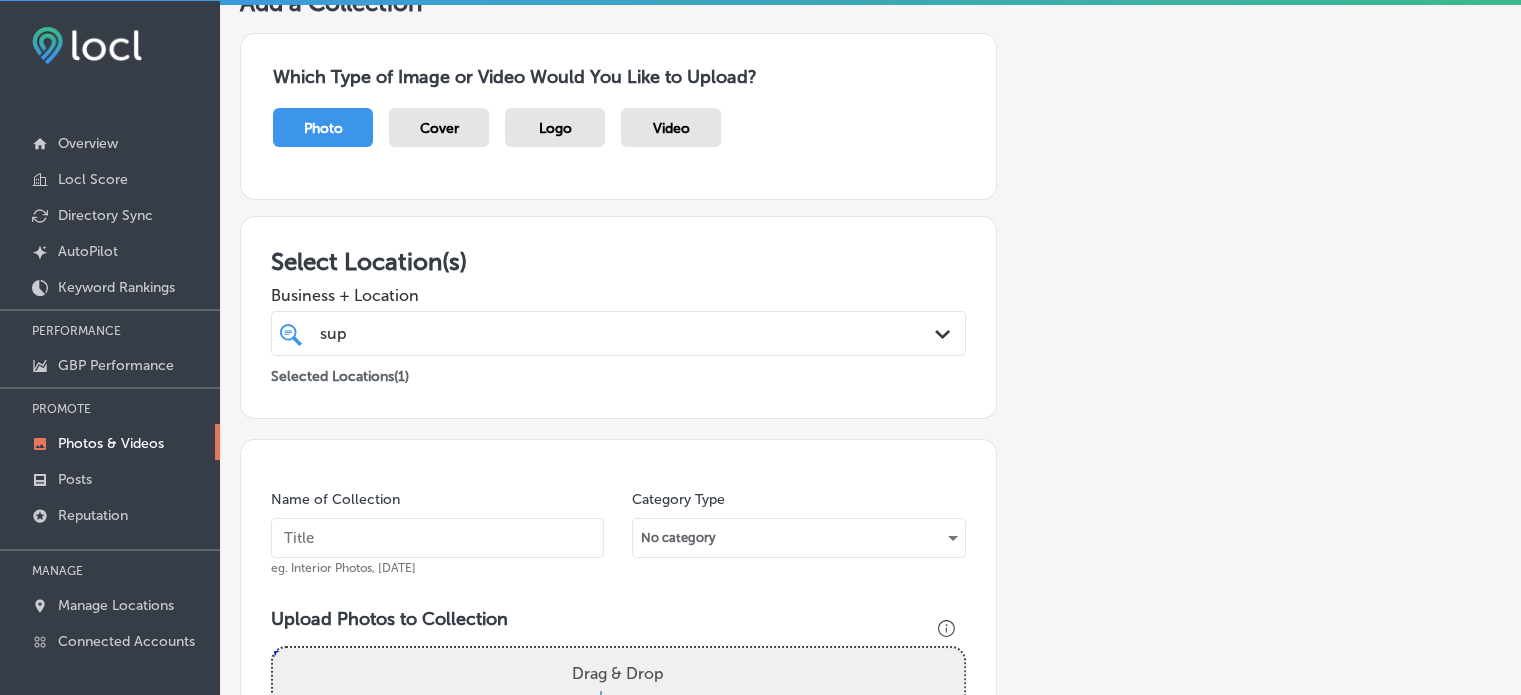 click at bounding box center [437, 538] 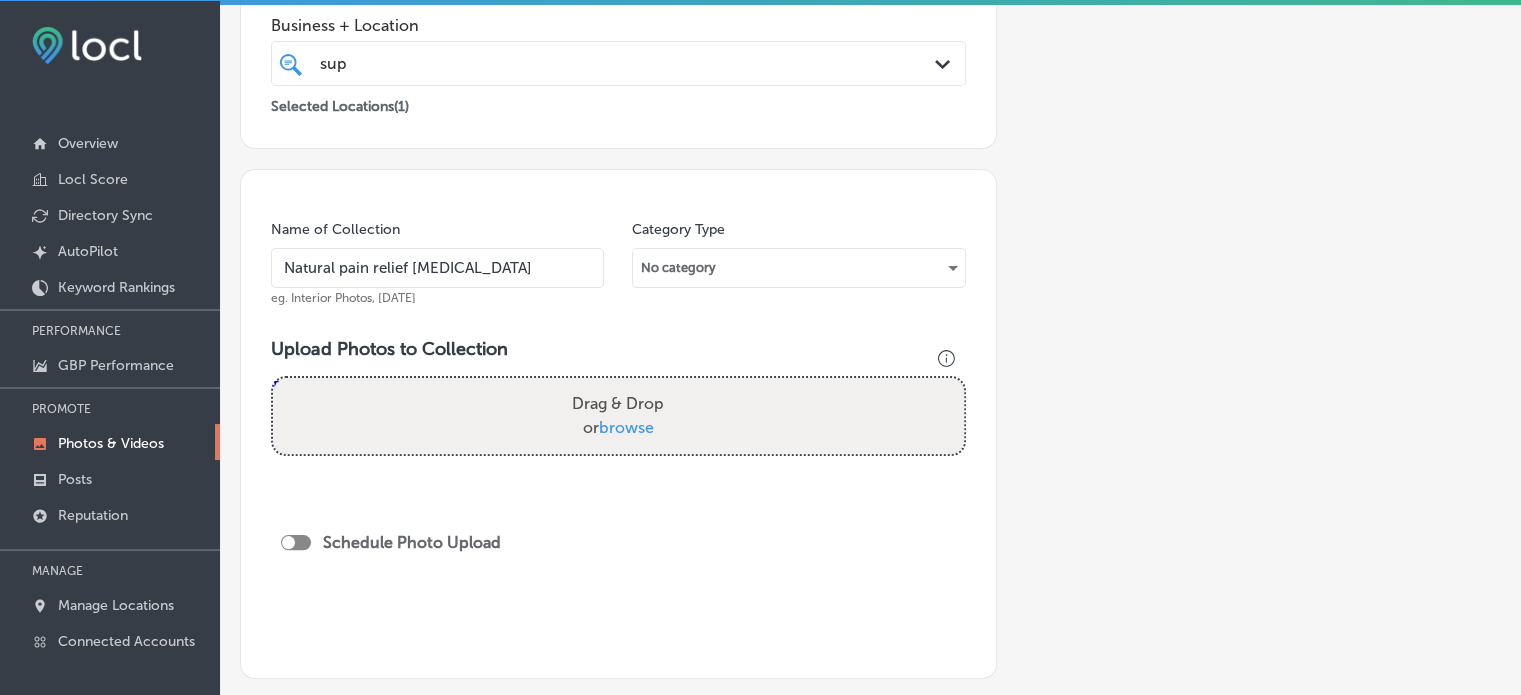 scroll, scrollTop: 436, scrollLeft: 0, axis: vertical 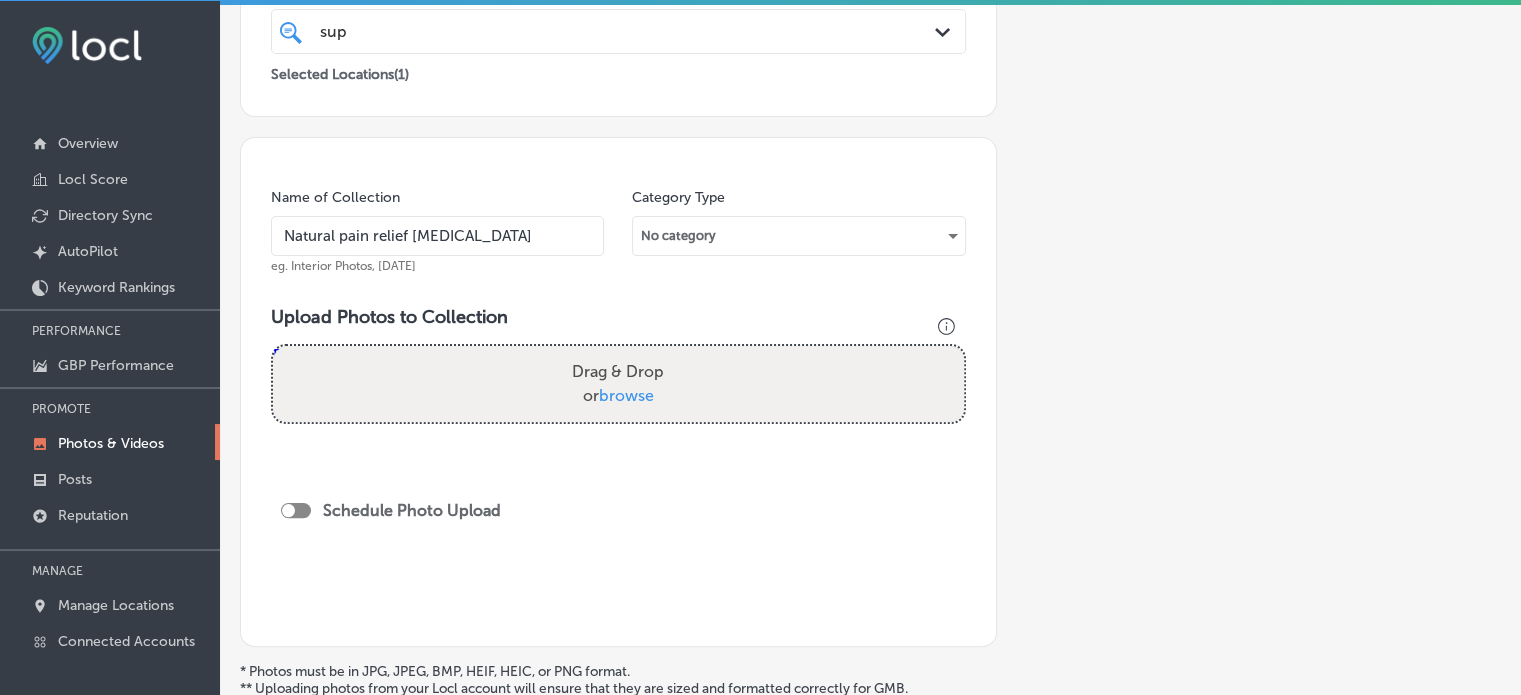 type on "Natural pain relief [MEDICAL_DATA]" 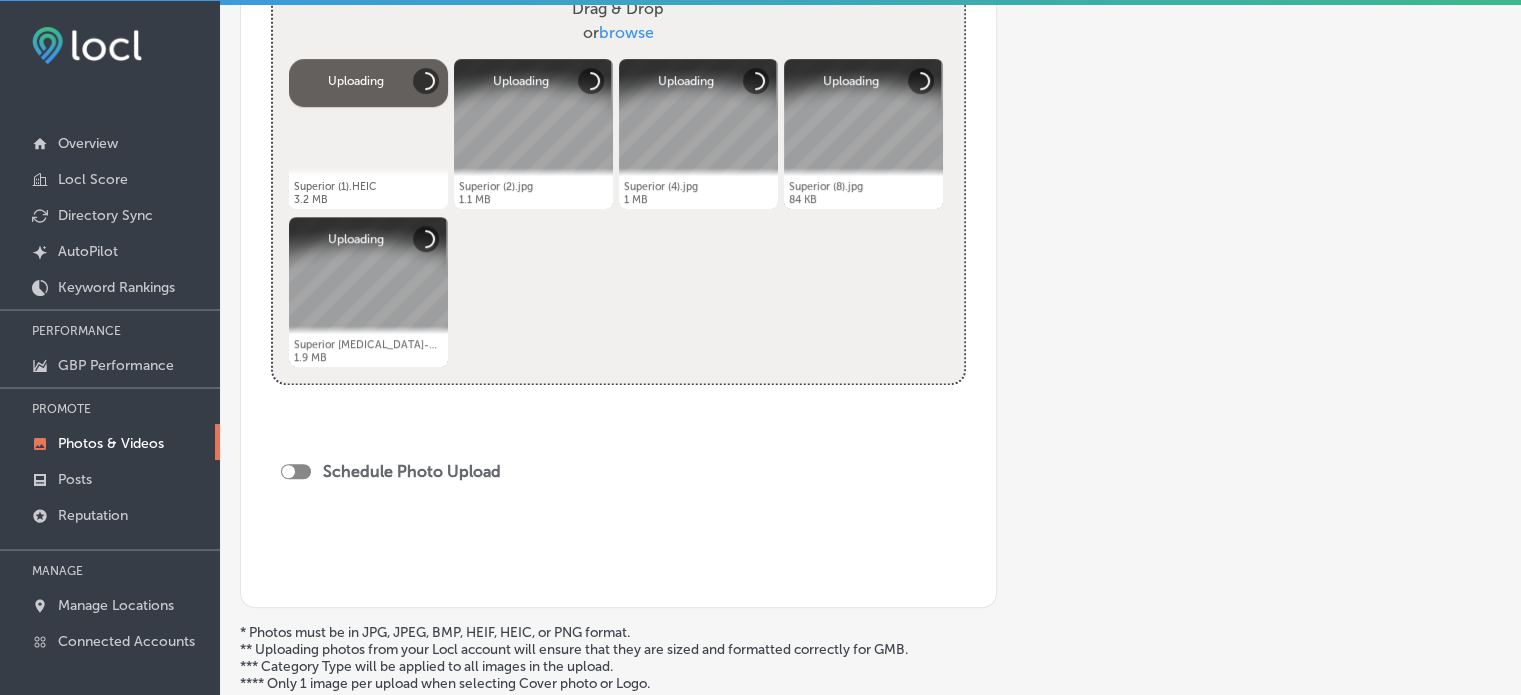 scroll, scrollTop: 800, scrollLeft: 0, axis: vertical 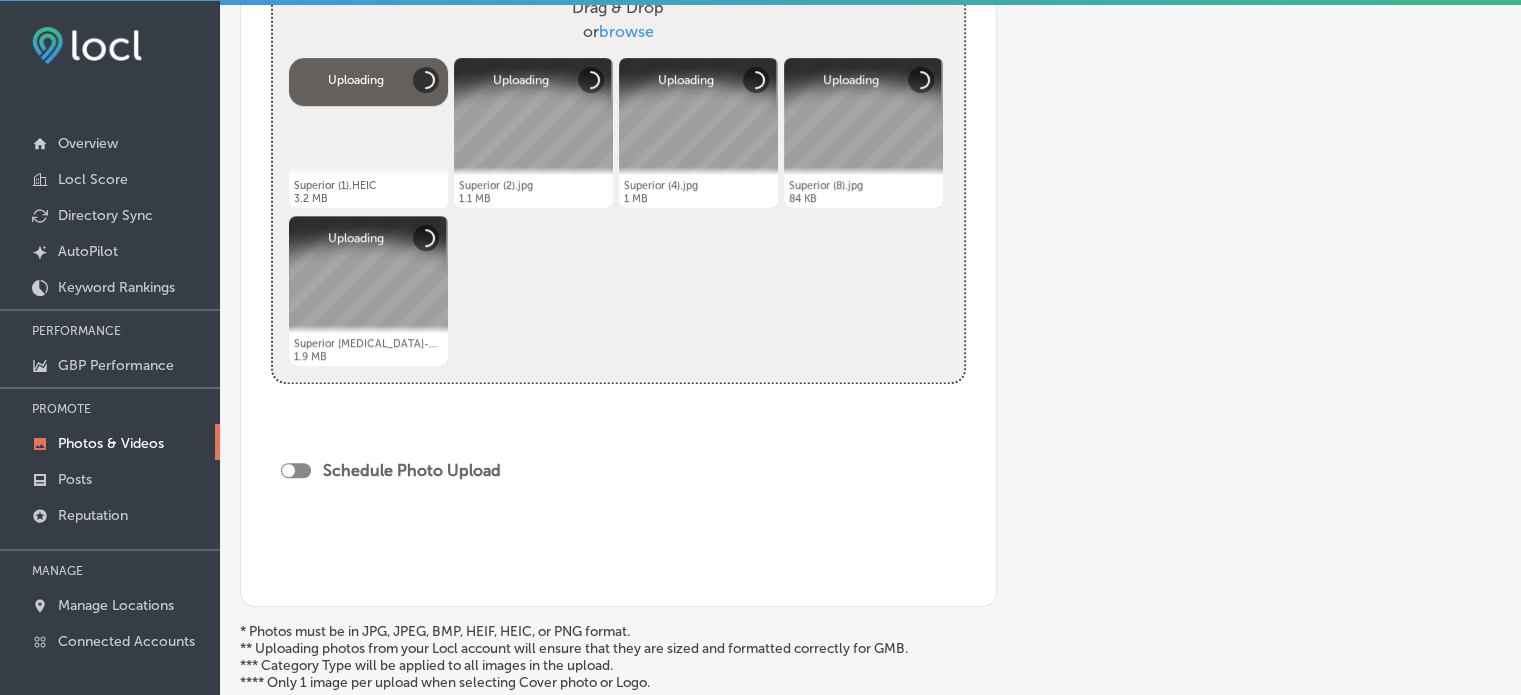 click at bounding box center [296, 470] 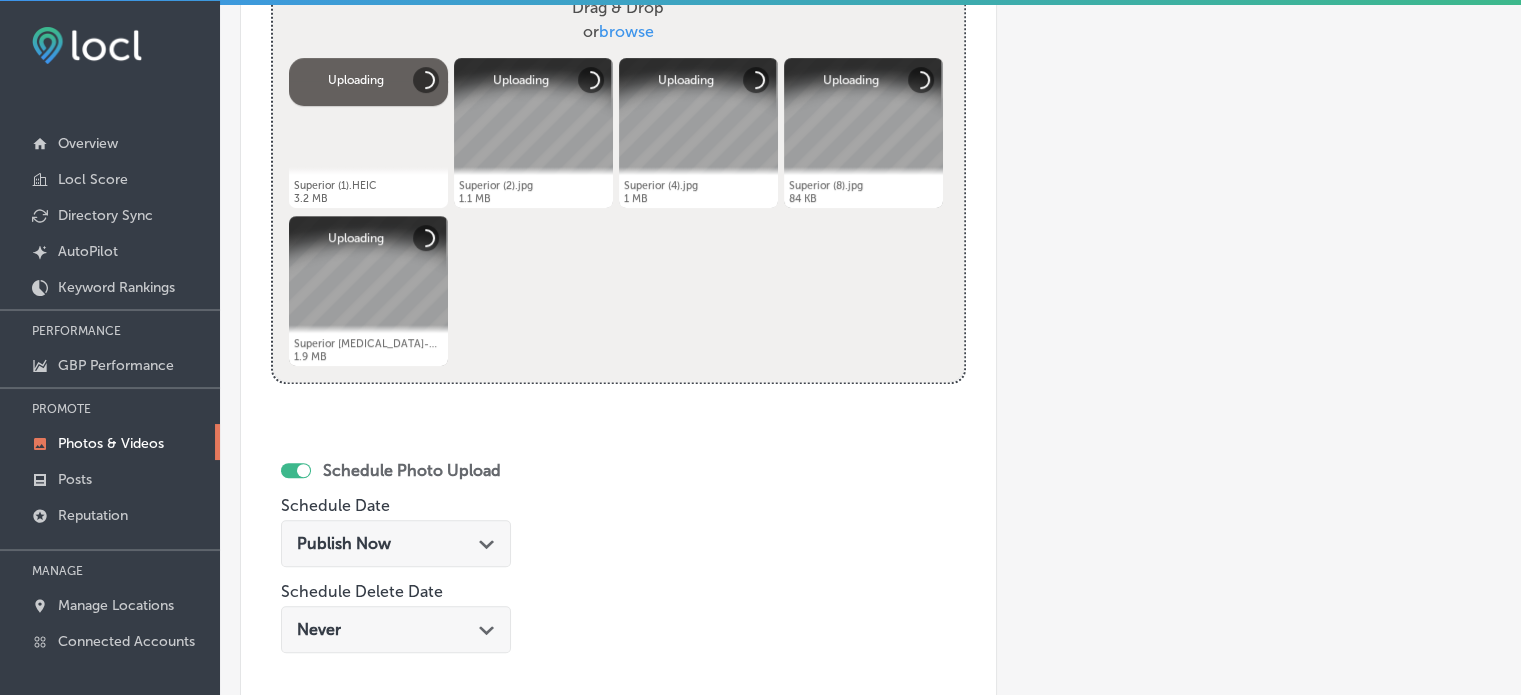click on "Publish Now" at bounding box center (344, 543) 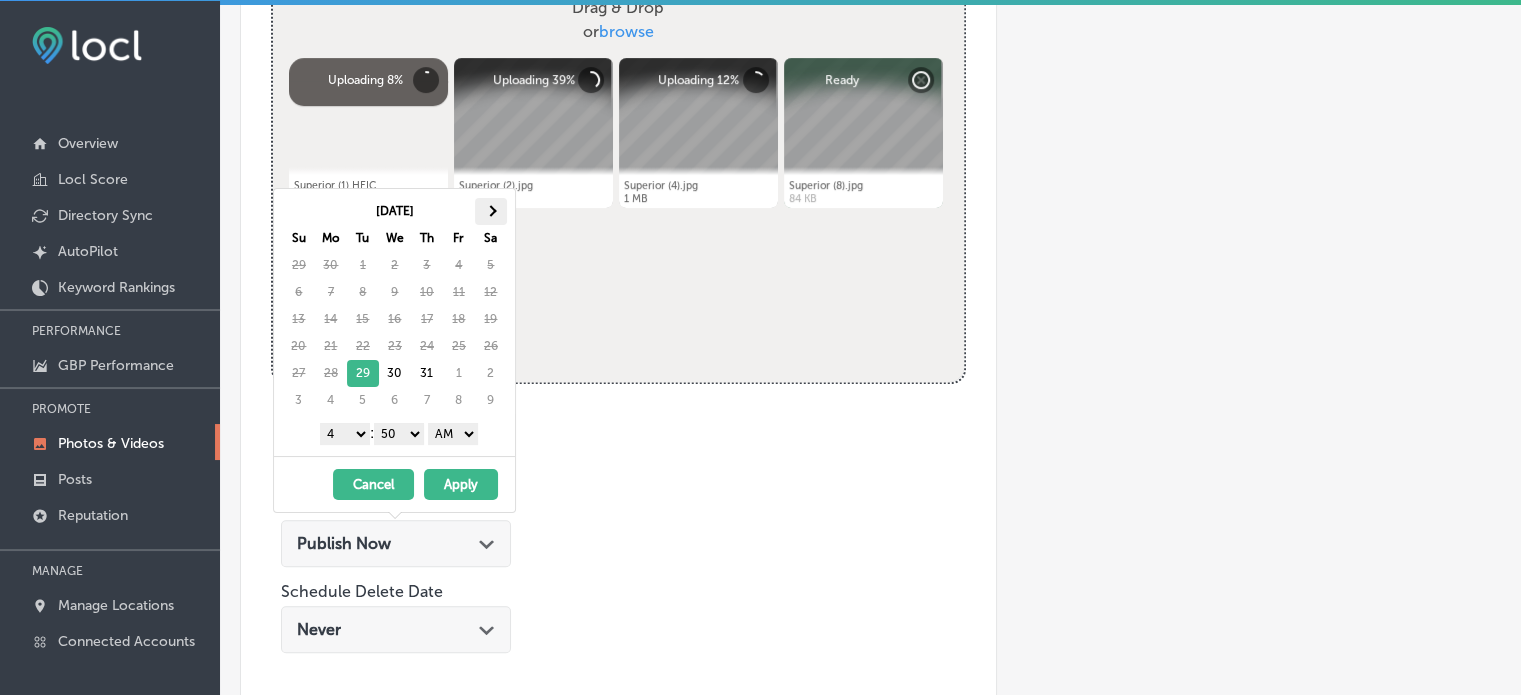 click at bounding box center [491, 211] 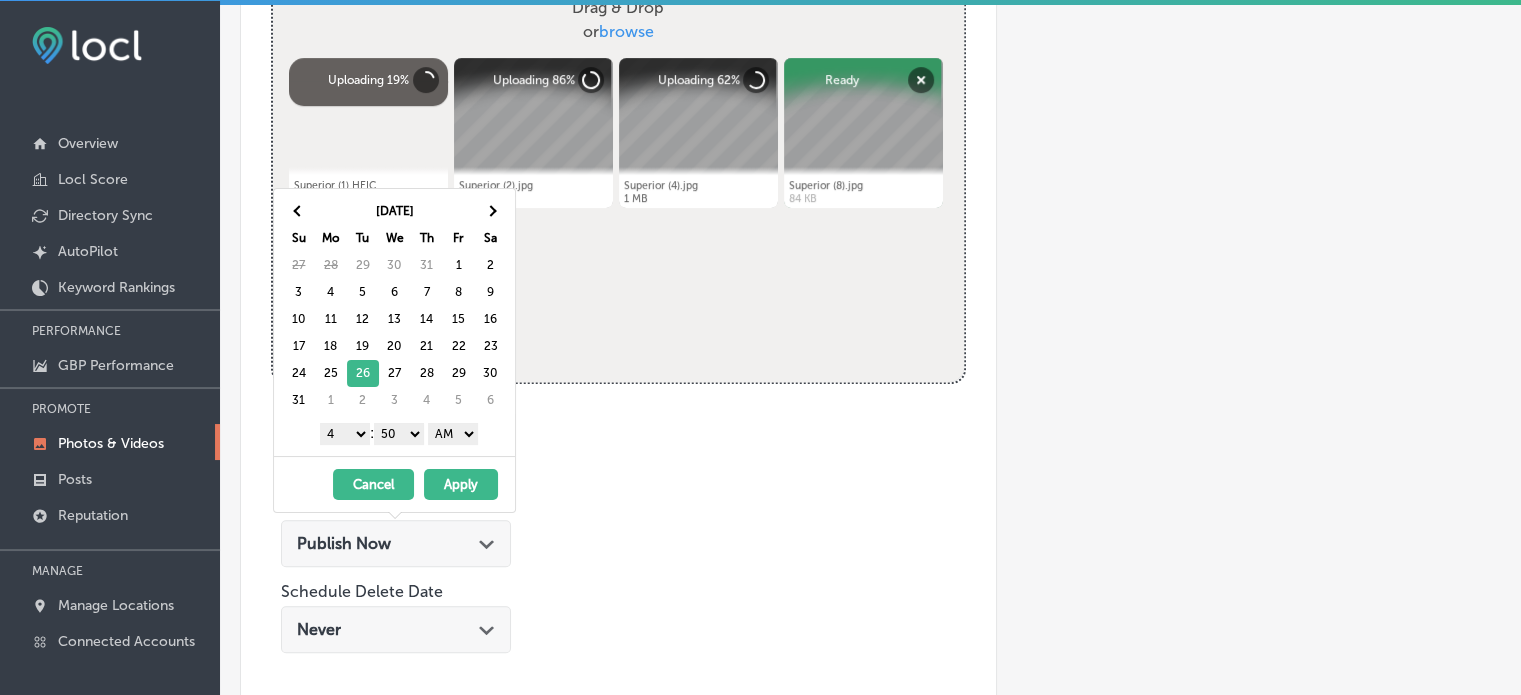 click on "1 2 3 4 5 6 7 8 9 10 11 12" at bounding box center (345, 434) 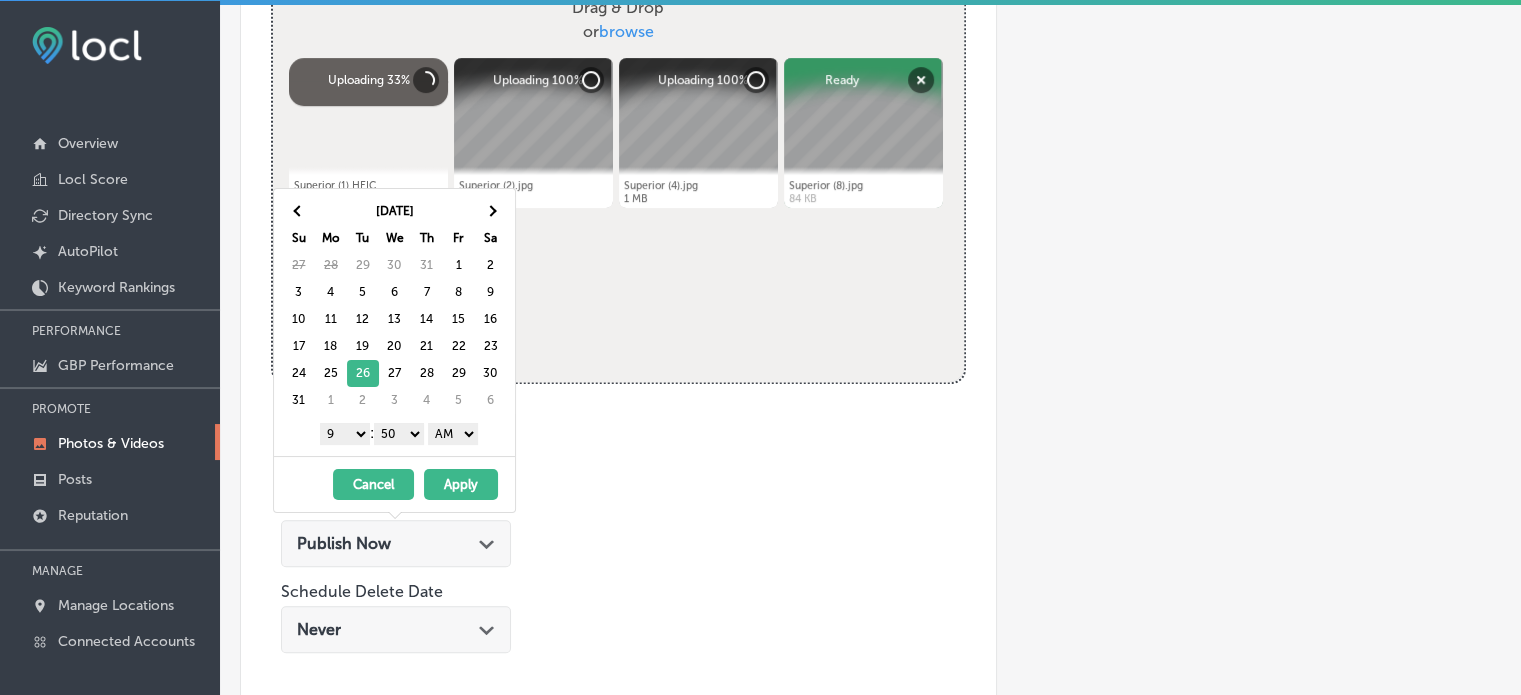 click on "00 10 20 30 40 50" at bounding box center [399, 434] 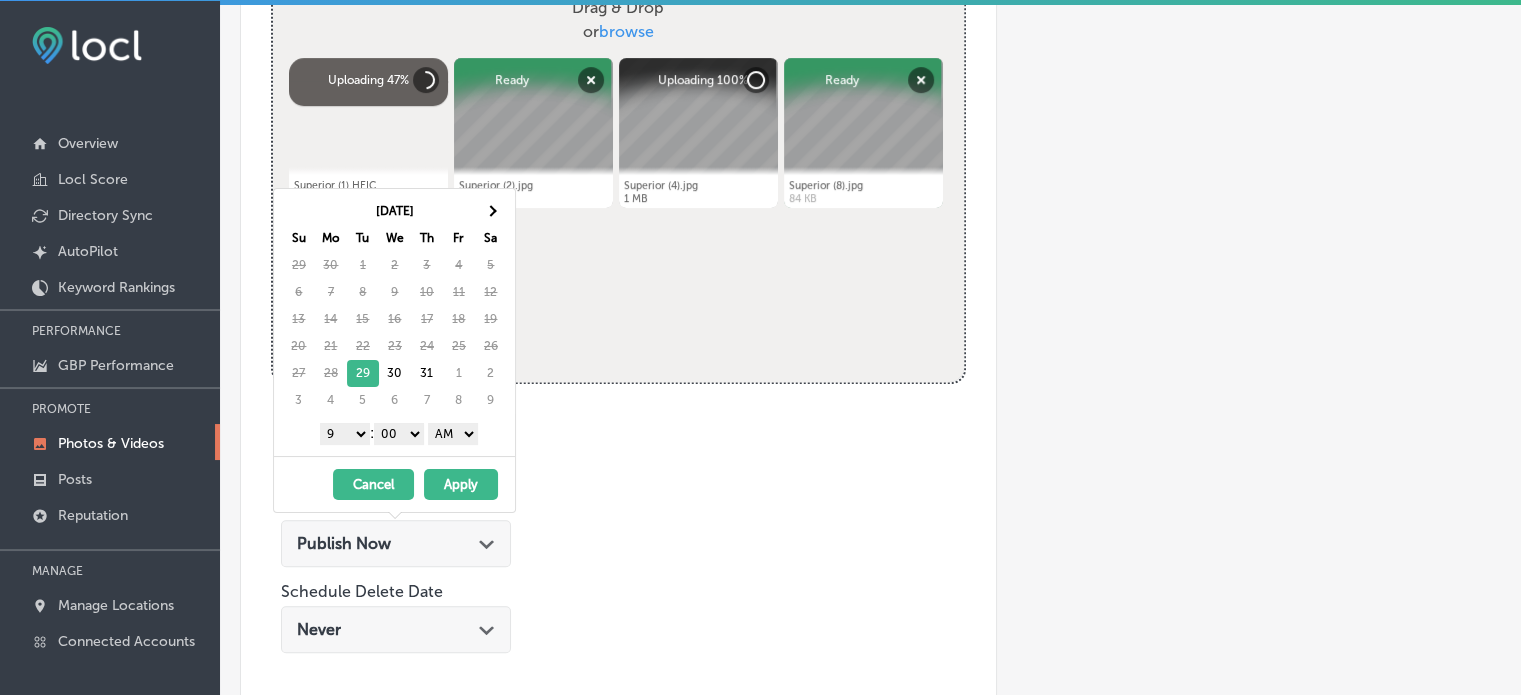 click on "AM PM" at bounding box center [453, 434] 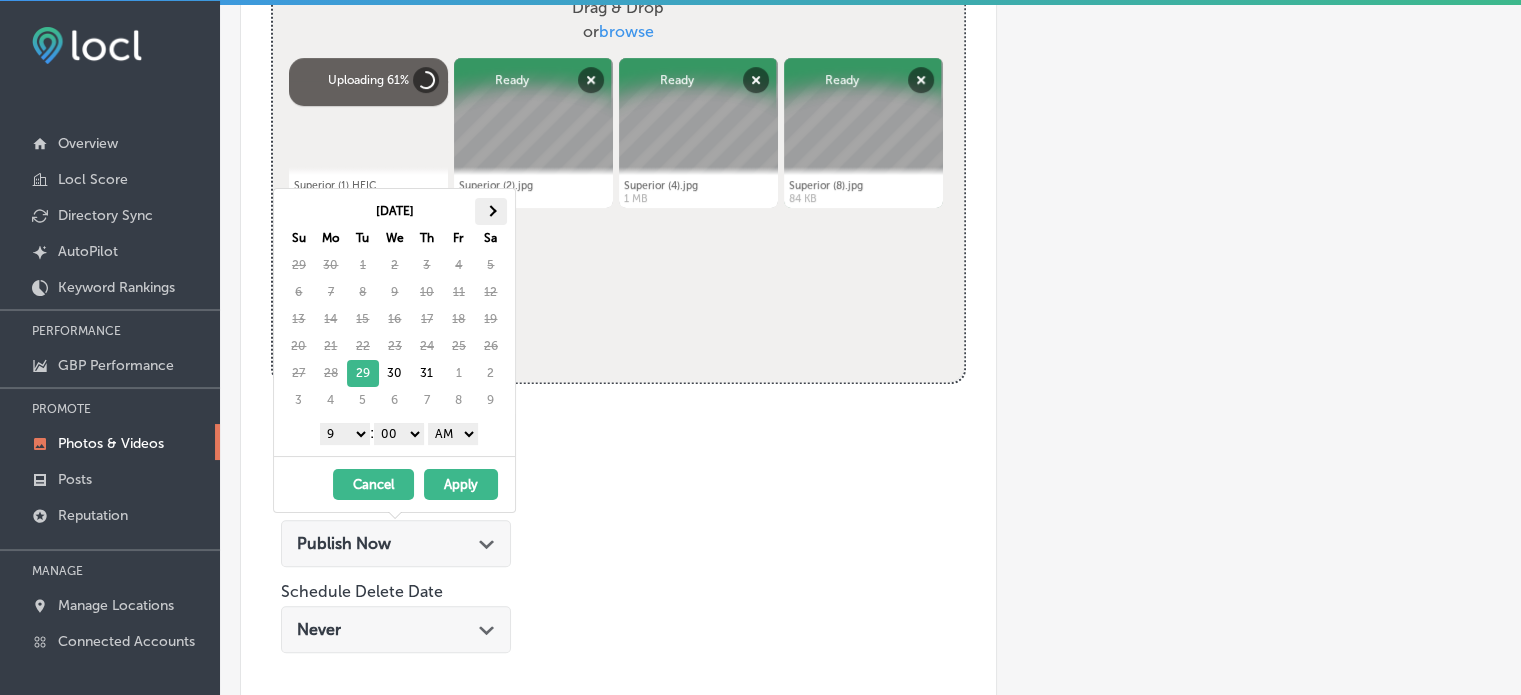 click at bounding box center [490, 211] 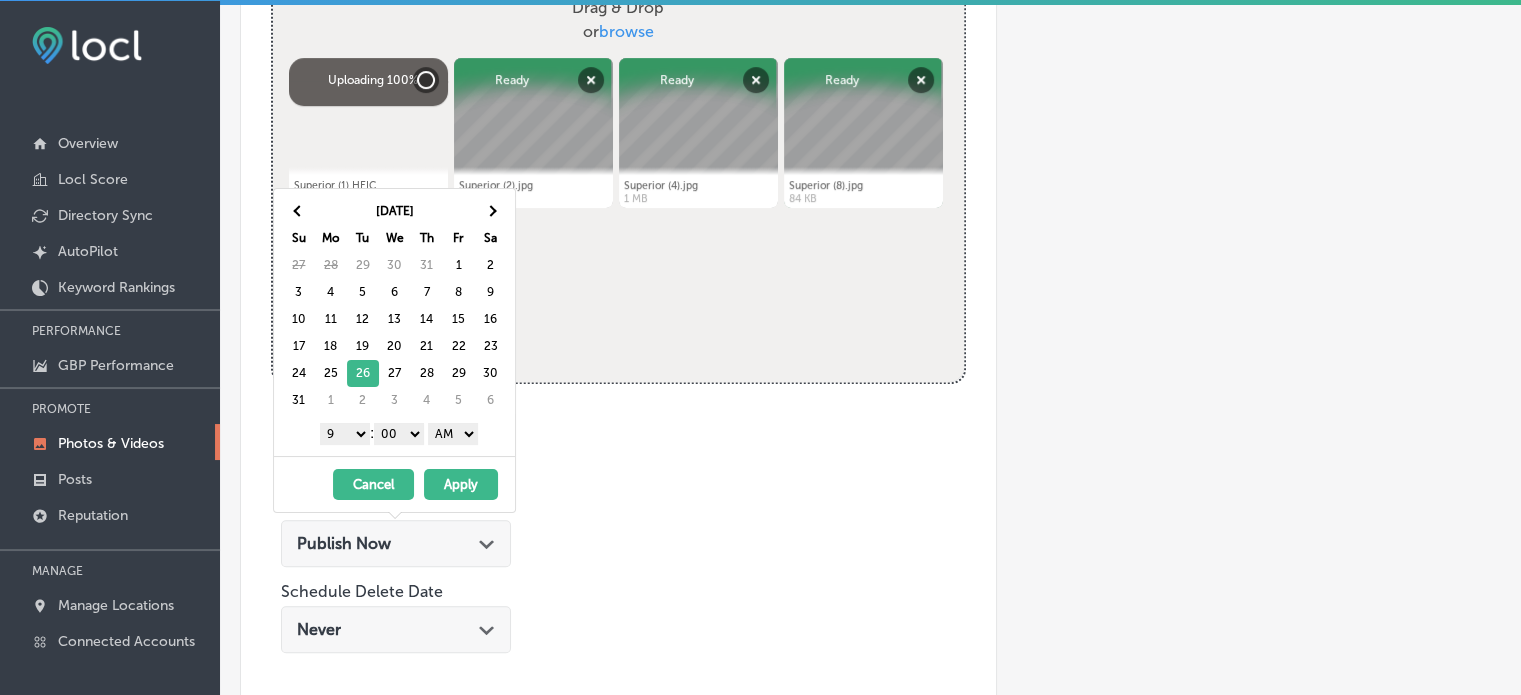 click on "AM PM" at bounding box center [453, 434] 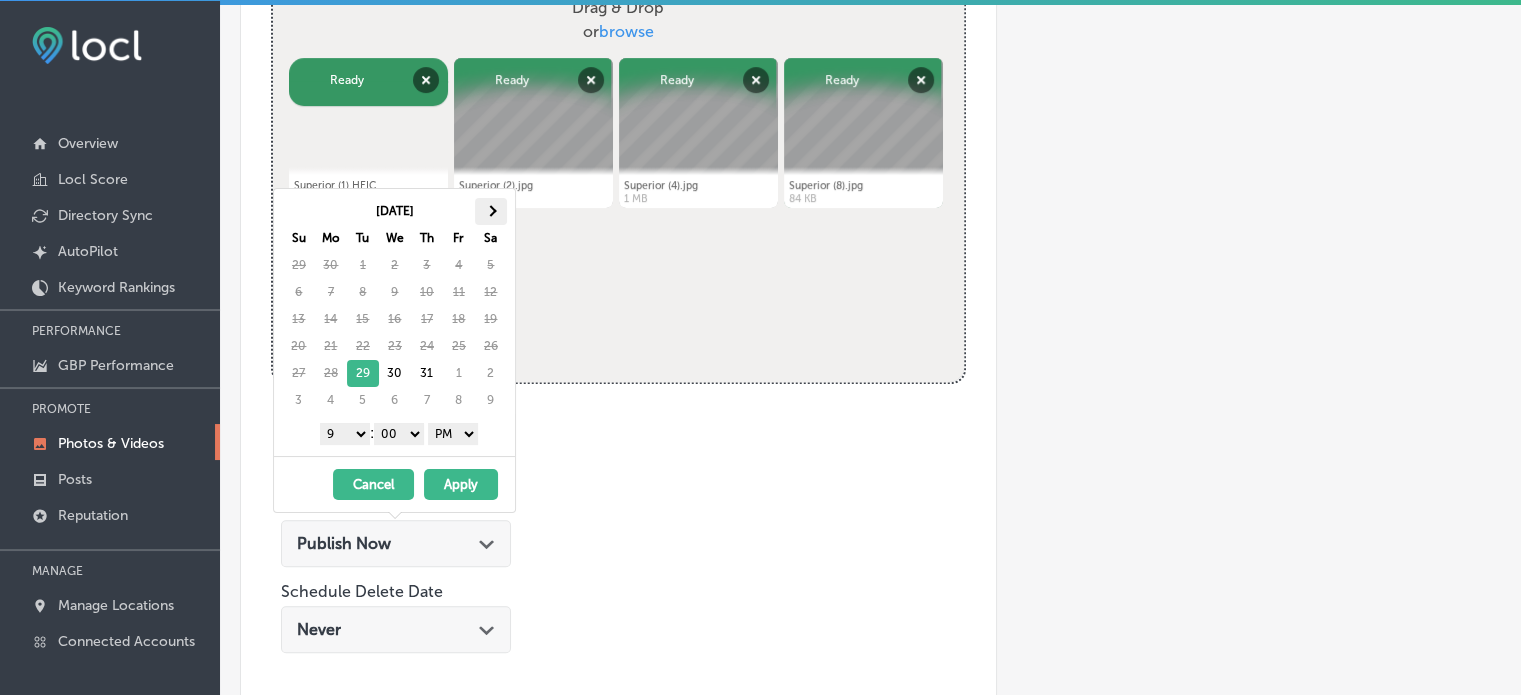 click at bounding box center [490, 211] 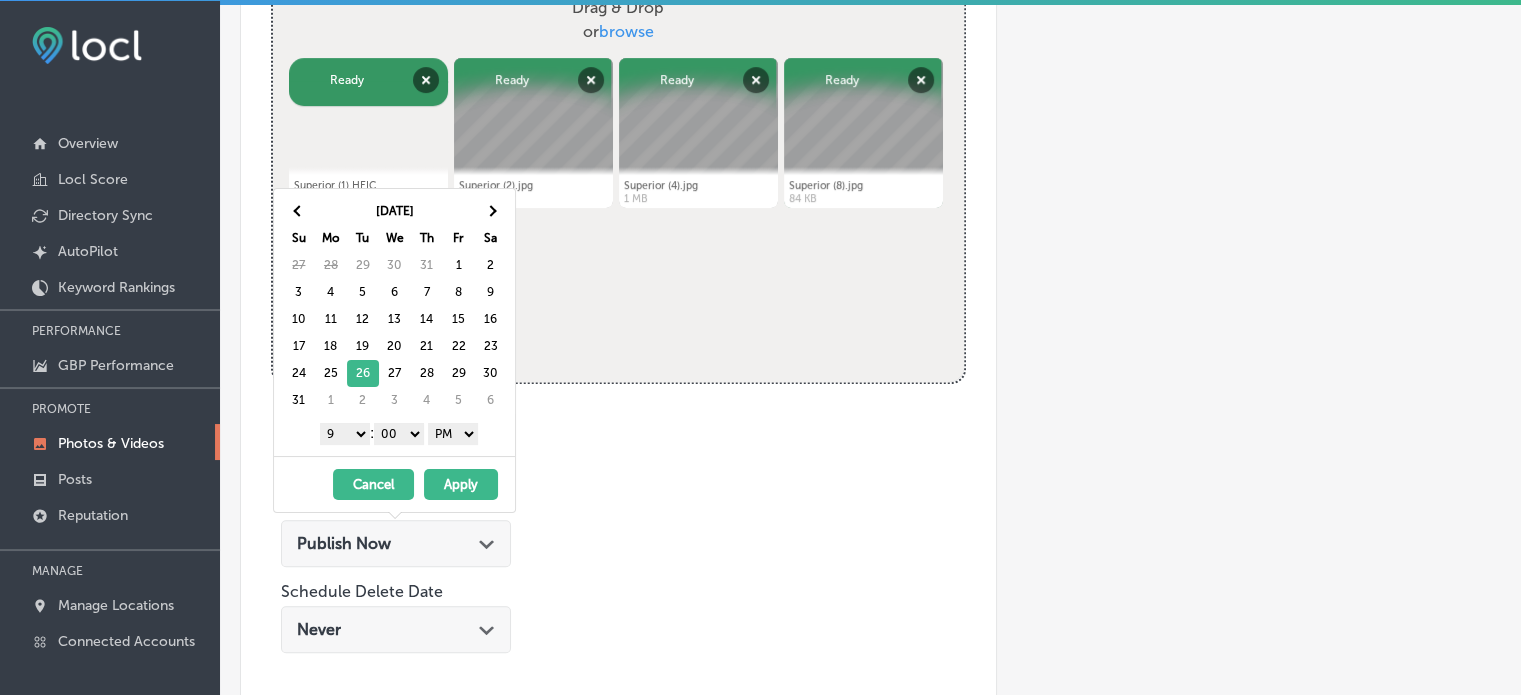 click on "Apply" at bounding box center [461, 484] 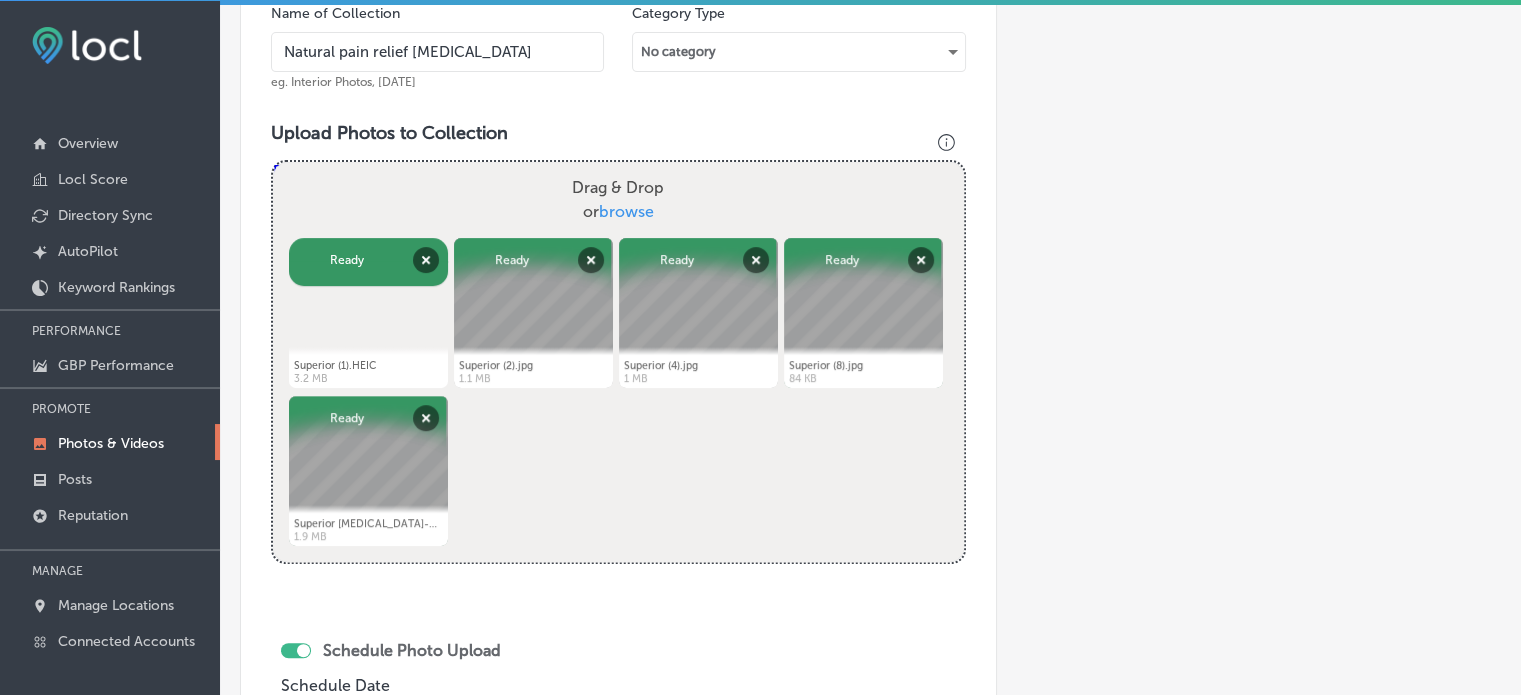 scroll, scrollTop: 618, scrollLeft: 0, axis: vertical 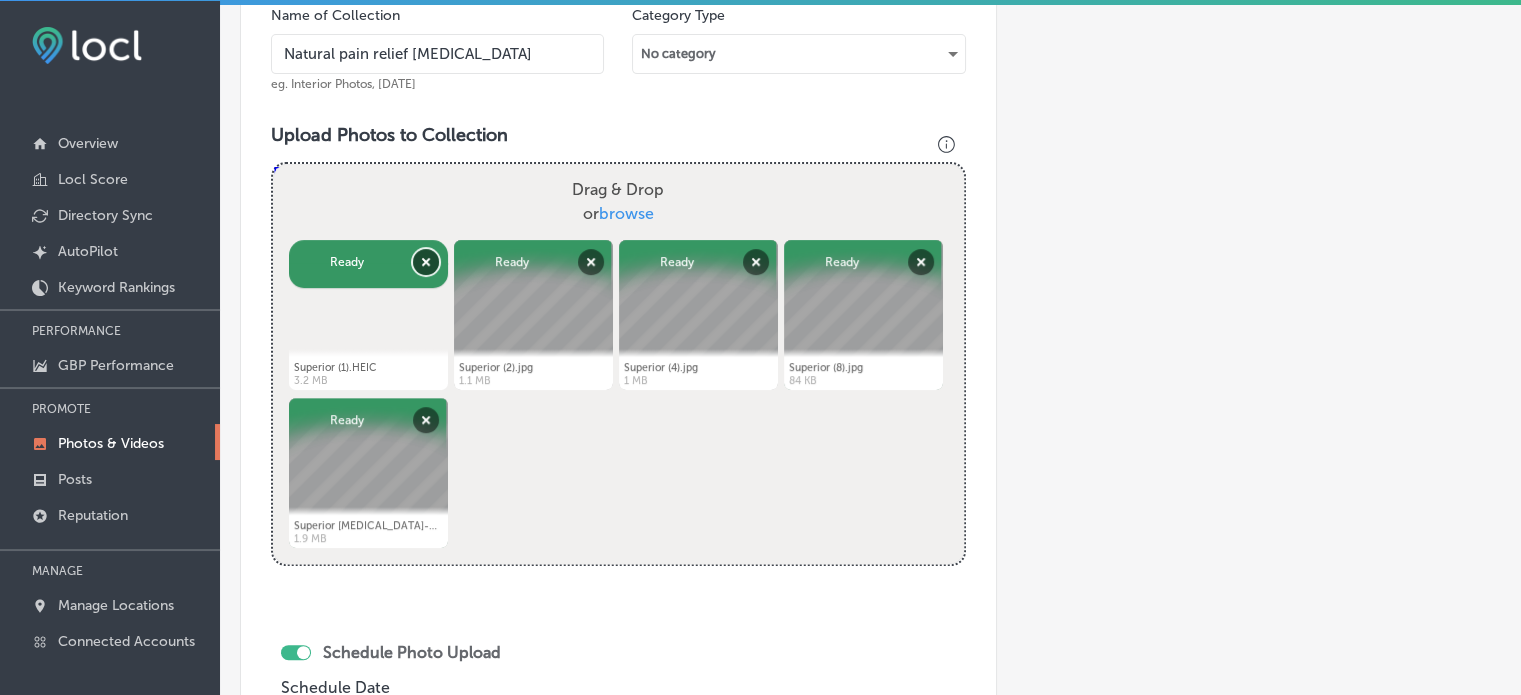 click on "Remove" at bounding box center [426, 262] 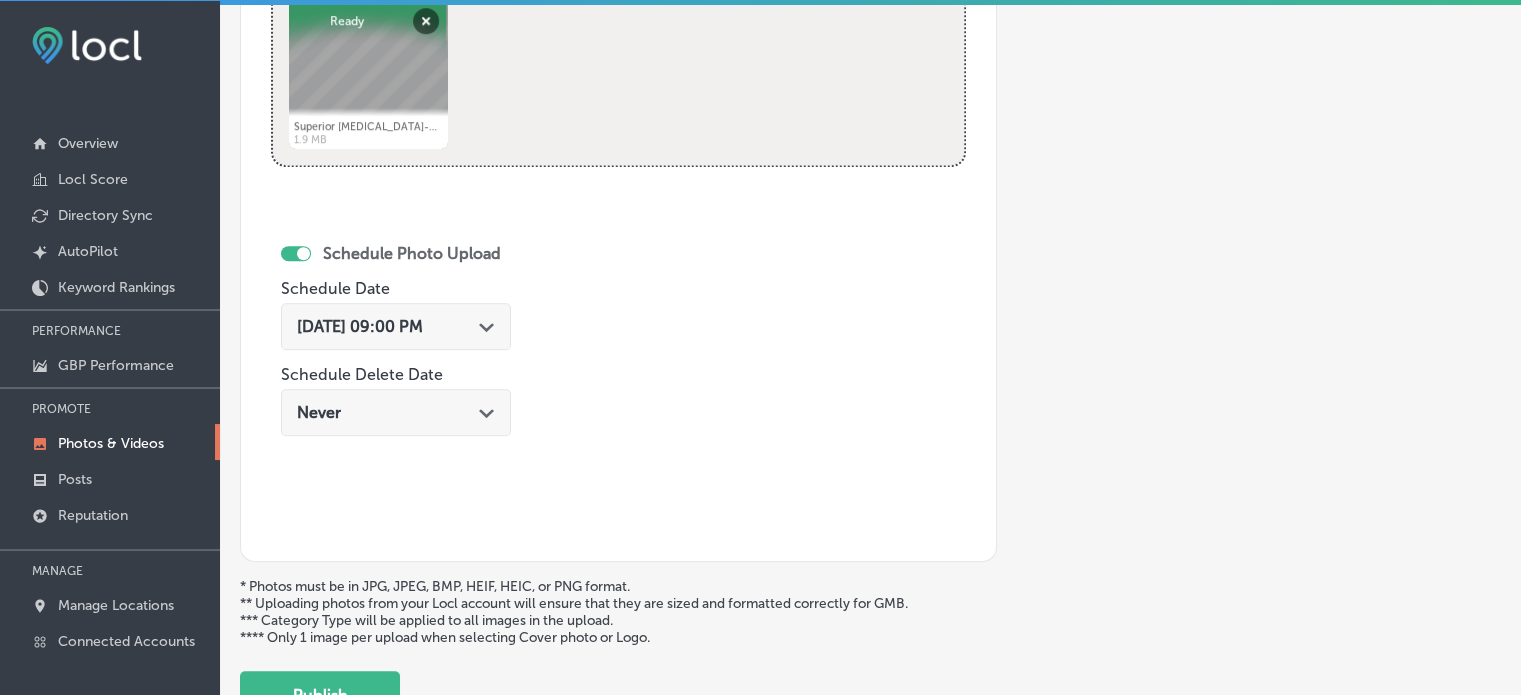 scroll, scrollTop: 1018, scrollLeft: 0, axis: vertical 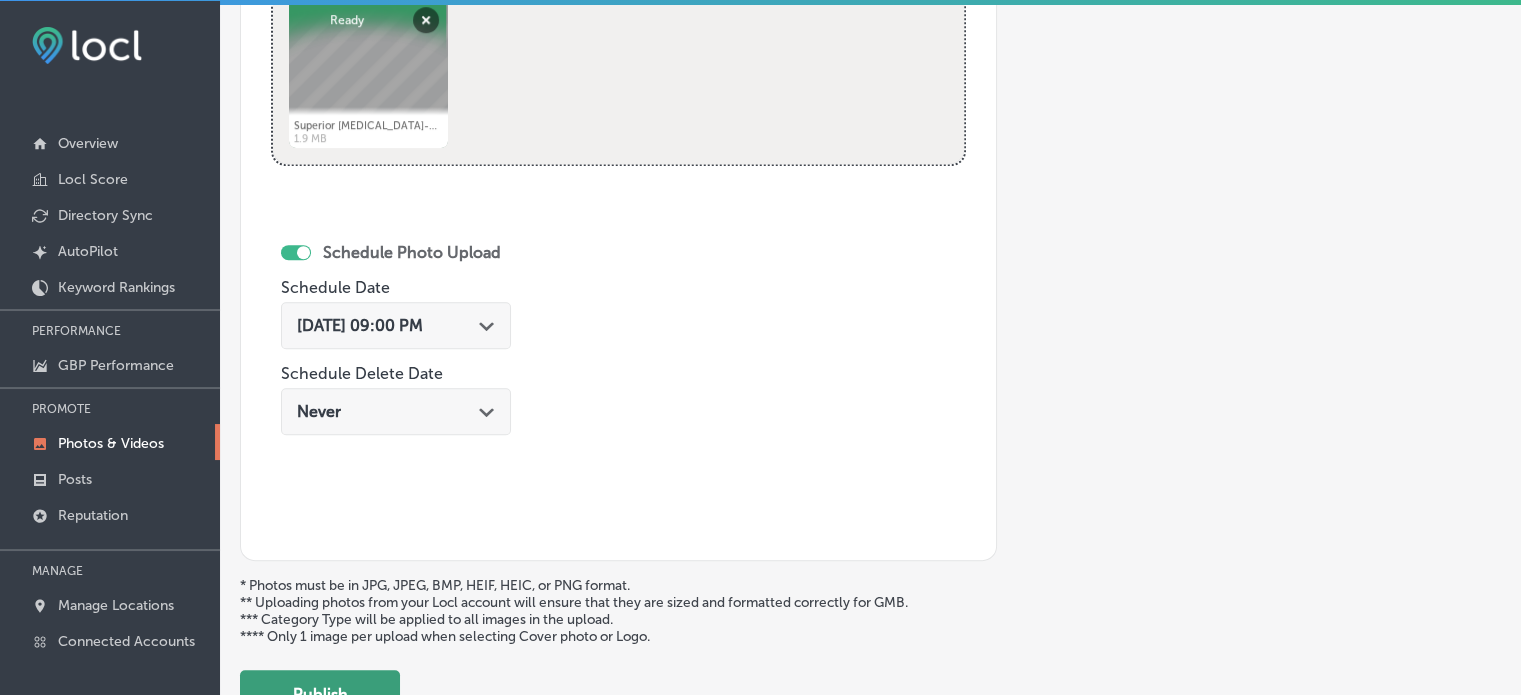 click on "Publish" at bounding box center [320, 694] 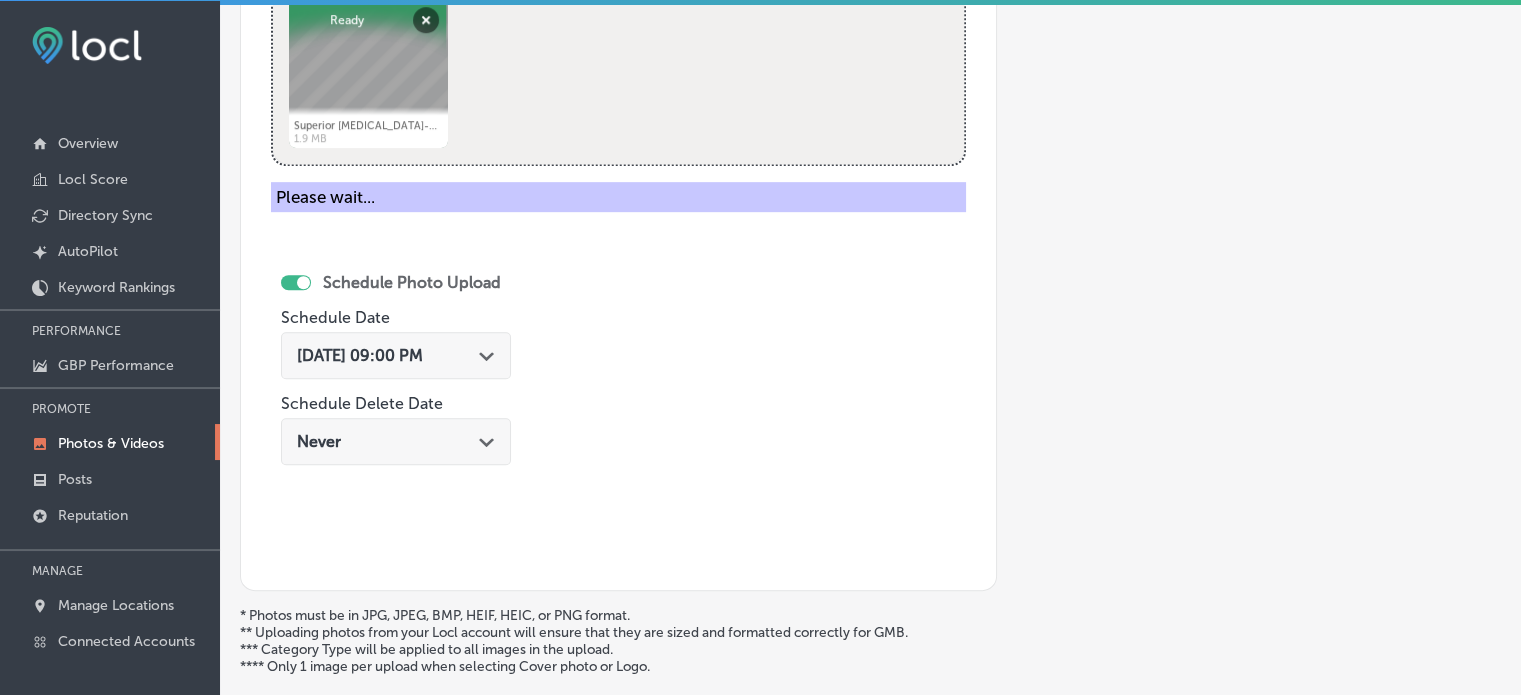 type 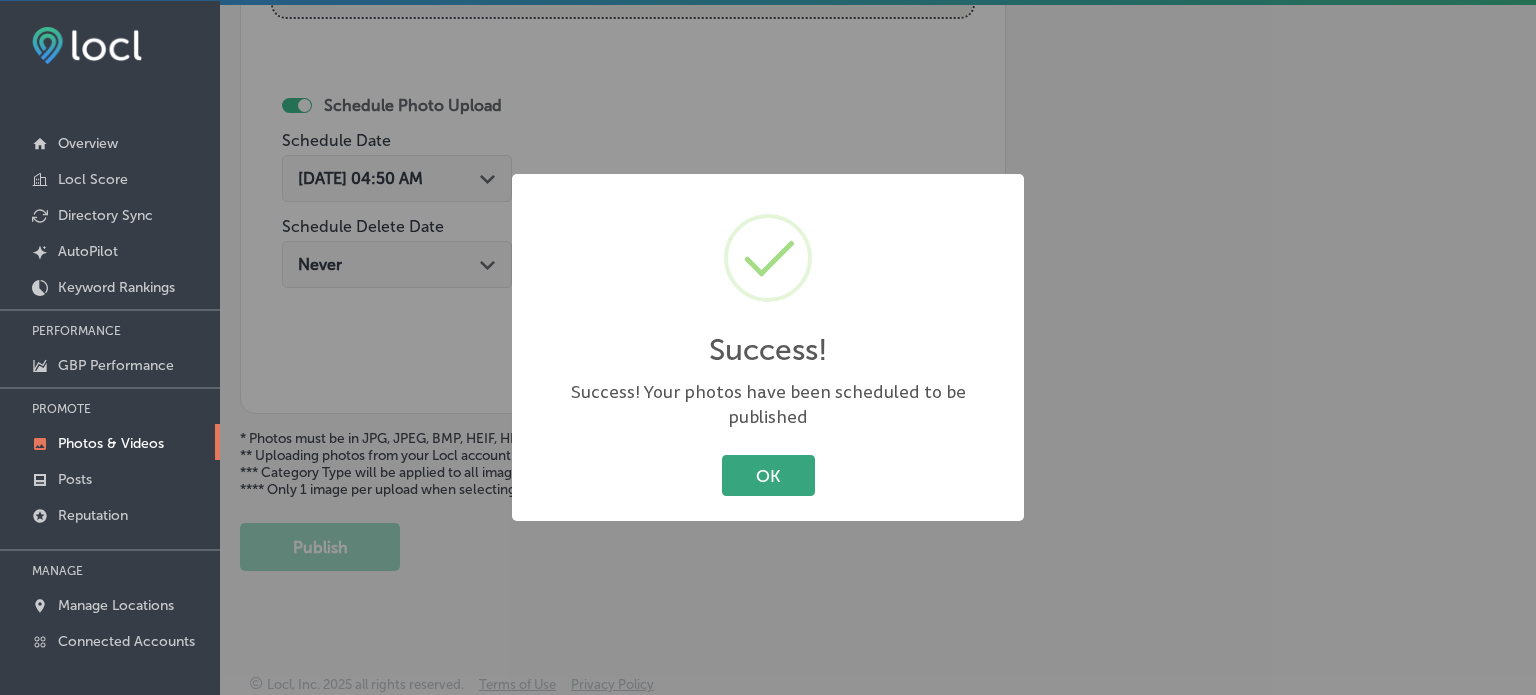 click on "OK" at bounding box center [768, 475] 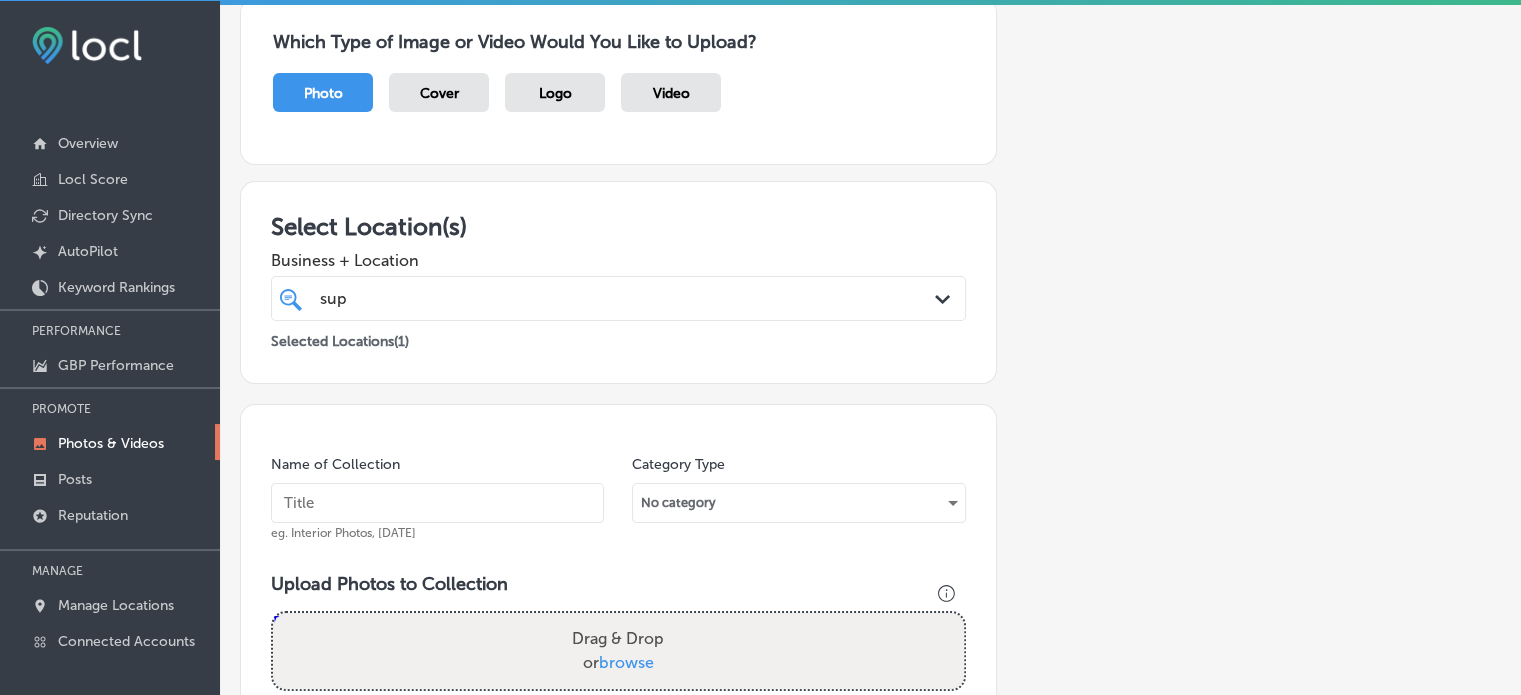 scroll, scrollTop: 0, scrollLeft: 0, axis: both 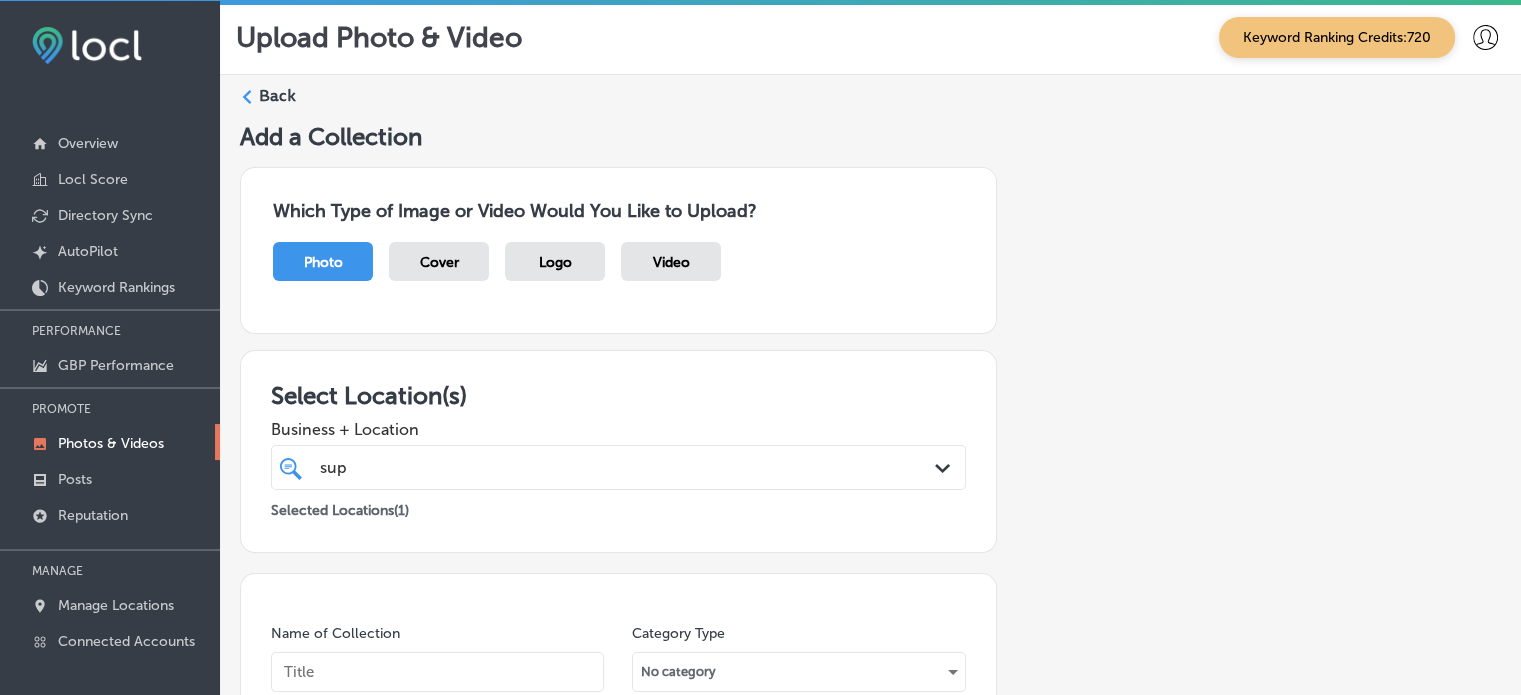 click on "Back" at bounding box center (277, 96) 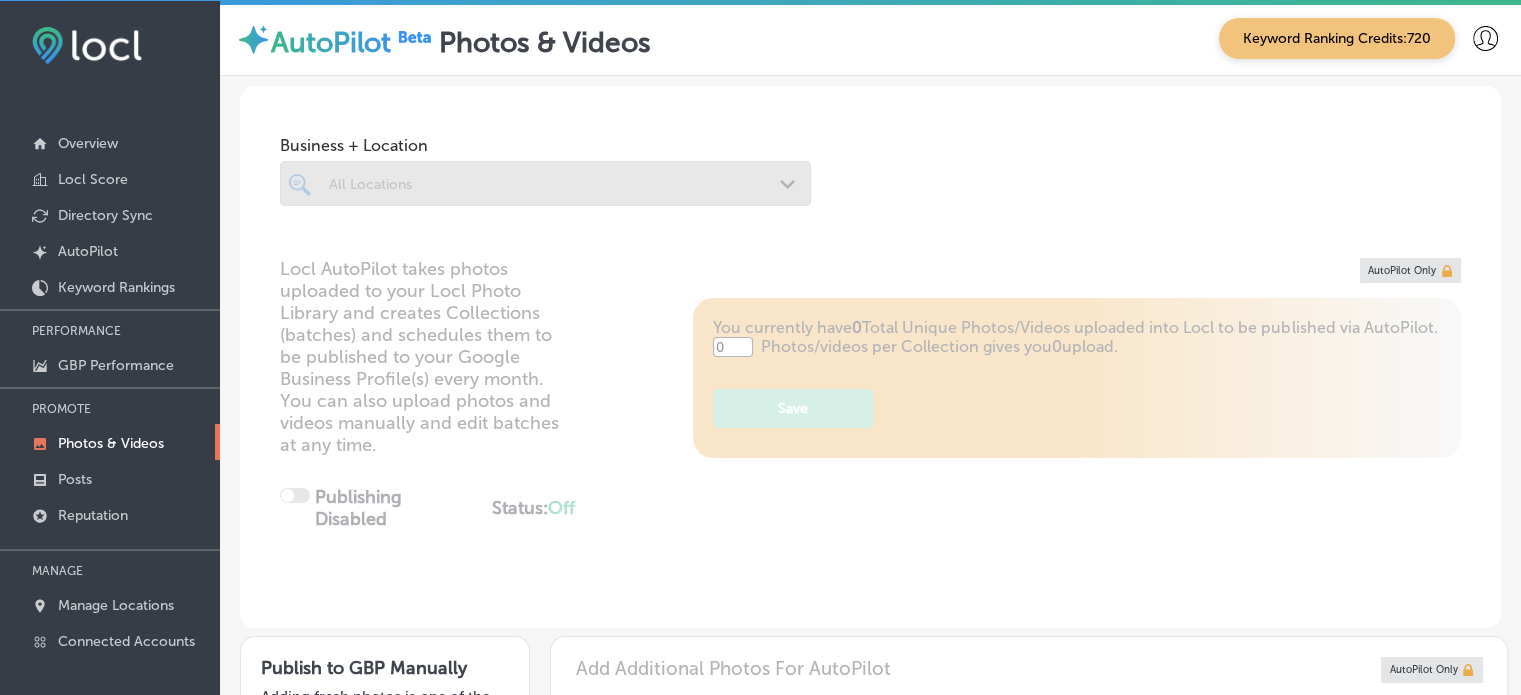 type on "5" 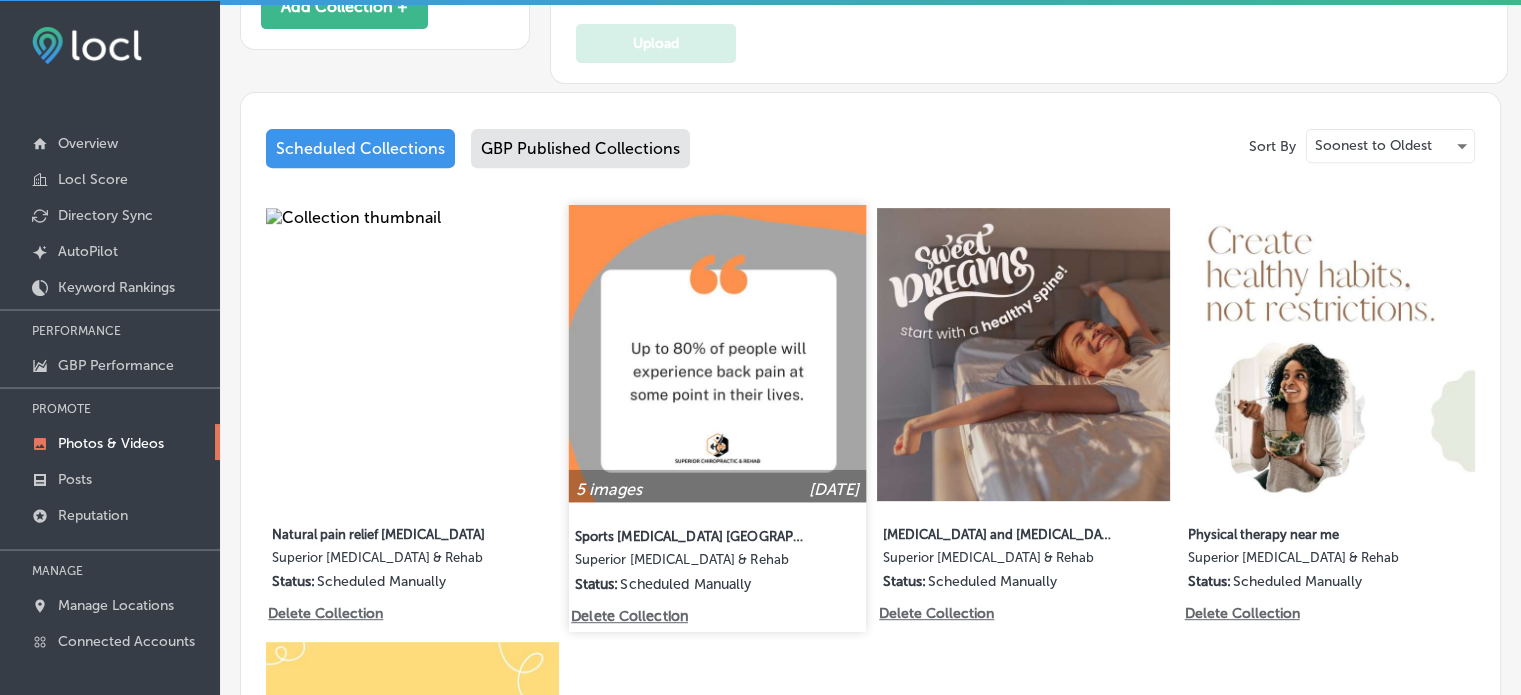 scroll, scrollTop: 782, scrollLeft: 0, axis: vertical 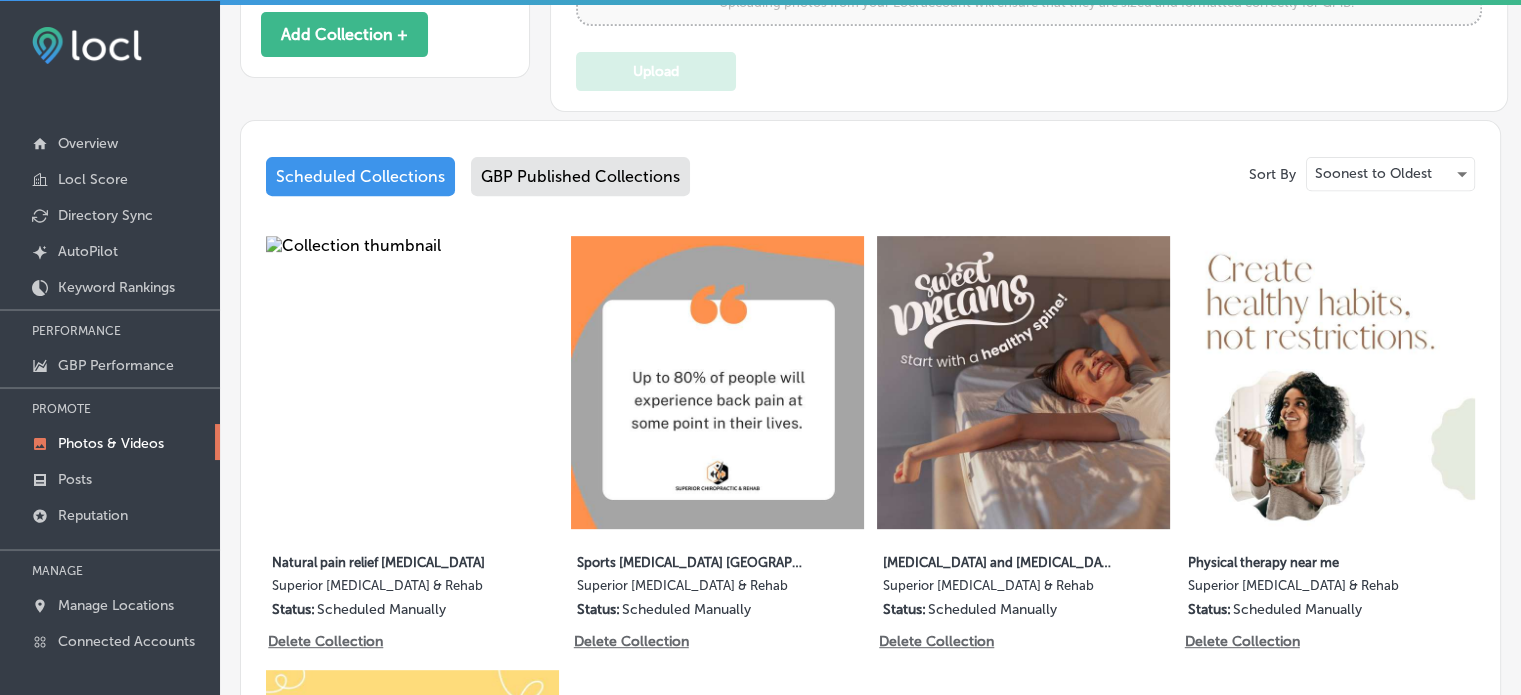 click on "GBP Published Collections" at bounding box center (580, 176) 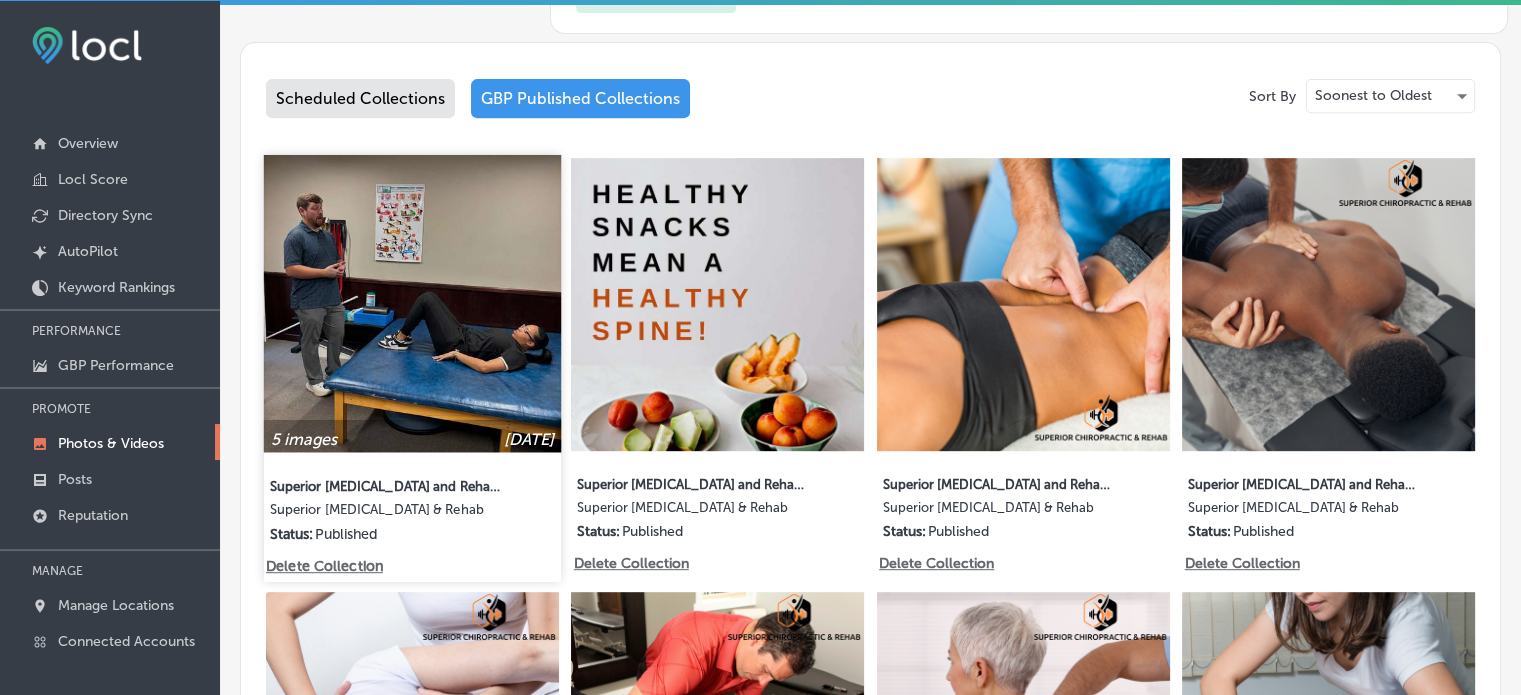 scroll, scrollTop: 860, scrollLeft: 0, axis: vertical 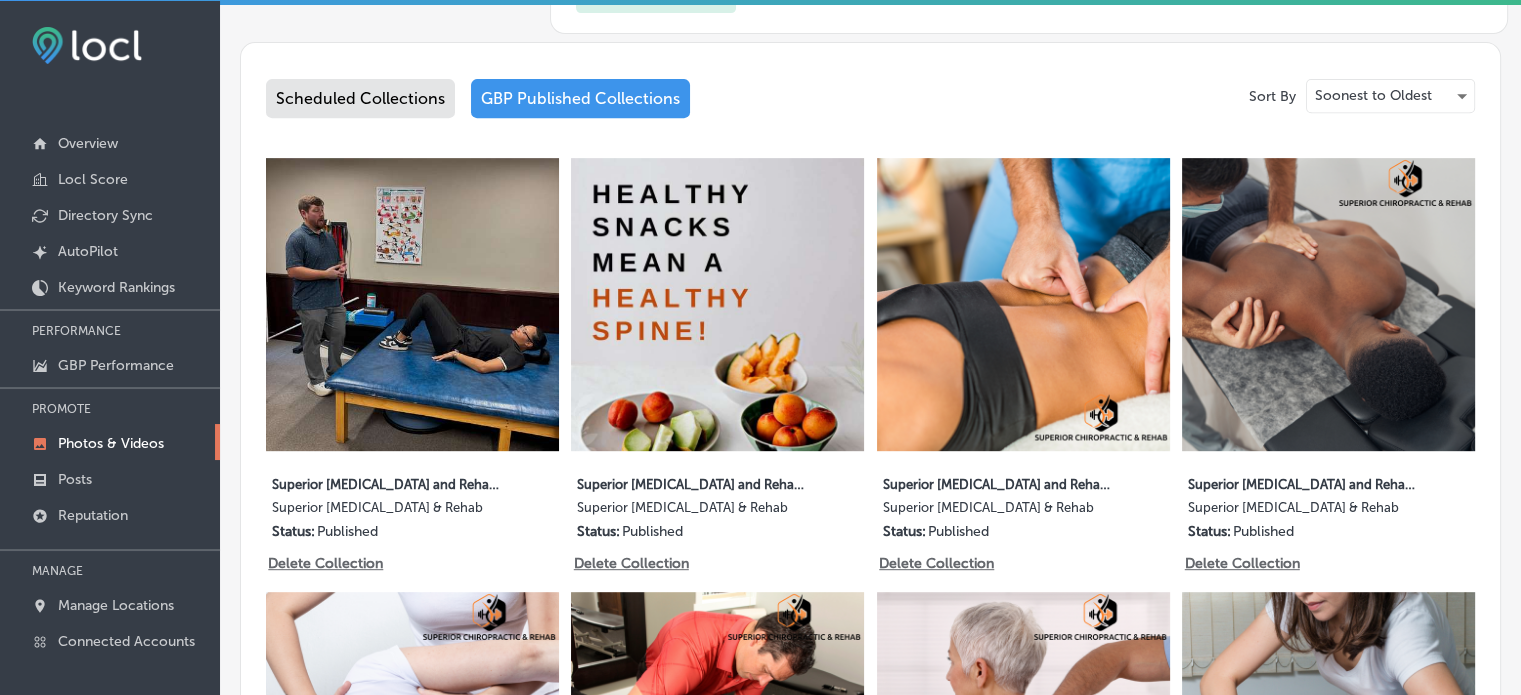 click on "Scheduled Collections" at bounding box center (360, 98) 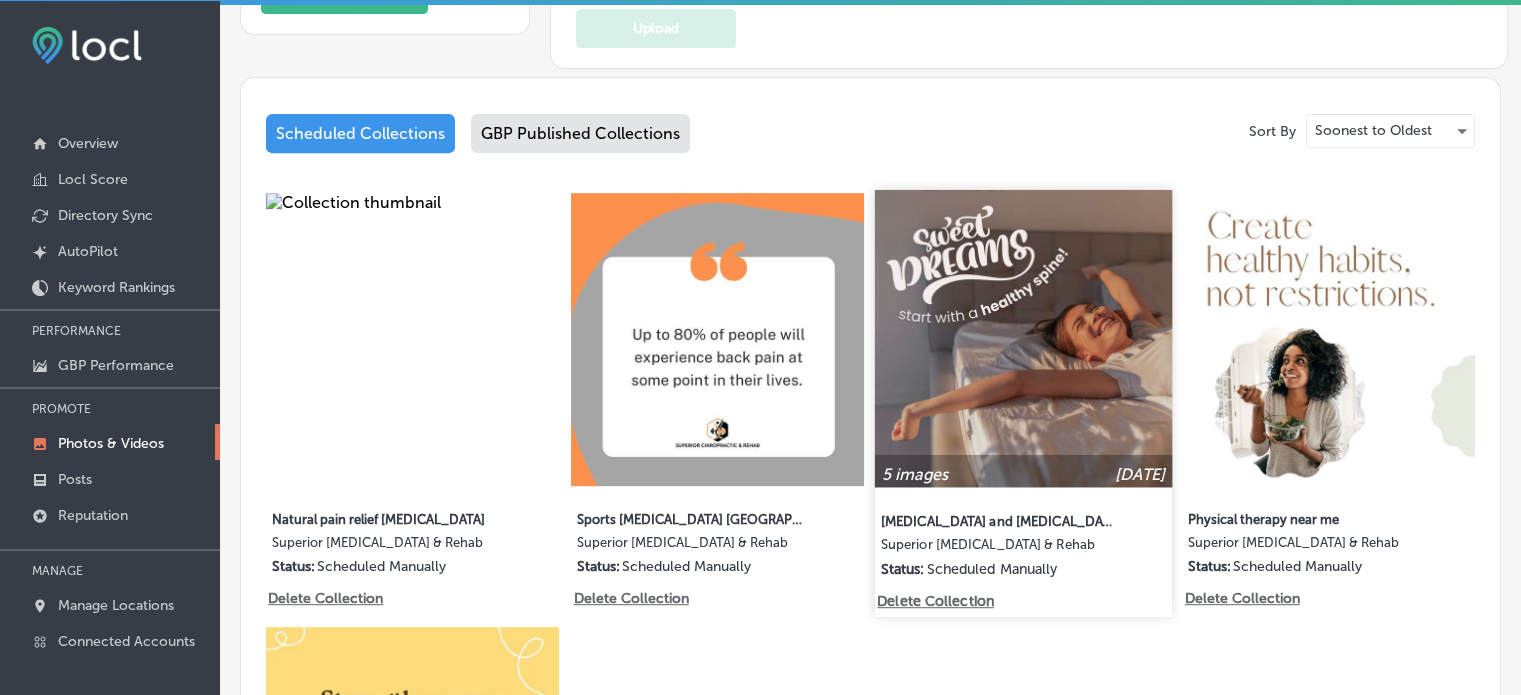 scroll, scrollTop: 800, scrollLeft: 0, axis: vertical 